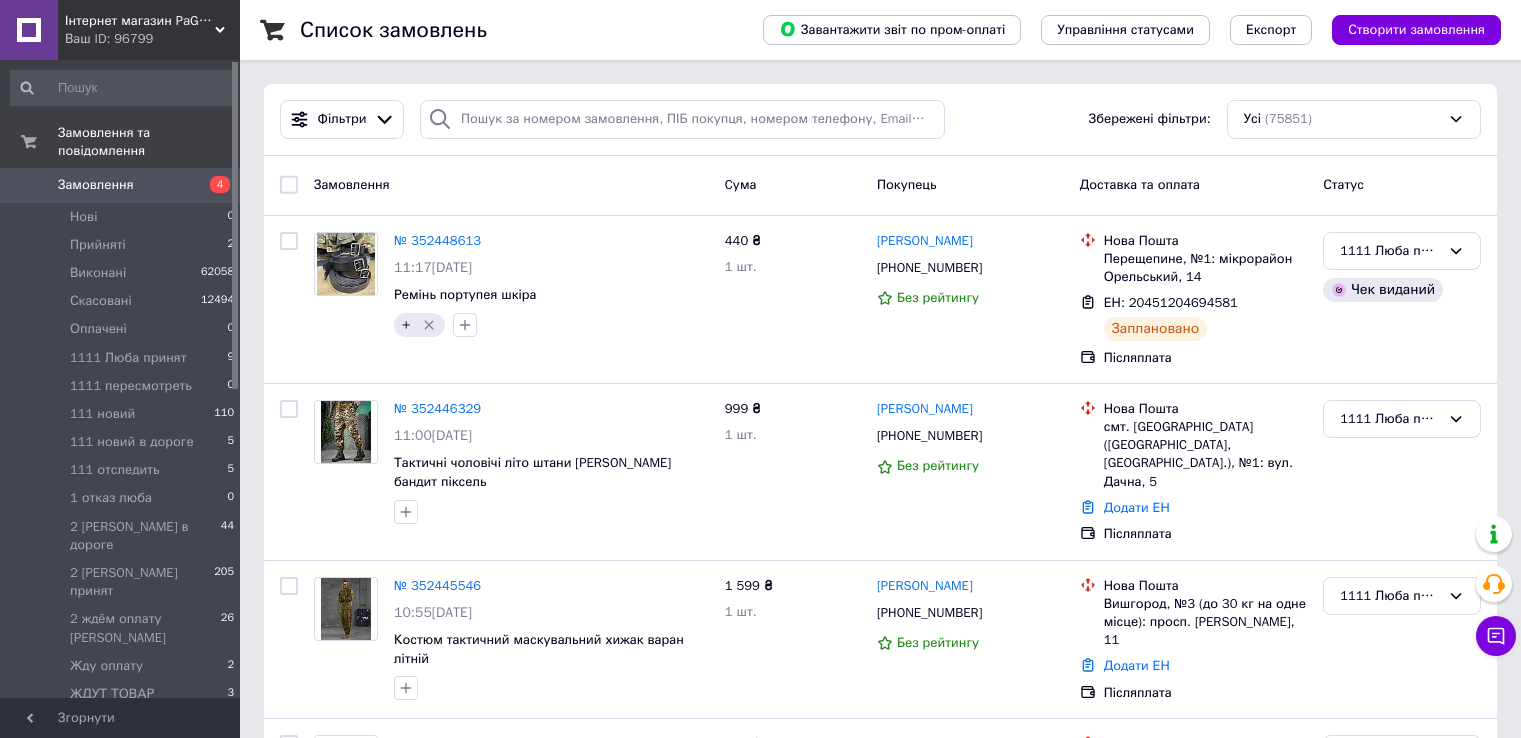 click on "Замовлення" at bounding box center (121, 185) 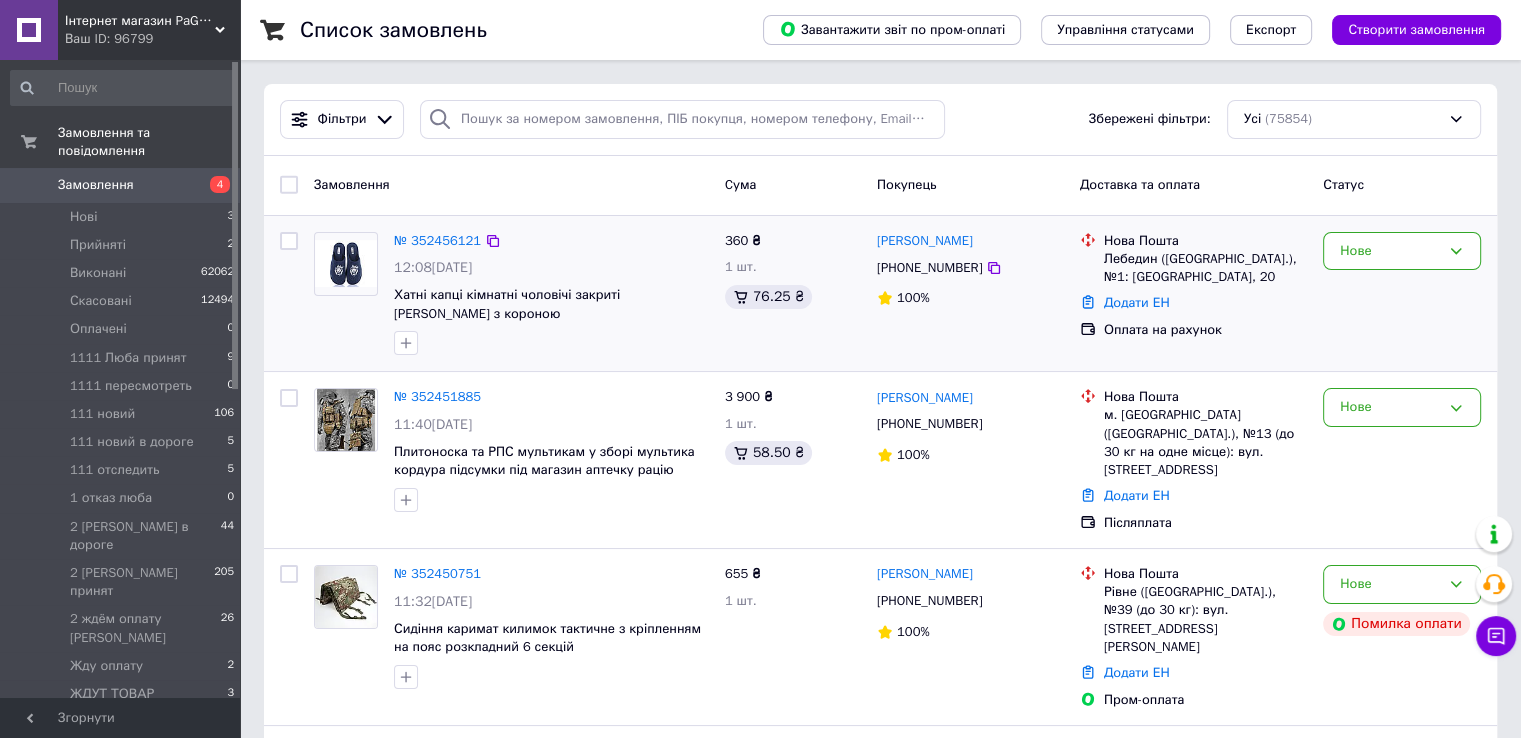 click on "Нове" at bounding box center (1402, 294) 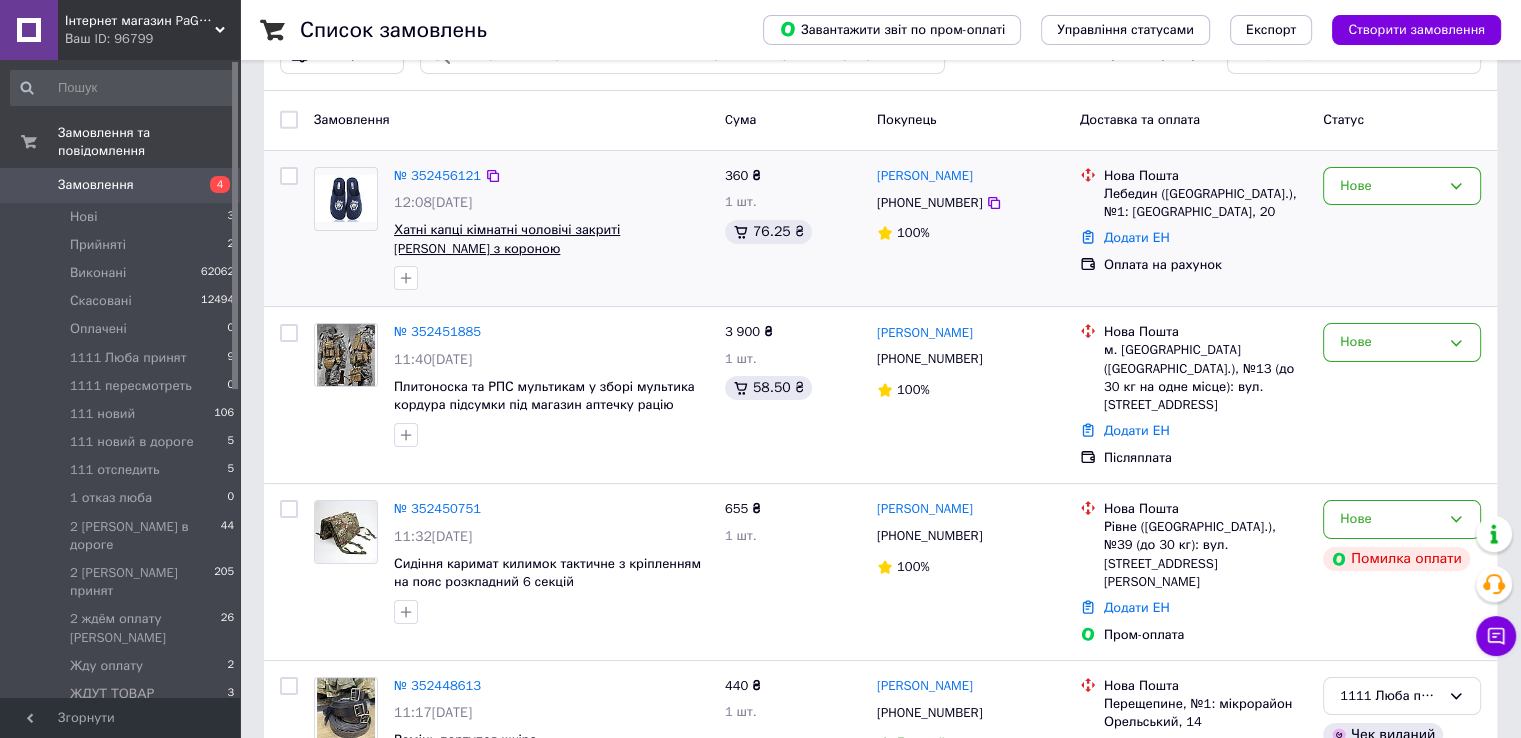 scroll, scrollTop: 100, scrollLeft: 0, axis: vertical 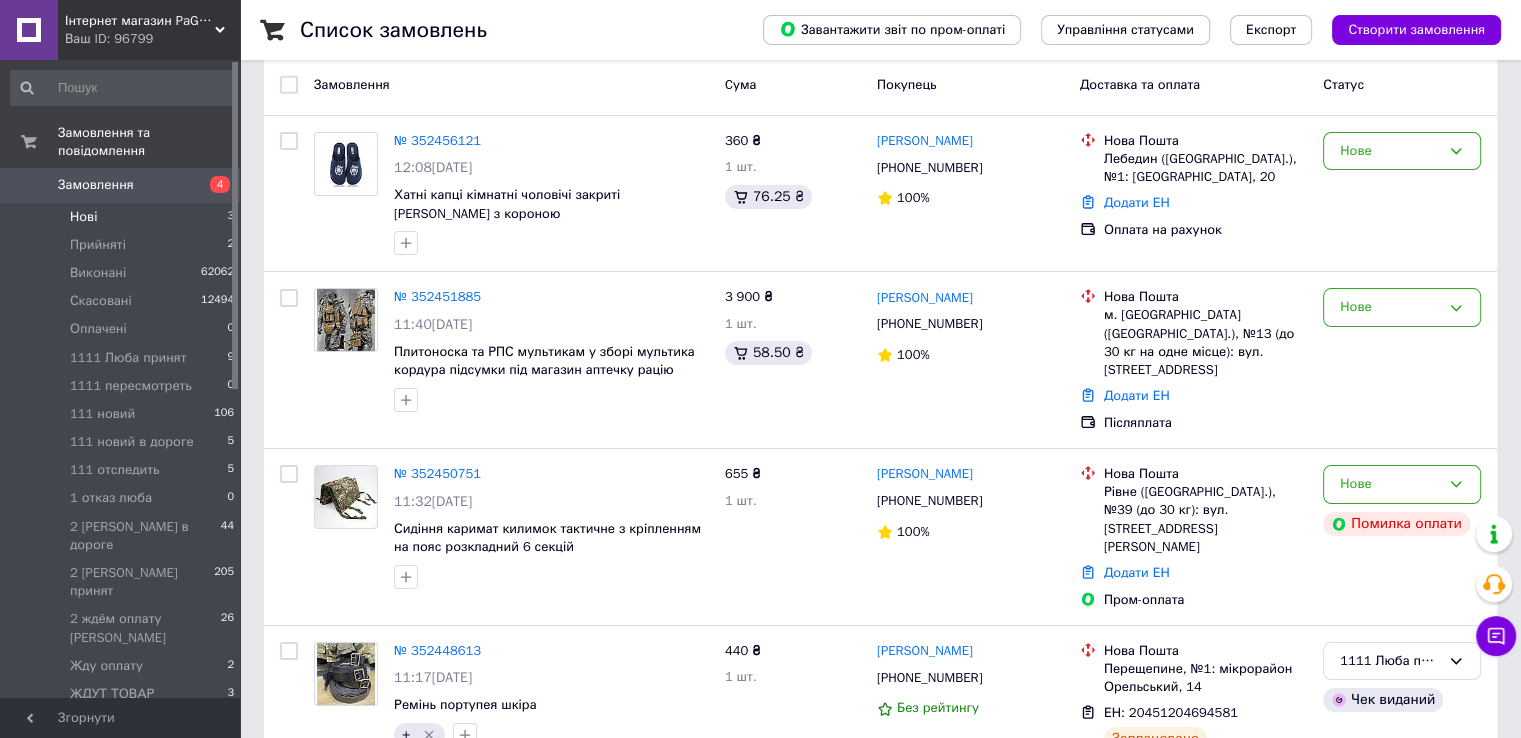 click on "Нові 3" at bounding box center (123, 217) 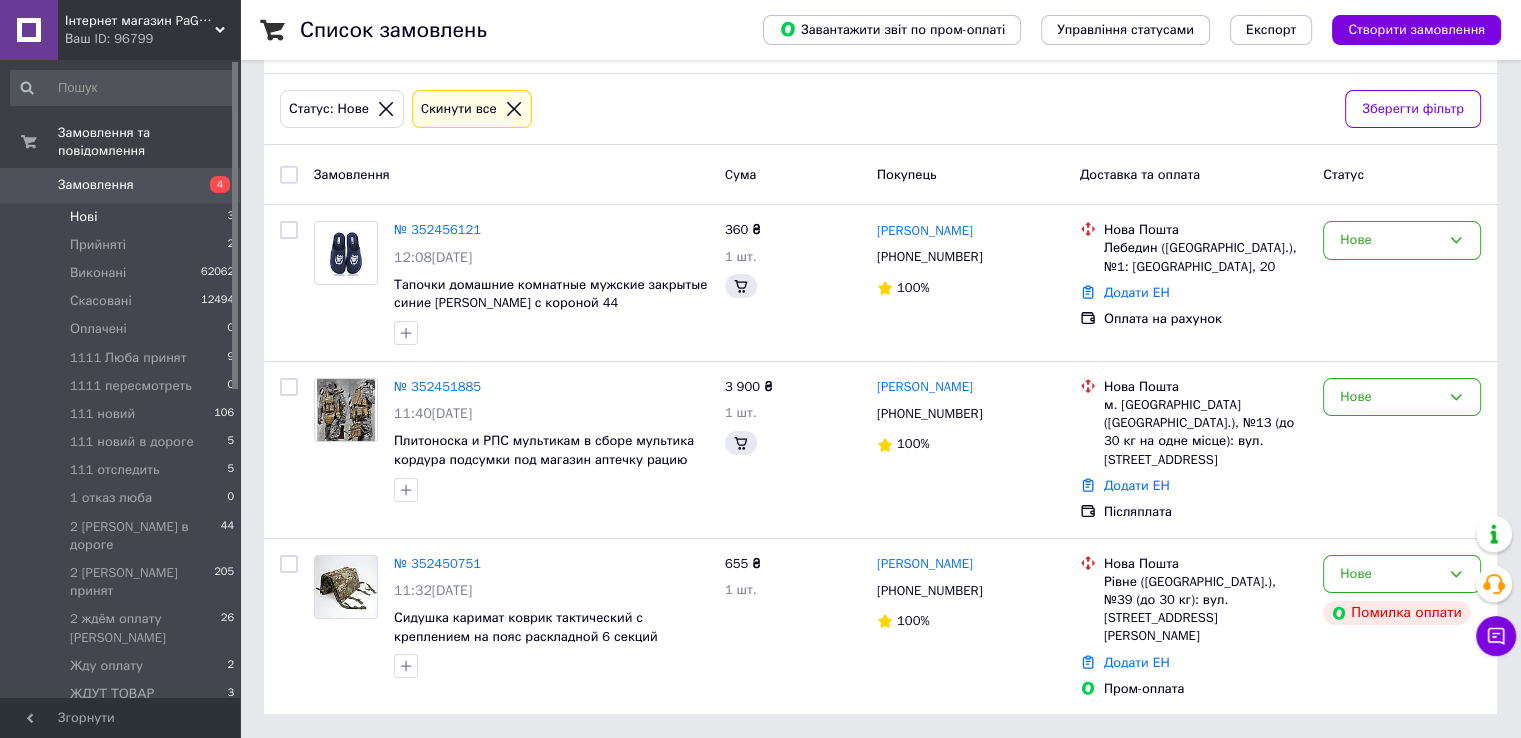scroll, scrollTop: 0, scrollLeft: 0, axis: both 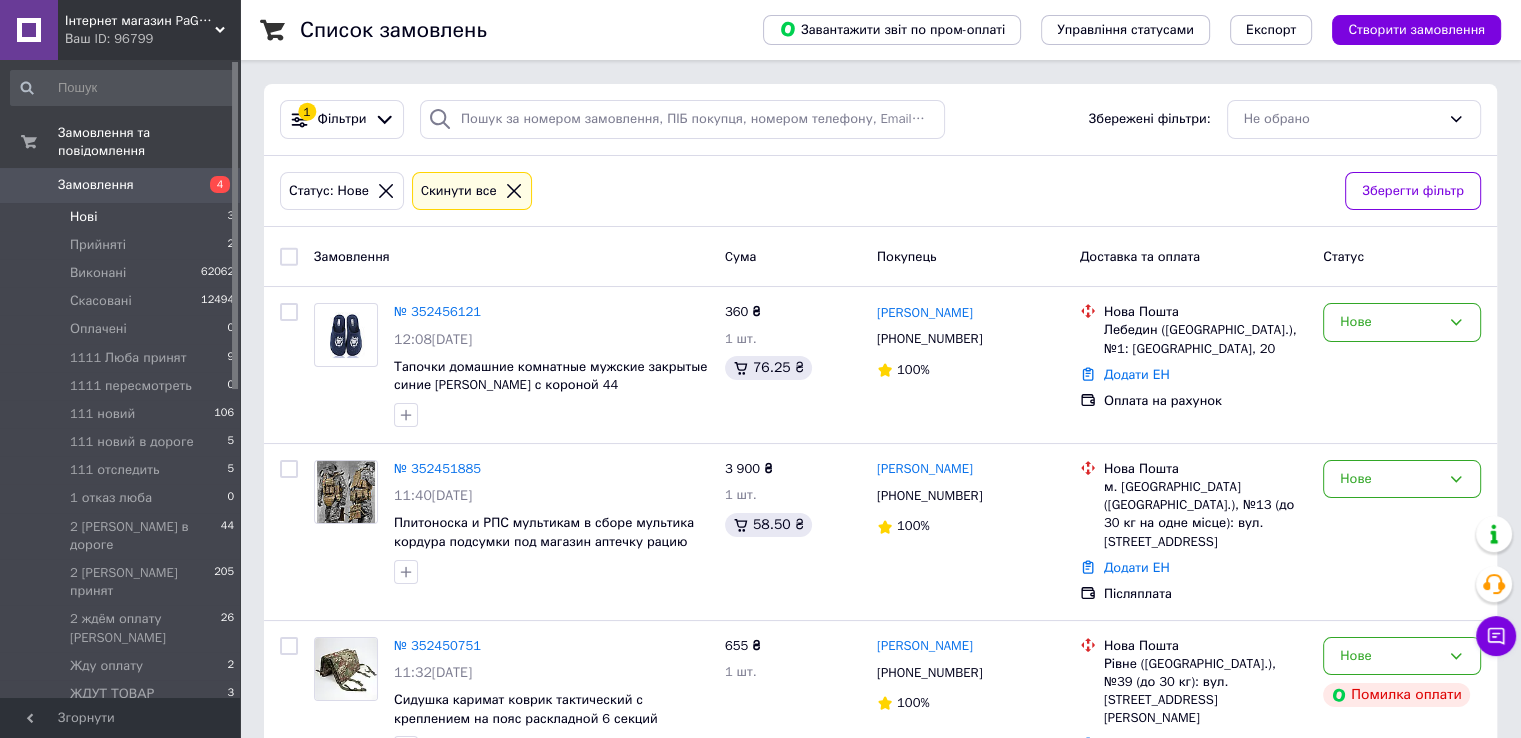 click at bounding box center [289, 256] 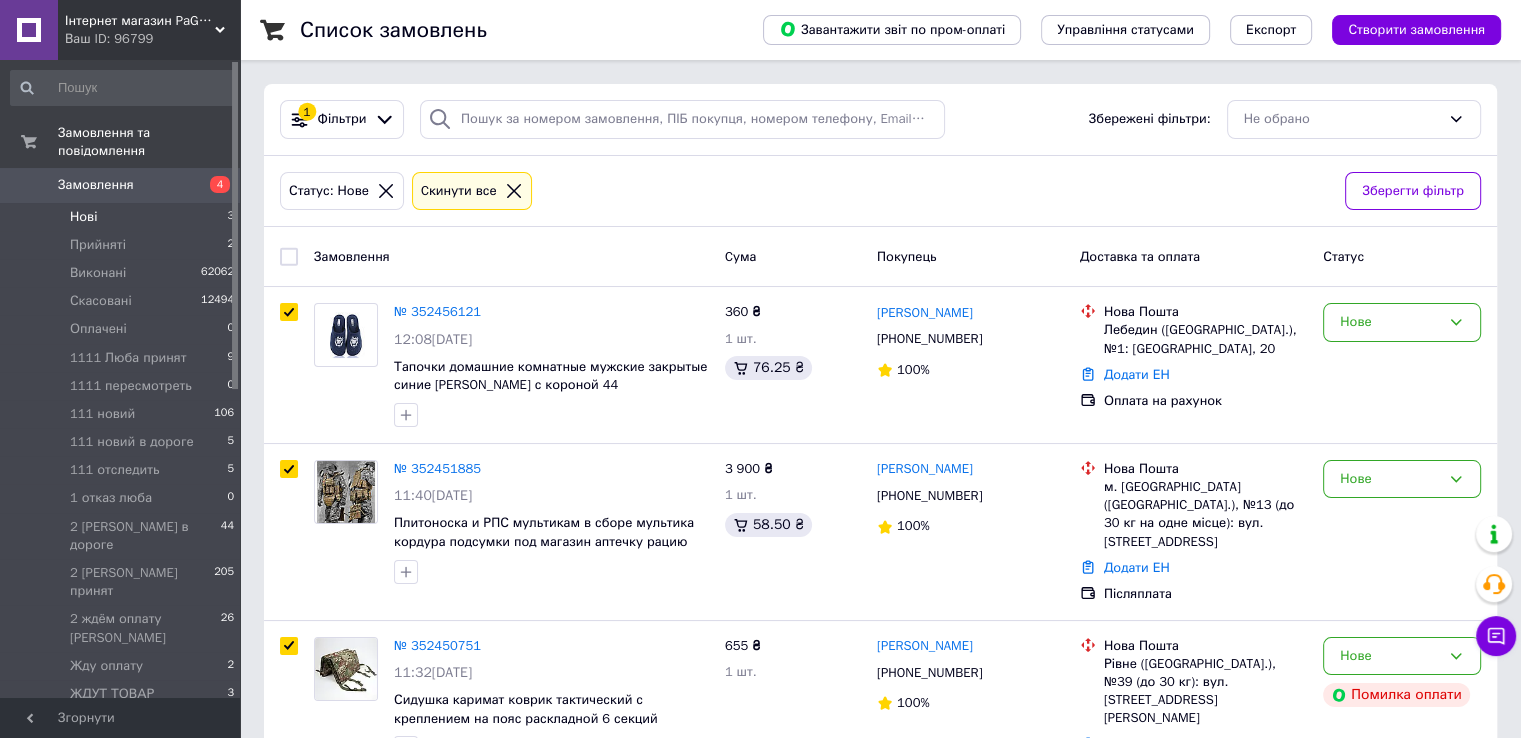 checkbox on "true" 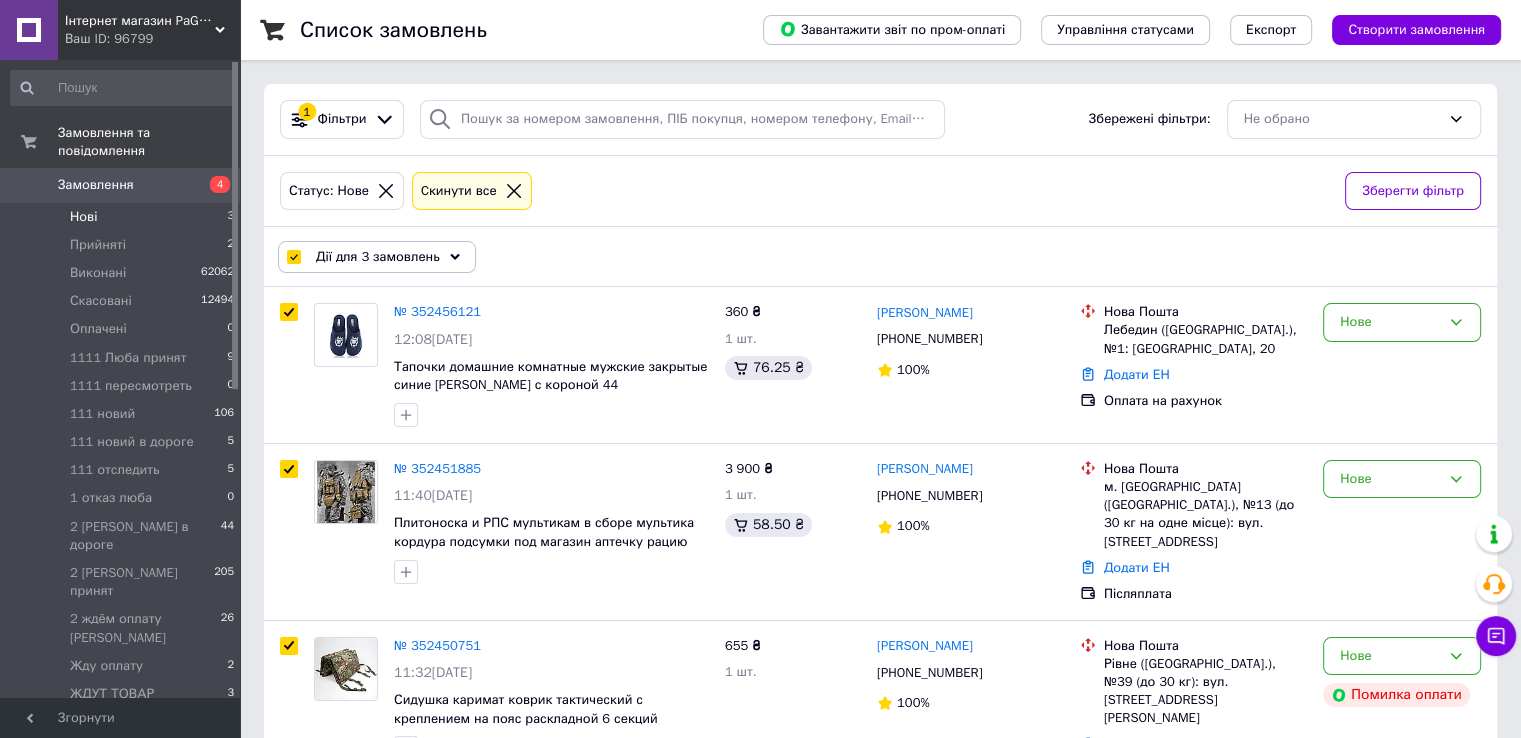click 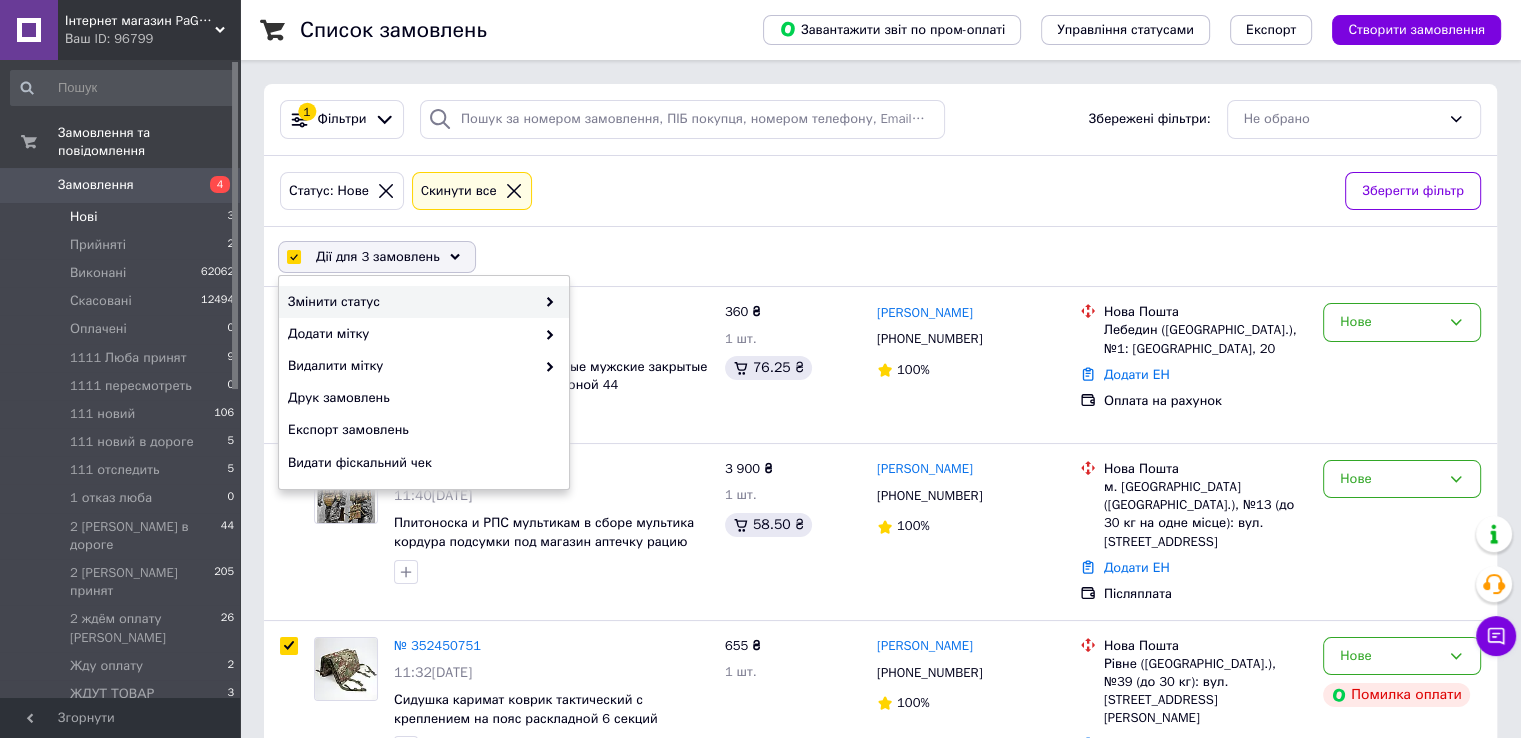 click on "Змінити статус" at bounding box center (424, 302) 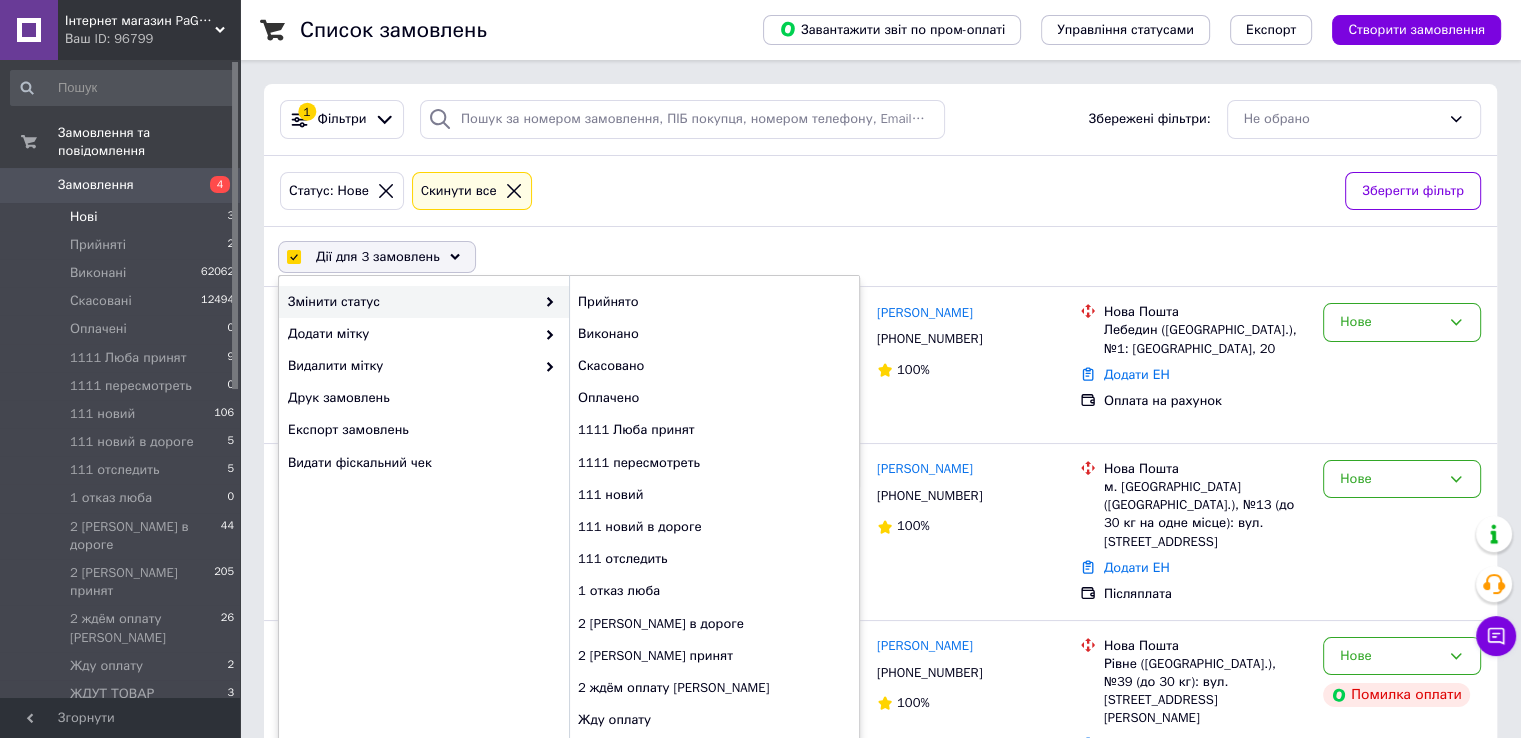 click on "Змінити статус" at bounding box center (411, 302) 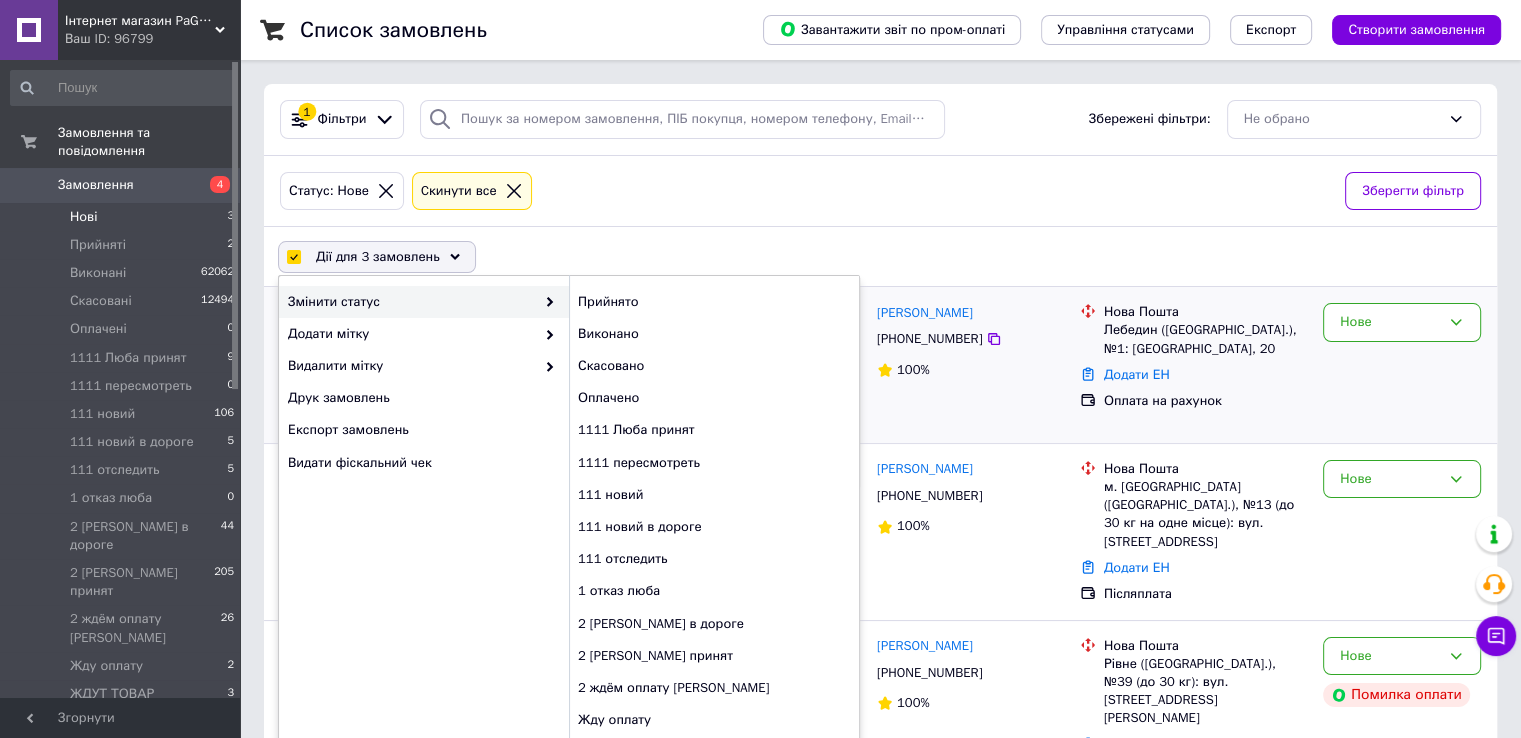 click on "Прийнято" at bounding box center (714, 302) 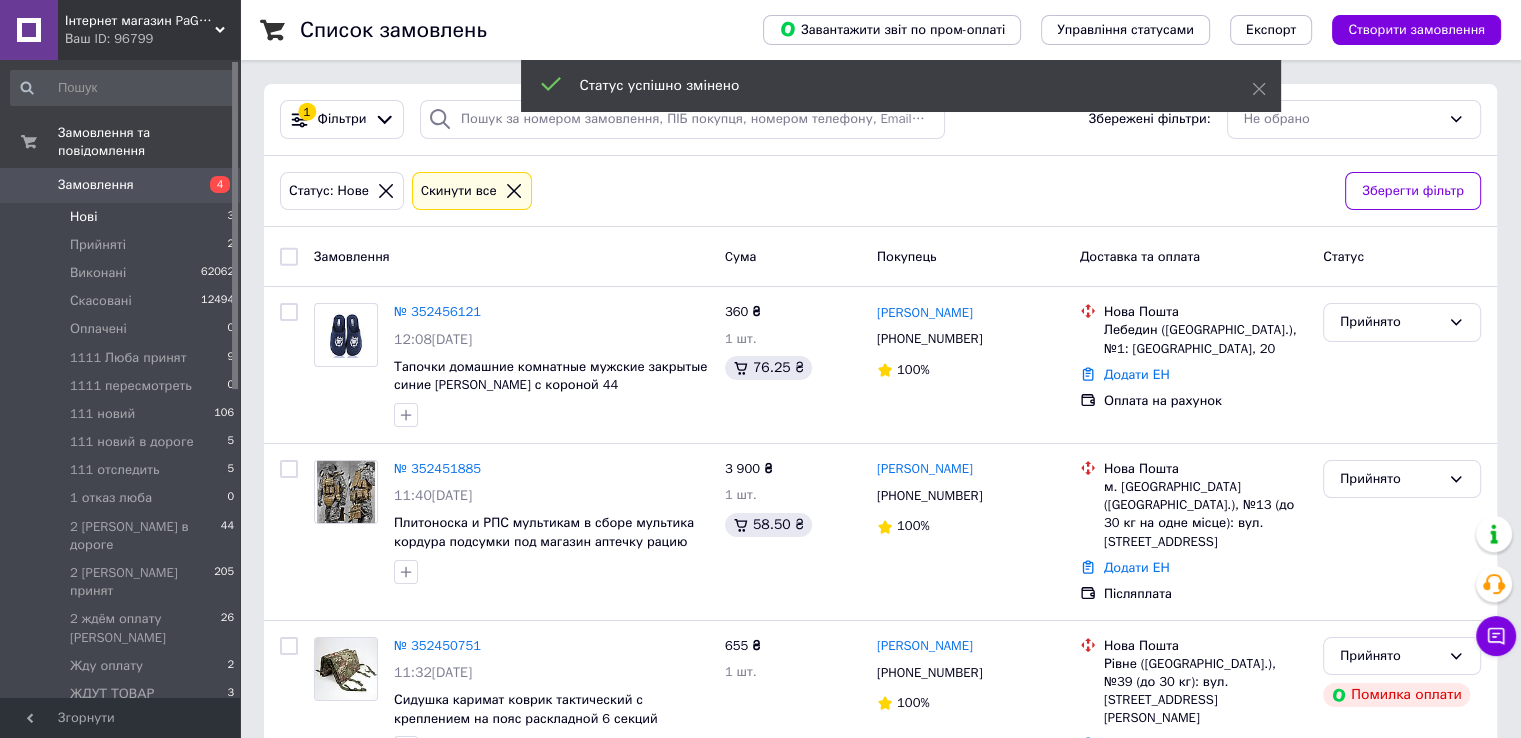 click at bounding box center (289, 257) 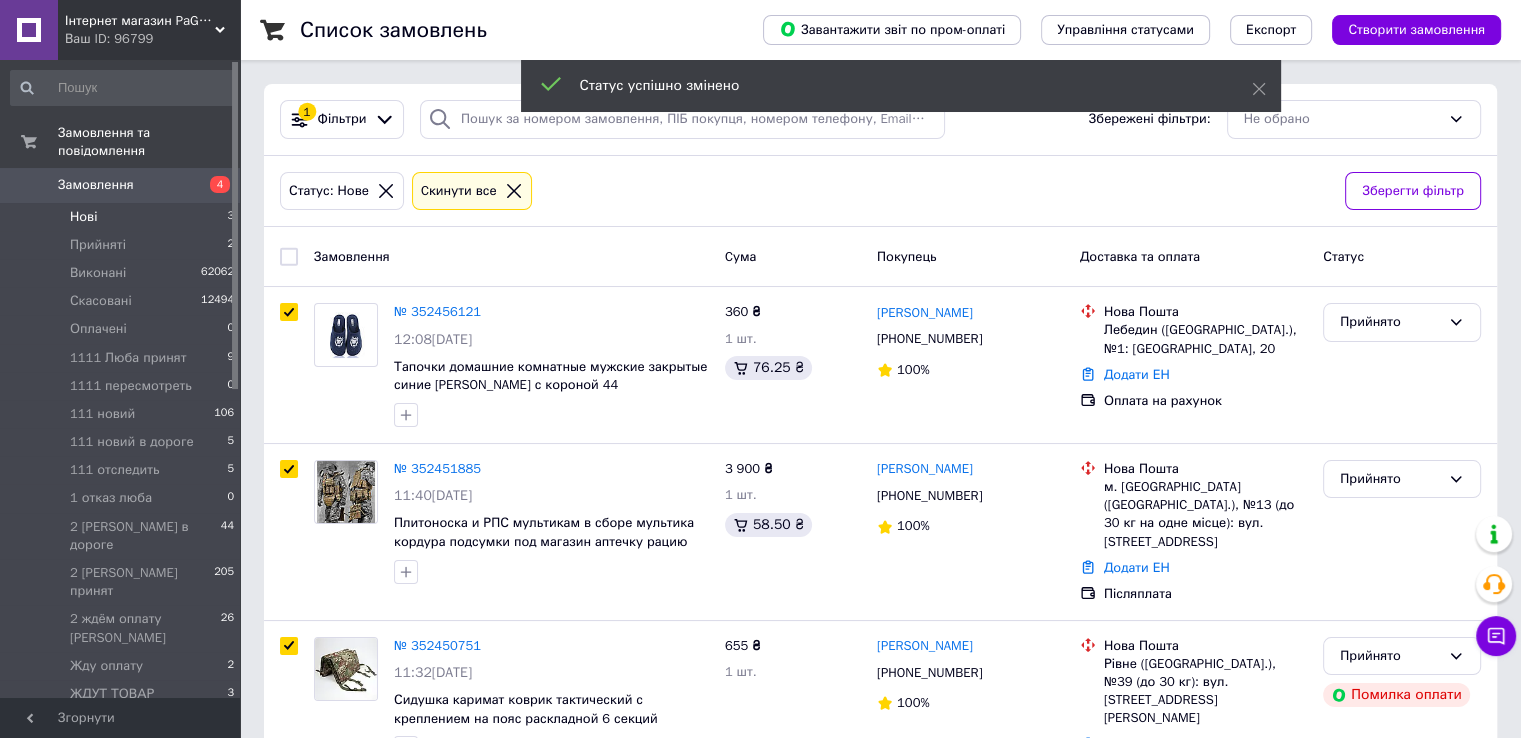 checkbox on "true" 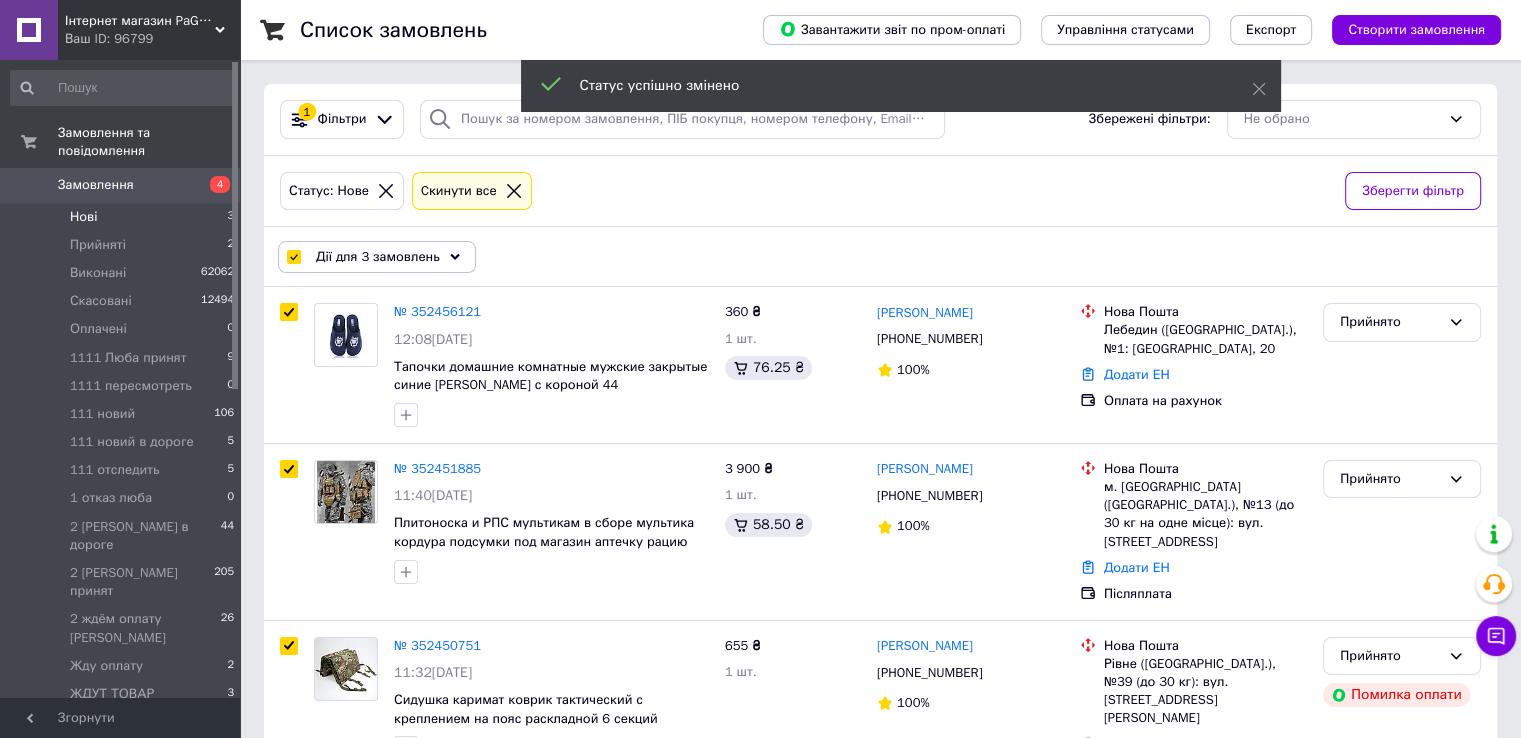 click on "Дії для 3 замовлень" at bounding box center (377, 257) 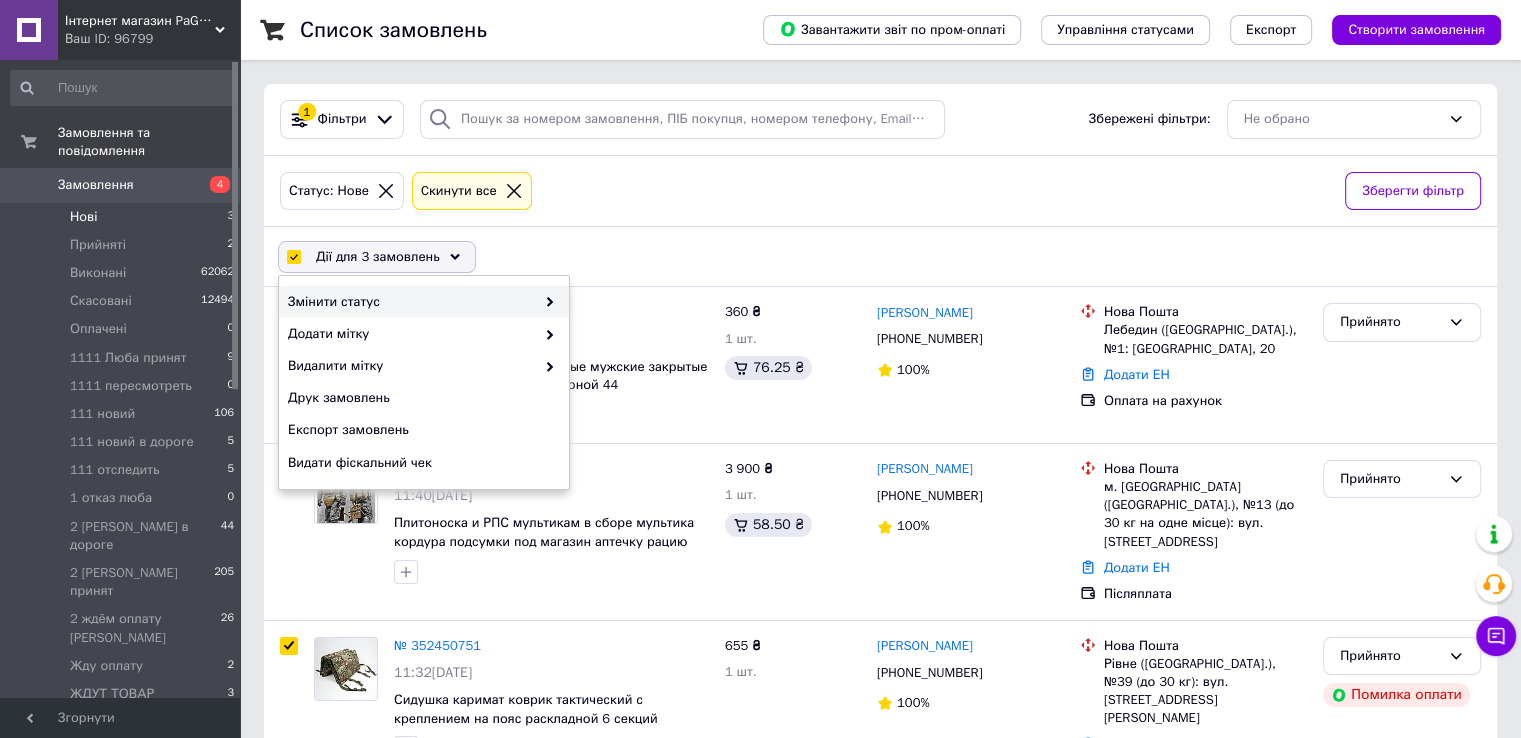 click on "Змінити статус" at bounding box center [411, 302] 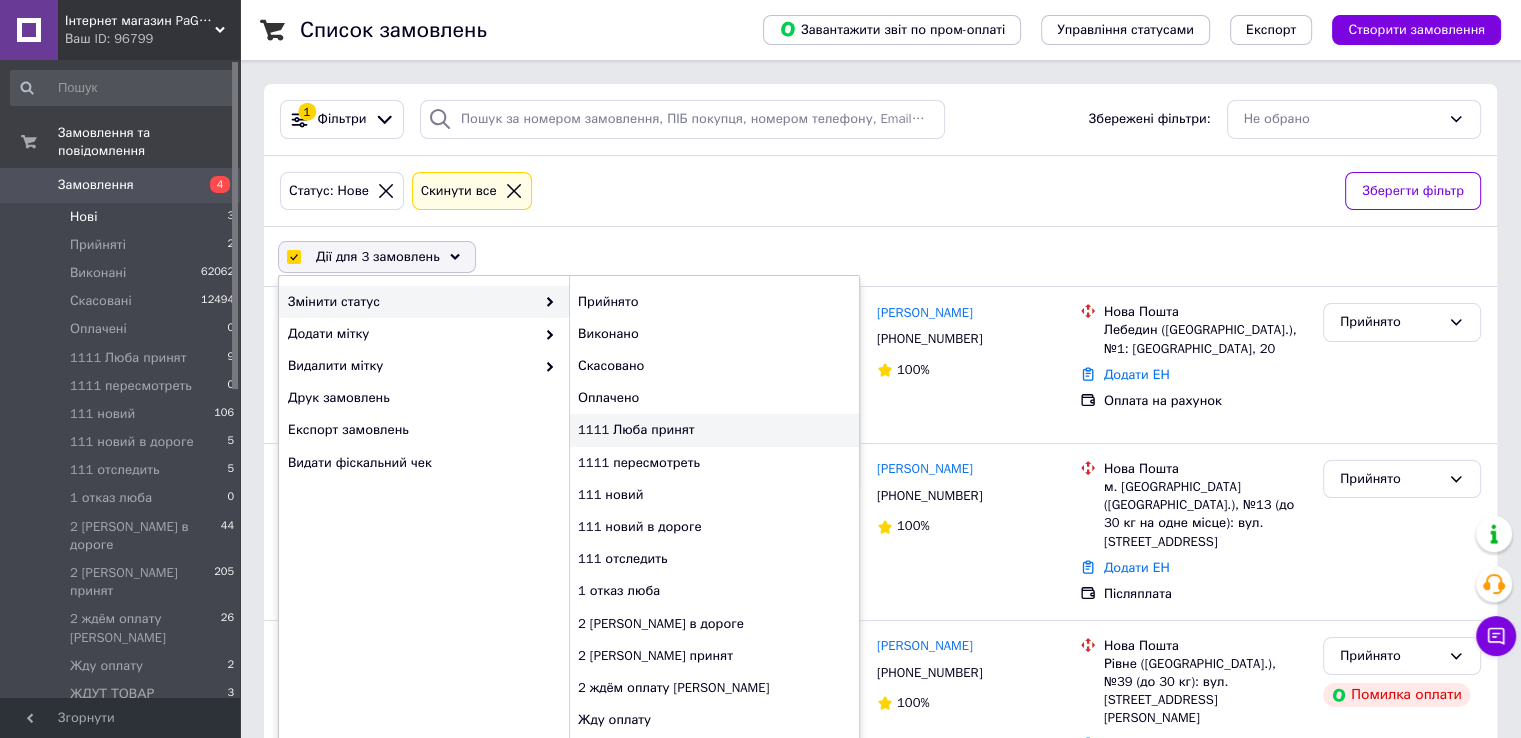 click on "1111 Люба принят" at bounding box center (714, 430) 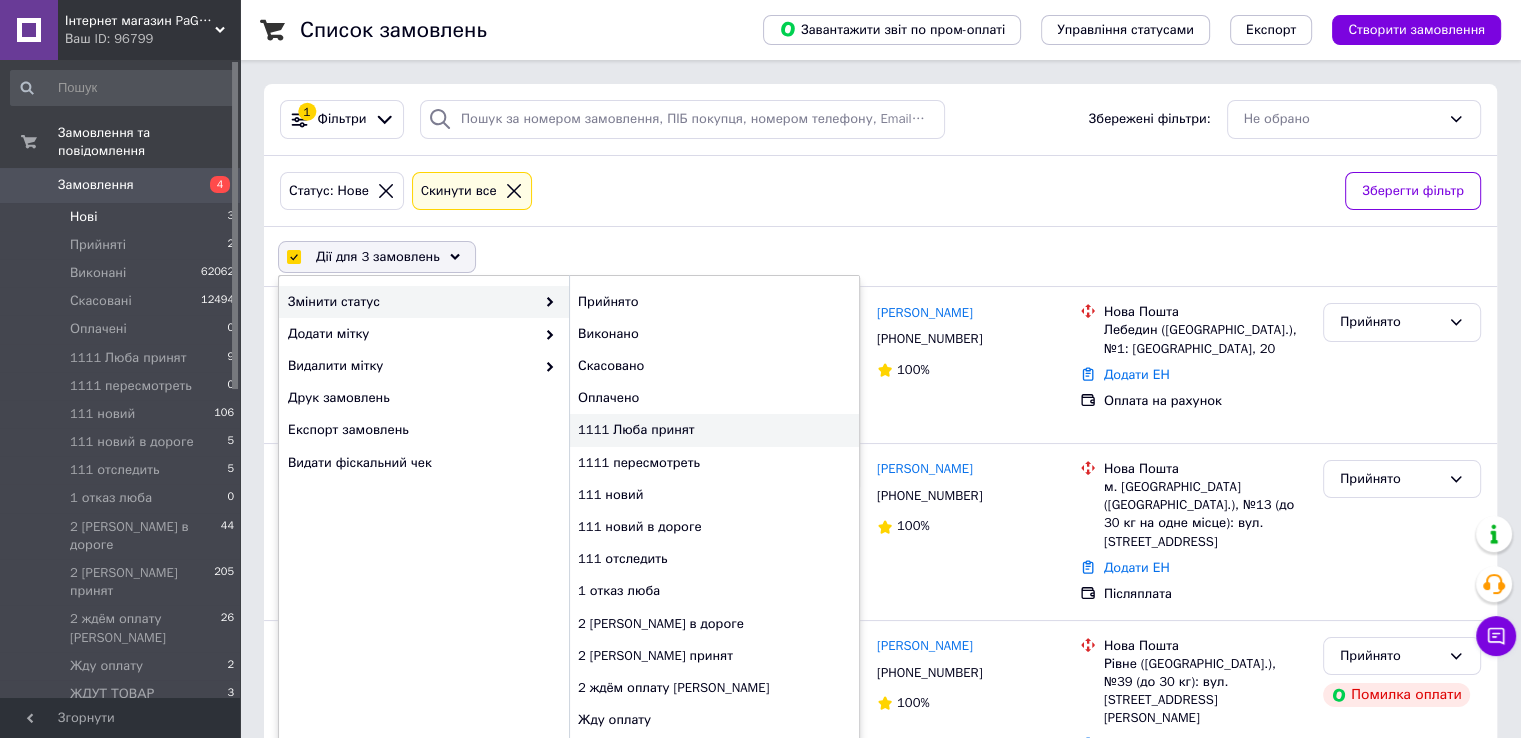 checkbox on "false" 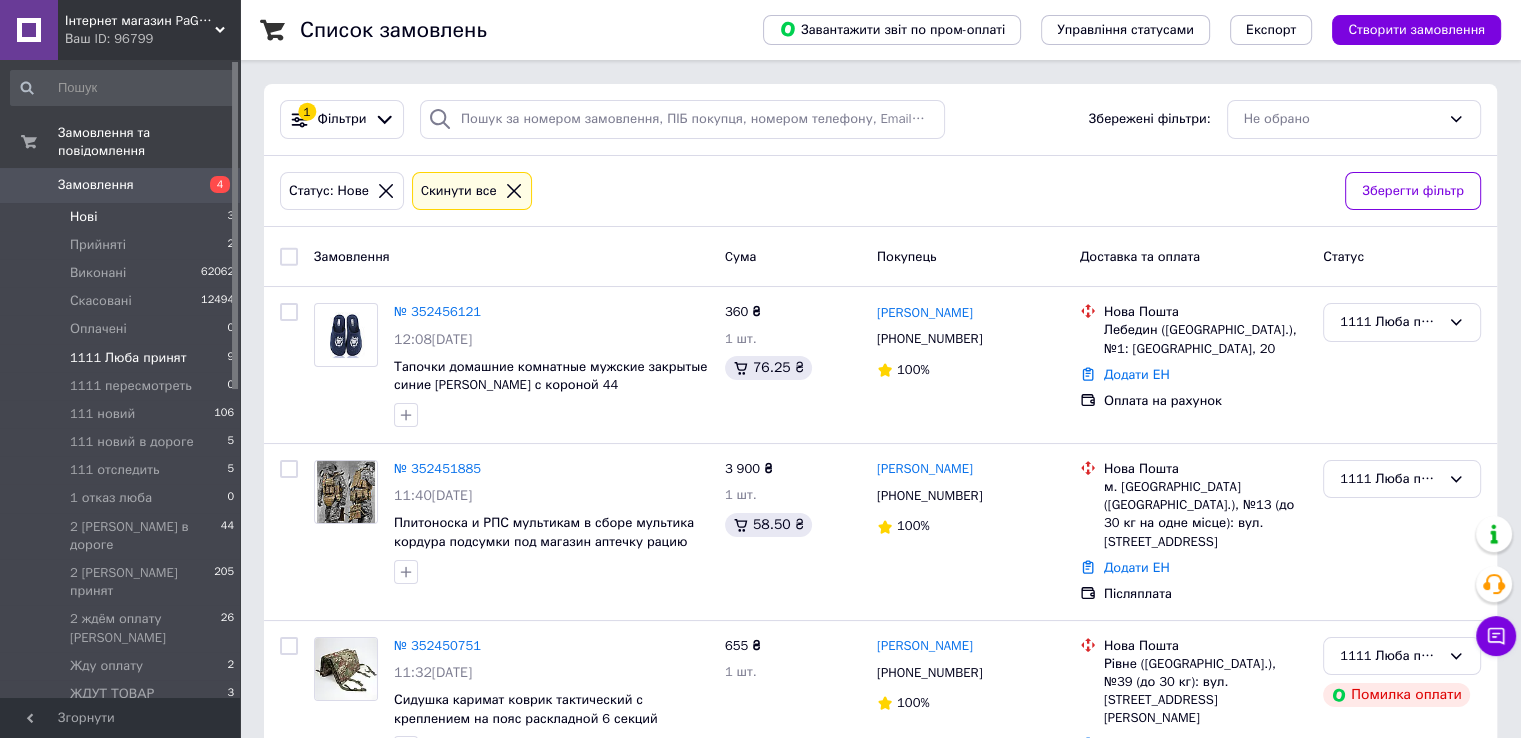 click on "1111 Люба принят 9" at bounding box center [123, 358] 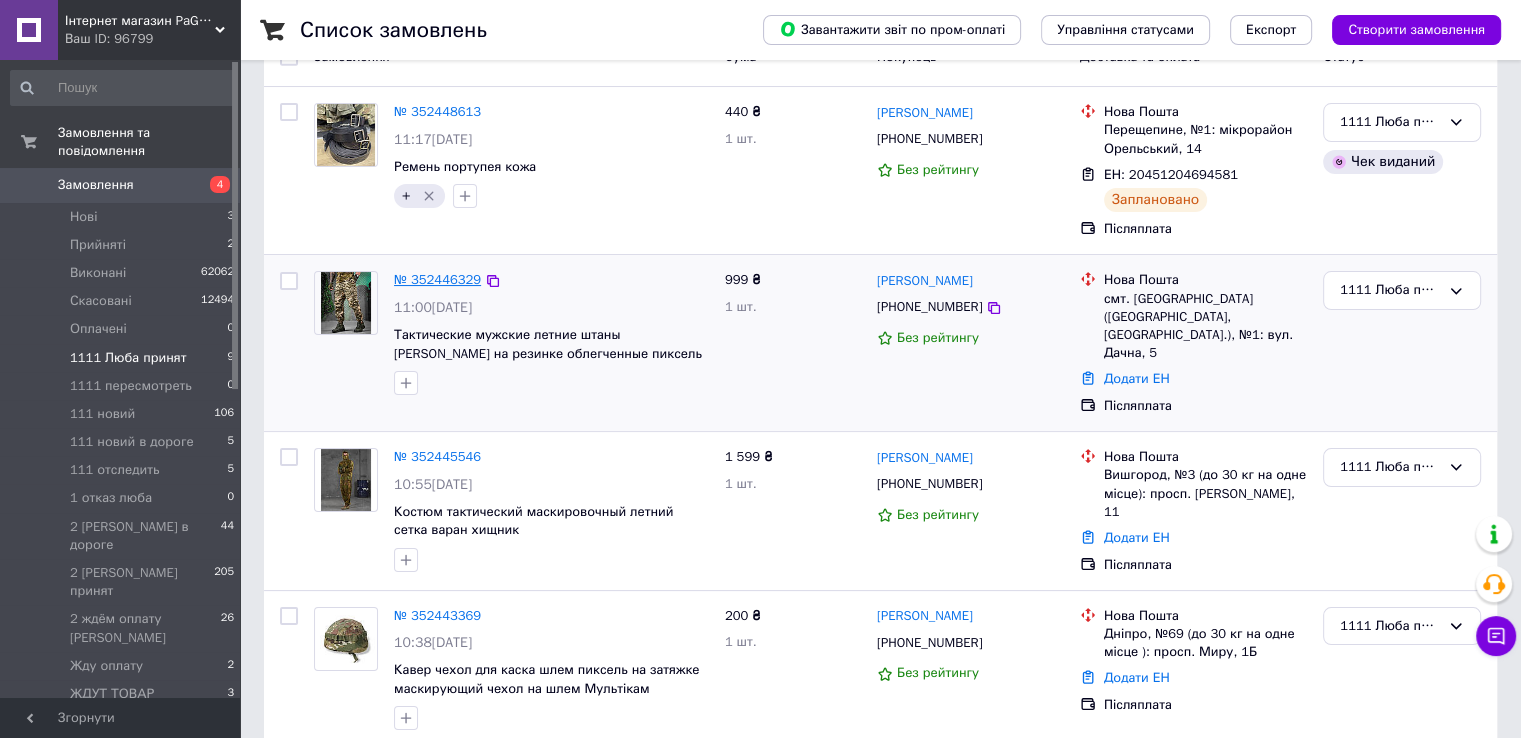 click on "№ 352446329" at bounding box center (437, 279) 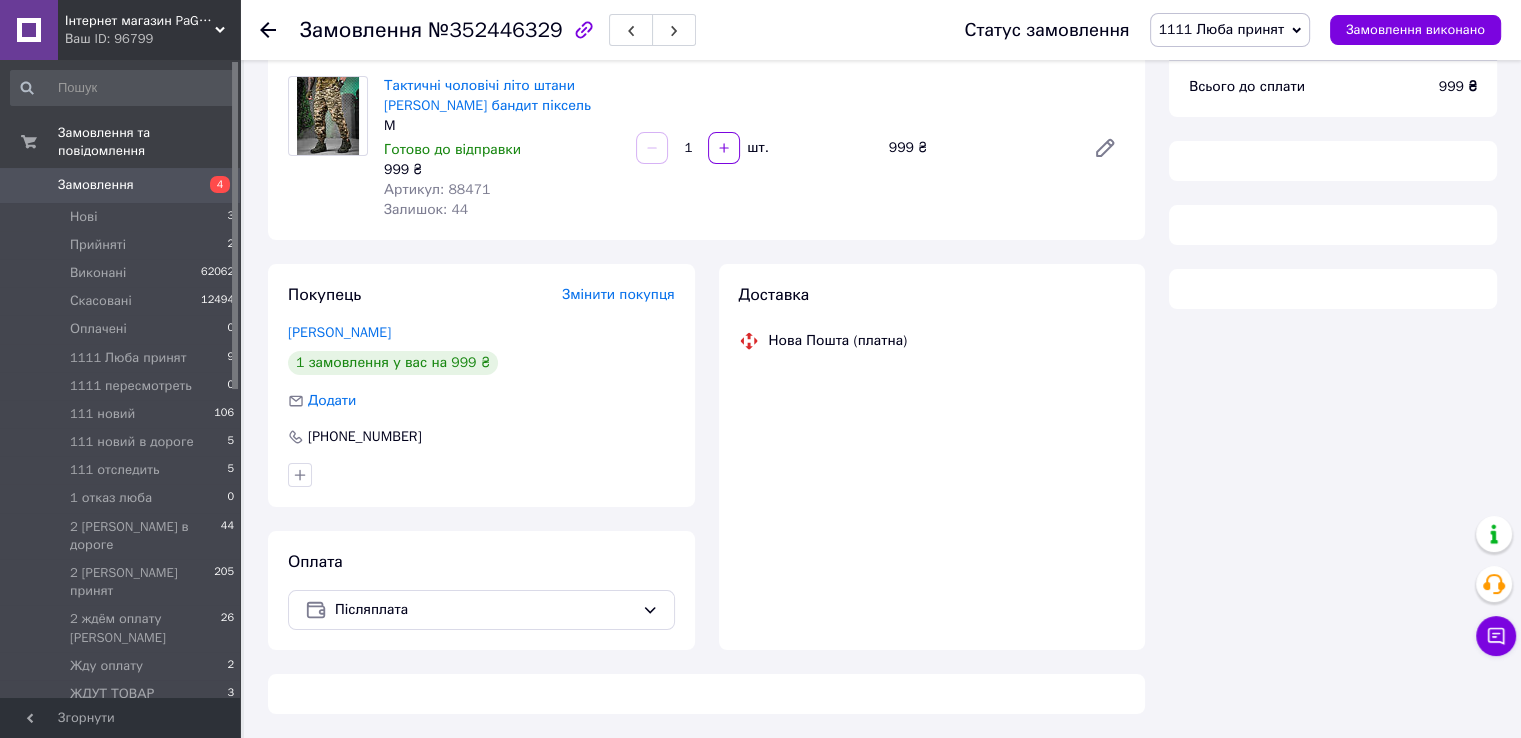 scroll, scrollTop: 0, scrollLeft: 0, axis: both 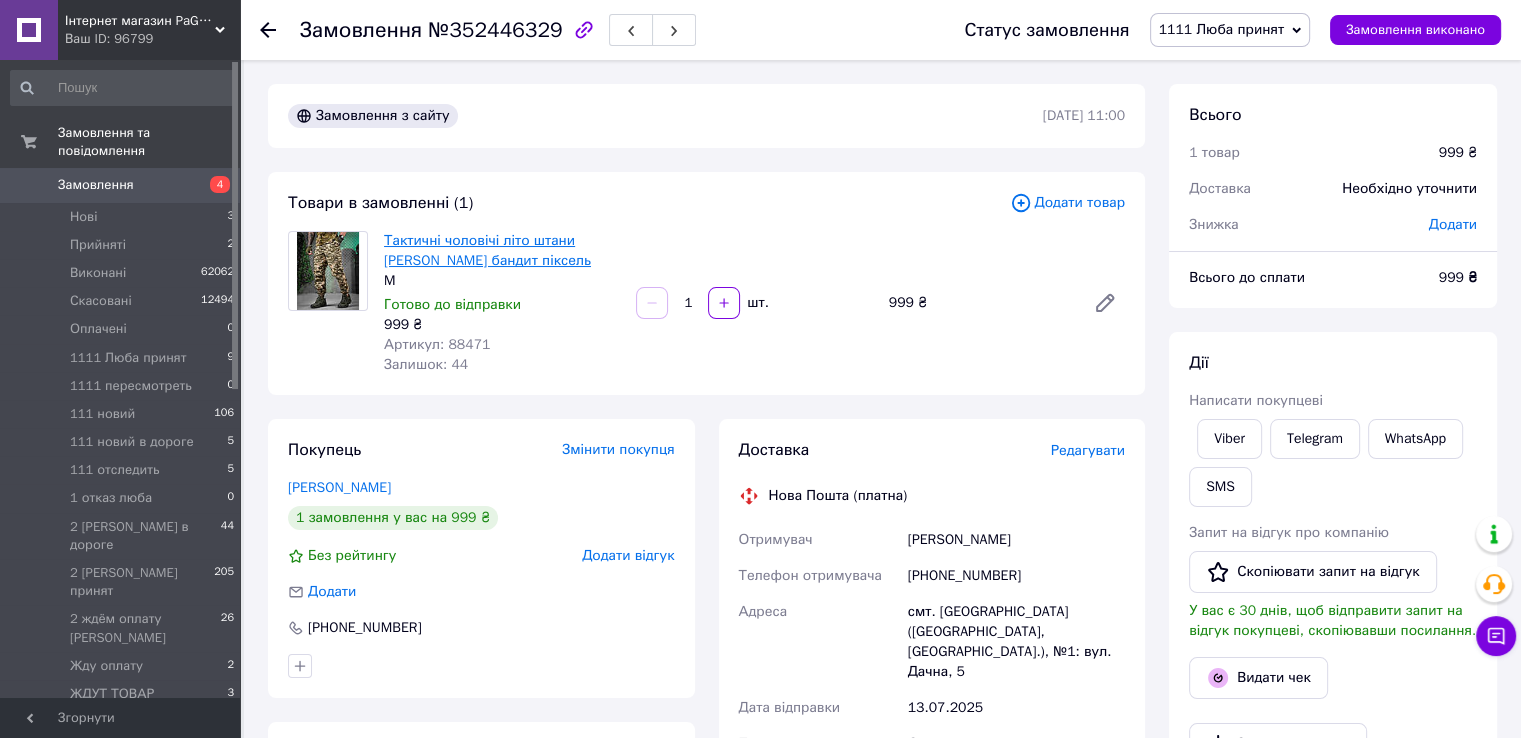 click on "Тактичні чоловічі літо штани [PERSON_NAME] бандит піксель" at bounding box center [487, 250] 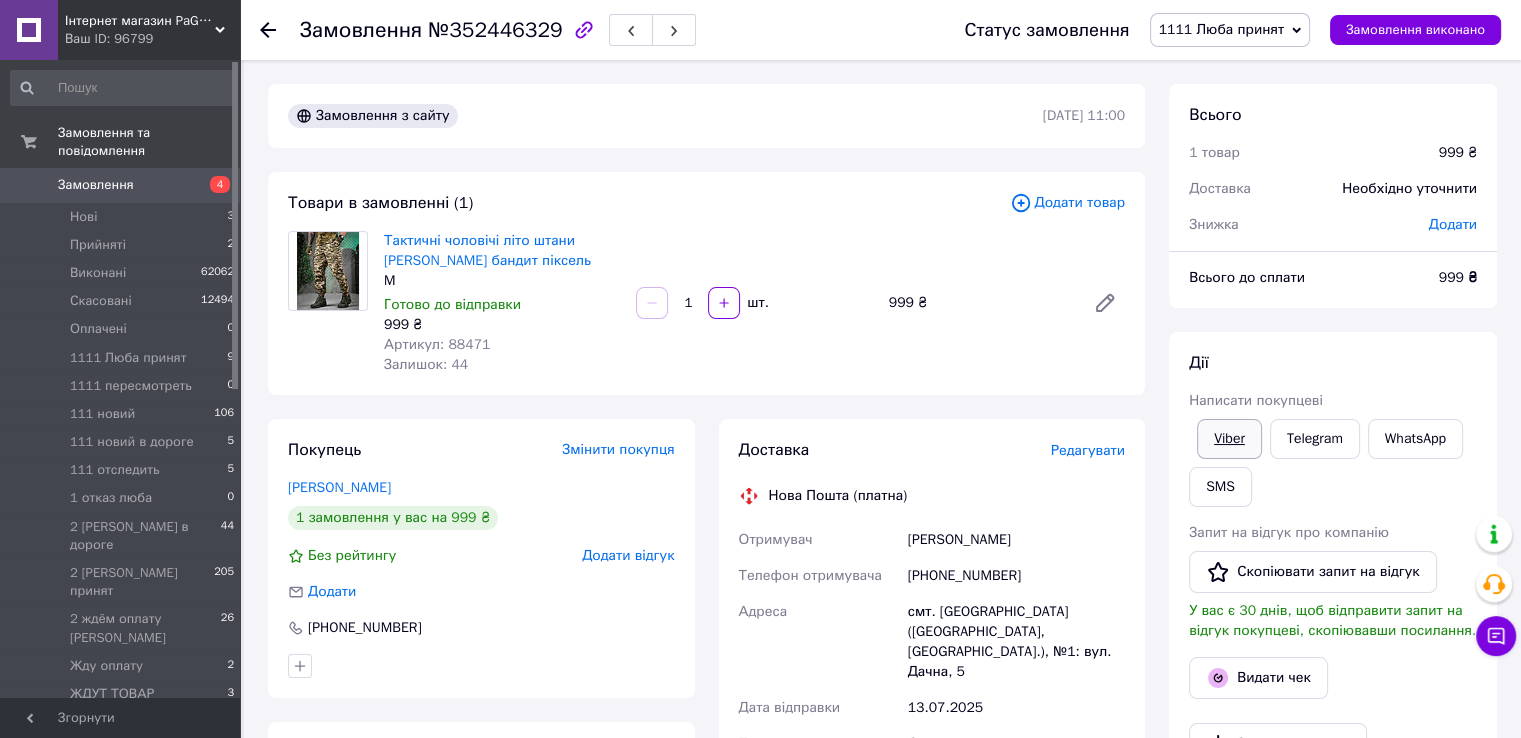 click on "Viber" at bounding box center (1229, 439) 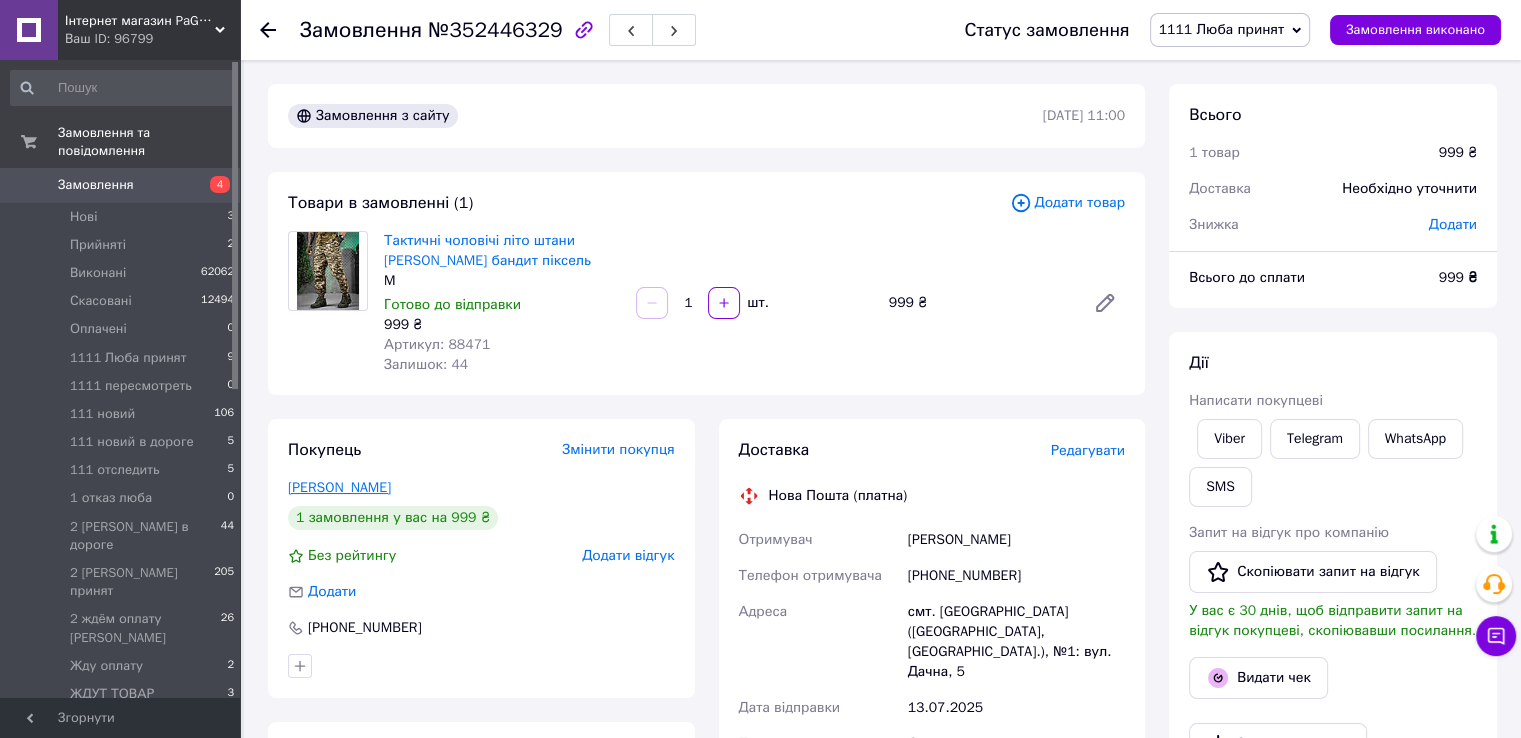 drag, startPoint x: 400, startPoint y: 506, endPoint x: 388, endPoint y: 494, distance: 16.970562 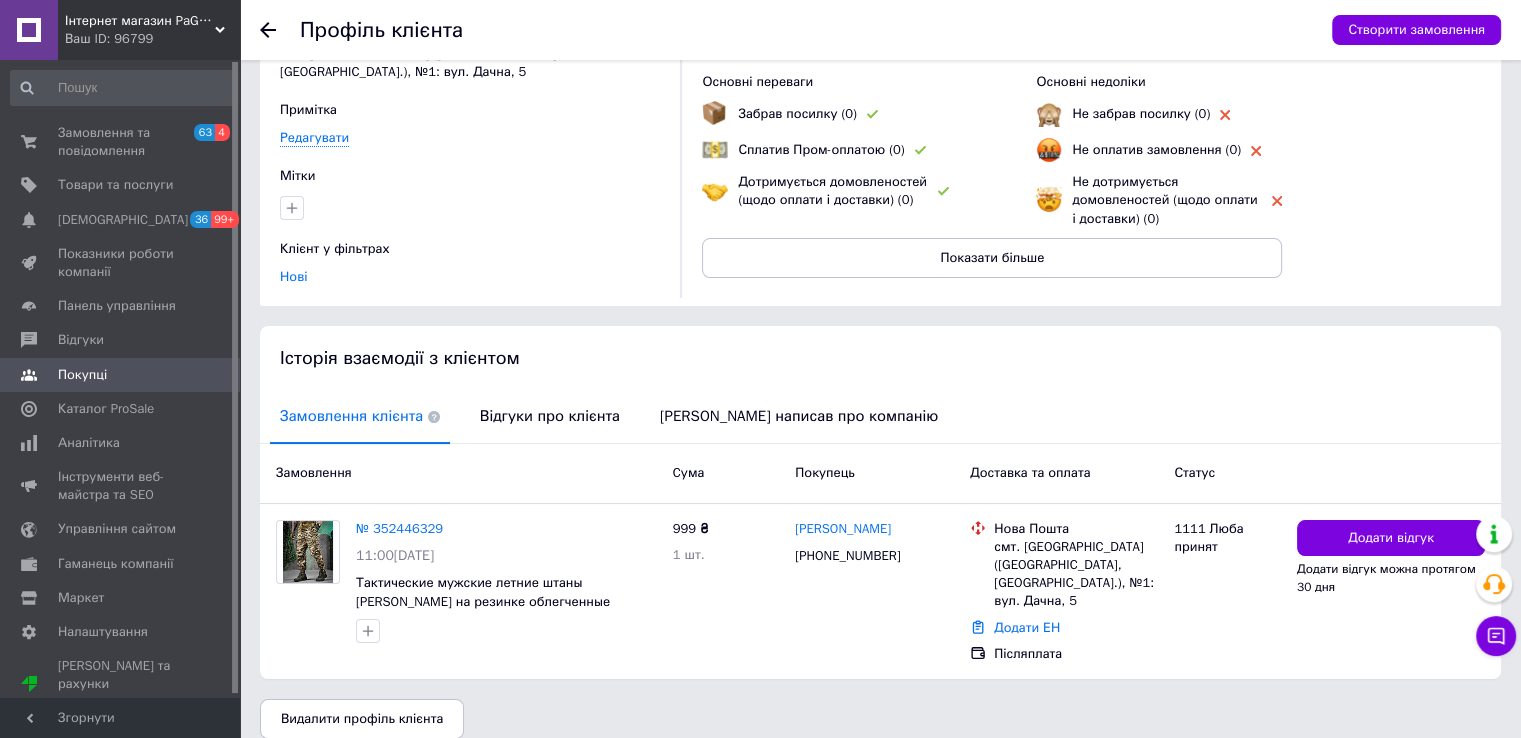 scroll, scrollTop: 158, scrollLeft: 0, axis: vertical 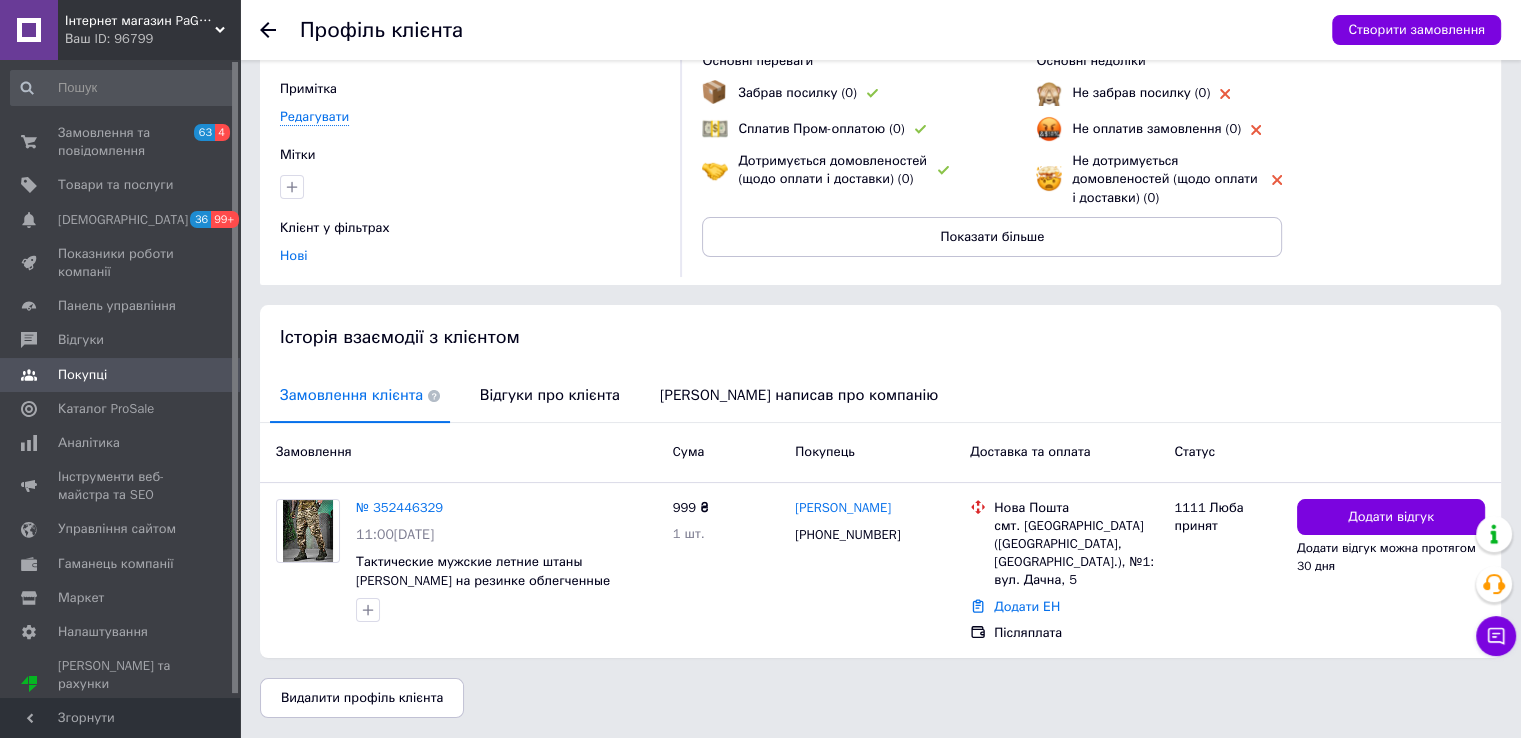 drag, startPoint x: 279, startPoint y: 50, endPoint x: 272, endPoint y: 36, distance: 15.652476 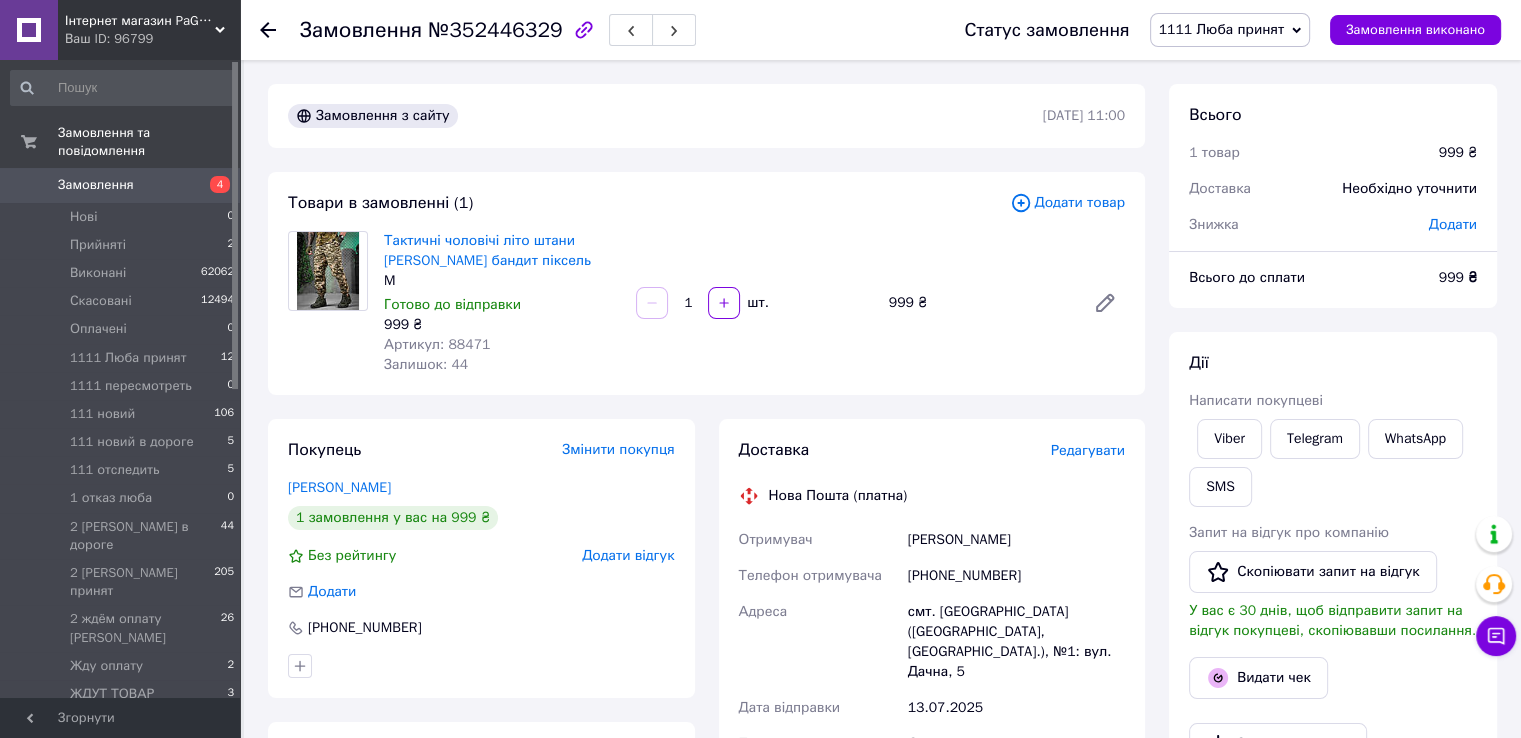 drag, startPoint x: 1472, startPoint y: 324, endPoint x: 1457, endPoint y: 333, distance: 17.492855 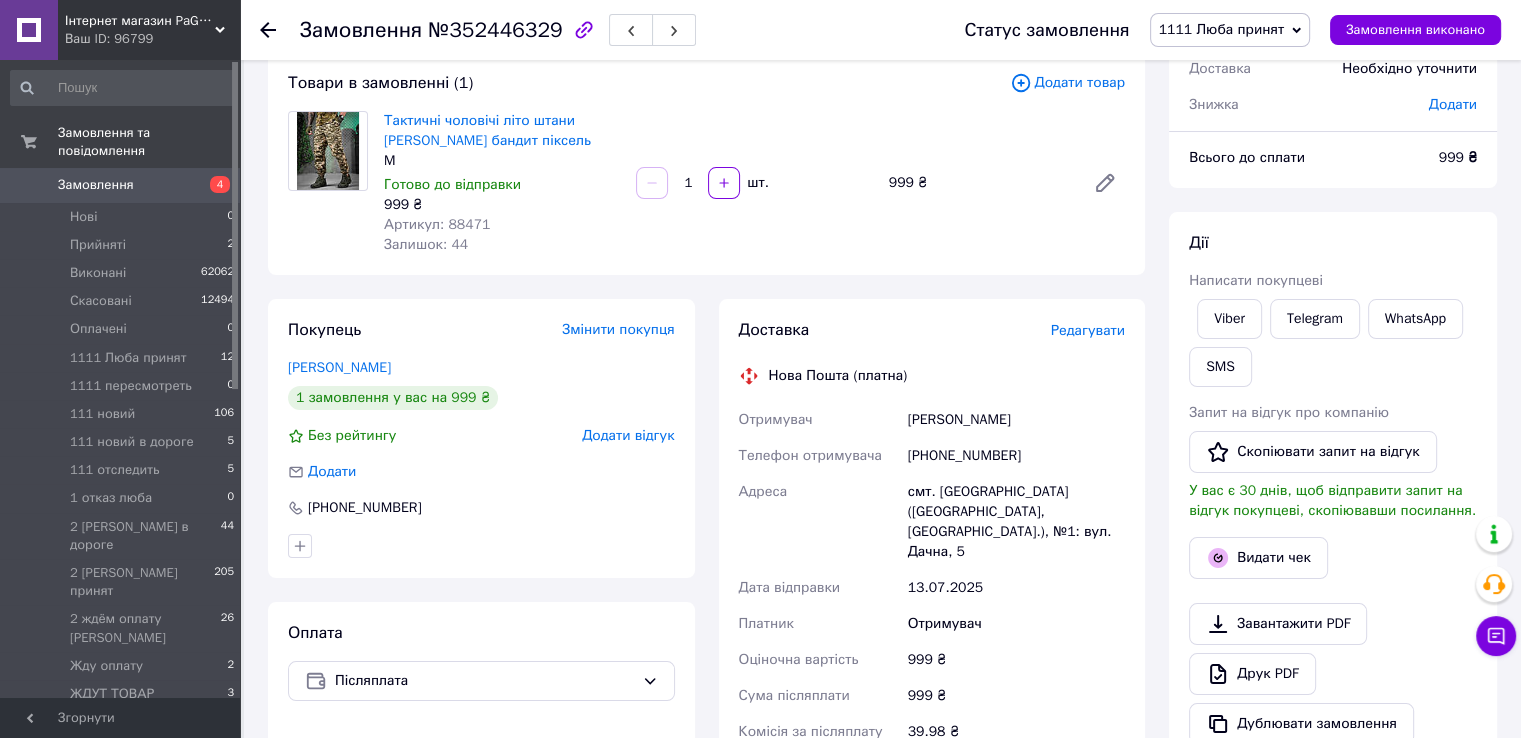 scroll, scrollTop: 300, scrollLeft: 0, axis: vertical 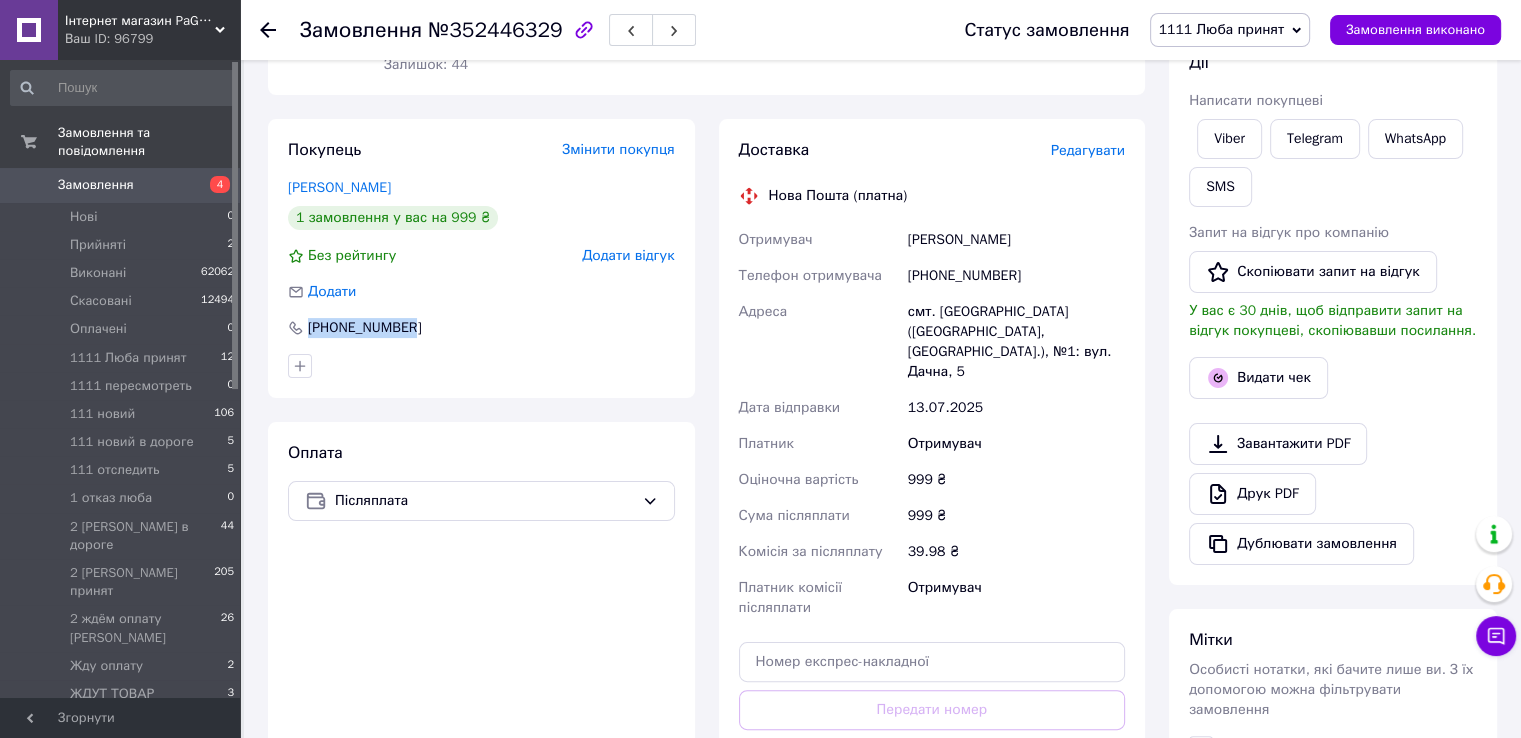 click on "Покупець Змінити покупця [PERSON_NAME] 1 замовлення у вас на 999 ₴ Без рейтингу   Додати відгук Додати [PHONE_NUMBER]" at bounding box center [481, 258] 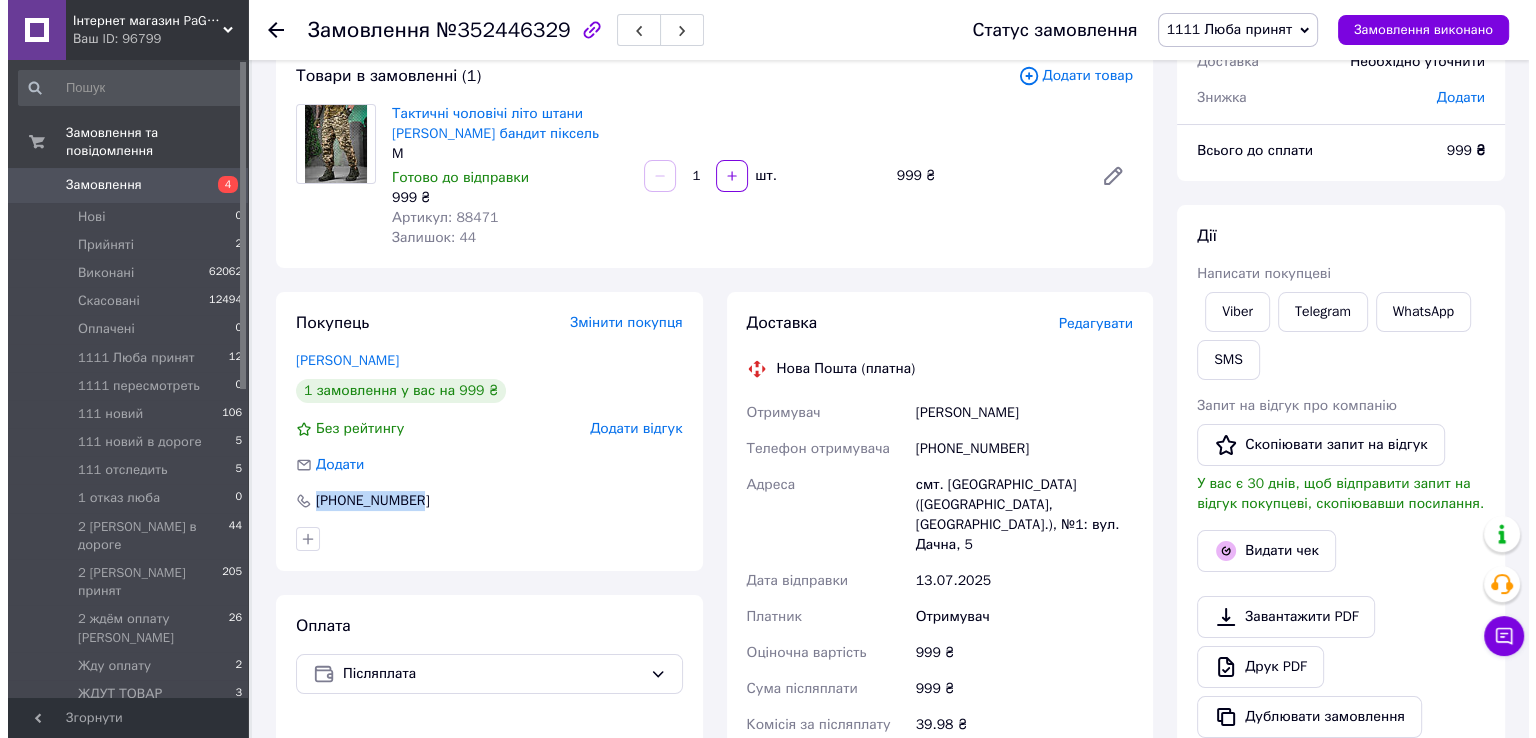 scroll, scrollTop: 100, scrollLeft: 0, axis: vertical 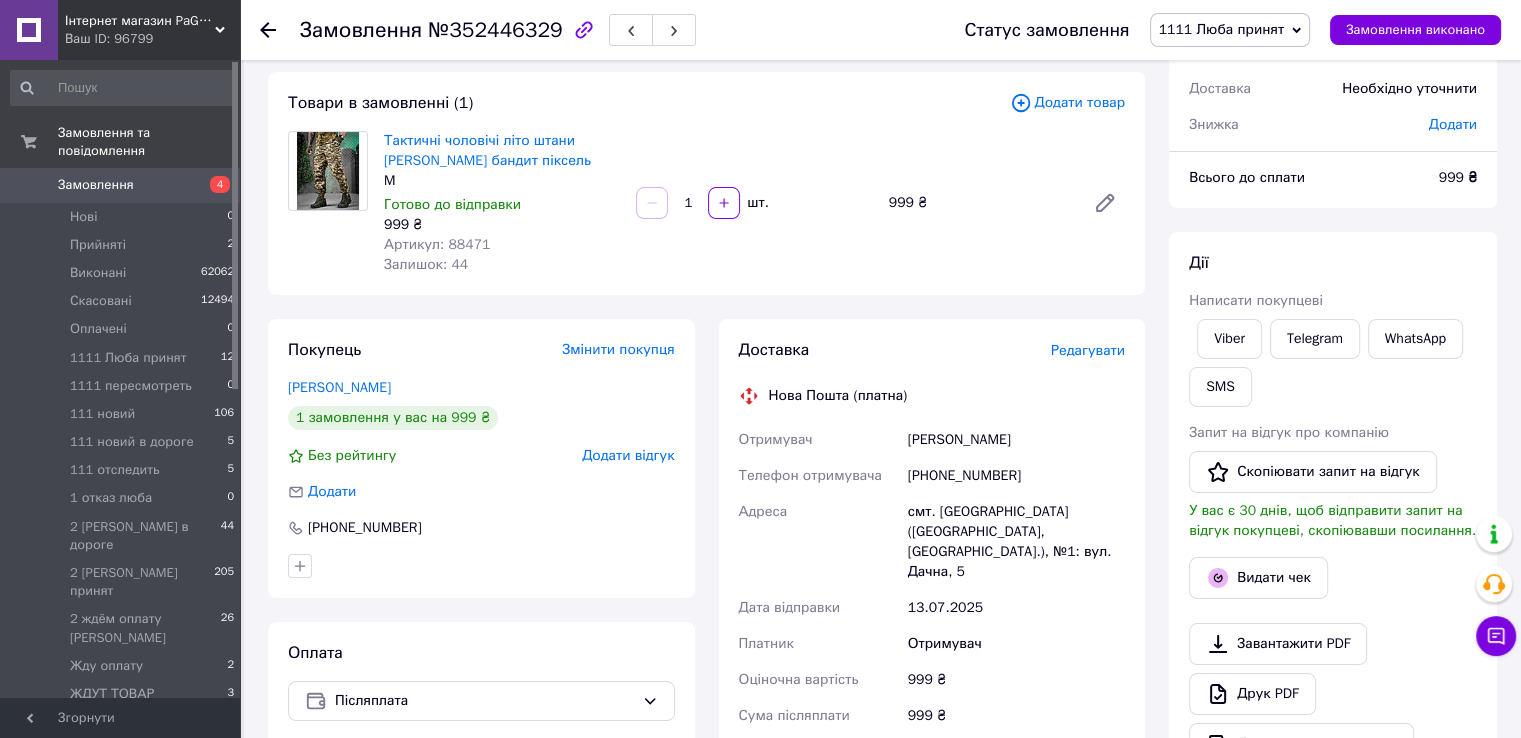 click on "Редагувати" at bounding box center [1088, 350] 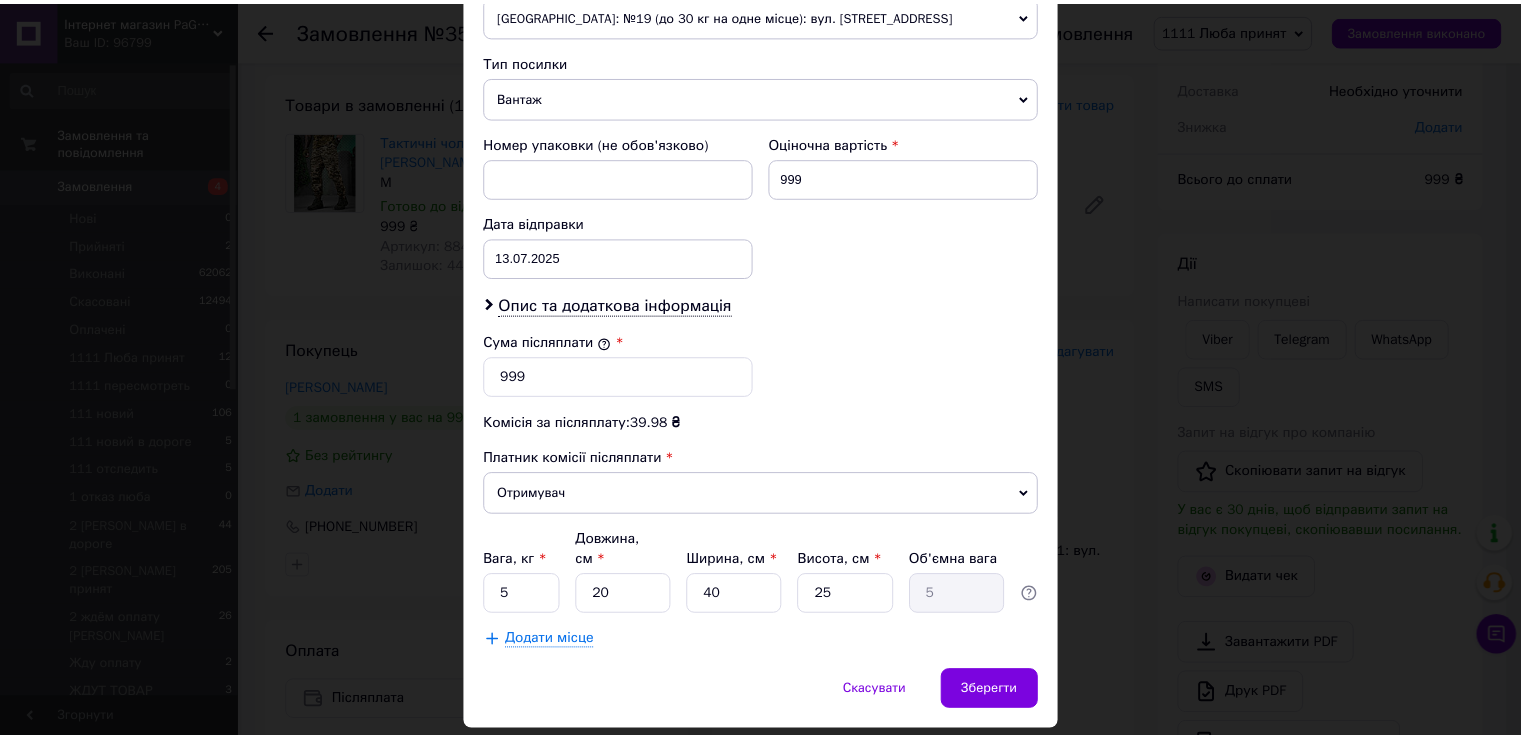 scroll, scrollTop: 782, scrollLeft: 0, axis: vertical 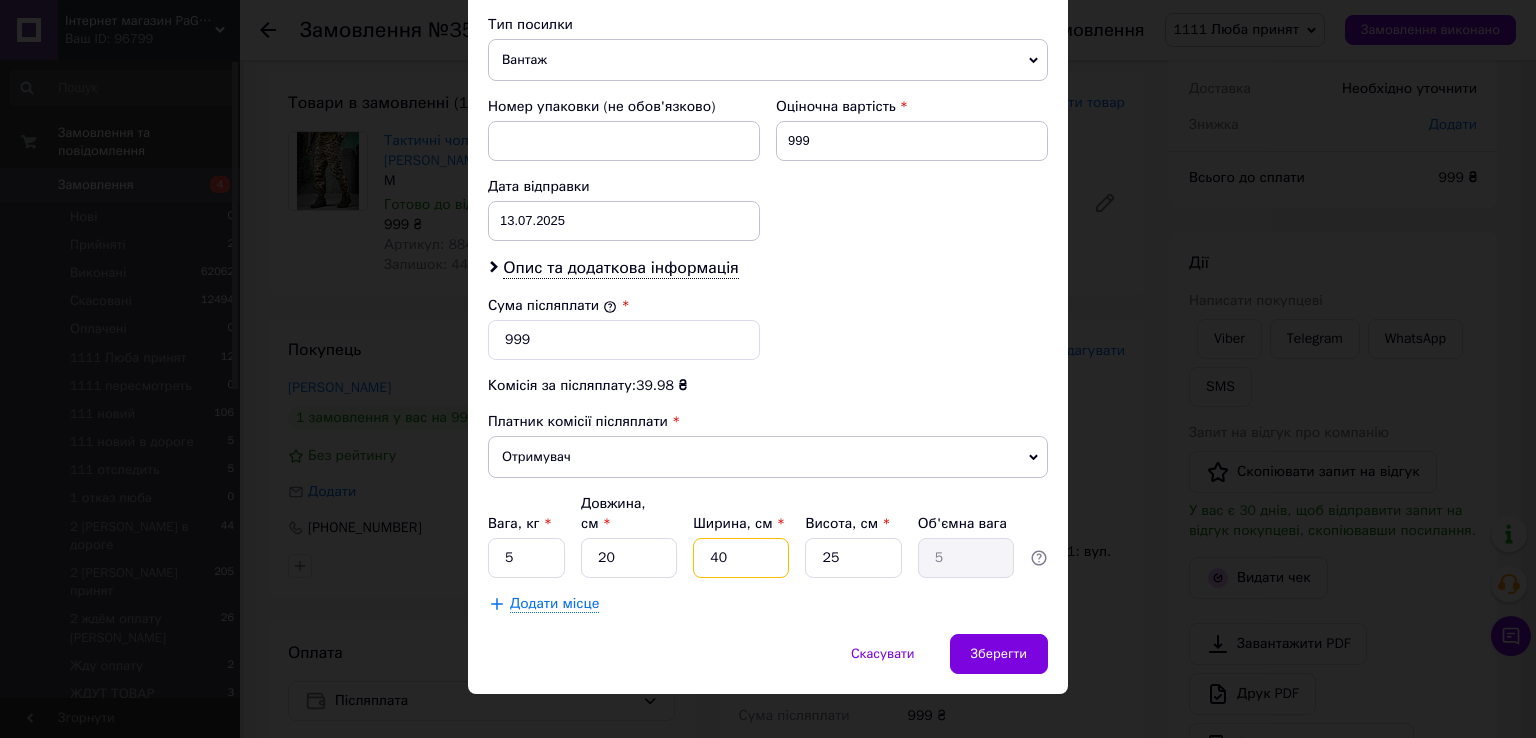 click on "40" at bounding box center [741, 558] 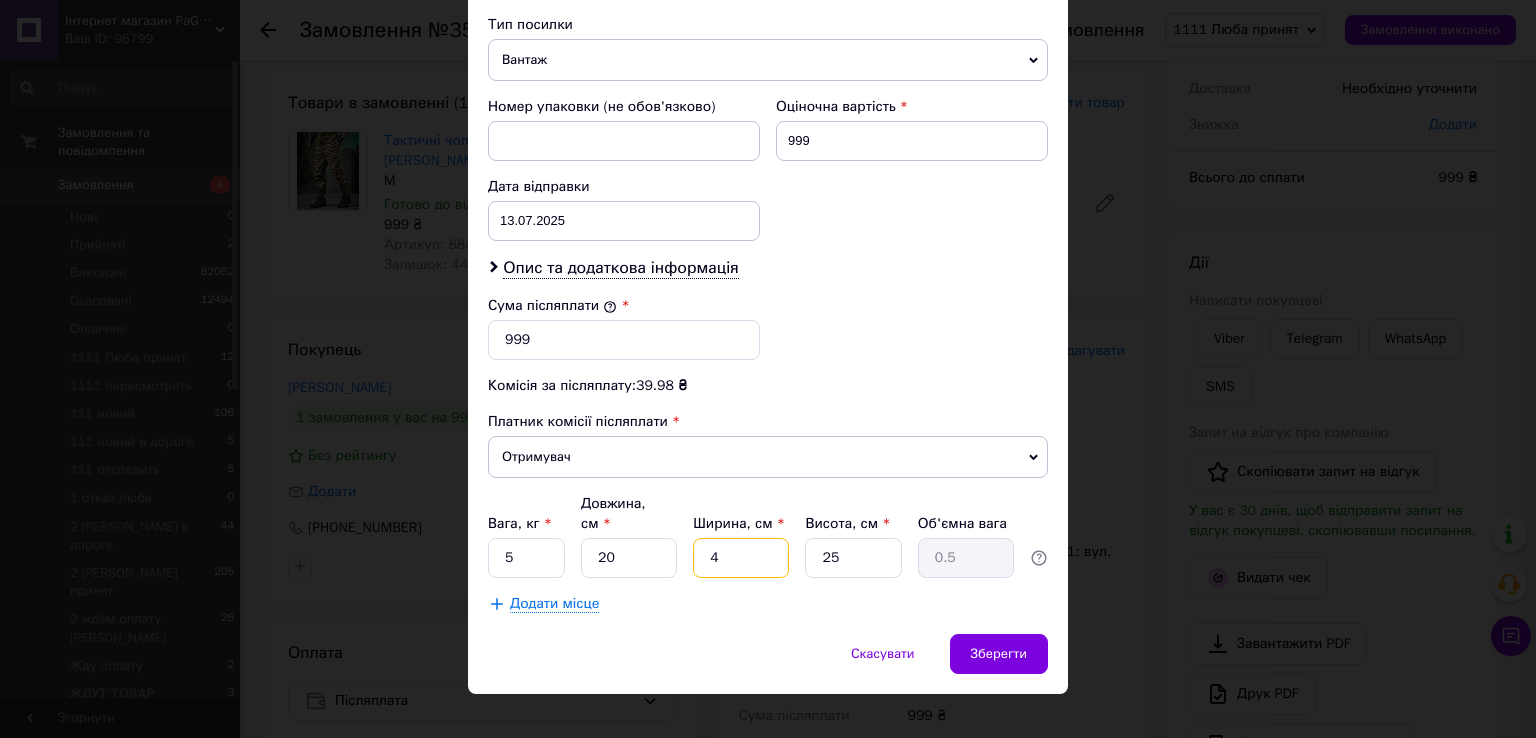 type on "4" 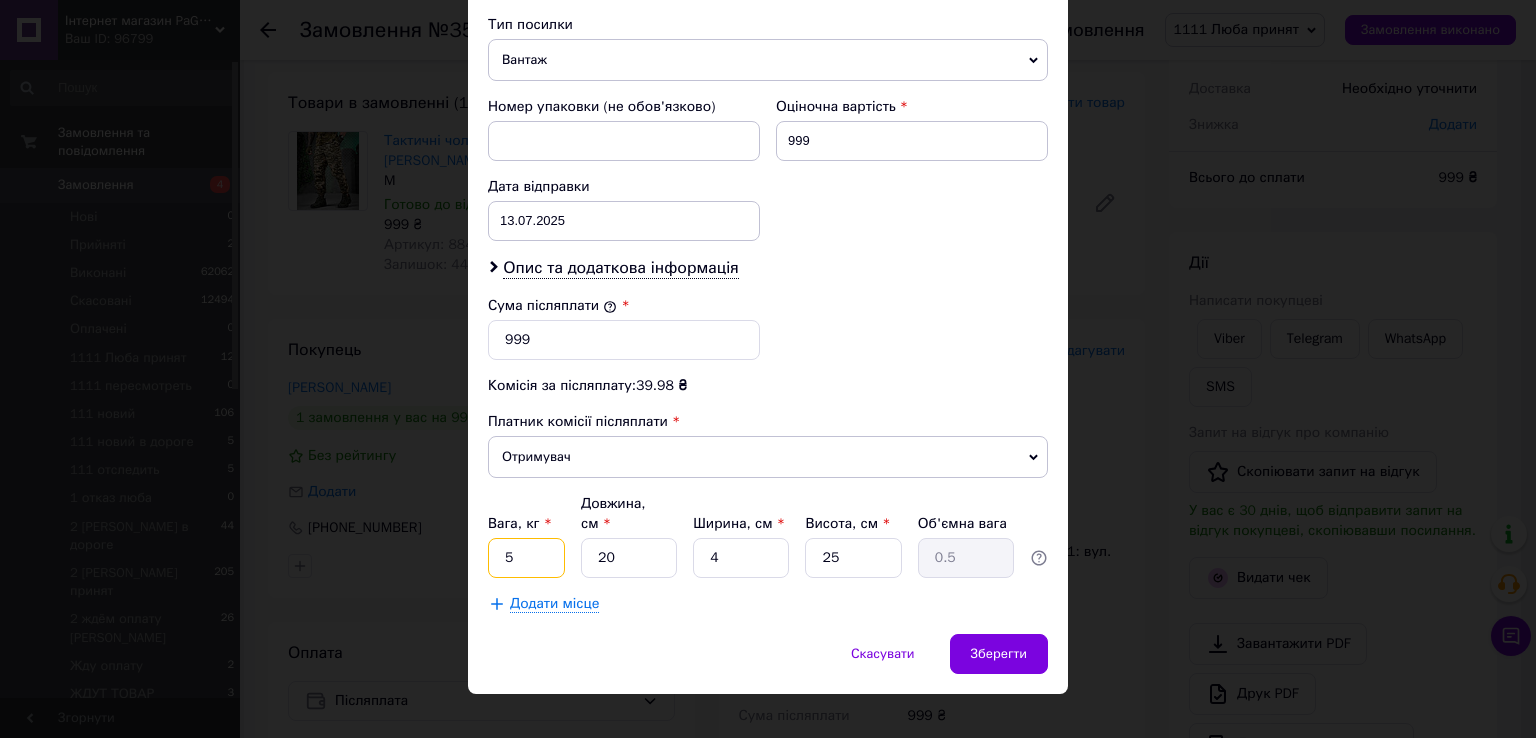 click on "5" at bounding box center (526, 558) 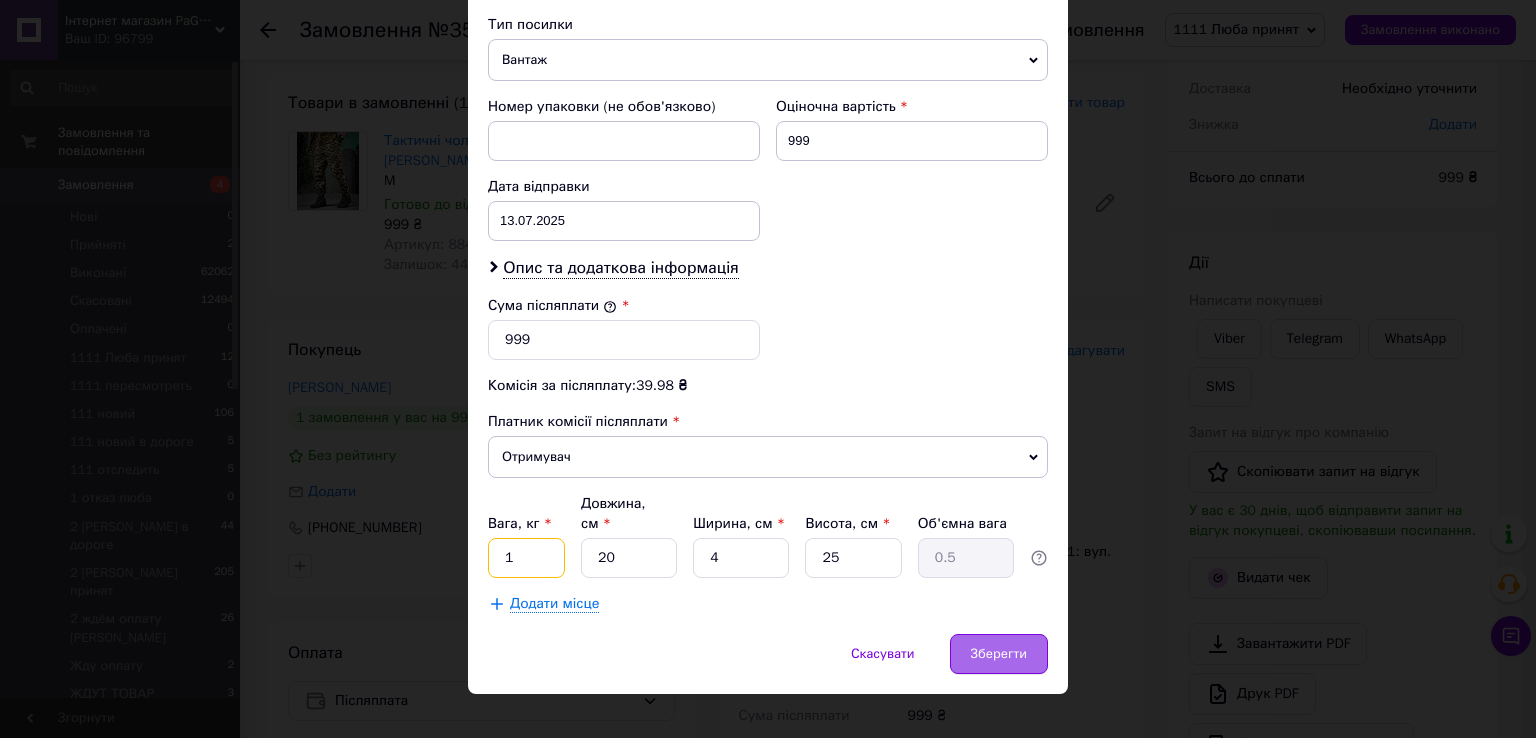 type on "1" 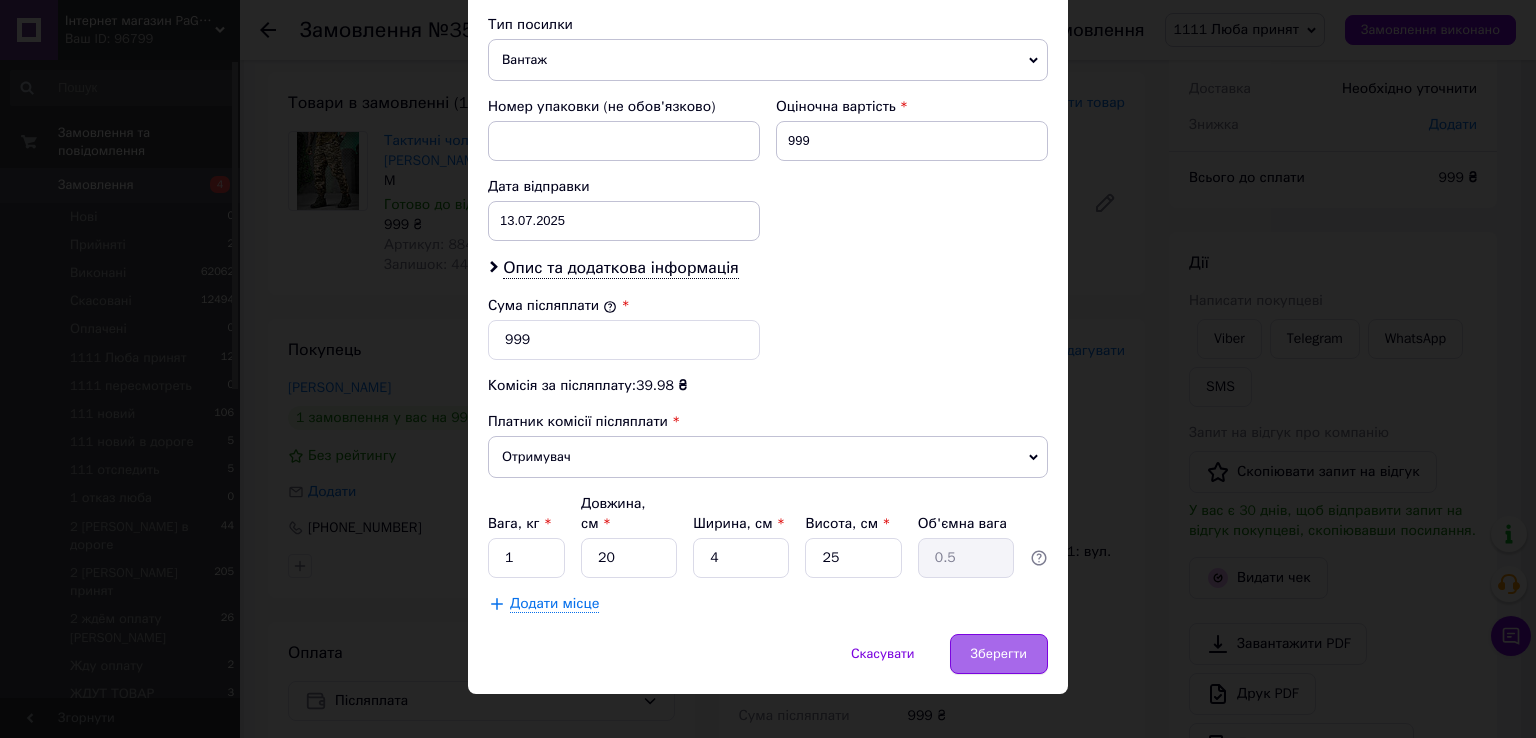 click on "Зберегти" at bounding box center (999, 654) 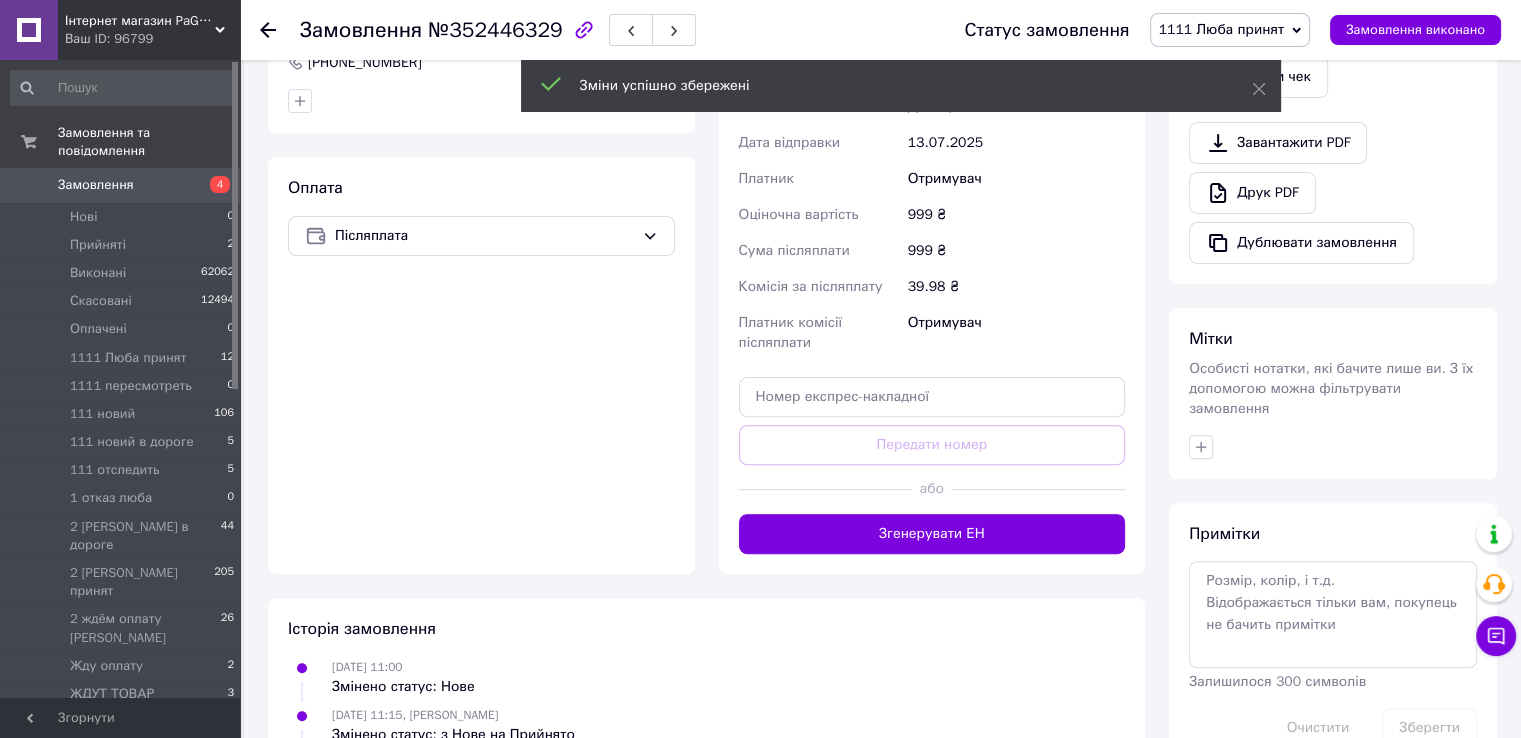 scroll, scrollTop: 600, scrollLeft: 0, axis: vertical 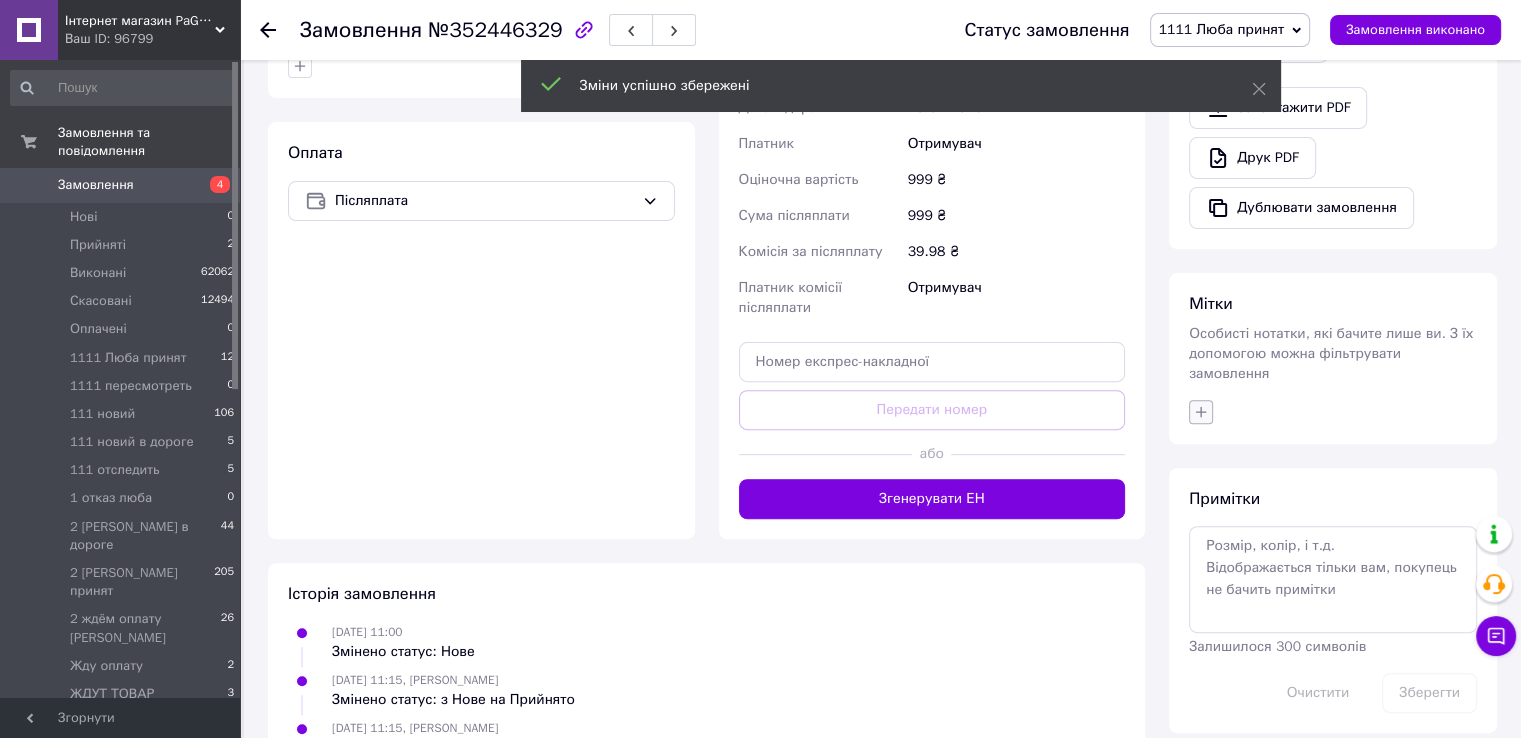 click 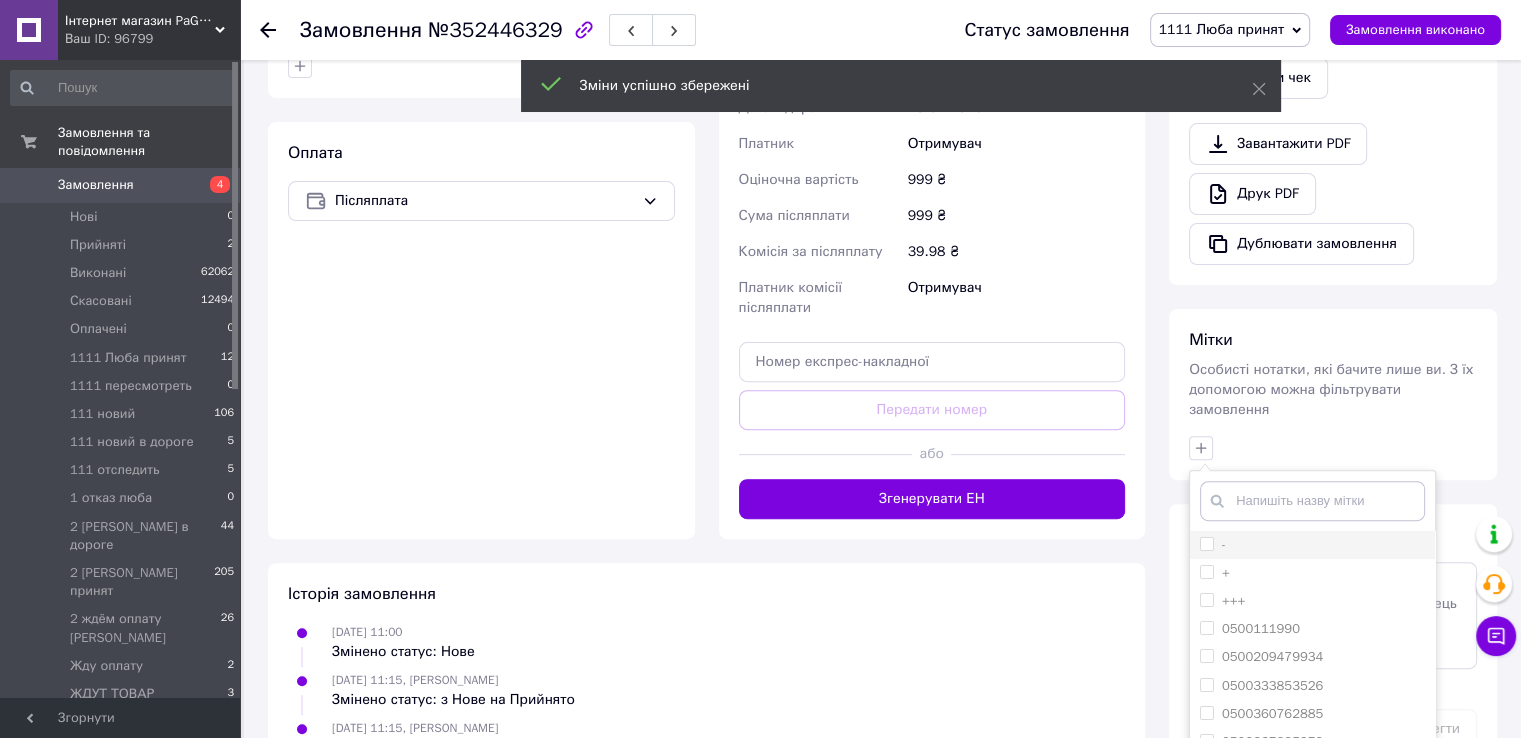 click on "-" at bounding box center [1206, 543] 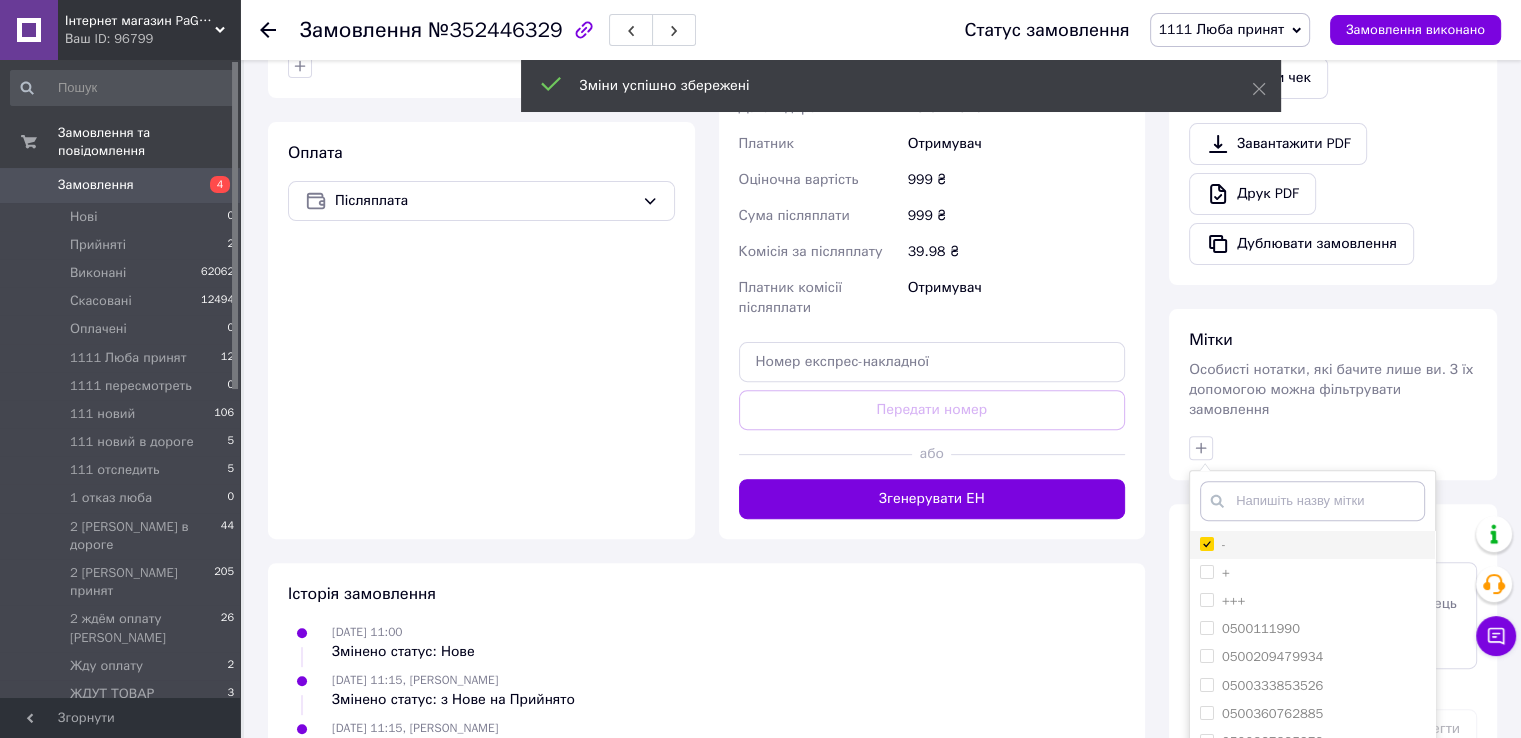 click on "-" at bounding box center [1312, 545] 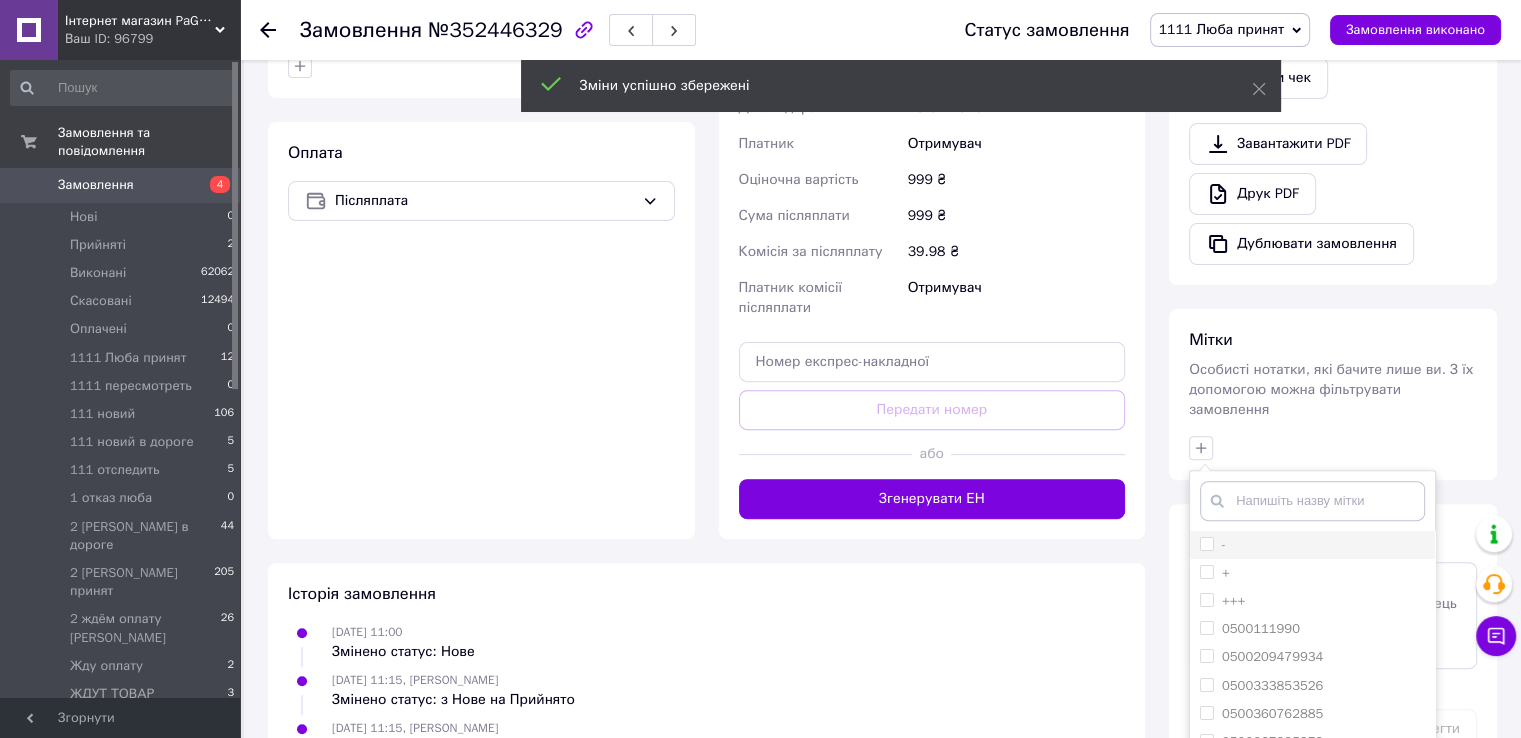 checkbox on "false" 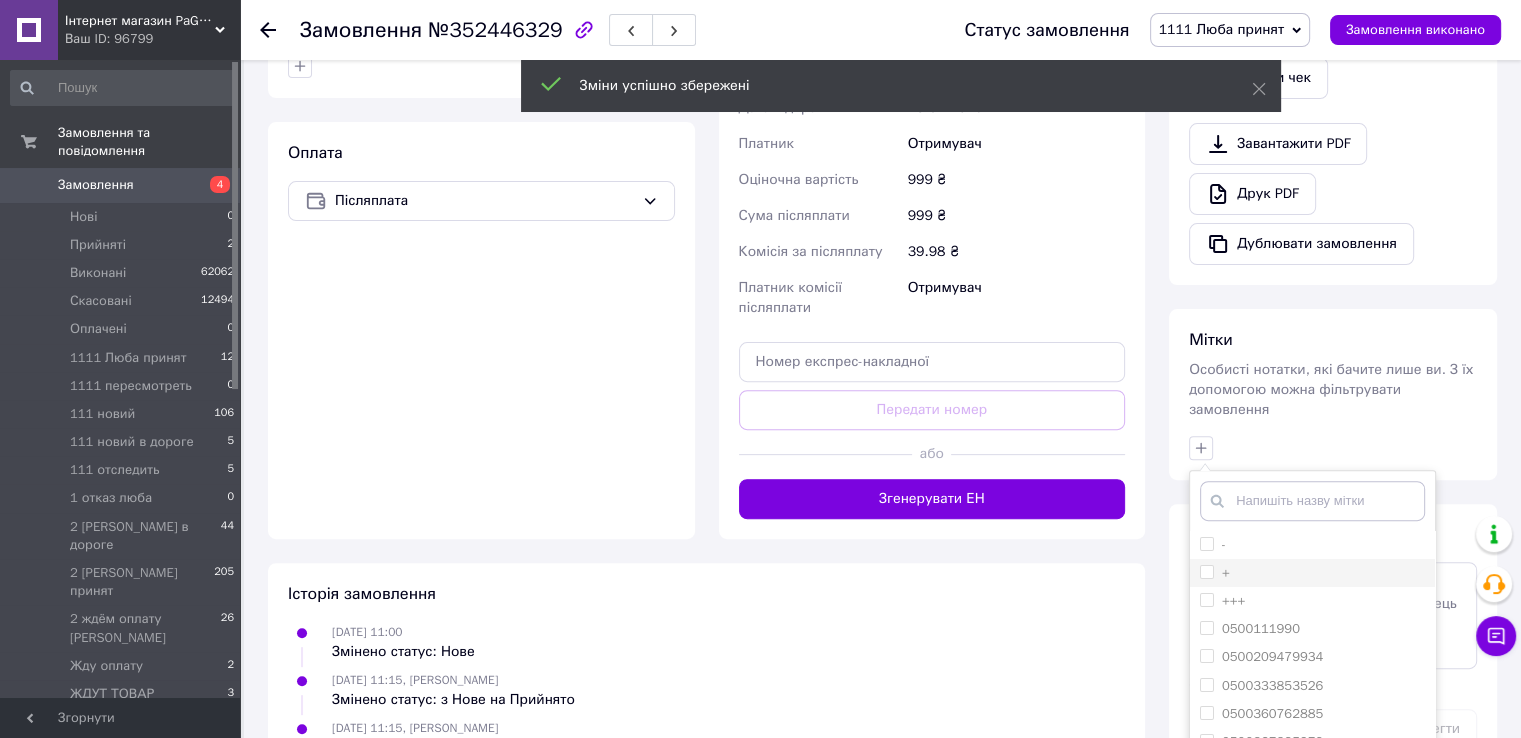 click on "+" at bounding box center [1215, 573] 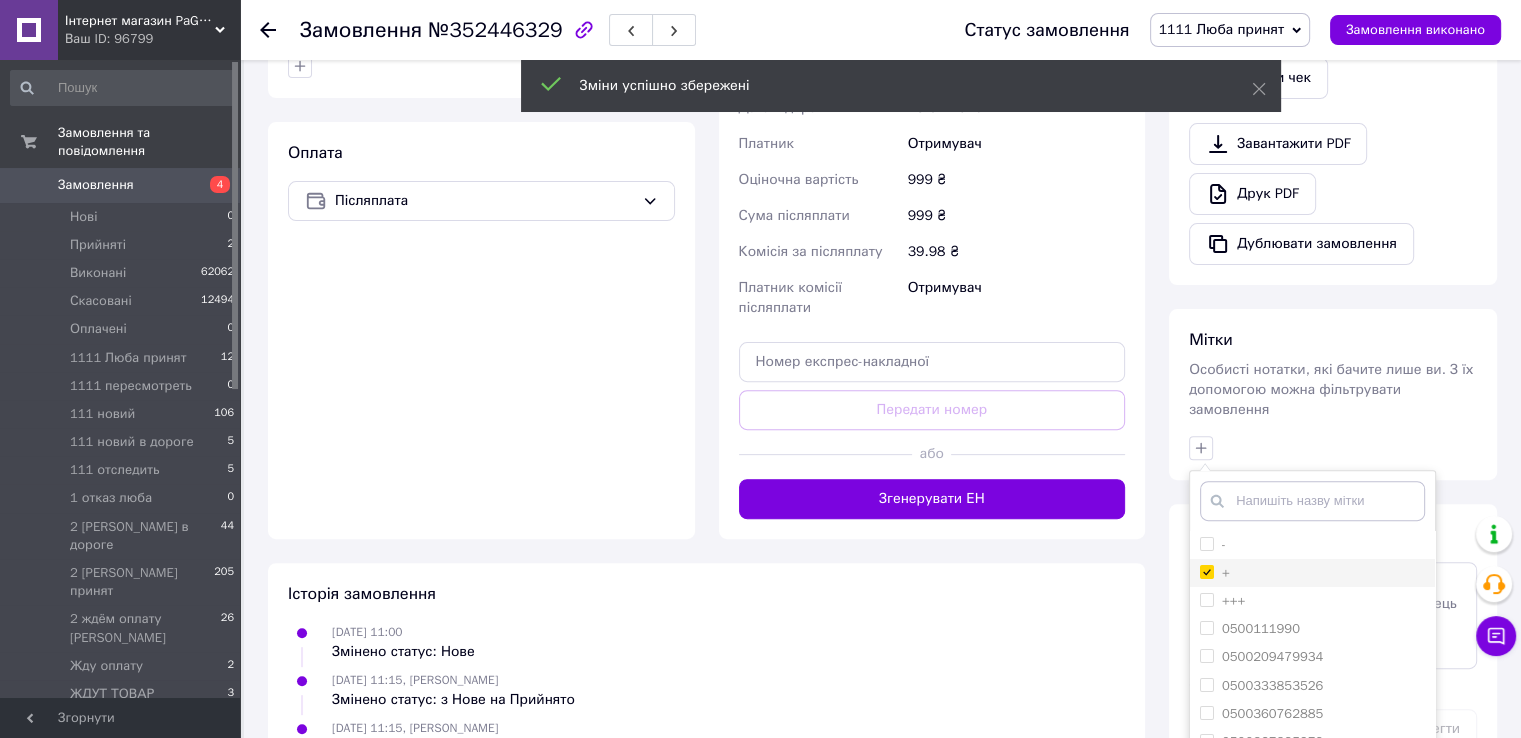click on "+" at bounding box center [1206, 571] 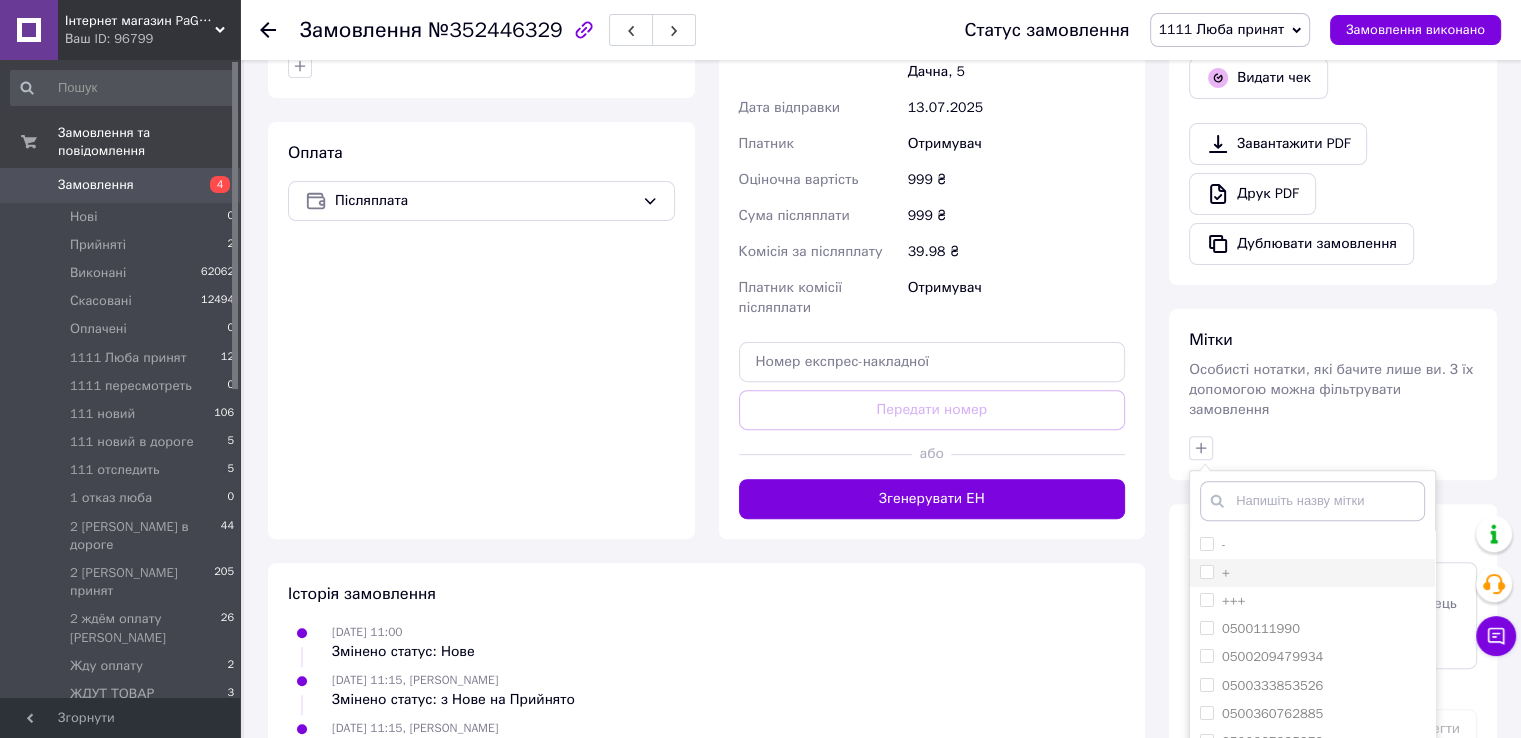 click on "+" at bounding box center [1206, 571] 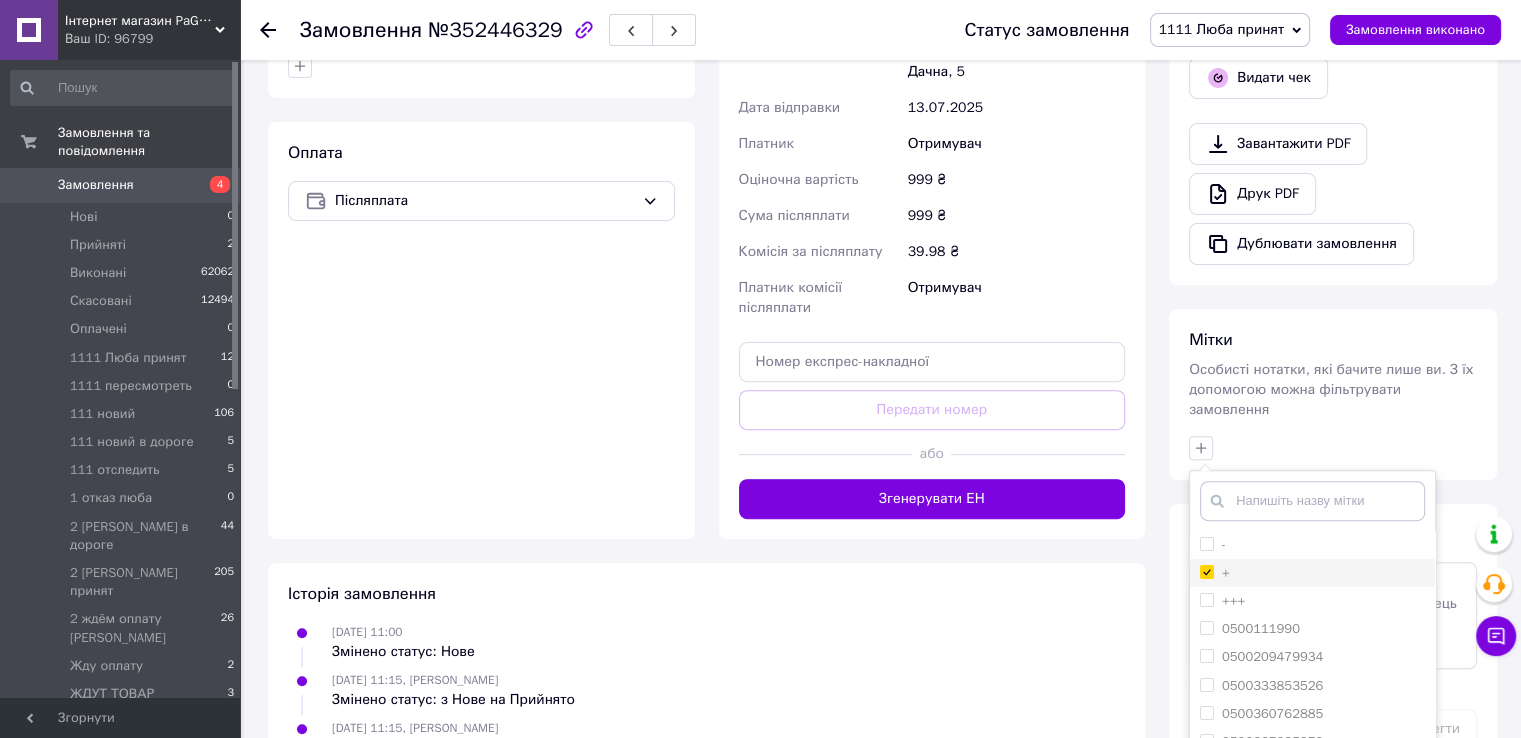 checkbox on "true" 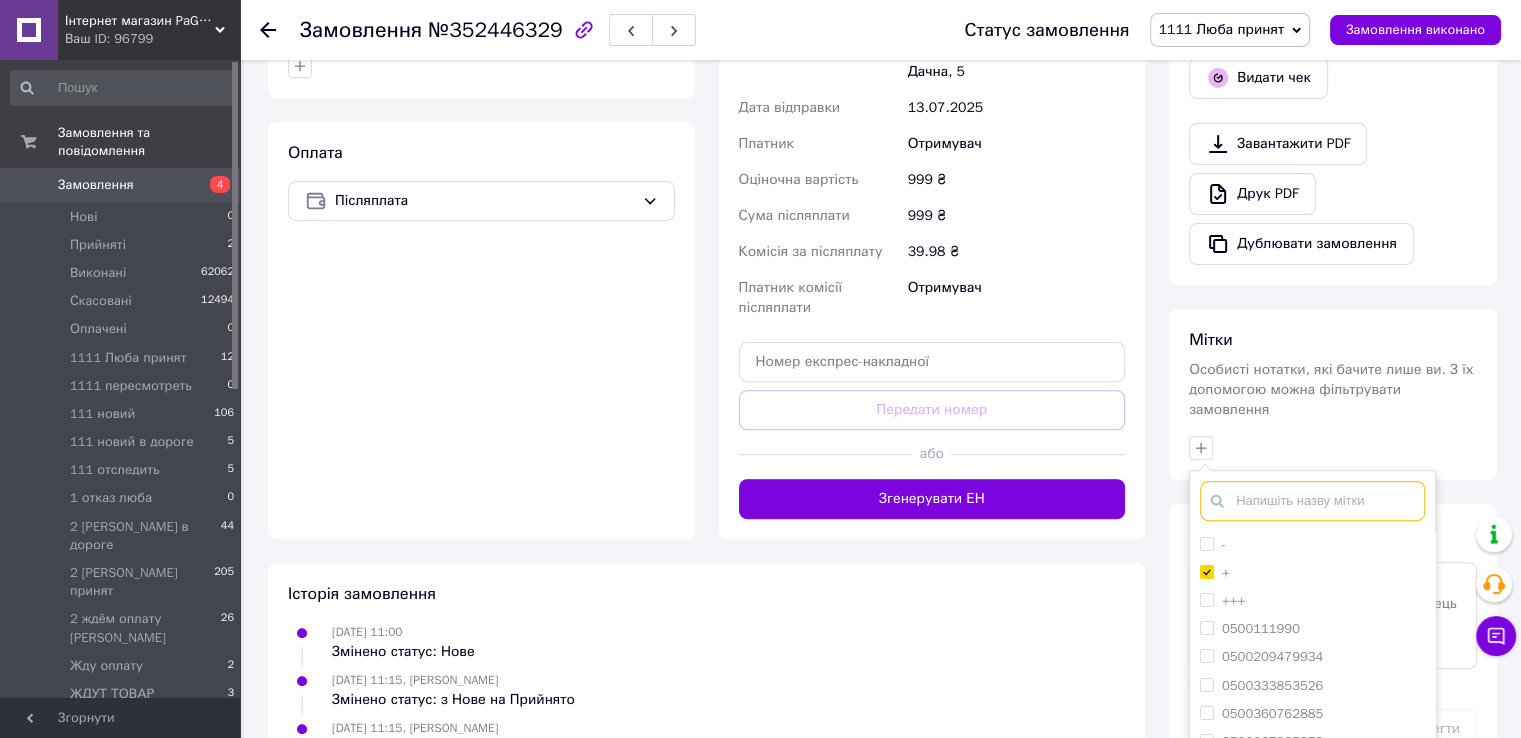 click at bounding box center (1312, 501) 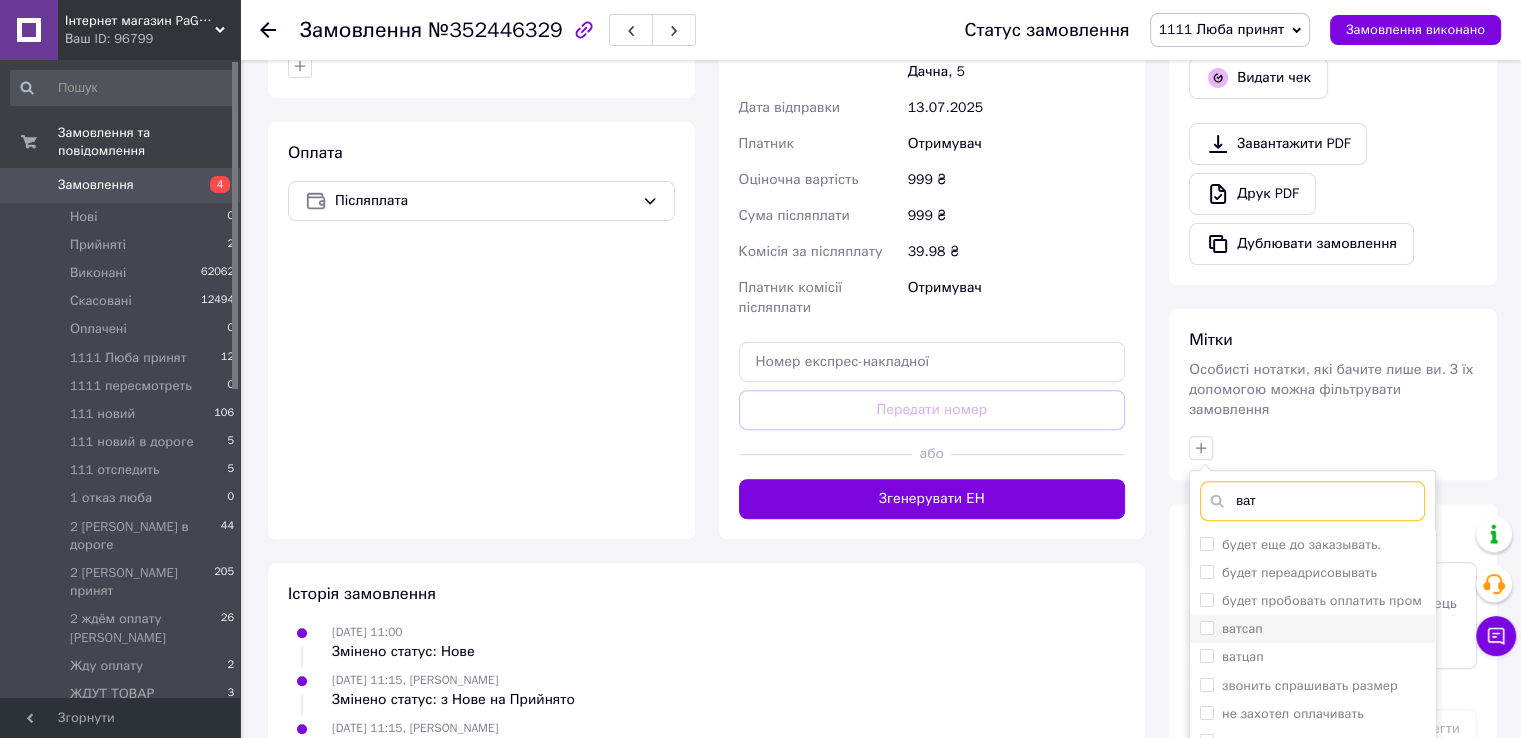 type on "ват" 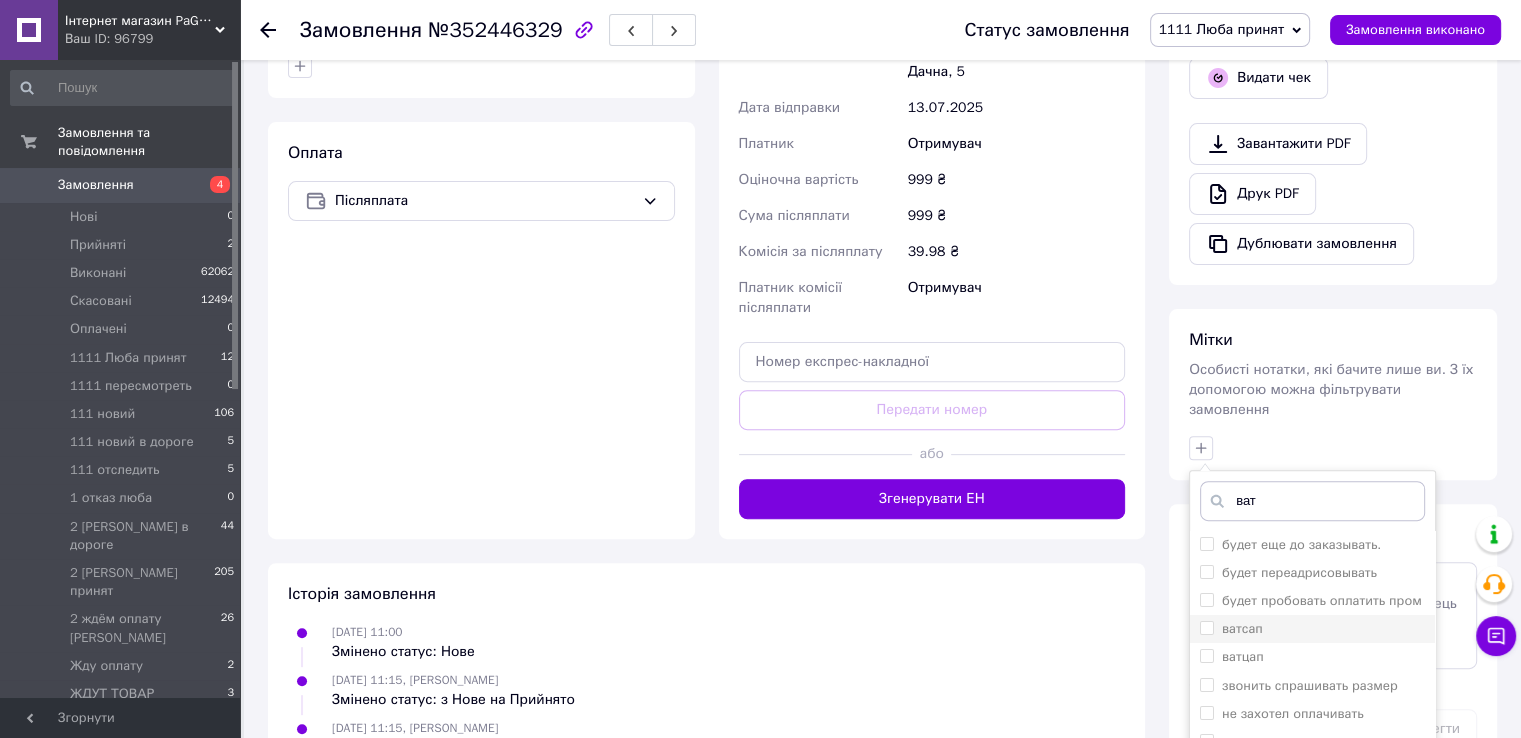 click on "ватсап" at bounding box center [1206, 627] 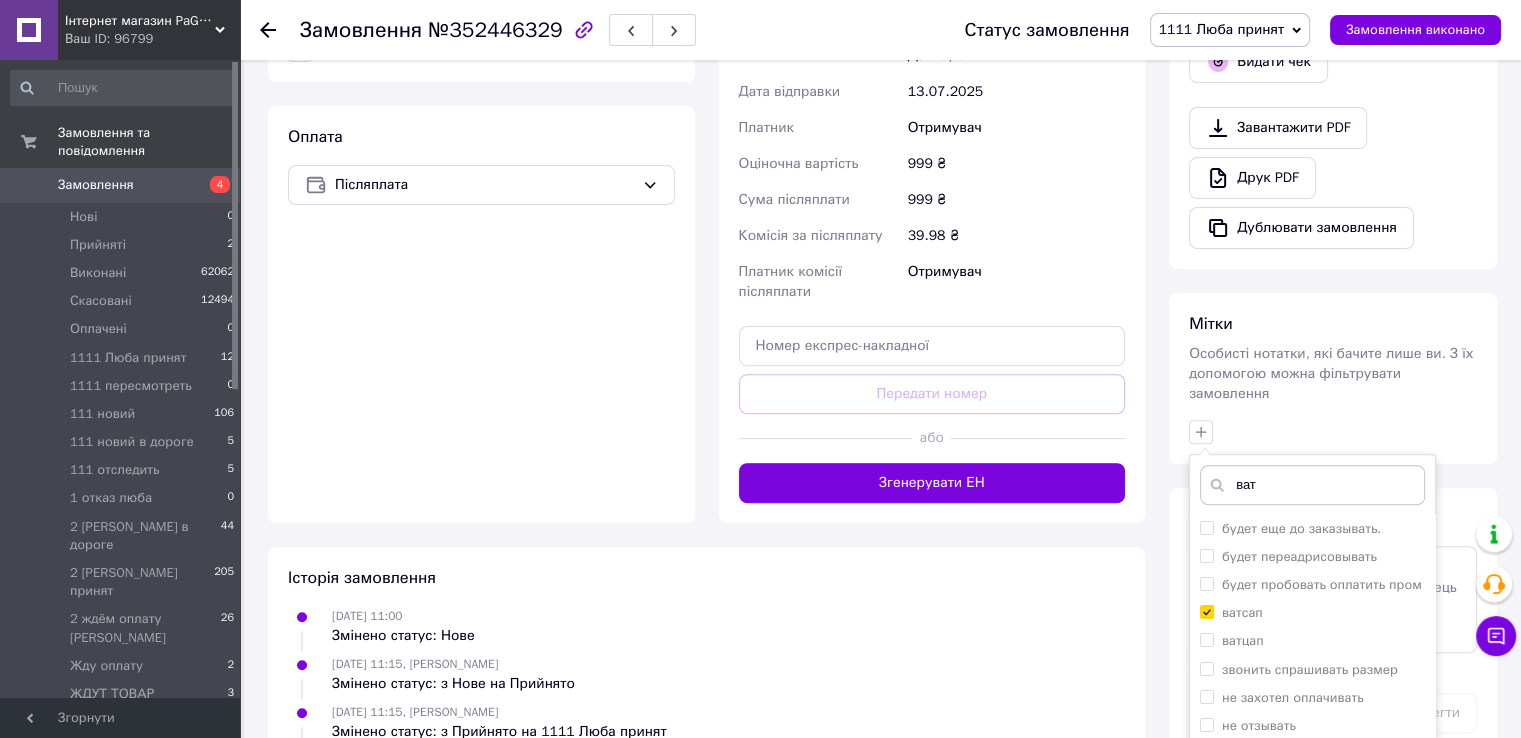 scroll, scrollTop: 840, scrollLeft: 0, axis: vertical 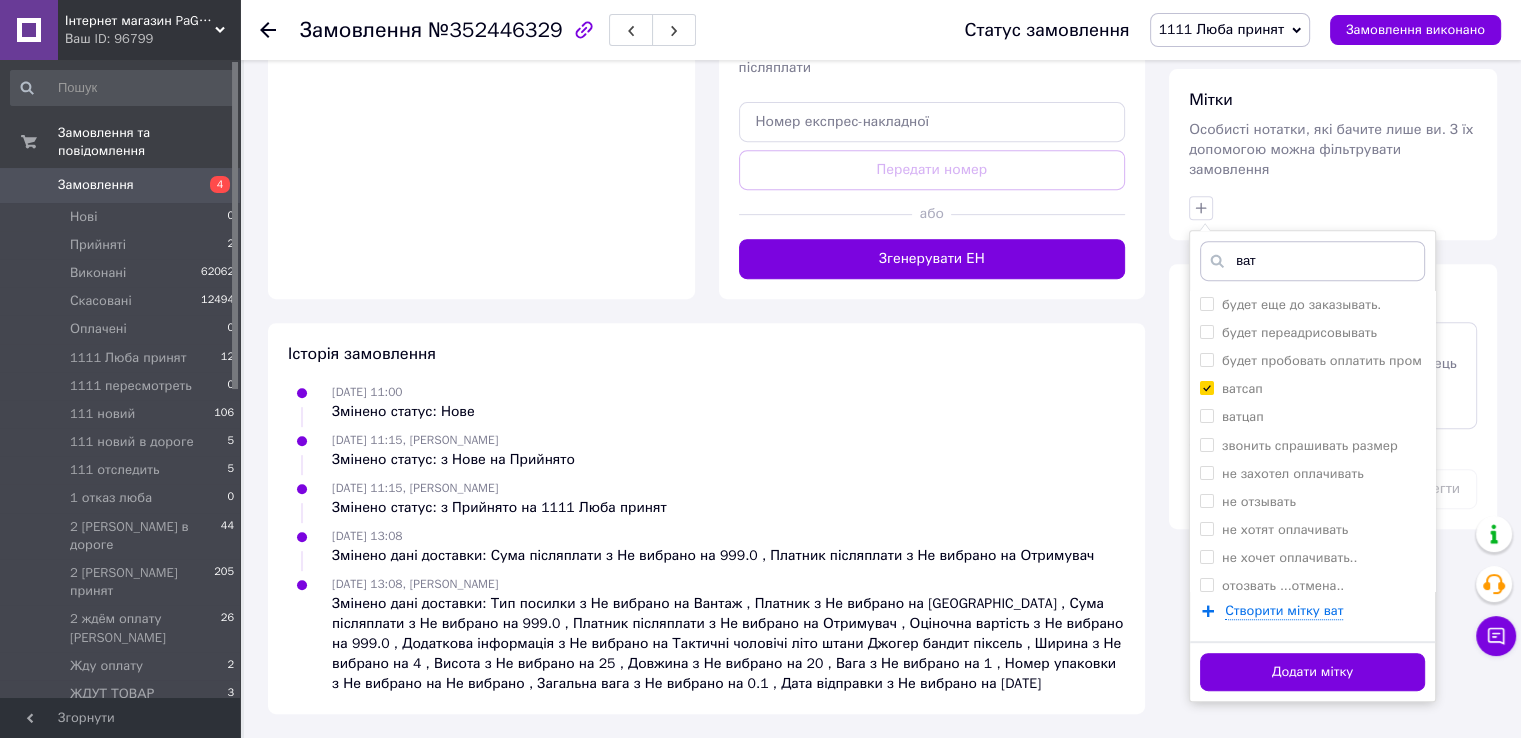 click on "Додати мітку" at bounding box center (1312, 672) 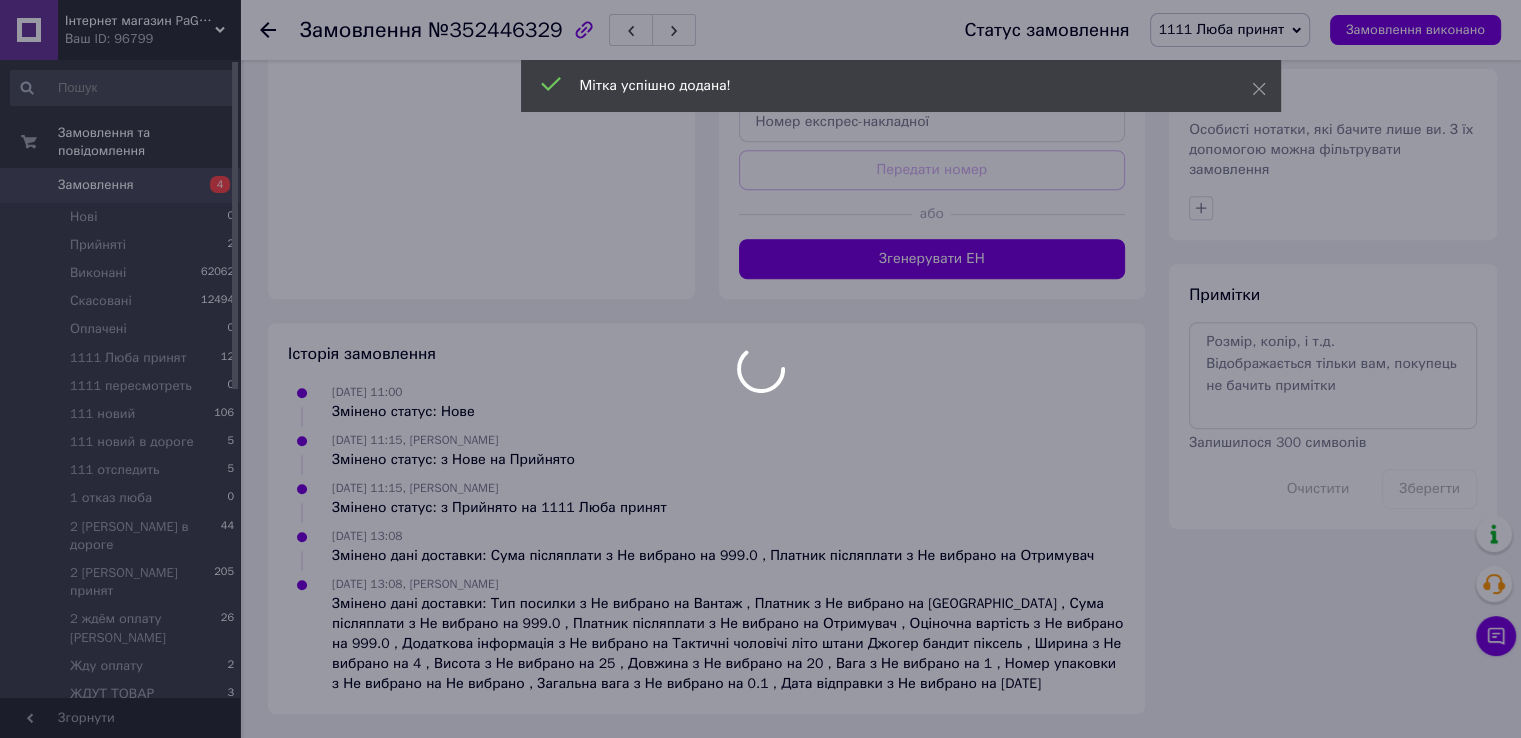 click at bounding box center (760, 369) 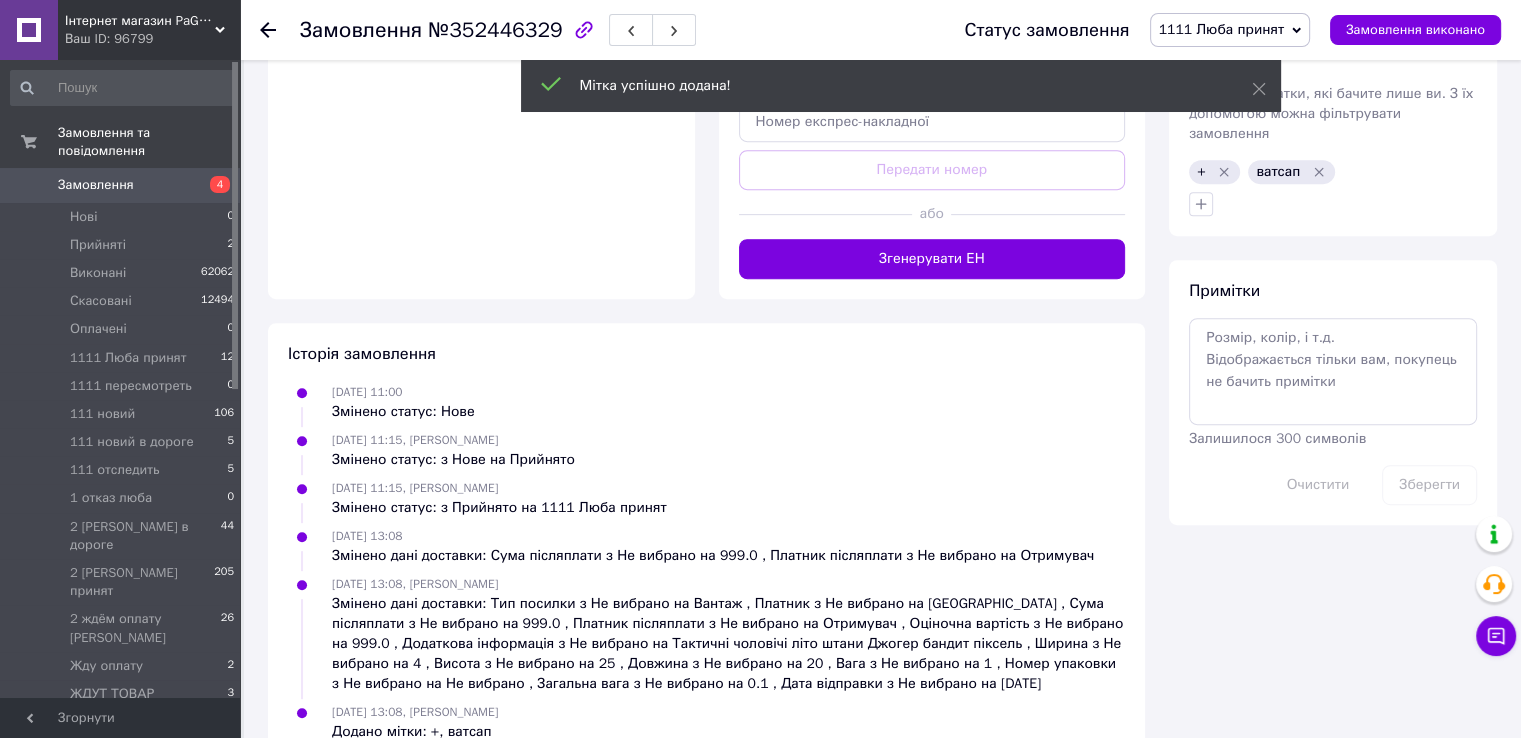click on "1111 Люба принят 12" at bounding box center [123, 358] 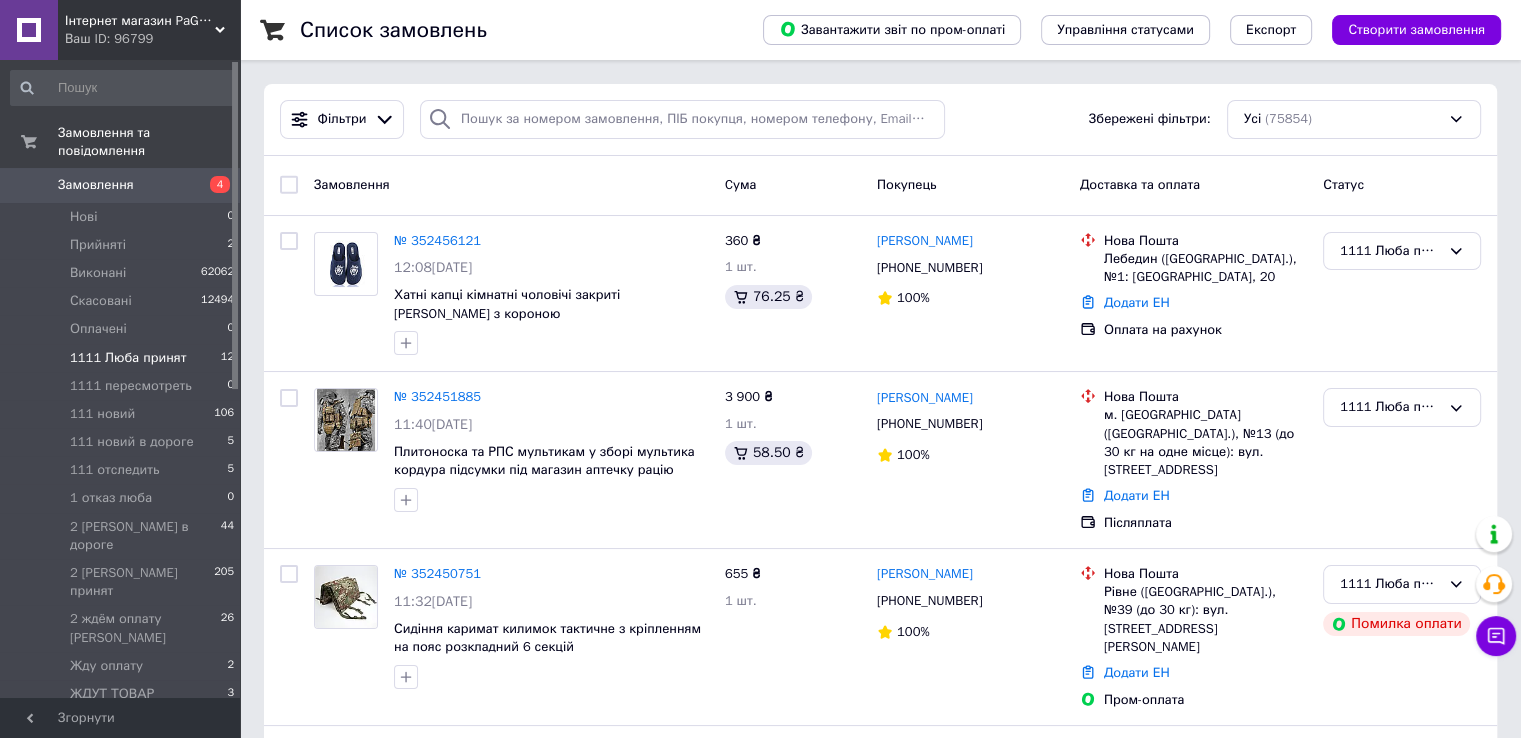 click on "1111 Люба принят 12" at bounding box center (123, 358) 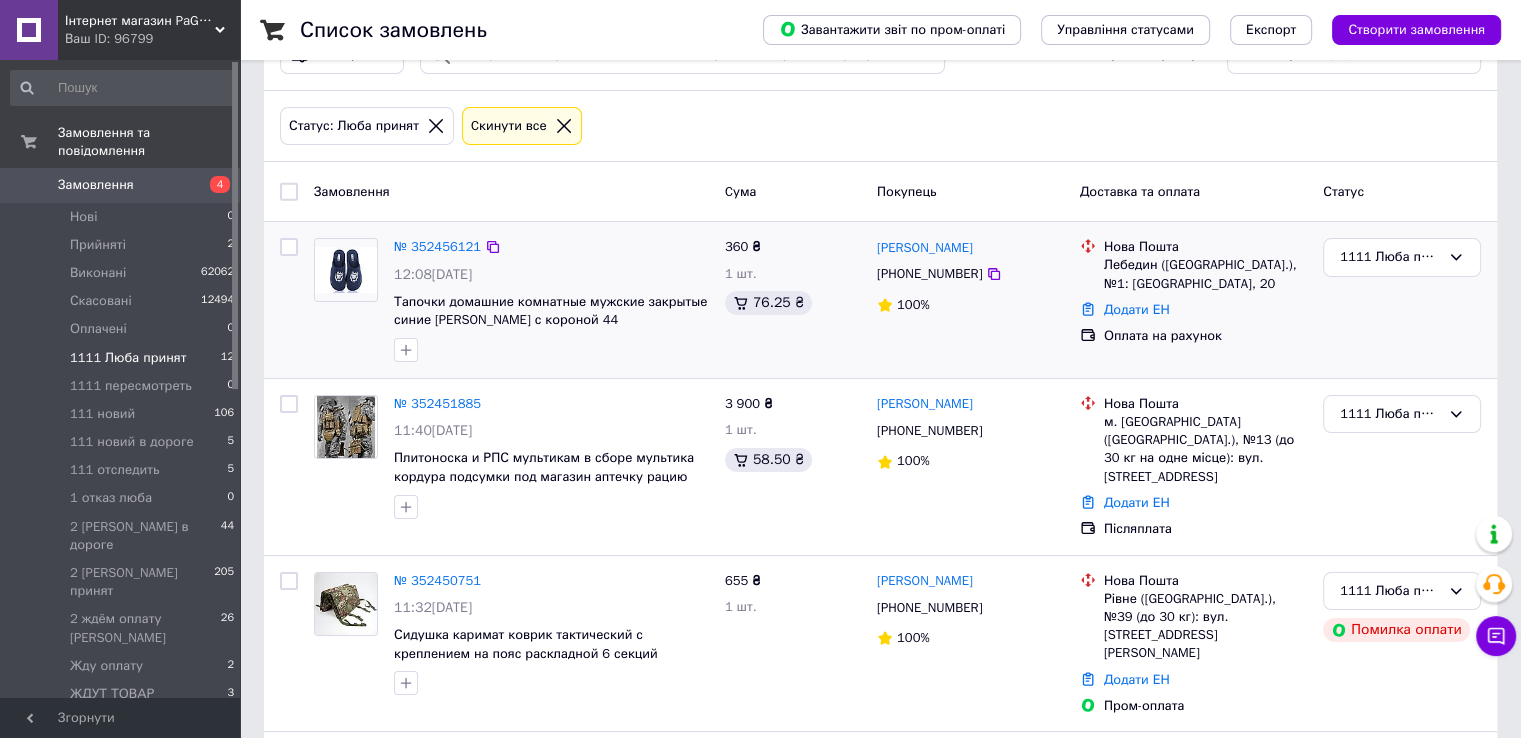 scroll, scrollTop: 100, scrollLeft: 0, axis: vertical 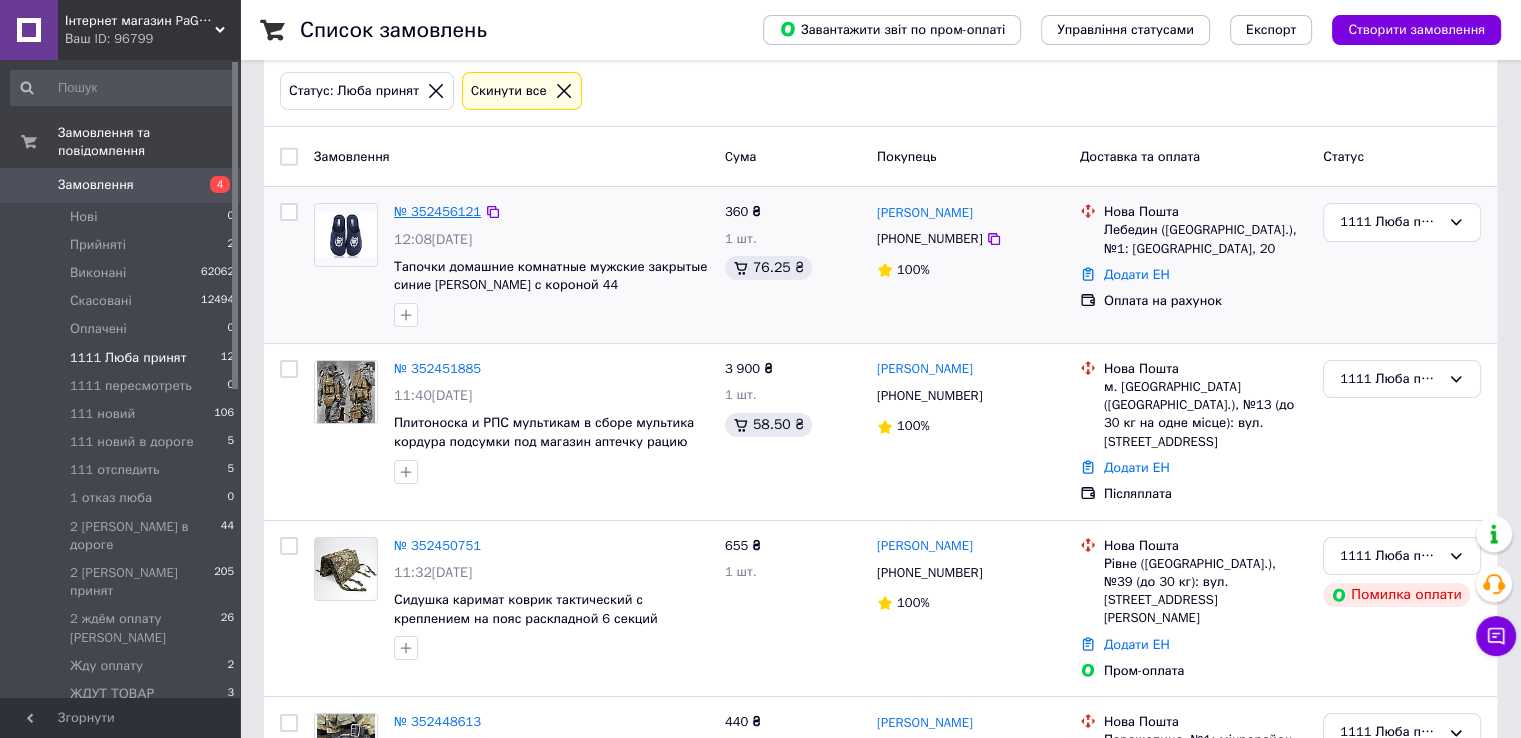 click on "№ 352456121" at bounding box center (437, 211) 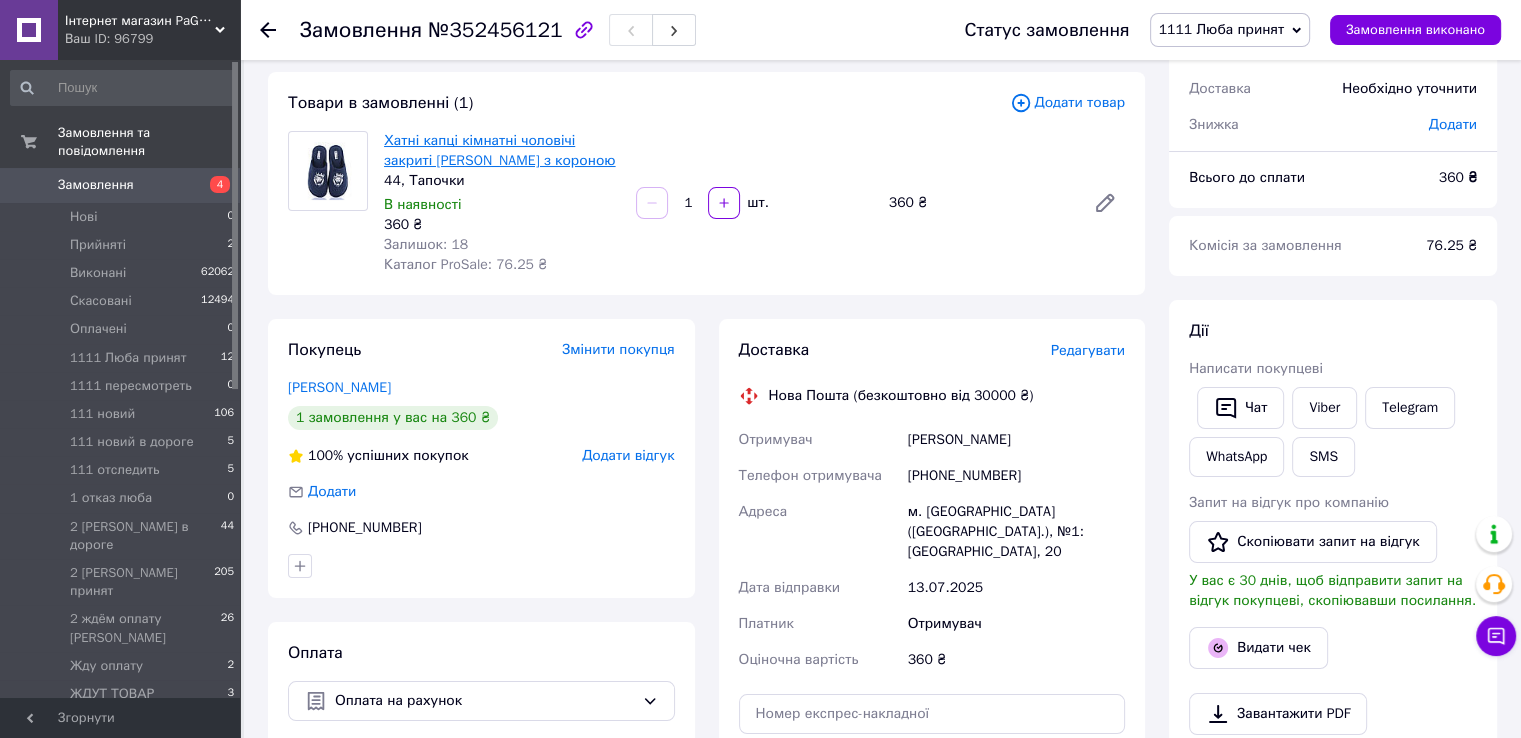 click on "Хатні капці кімнатні чоловічі закриті [PERSON_NAME] з короною" at bounding box center [500, 150] 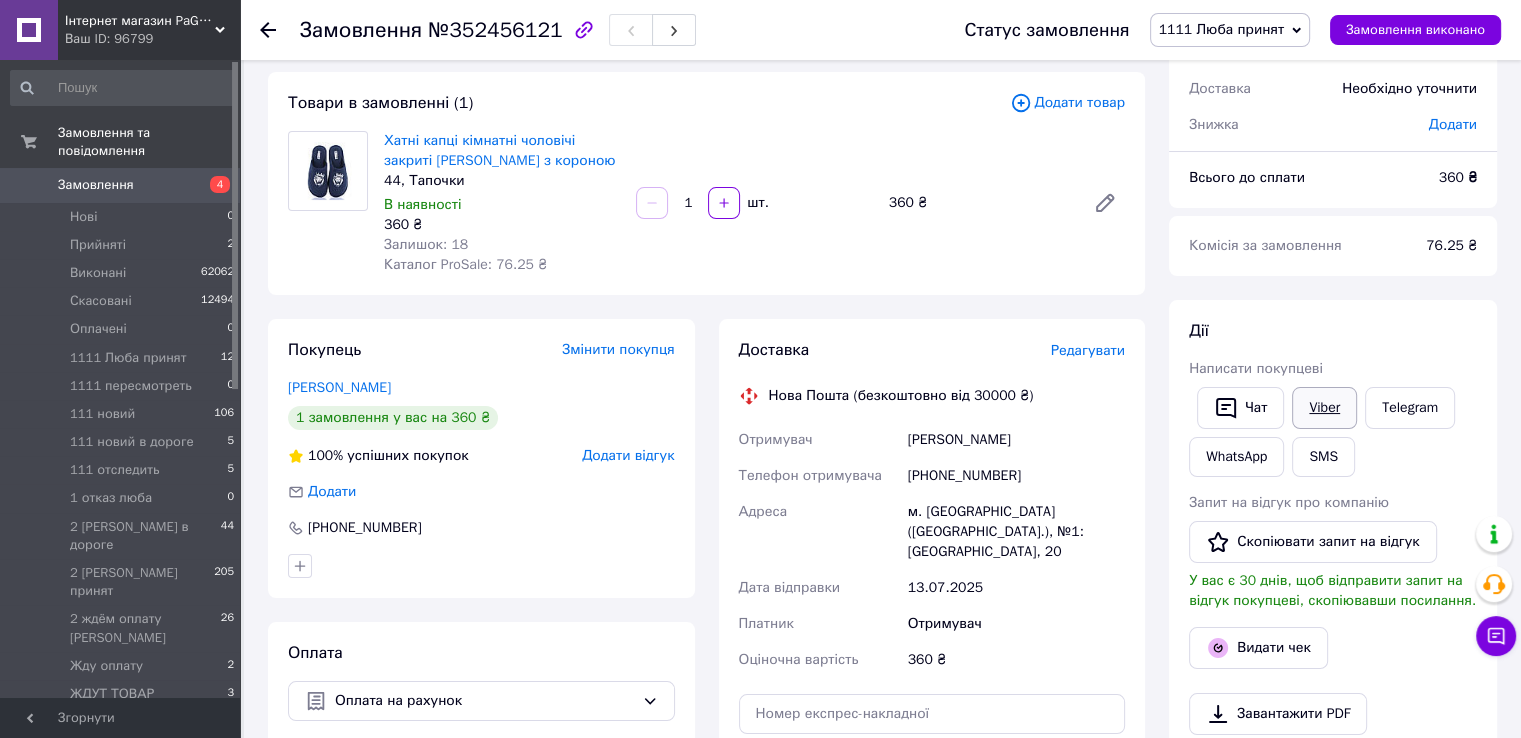 click on "Viber" at bounding box center [1324, 408] 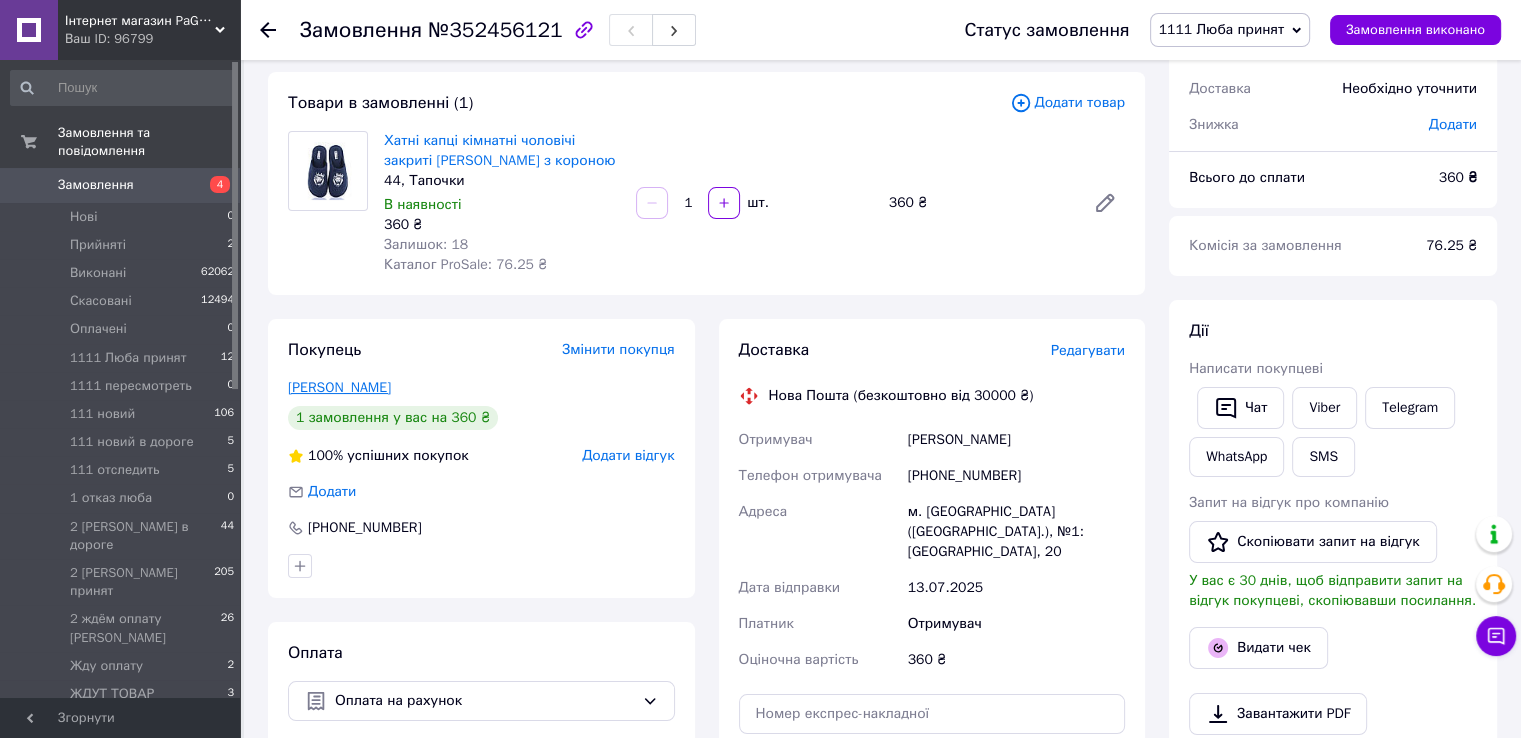 click on "[PERSON_NAME]" at bounding box center (339, 387) 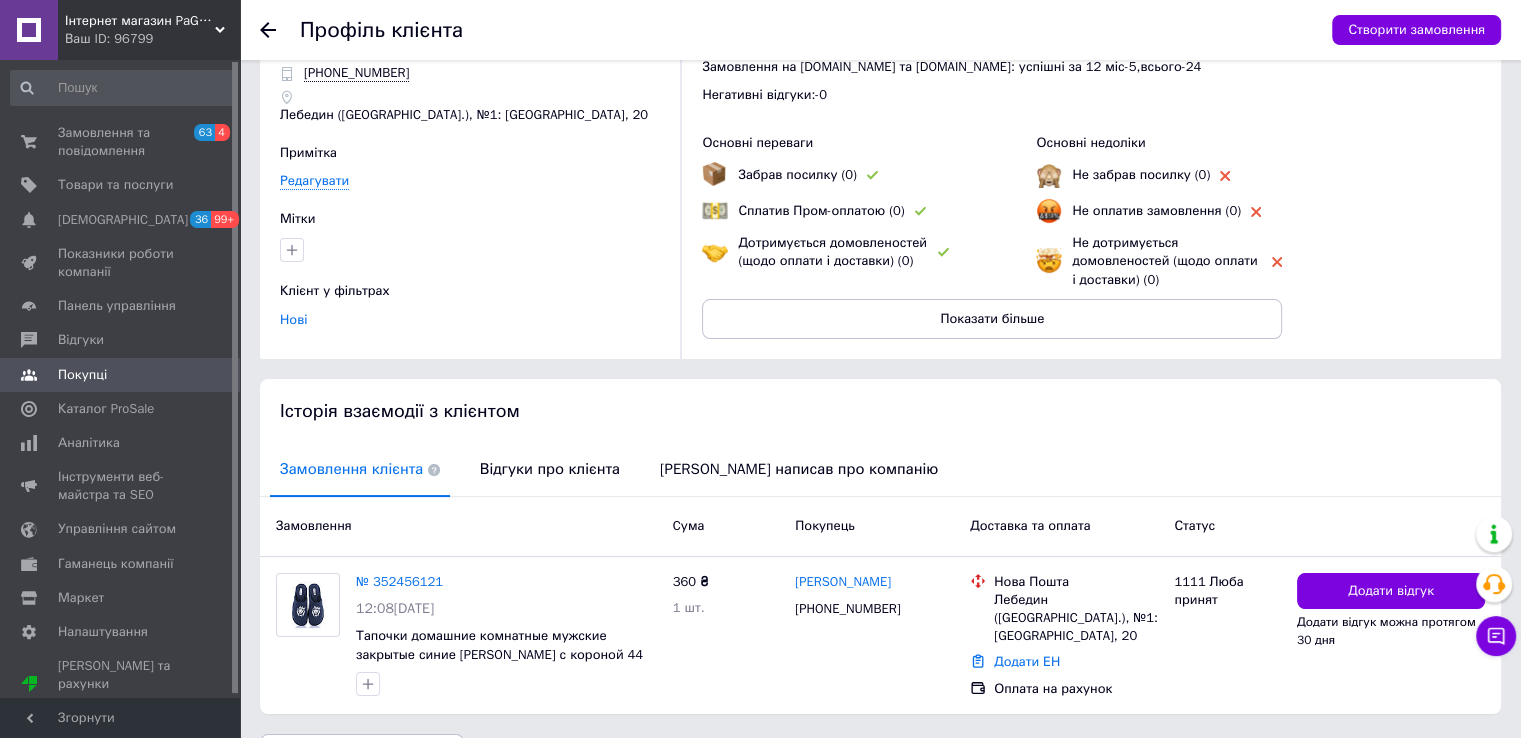 scroll, scrollTop: 129, scrollLeft: 0, axis: vertical 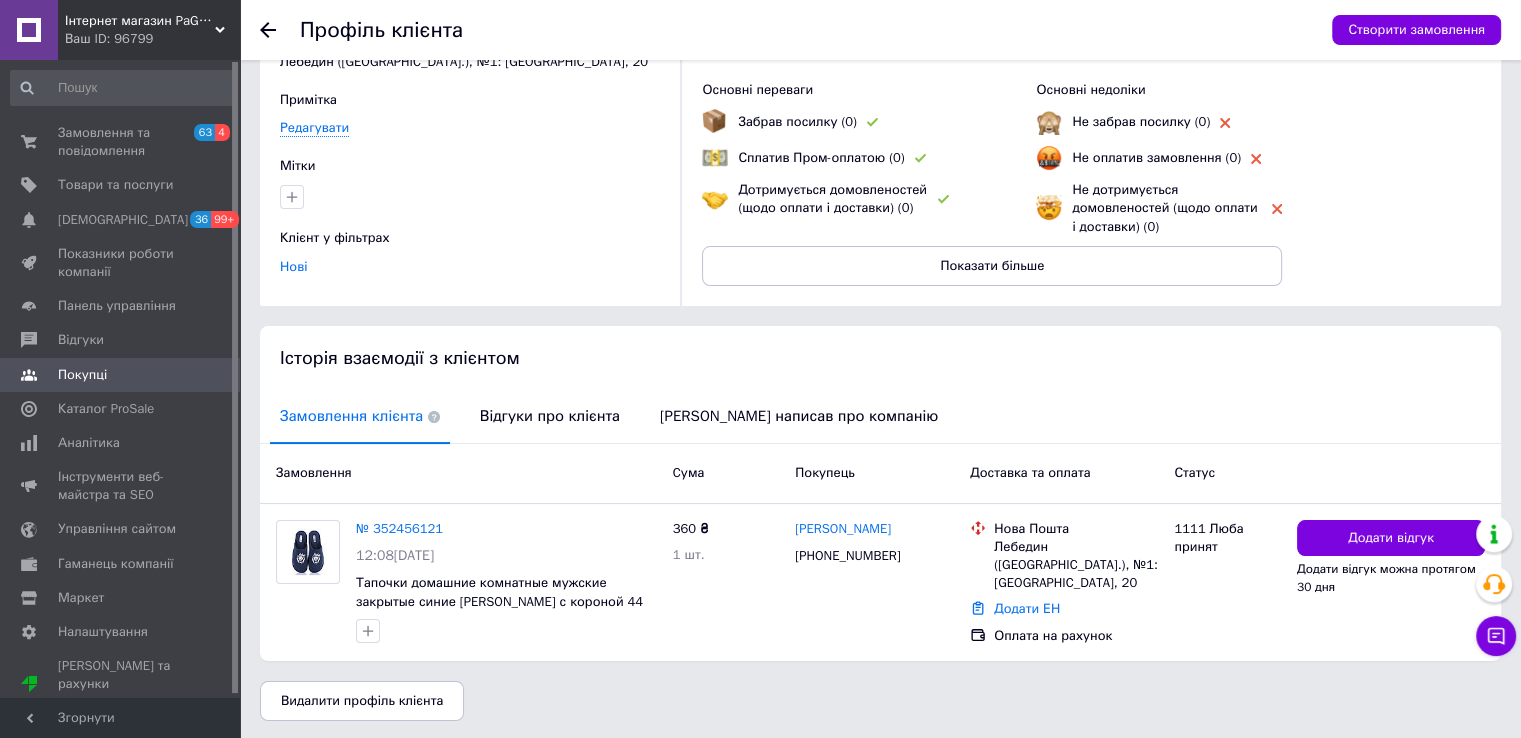 click 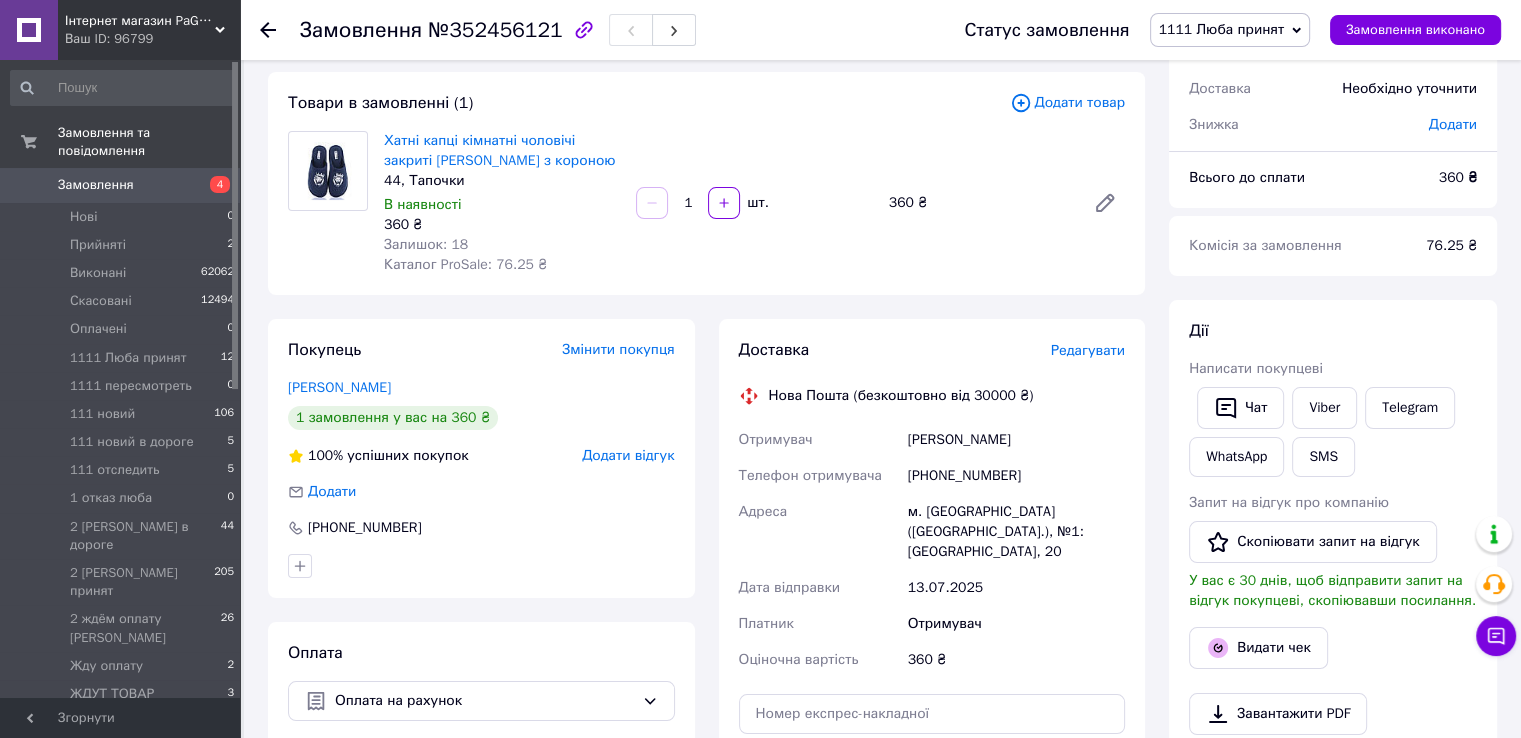 click on "Дії" at bounding box center (1333, 331) 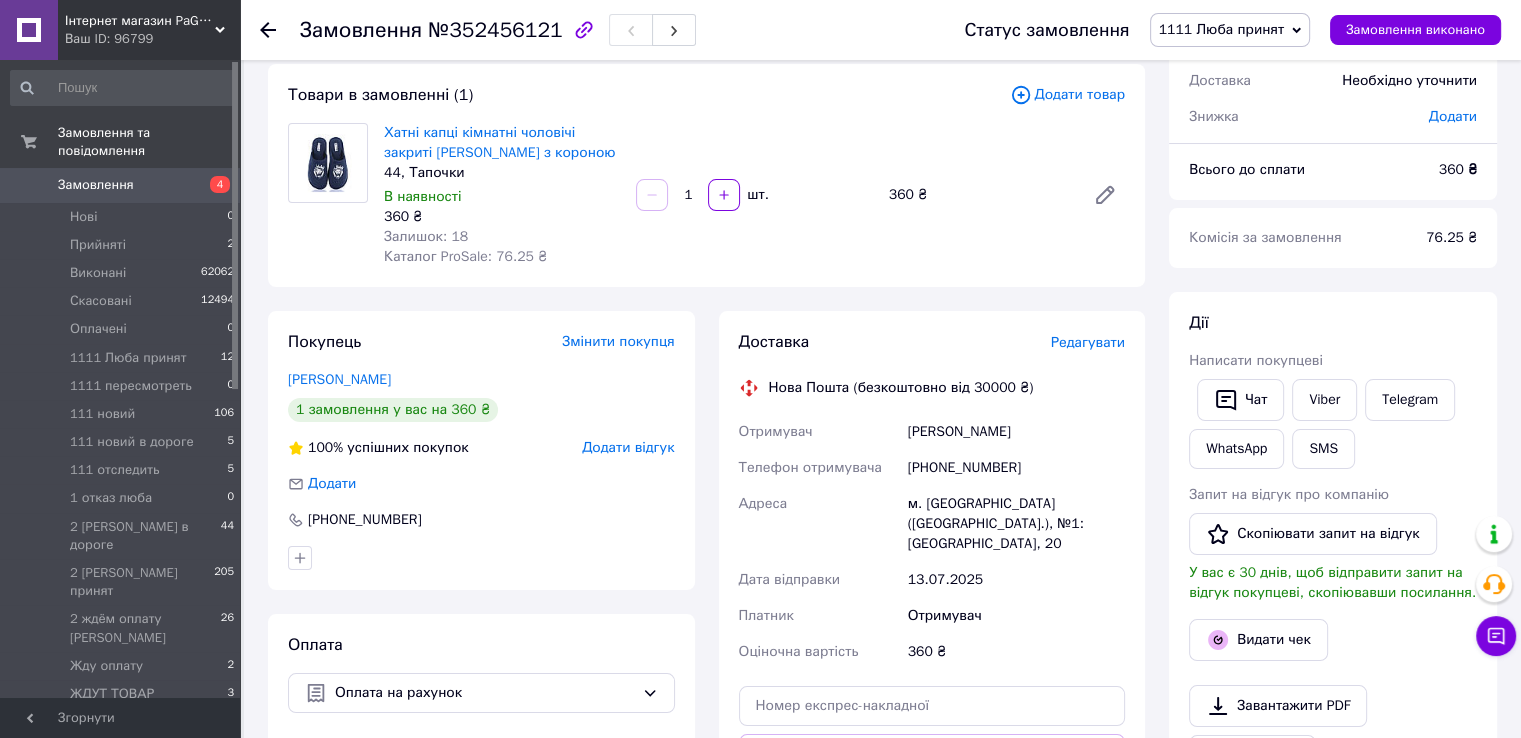 scroll, scrollTop: 0, scrollLeft: 0, axis: both 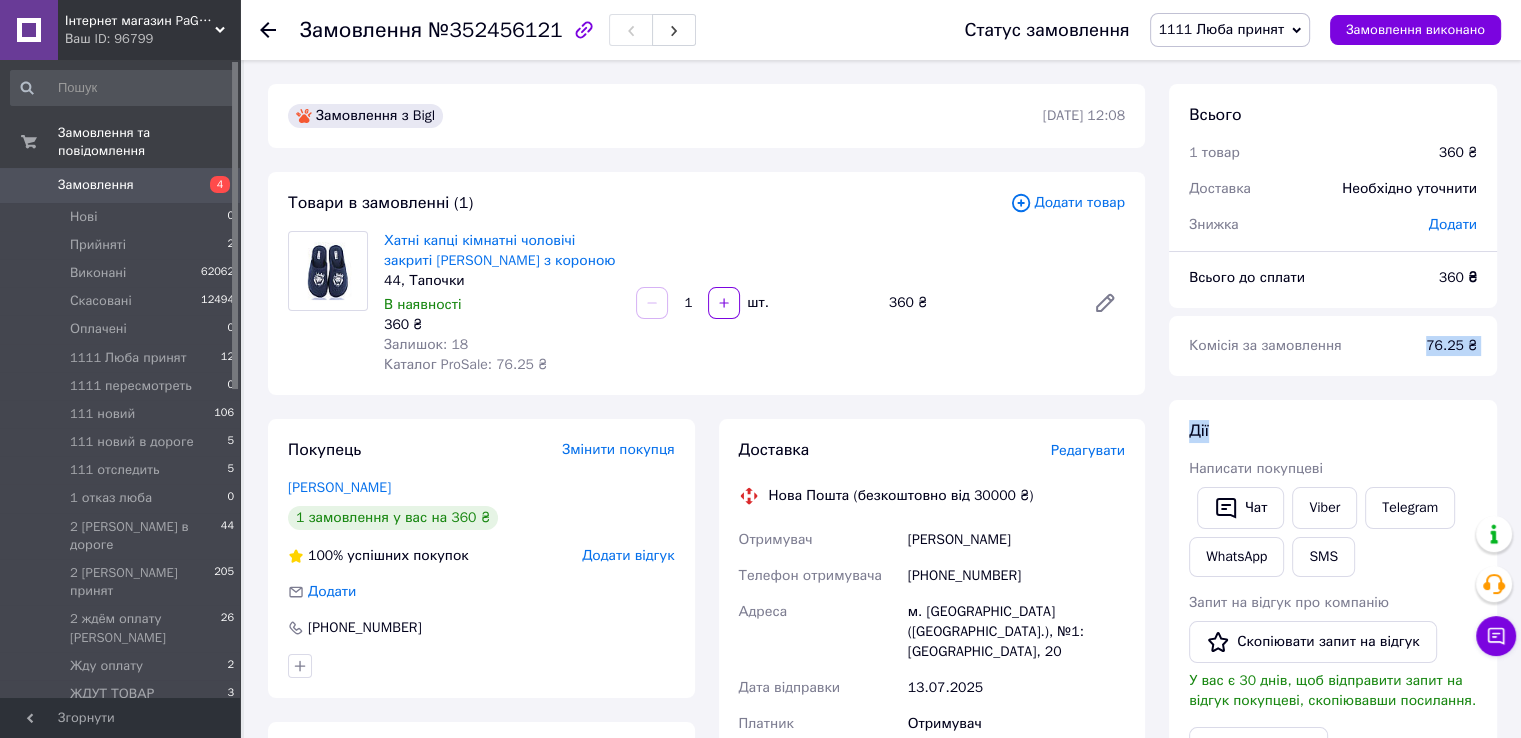 drag, startPoint x: 1376, startPoint y: 374, endPoint x: 1183, endPoint y: 388, distance: 193.50711 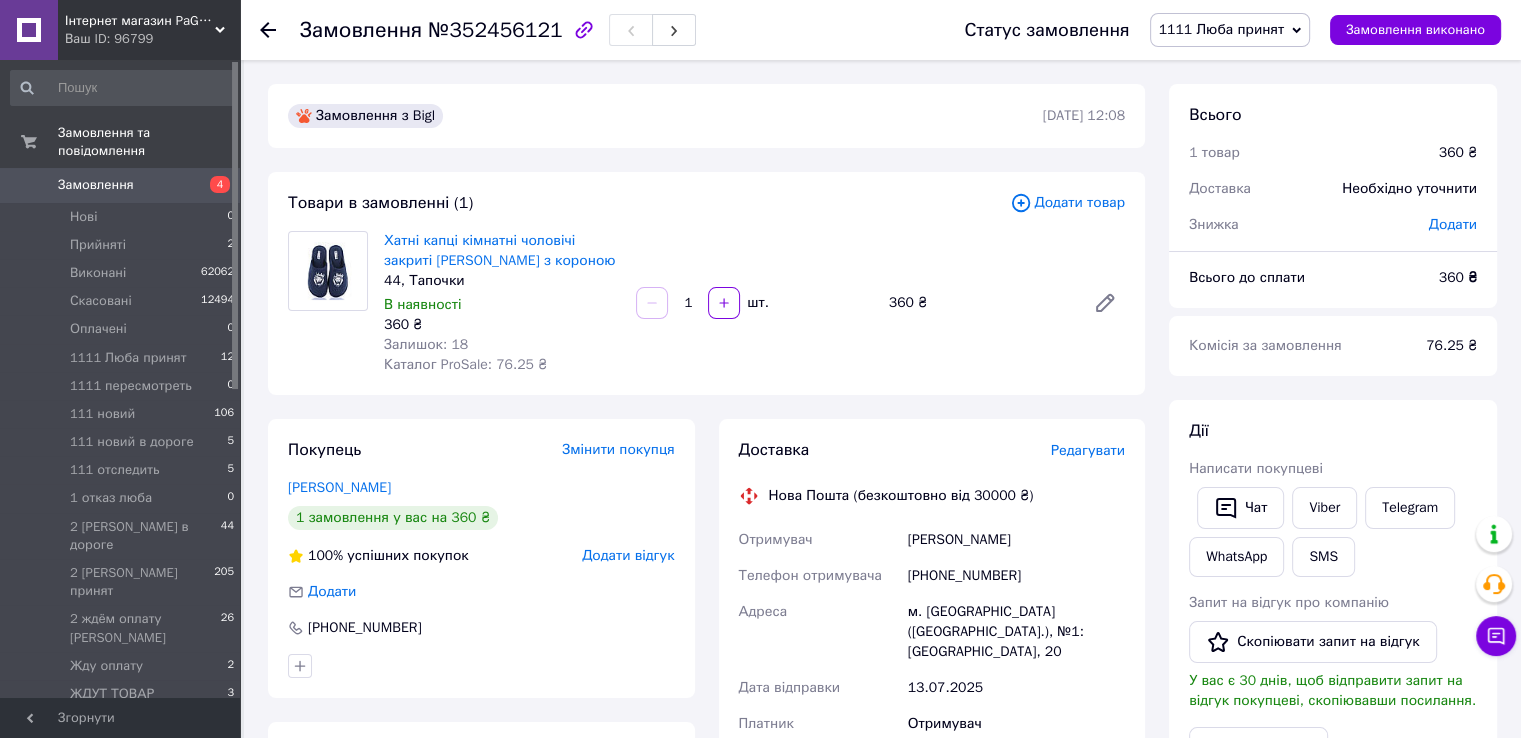 click on "360 ₴" at bounding box center (979, 303) 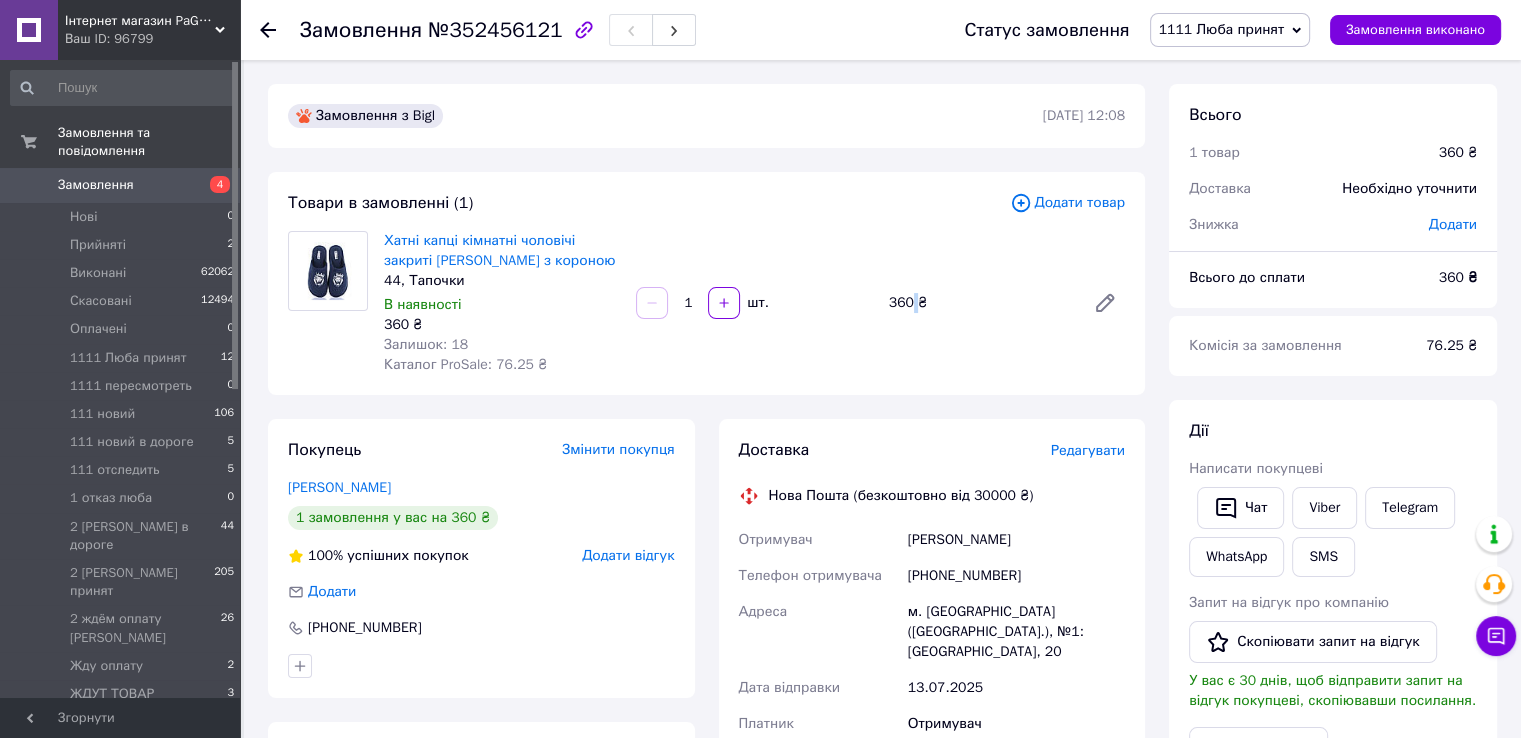 click on "360 ₴" at bounding box center [979, 303] 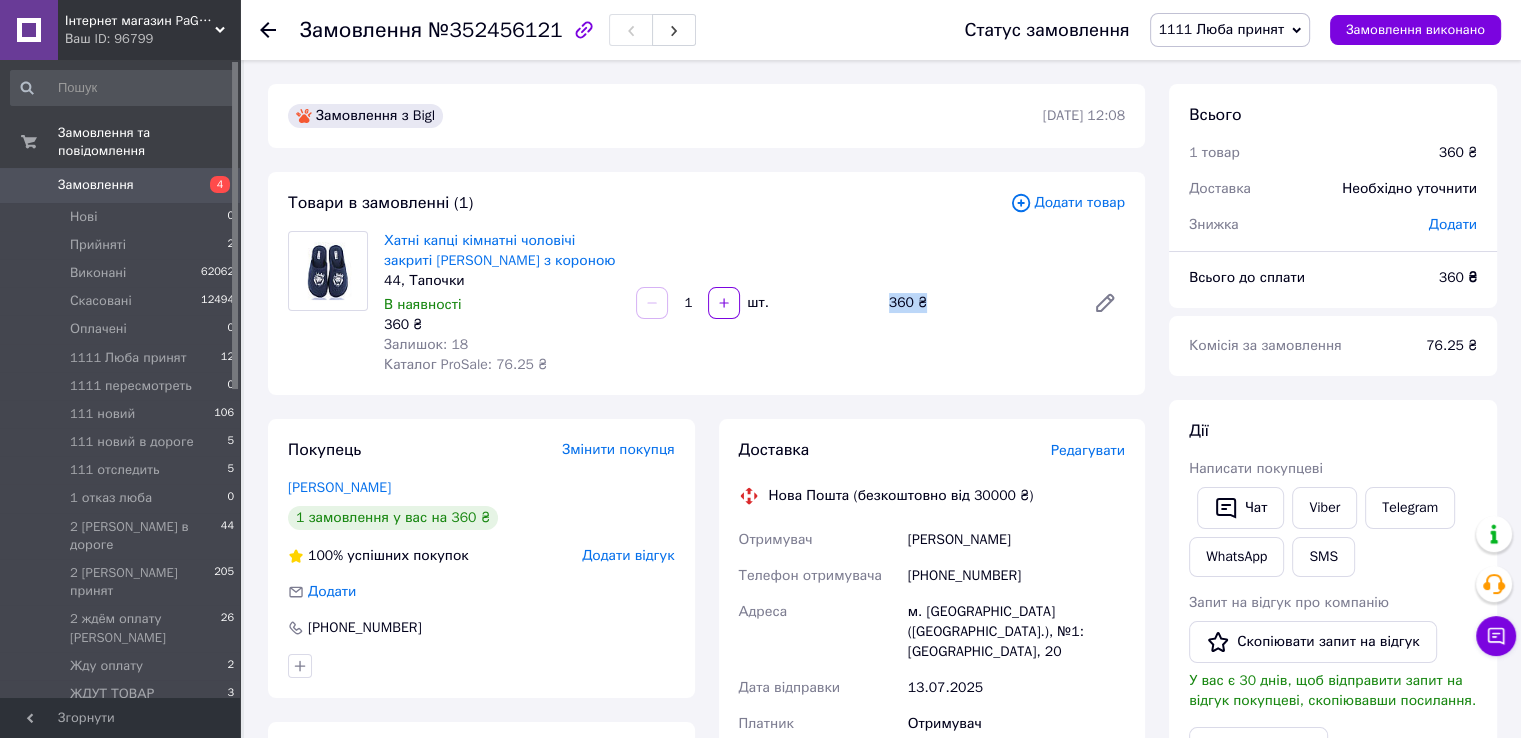 drag, startPoint x: 908, startPoint y: 305, endPoint x: 914, endPoint y: 344, distance: 39.45884 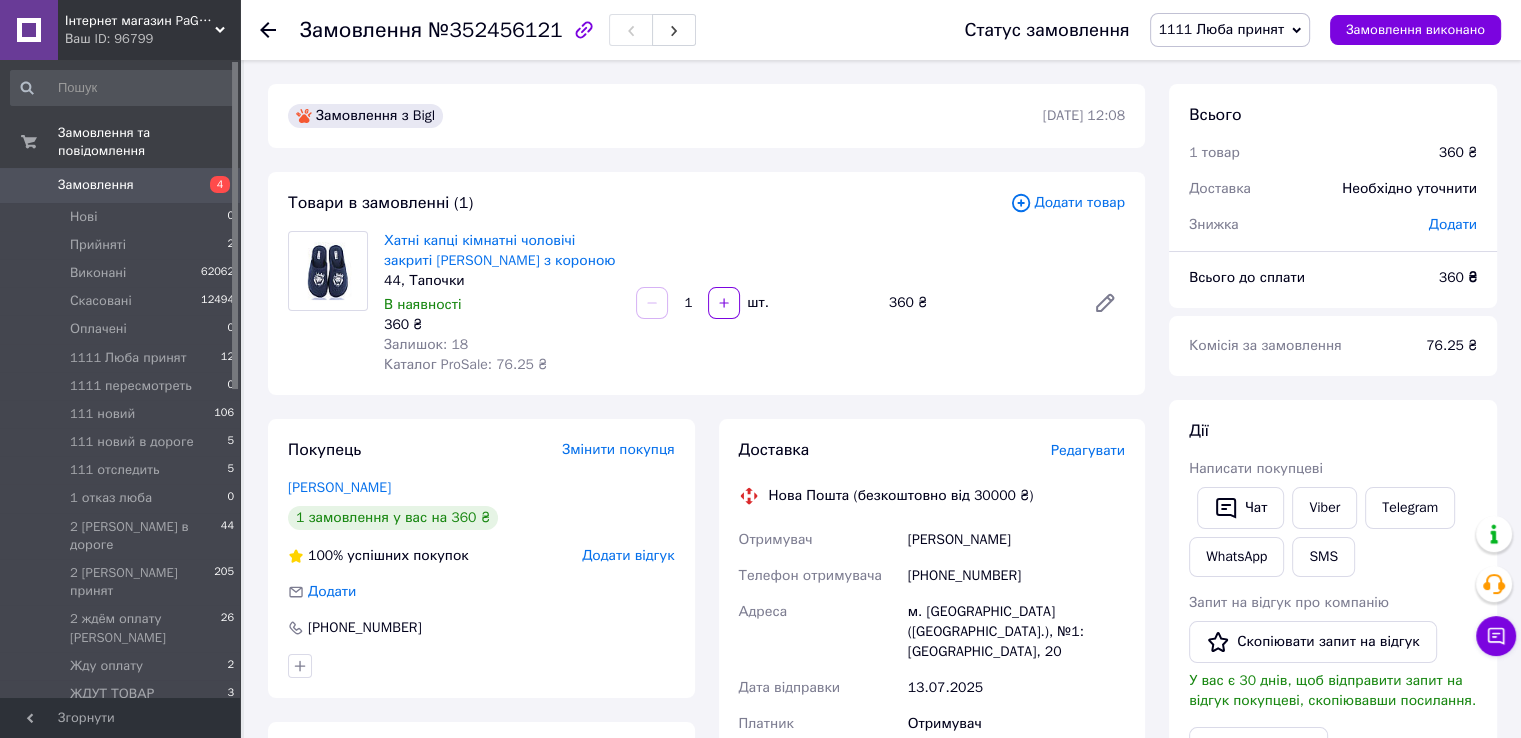 click on "Написати покупцеві" at bounding box center [1333, 469] 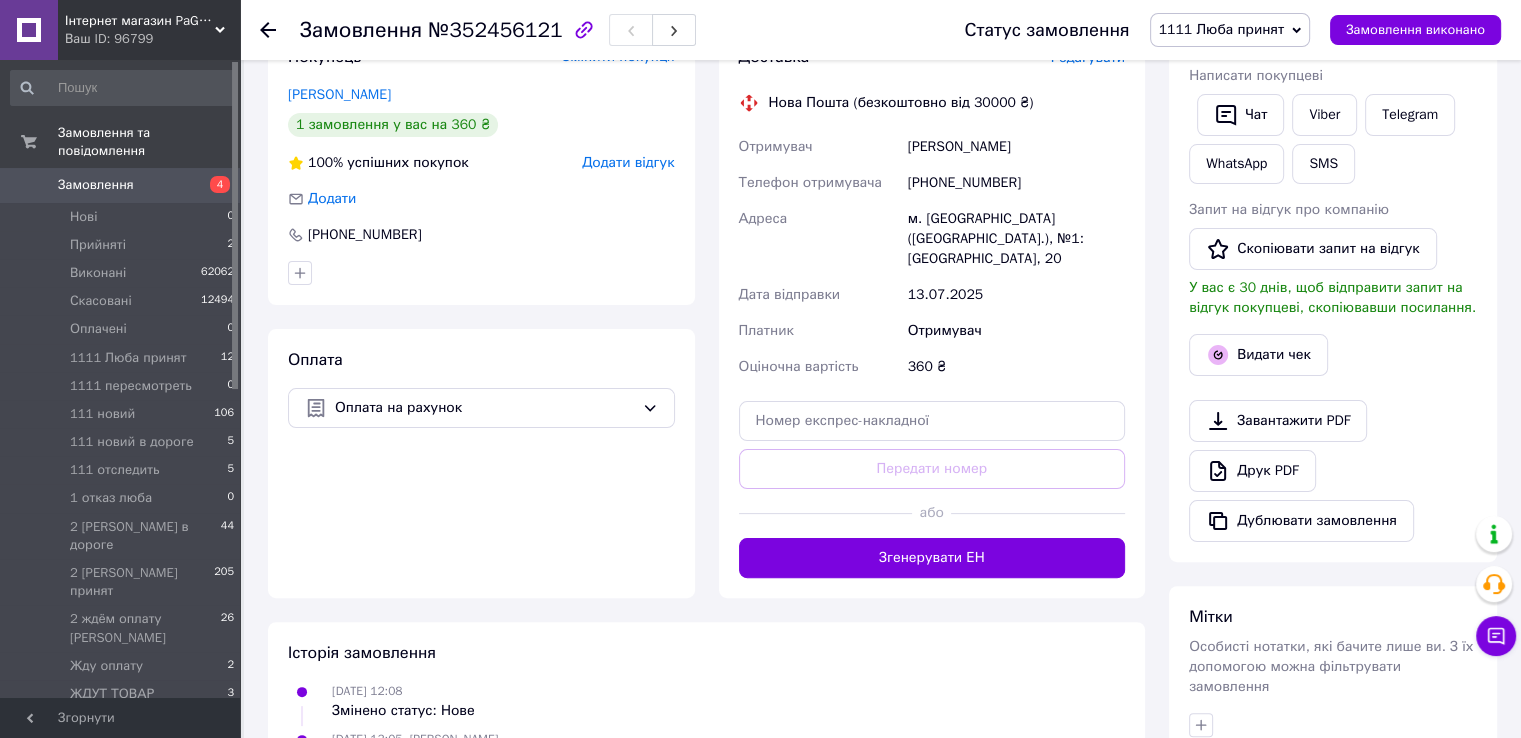 scroll, scrollTop: 400, scrollLeft: 0, axis: vertical 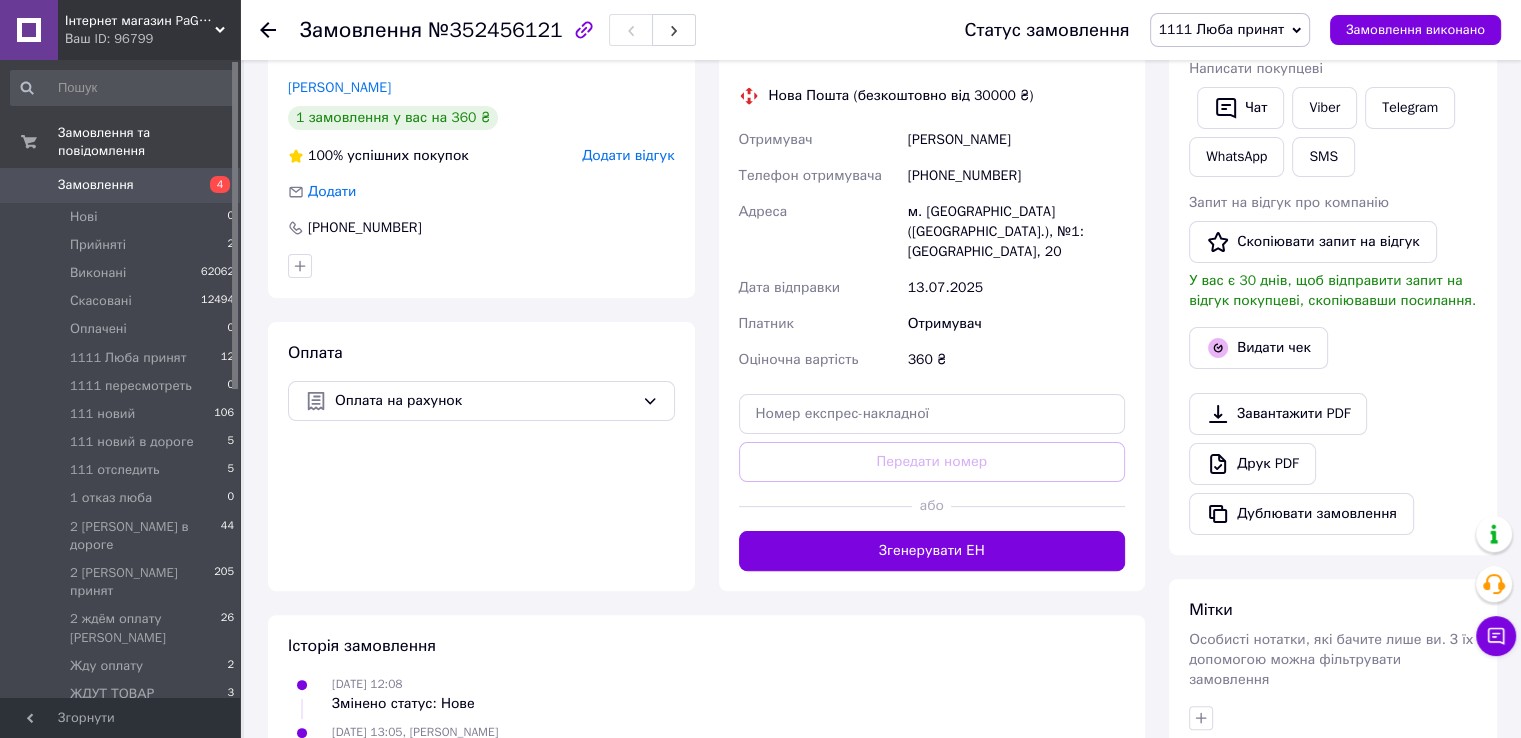 drag, startPoint x: 1207, startPoint y: 693, endPoint x: 1128, endPoint y: 629, distance: 101.671036 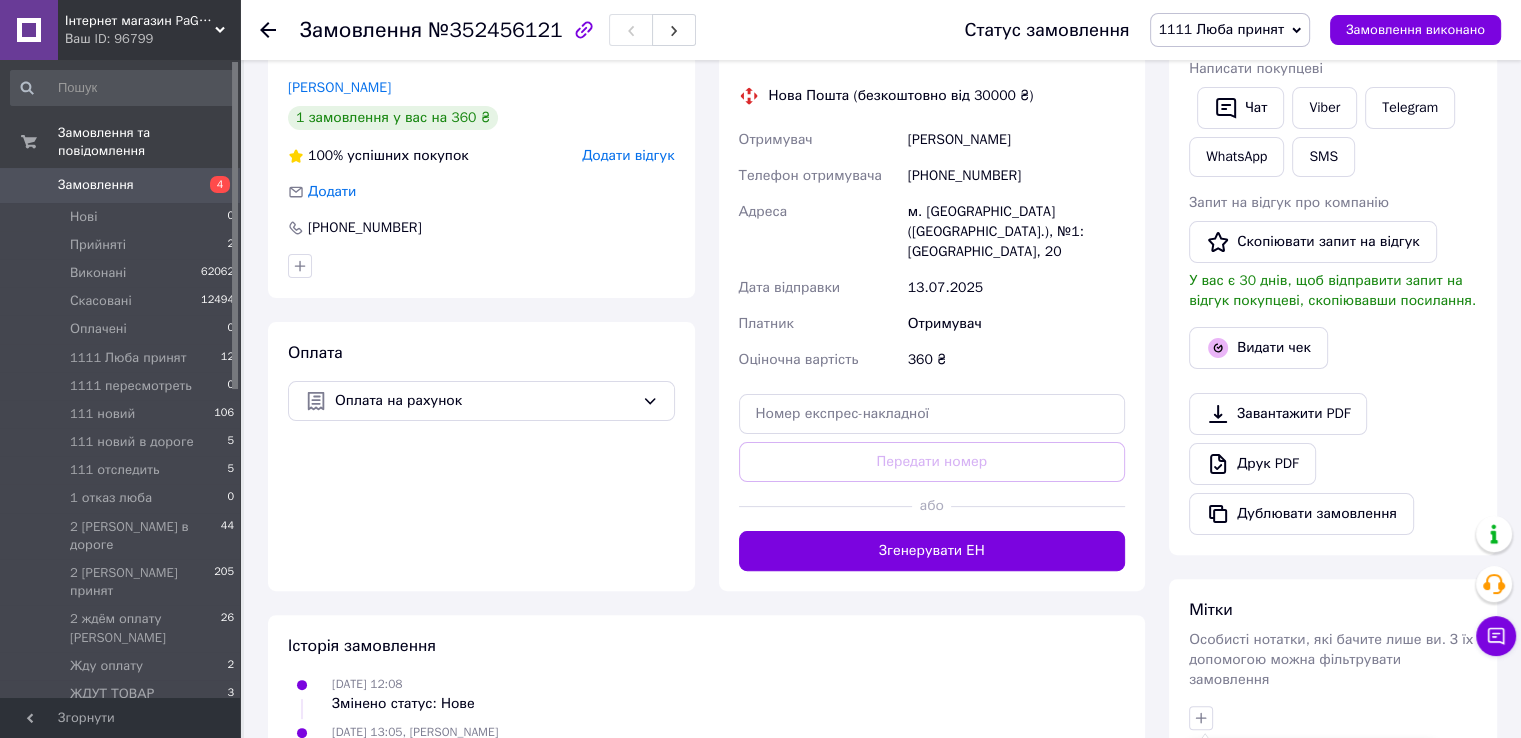 scroll, scrollTop: 629, scrollLeft: 0, axis: vertical 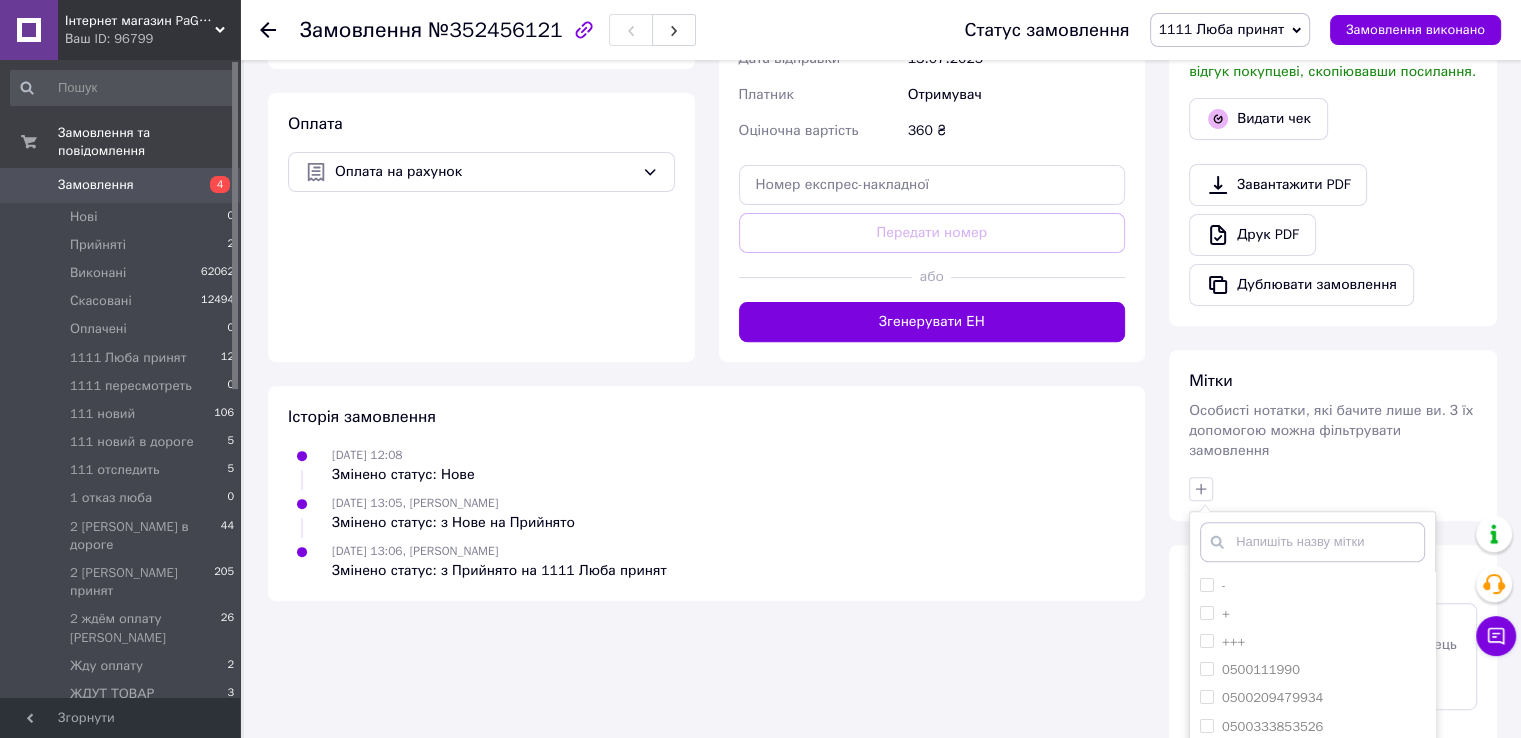 drag, startPoint x: 1196, startPoint y: 586, endPoint x: 1171, endPoint y: 598, distance: 27.730848 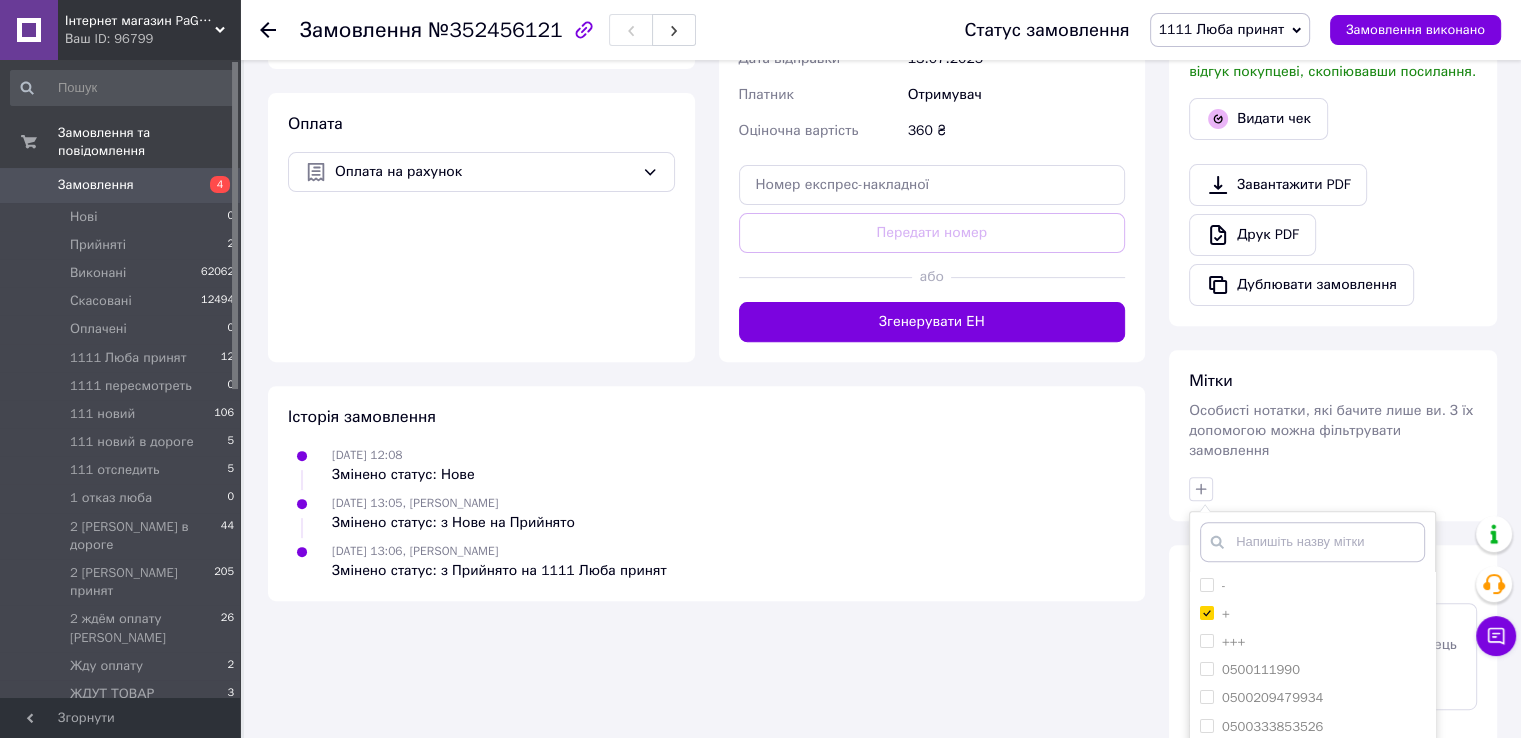 checkbox on "true" 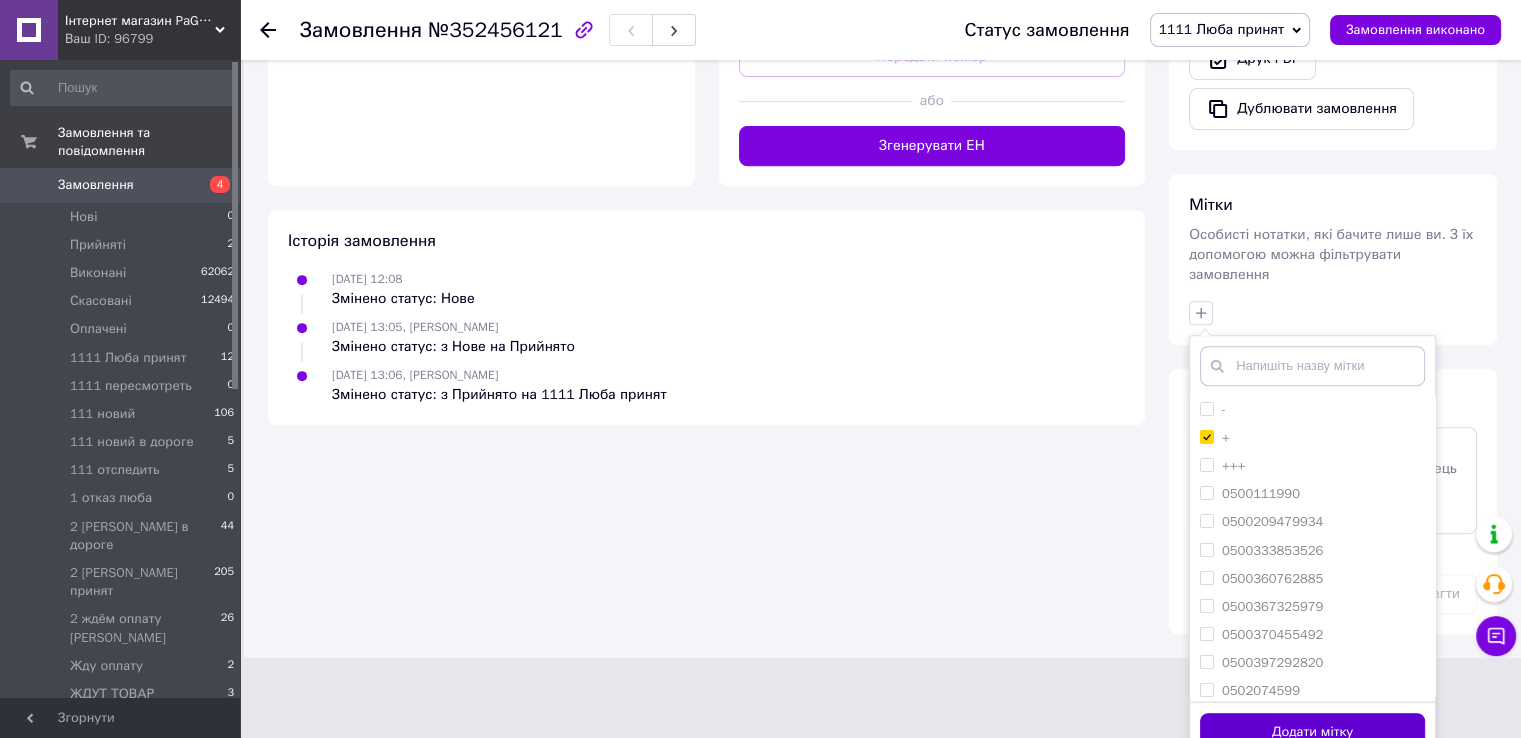 click on "Додати мітку" at bounding box center (1312, 732) 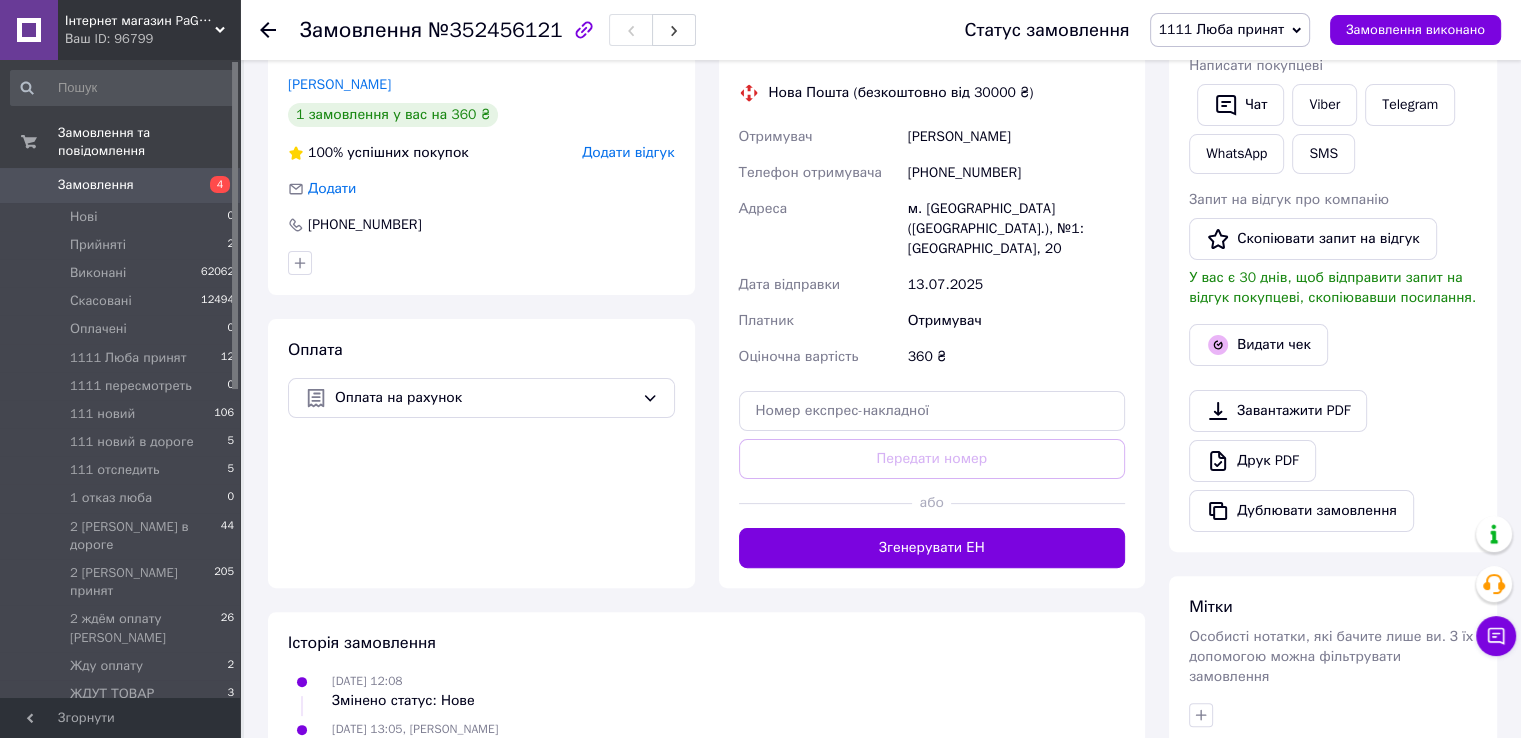 scroll, scrollTop: 402, scrollLeft: 0, axis: vertical 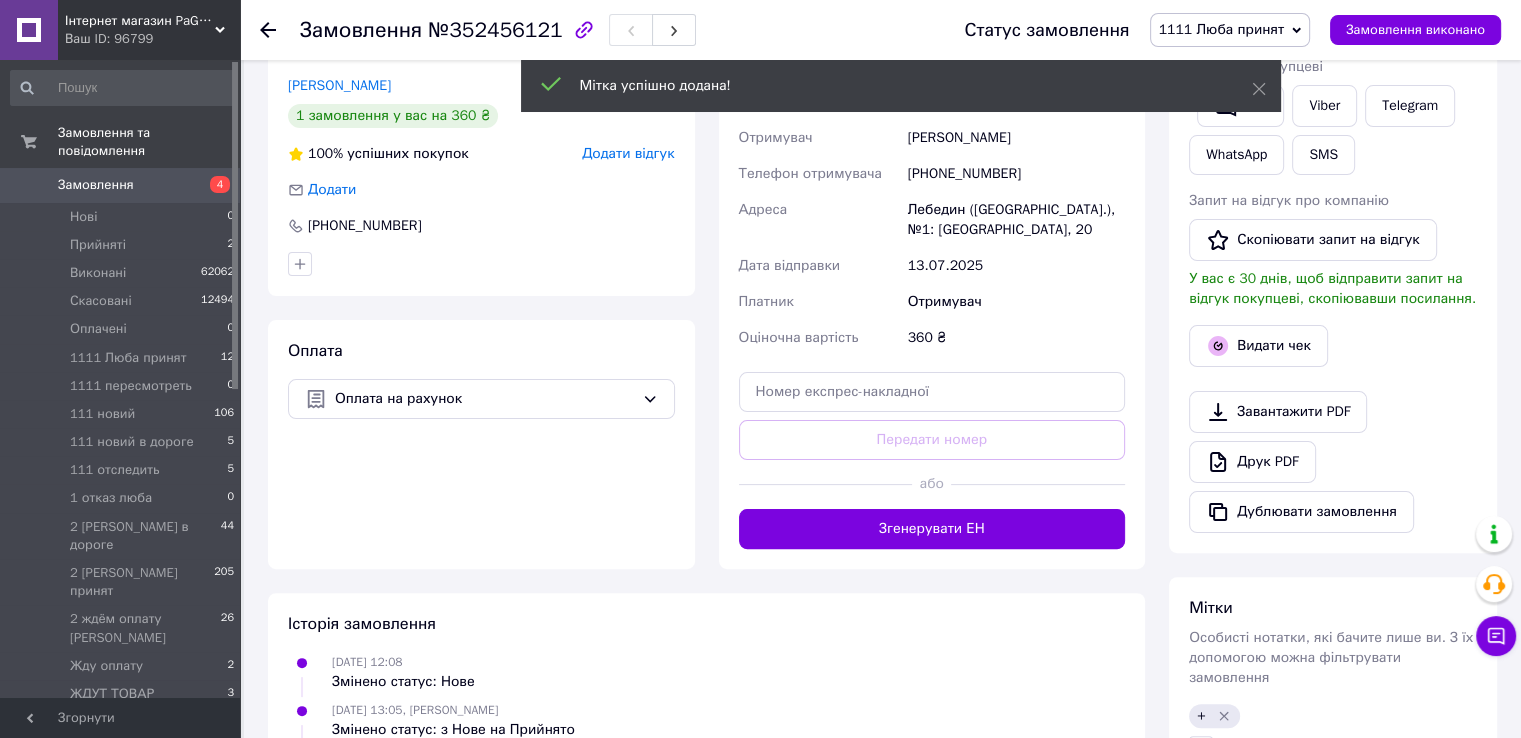 drag, startPoint x: 1468, startPoint y: 435, endPoint x: 1085, endPoint y: 551, distance: 400.1812 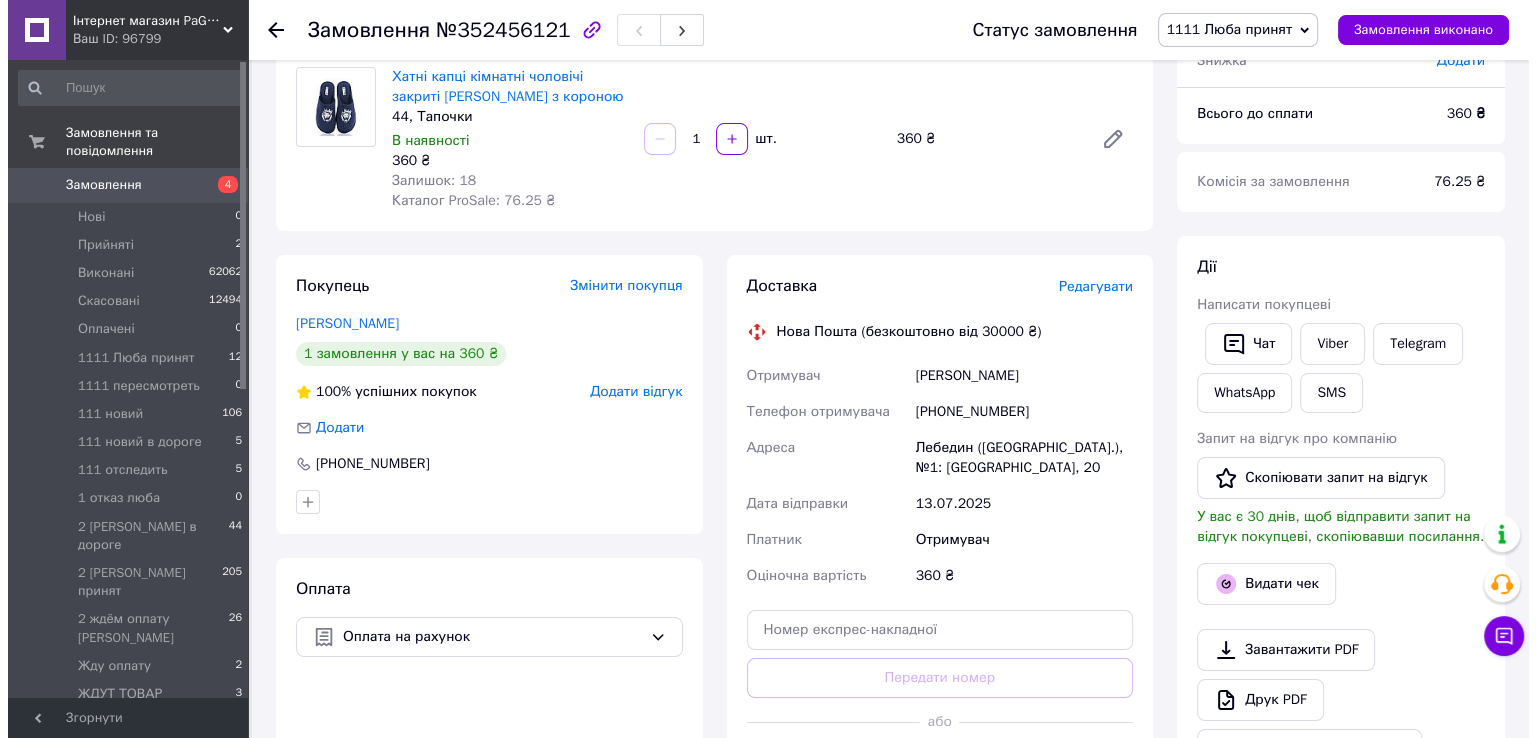 scroll, scrollTop: 2, scrollLeft: 0, axis: vertical 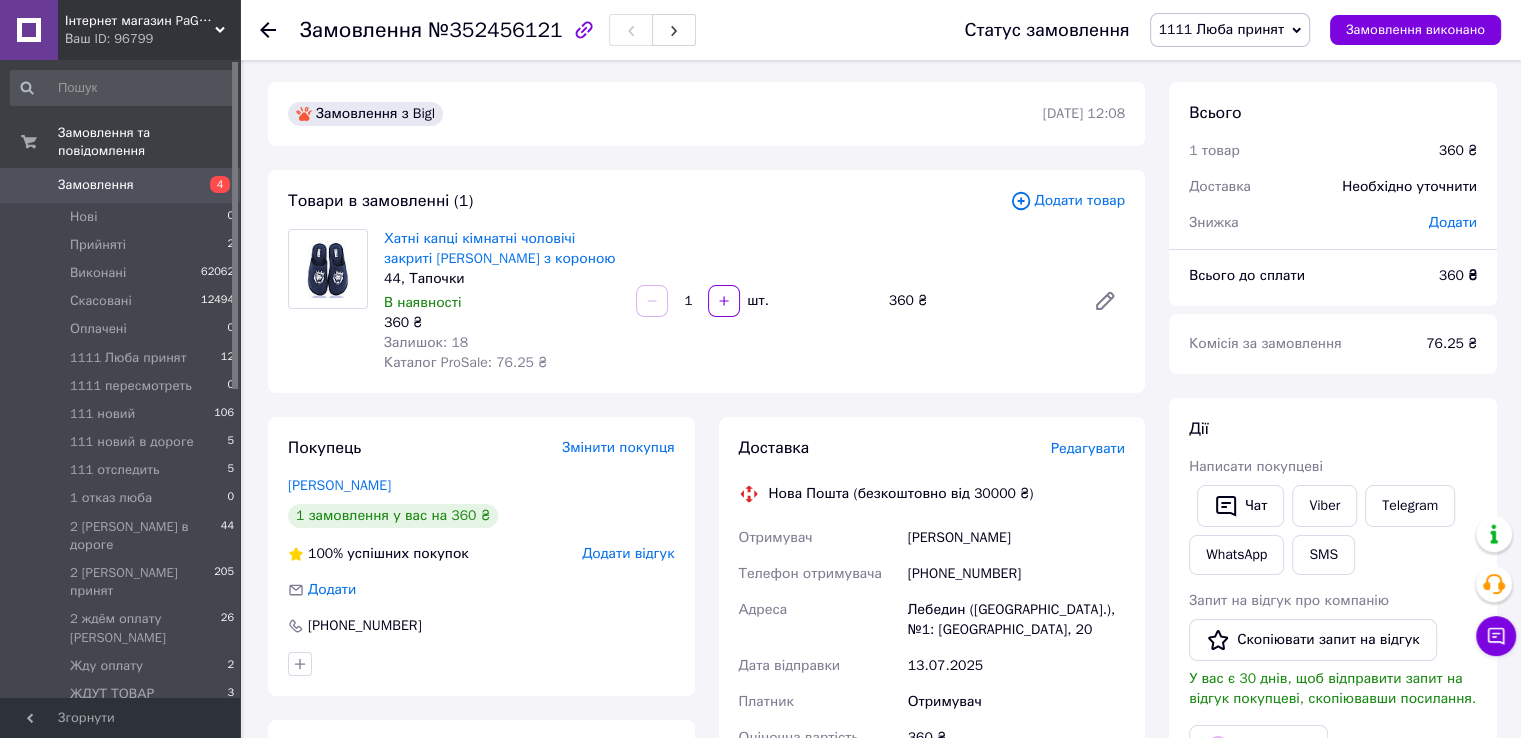 click on "Редагувати" at bounding box center (1088, 448) 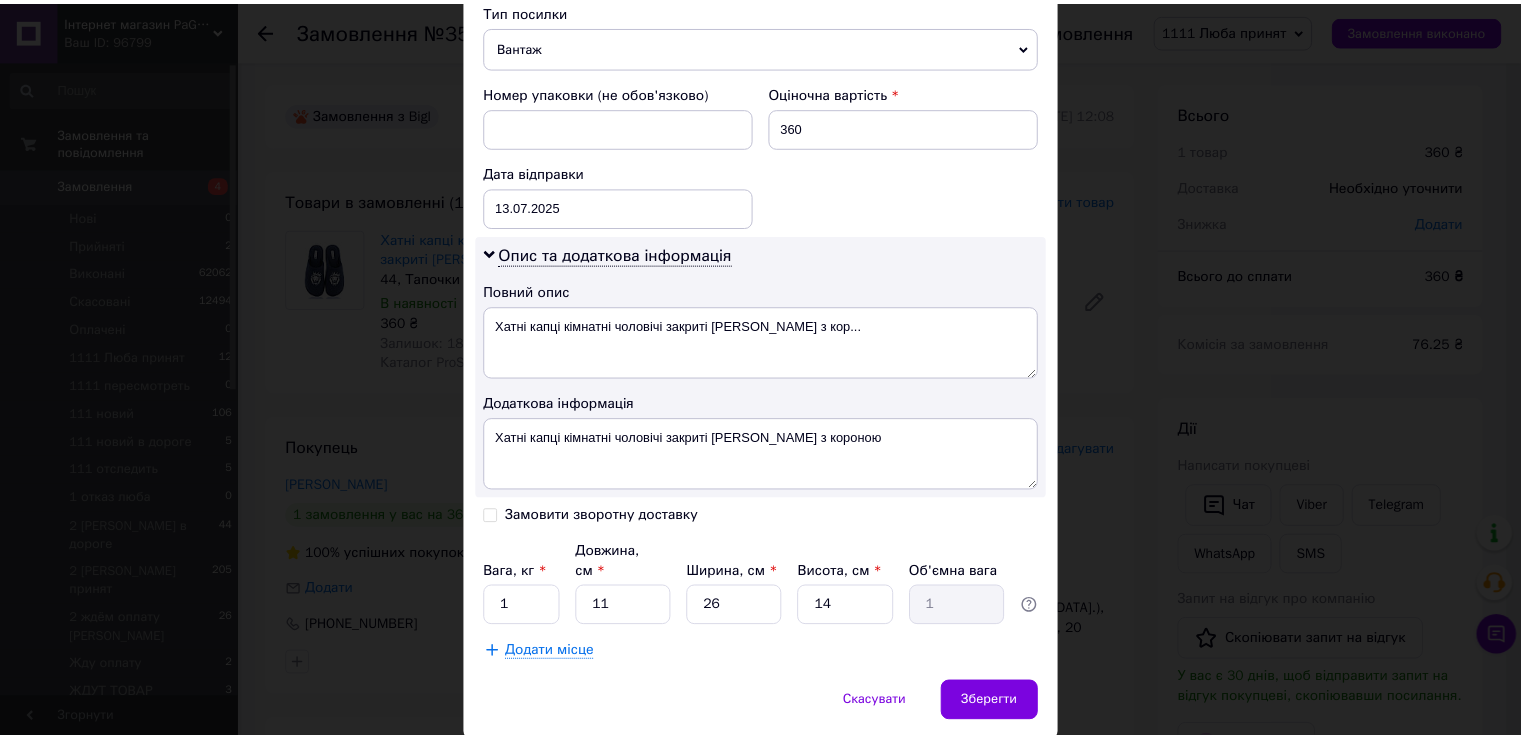 scroll, scrollTop: 800, scrollLeft: 0, axis: vertical 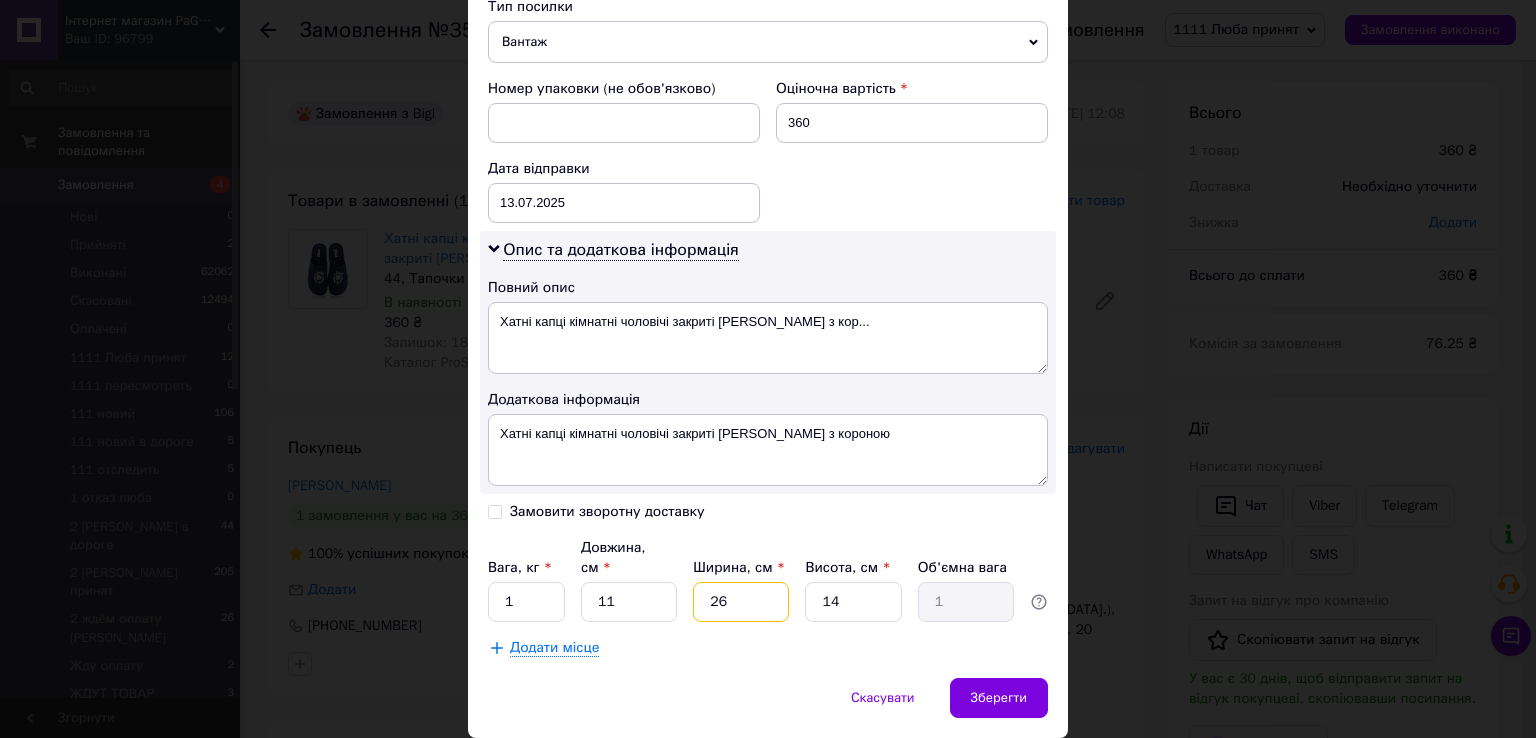 click on "26" at bounding box center (741, 602) 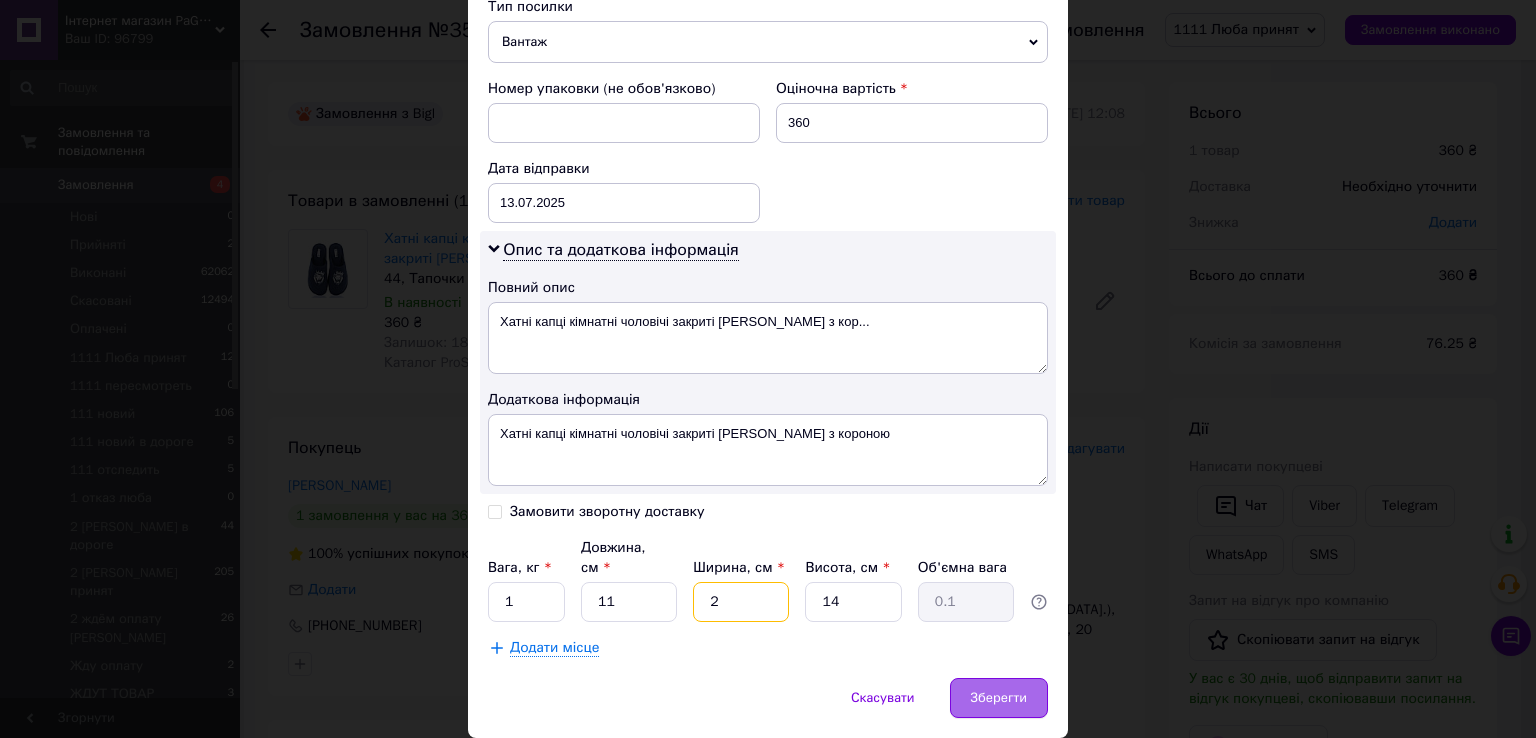 type on "2" 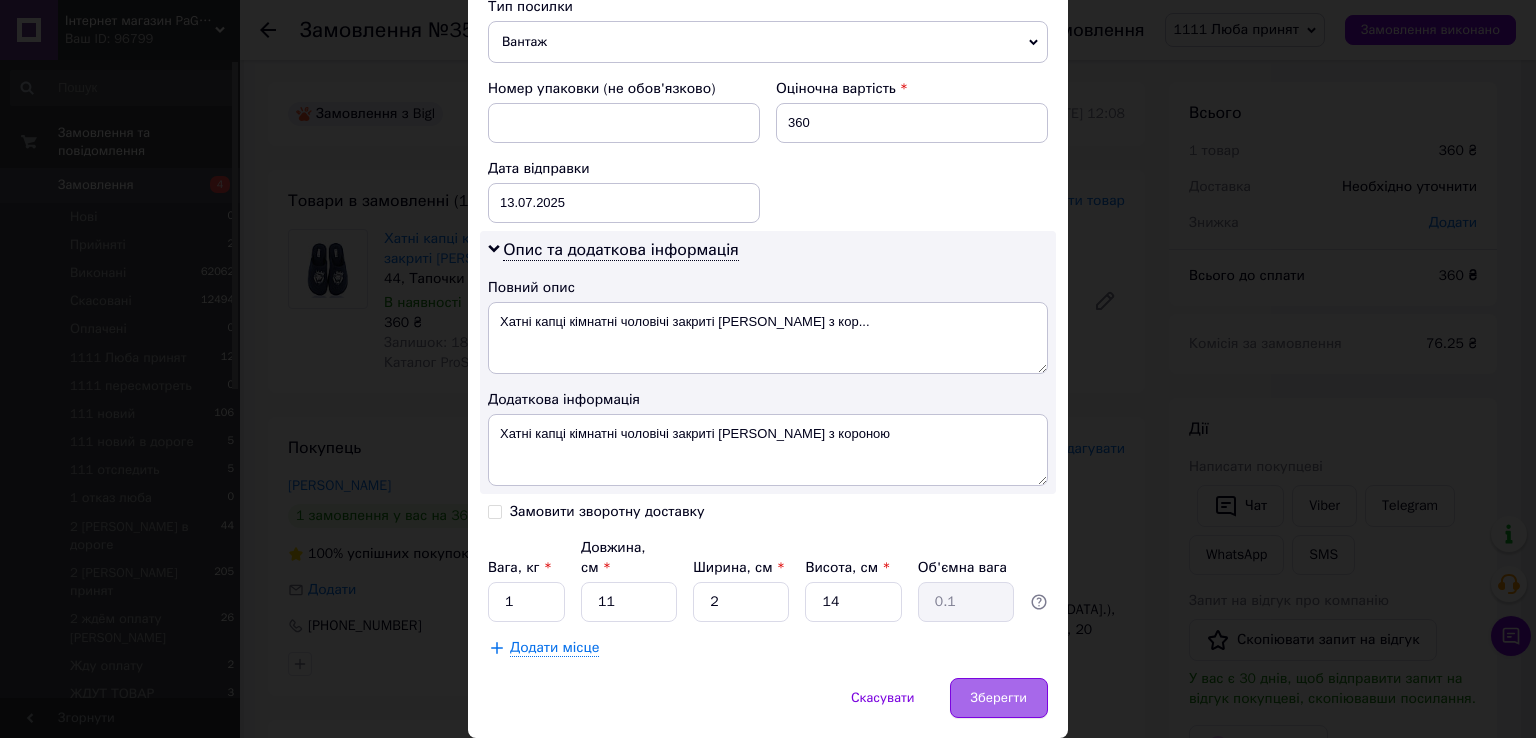 click on "Зберегти" at bounding box center [999, 698] 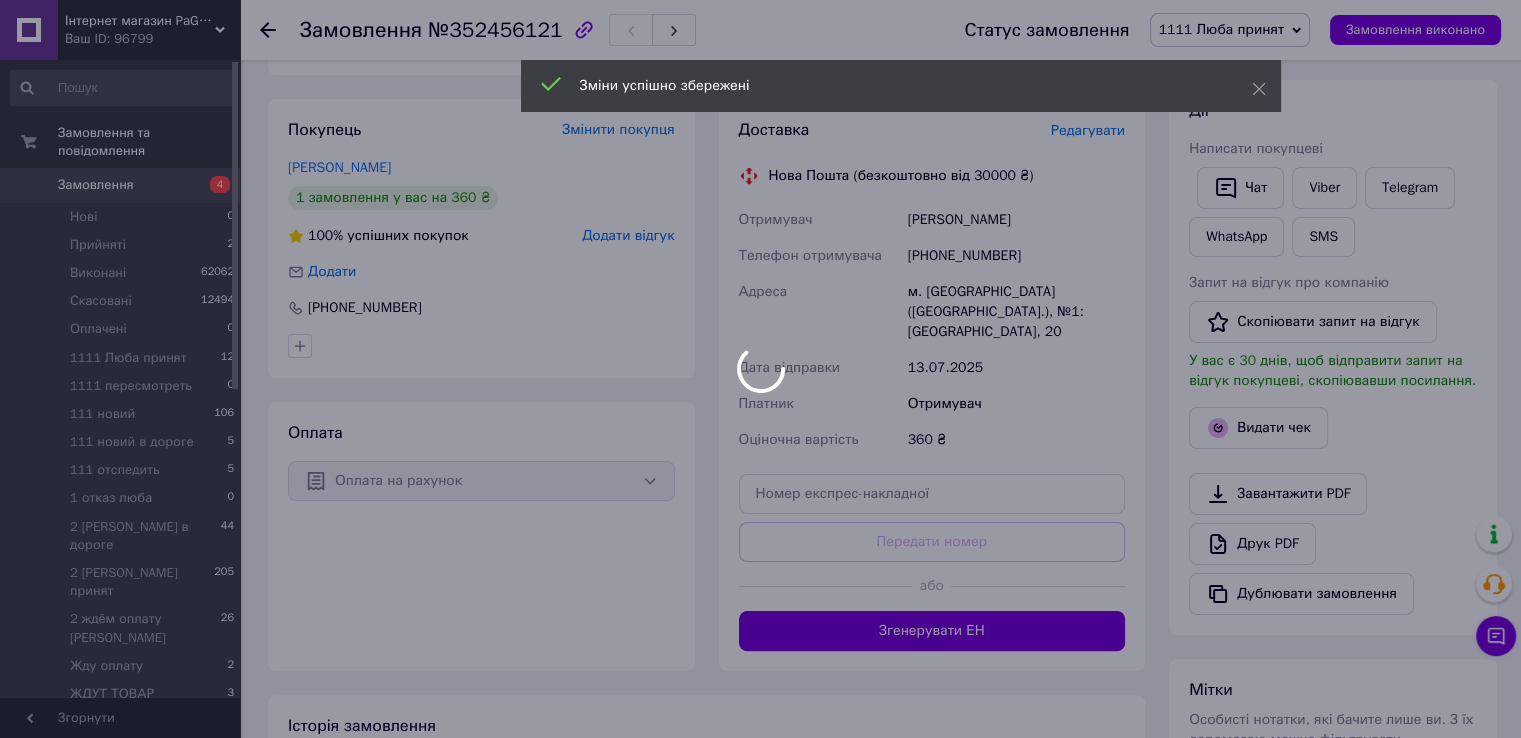 scroll, scrollTop: 502, scrollLeft: 0, axis: vertical 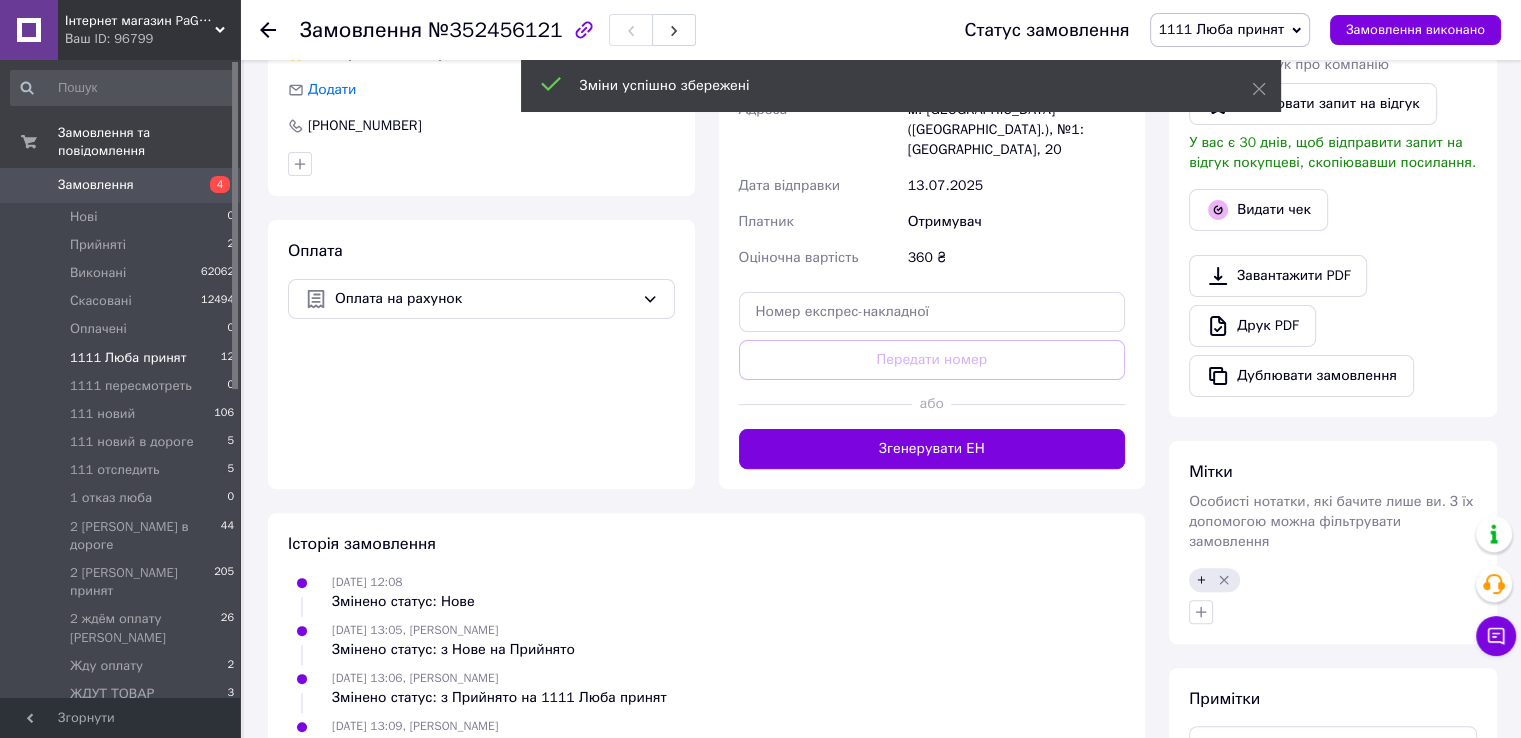click on "1111 Люба принят 12" at bounding box center (123, 358) 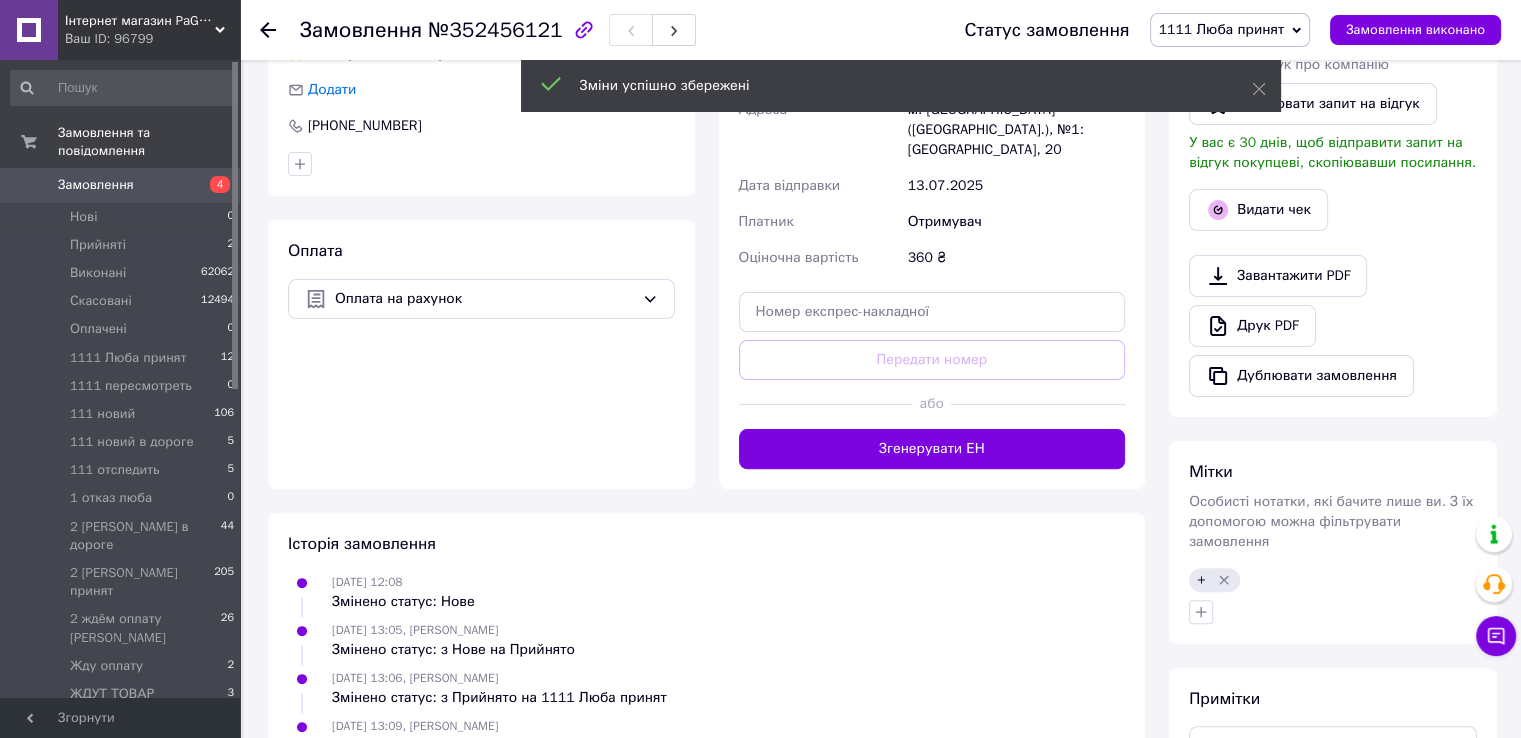 scroll, scrollTop: 0, scrollLeft: 0, axis: both 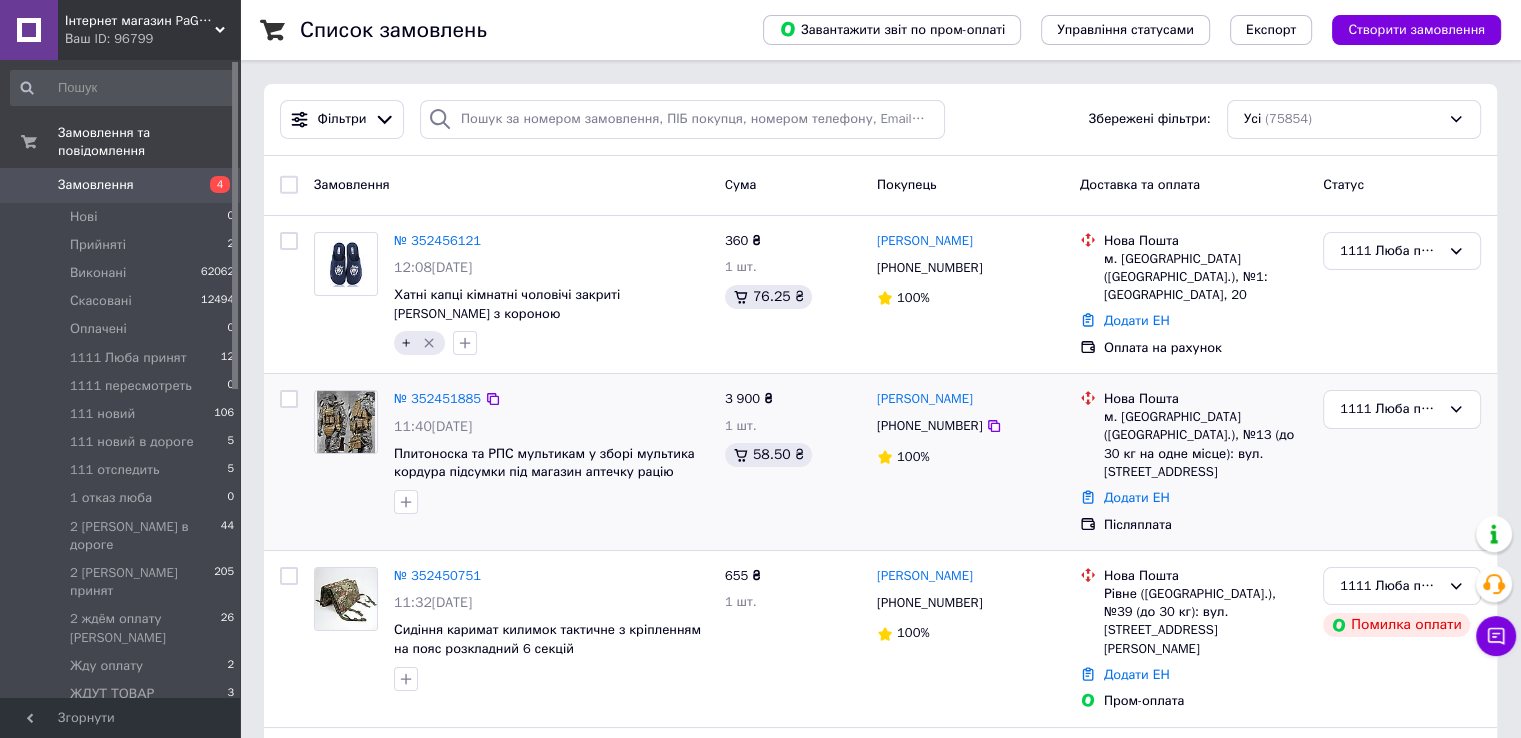 click on "1111 Люба принят" at bounding box center (1402, 462) 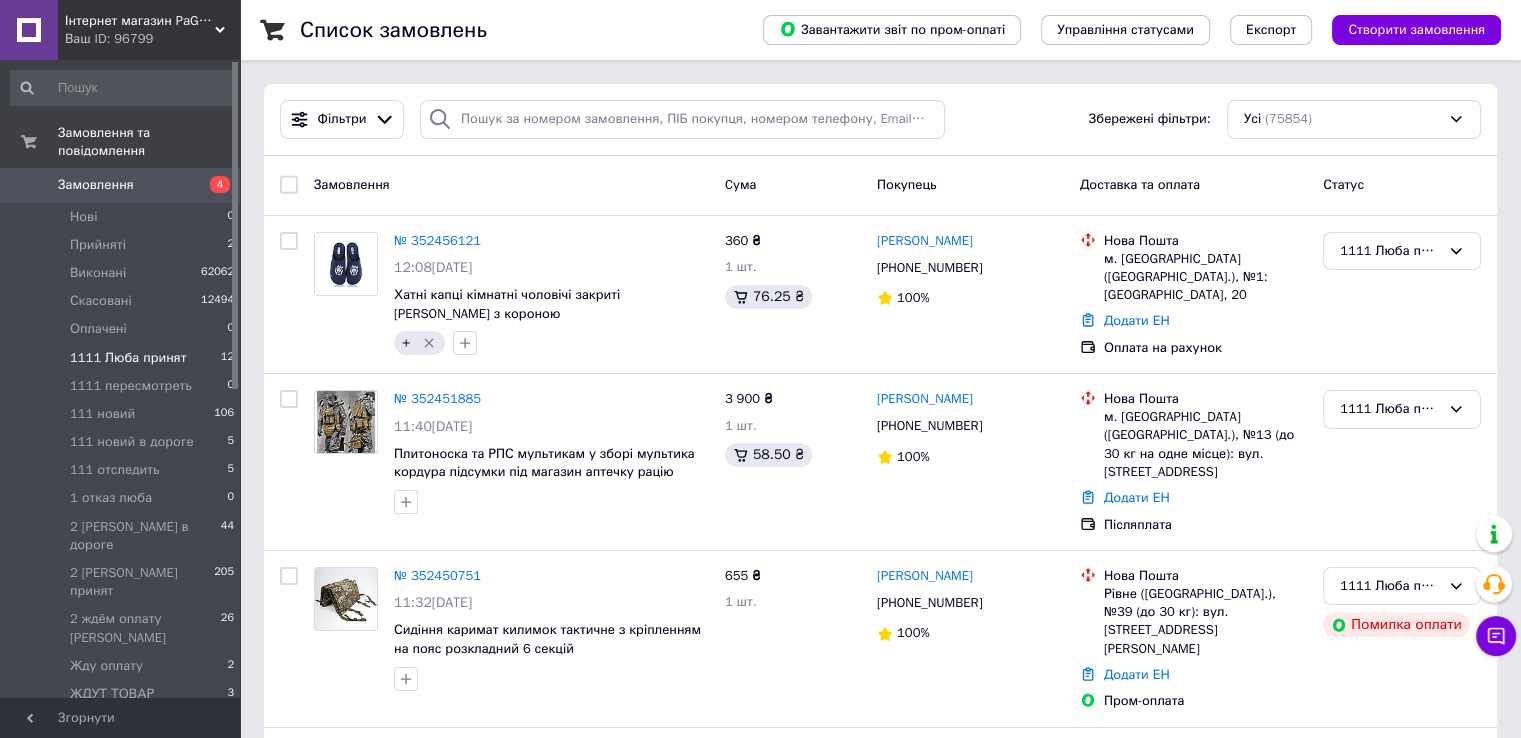 click on "1111 Люба принят 12" at bounding box center (123, 358) 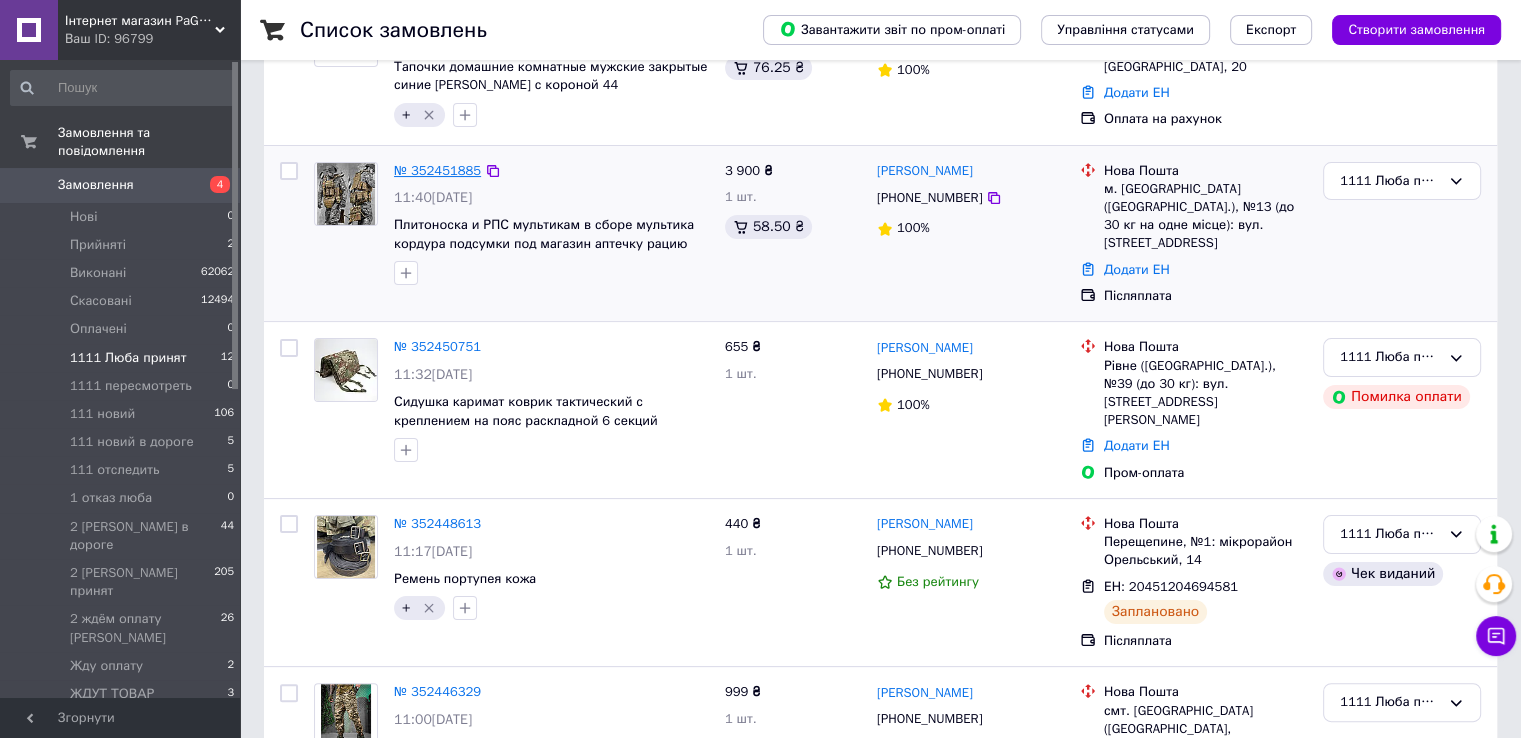 click on "№ 352451885" at bounding box center [437, 170] 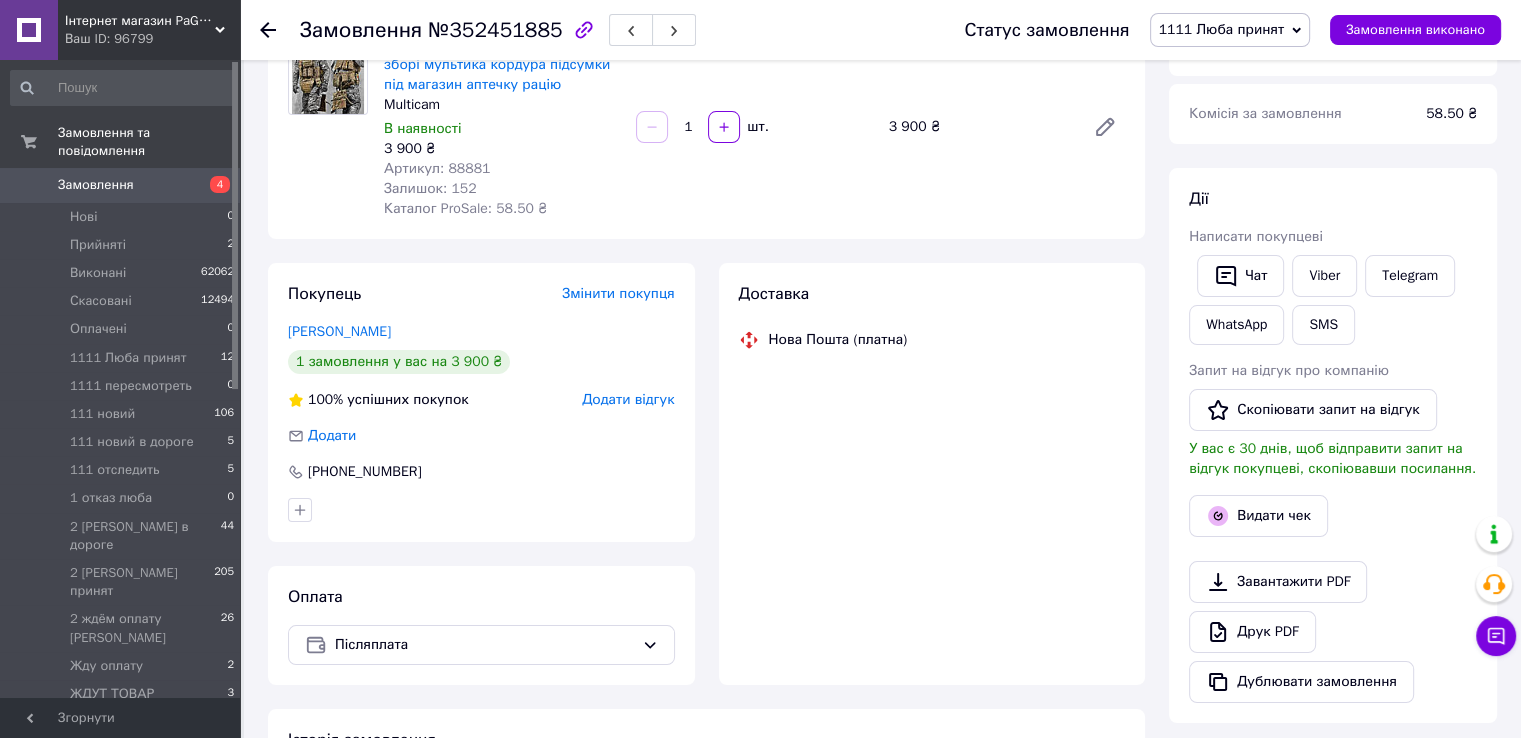 scroll, scrollTop: 100, scrollLeft: 0, axis: vertical 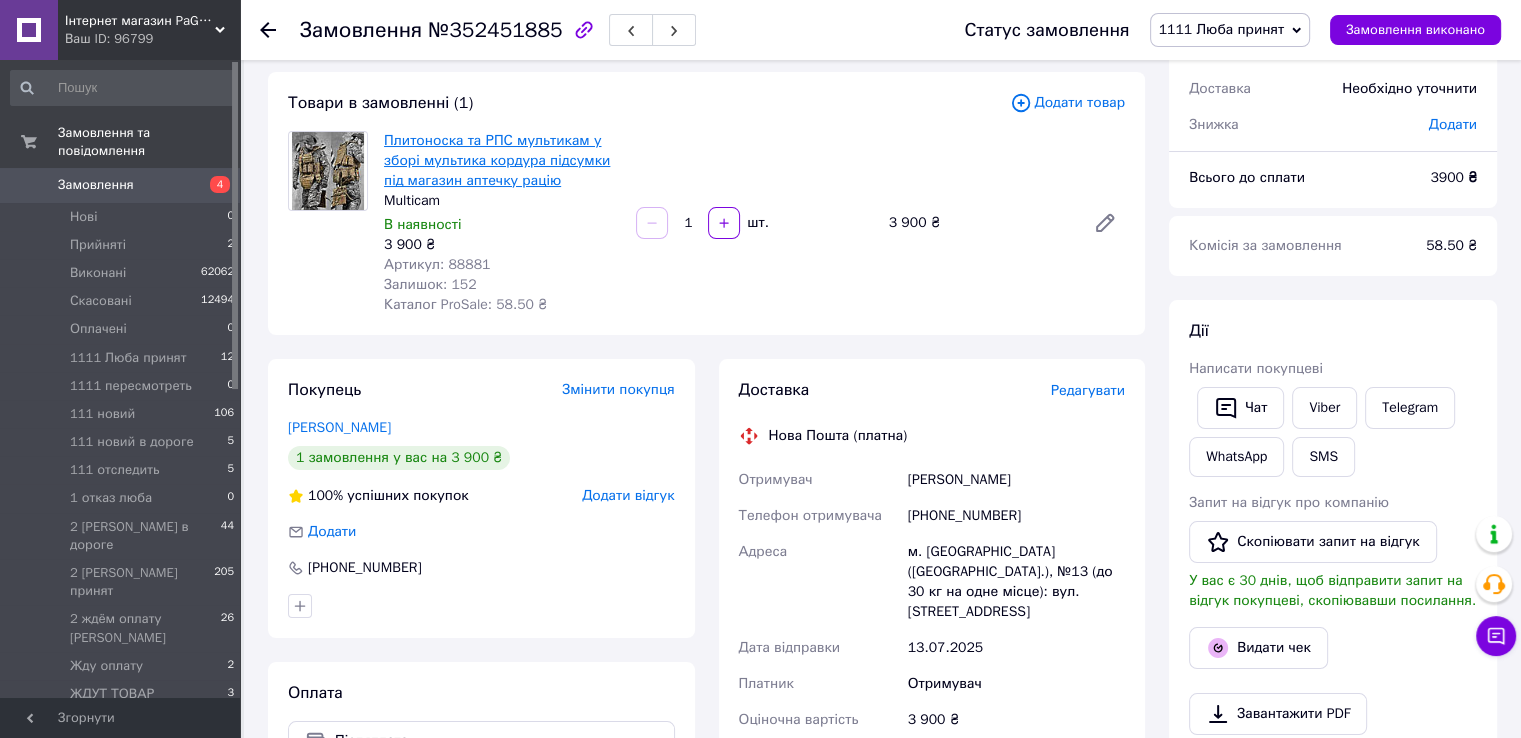 click on "Плитоноска та РПС мультикам у зборі мультика кордура підсумки під магазин аптечку рацію" at bounding box center [497, 160] 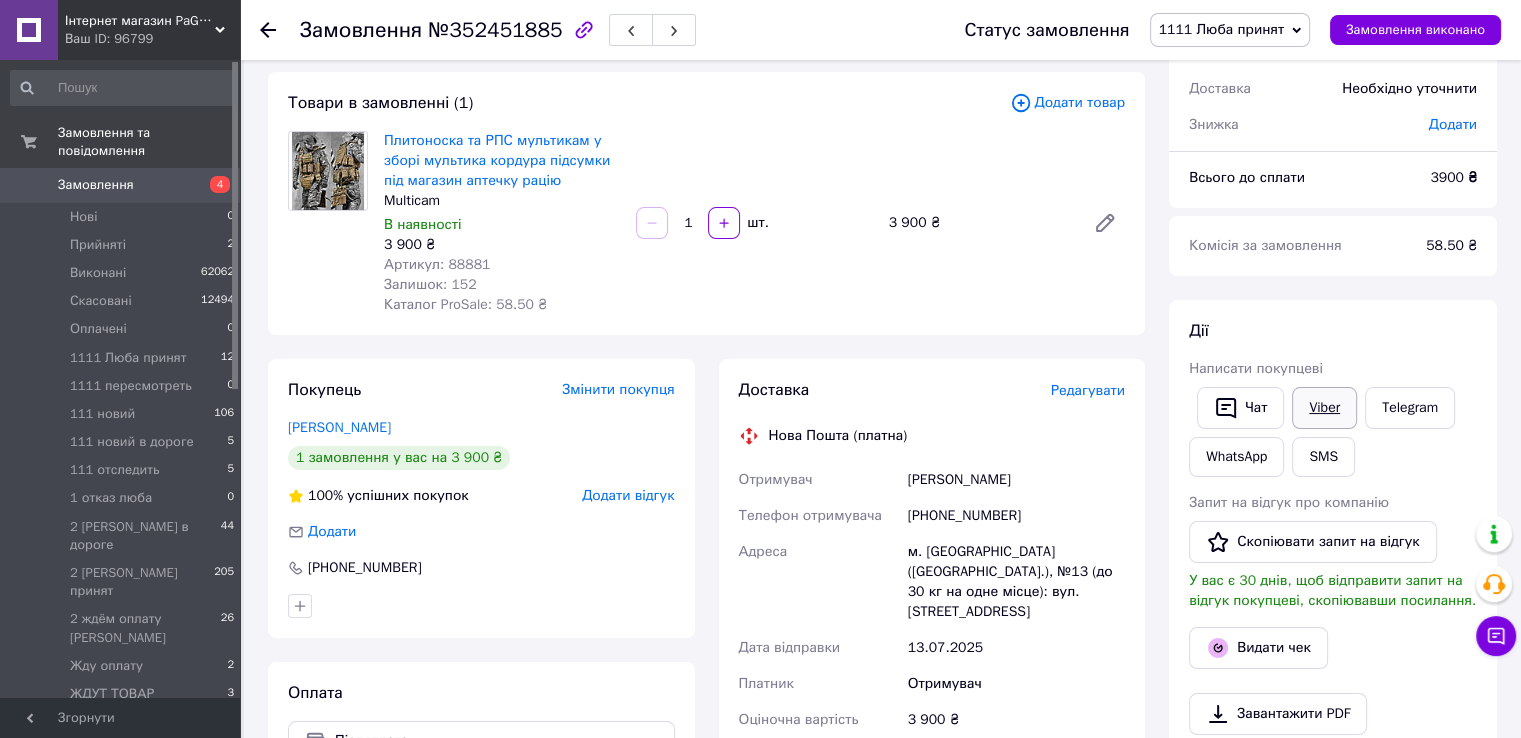 click on "Viber" at bounding box center [1324, 408] 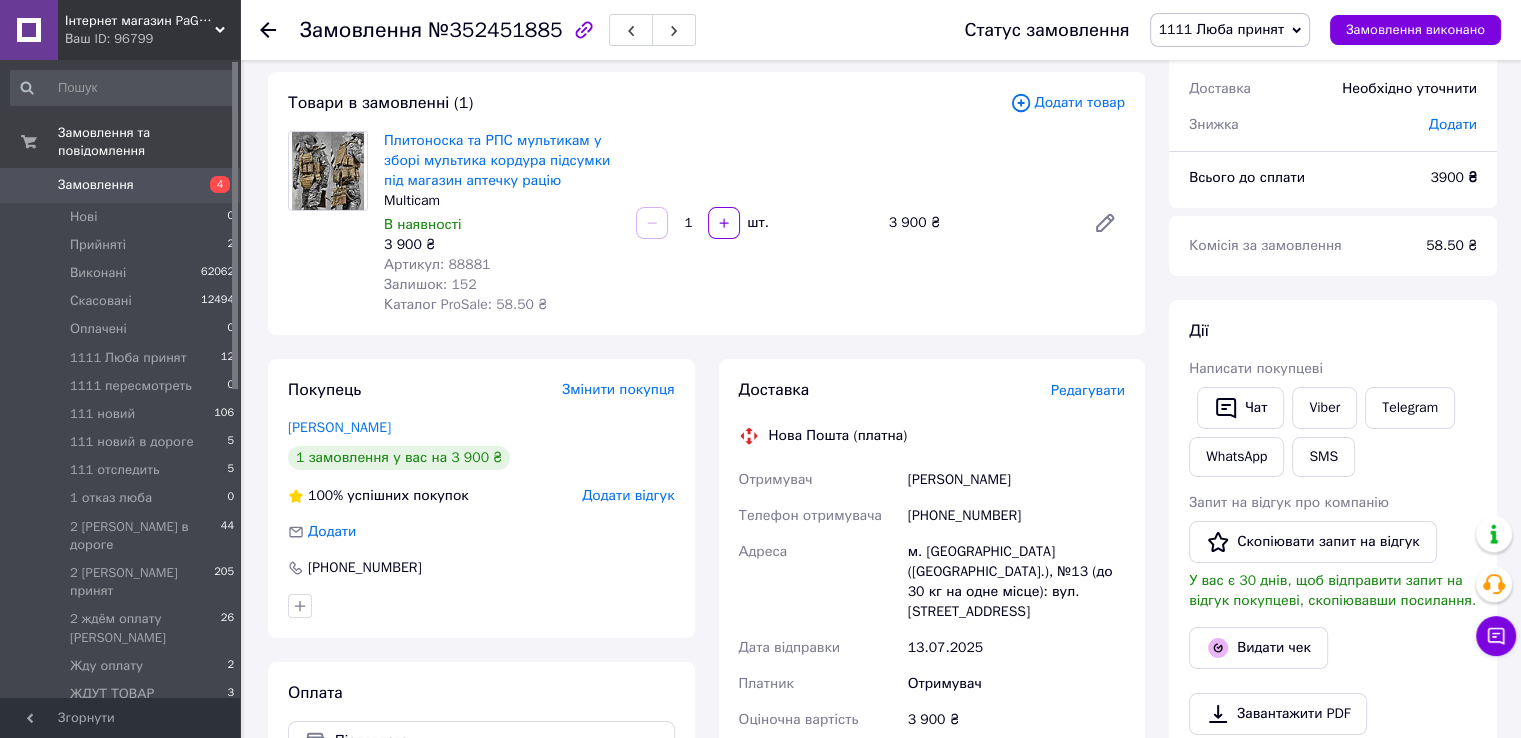 click on "[PERSON_NAME]" at bounding box center (339, 427) 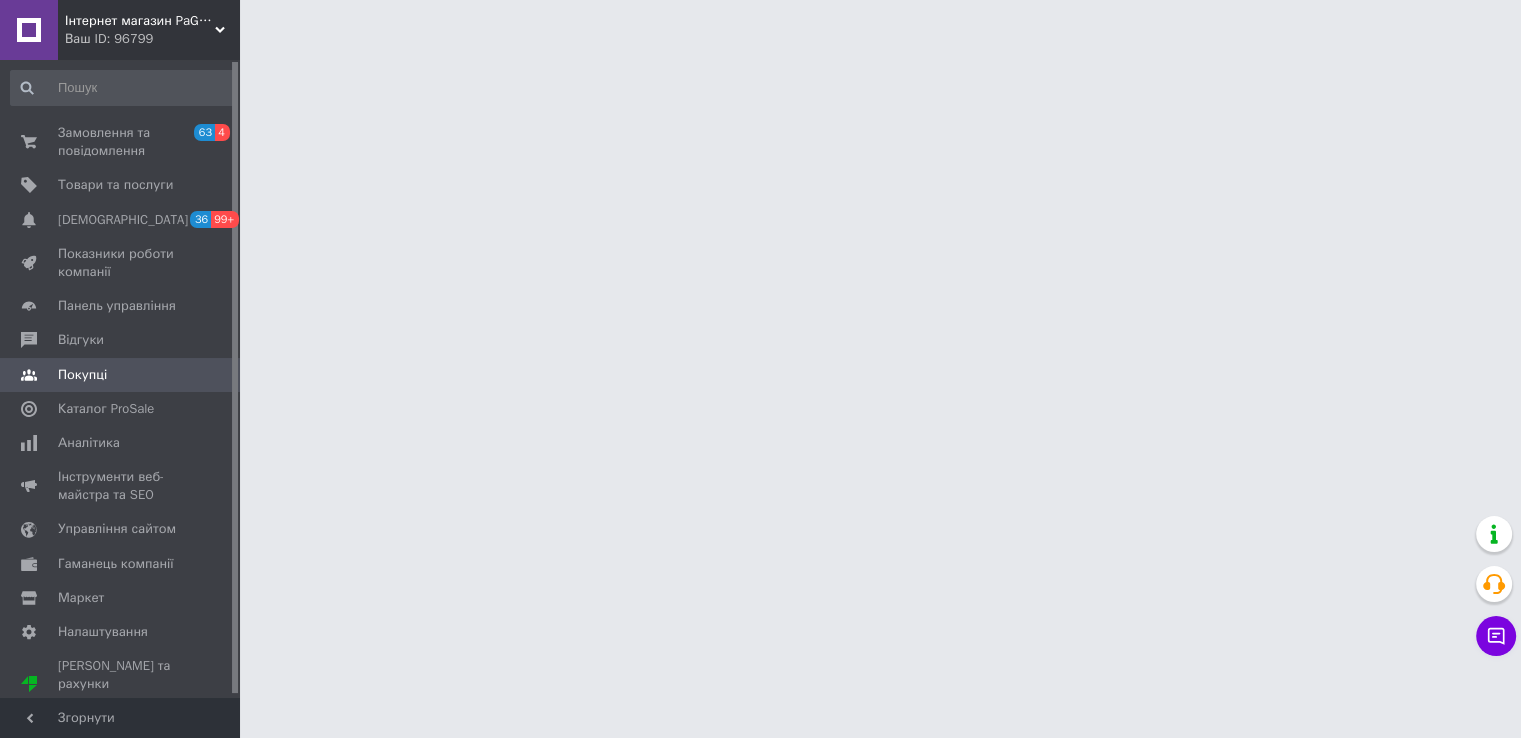 scroll, scrollTop: 0, scrollLeft: 0, axis: both 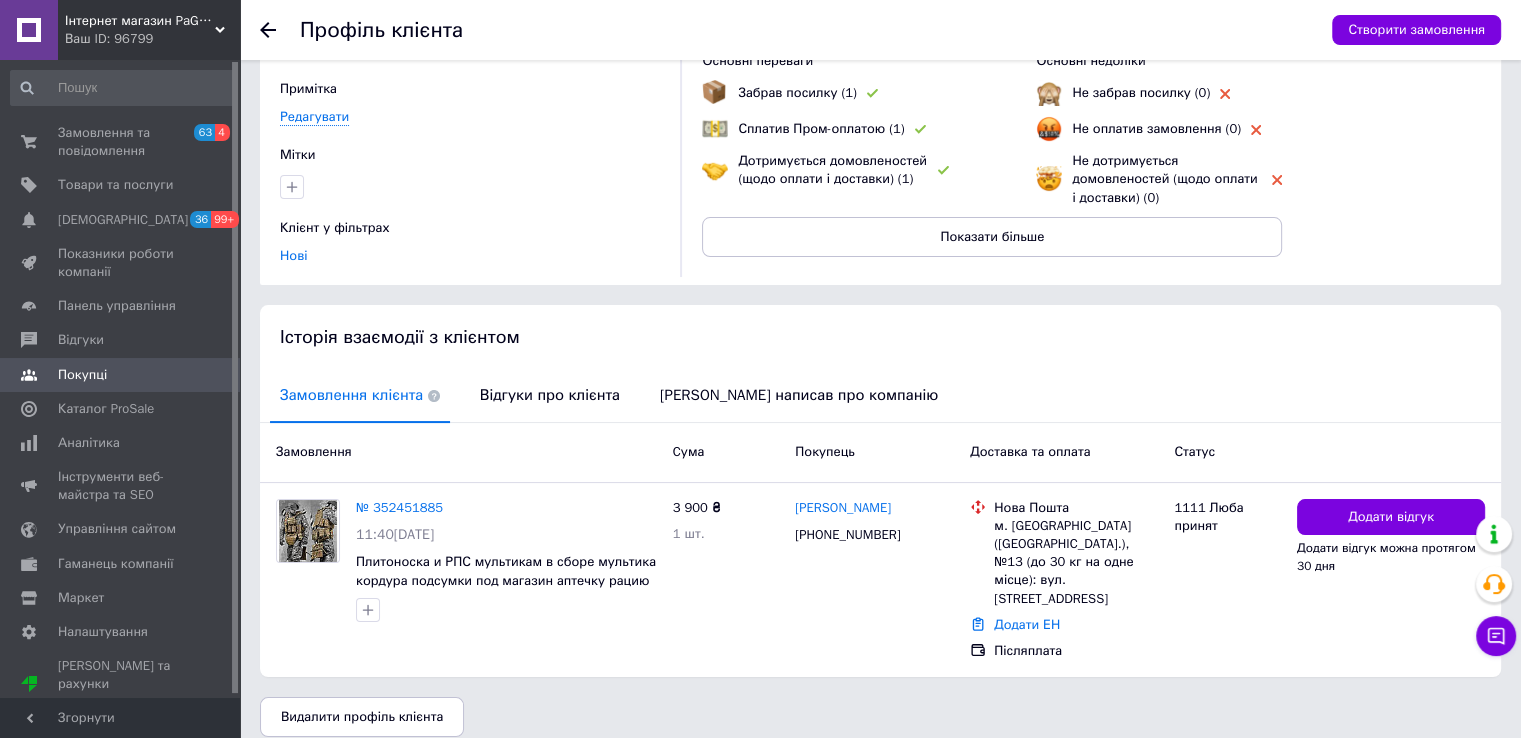 click 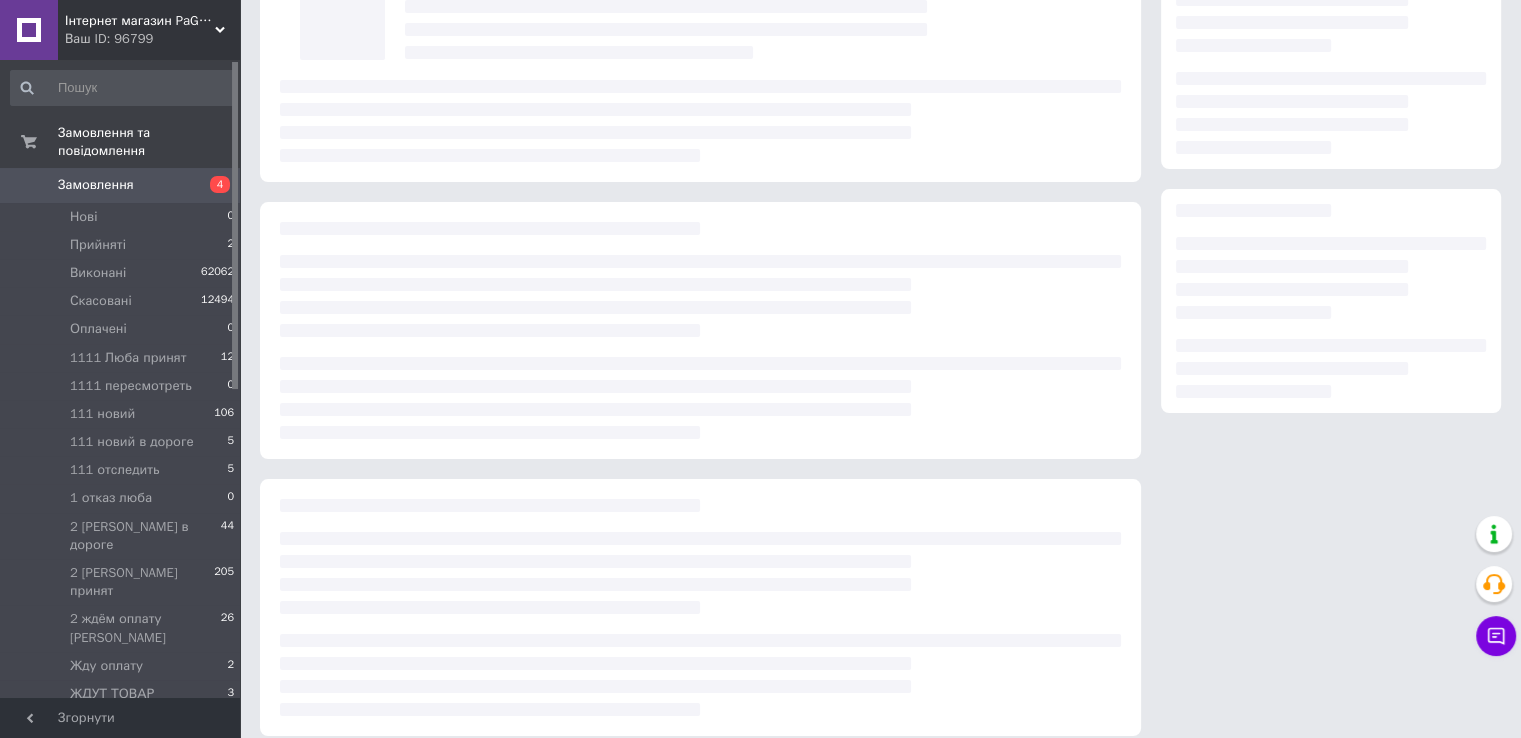 scroll, scrollTop: 100, scrollLeft: 0, axis: vertical 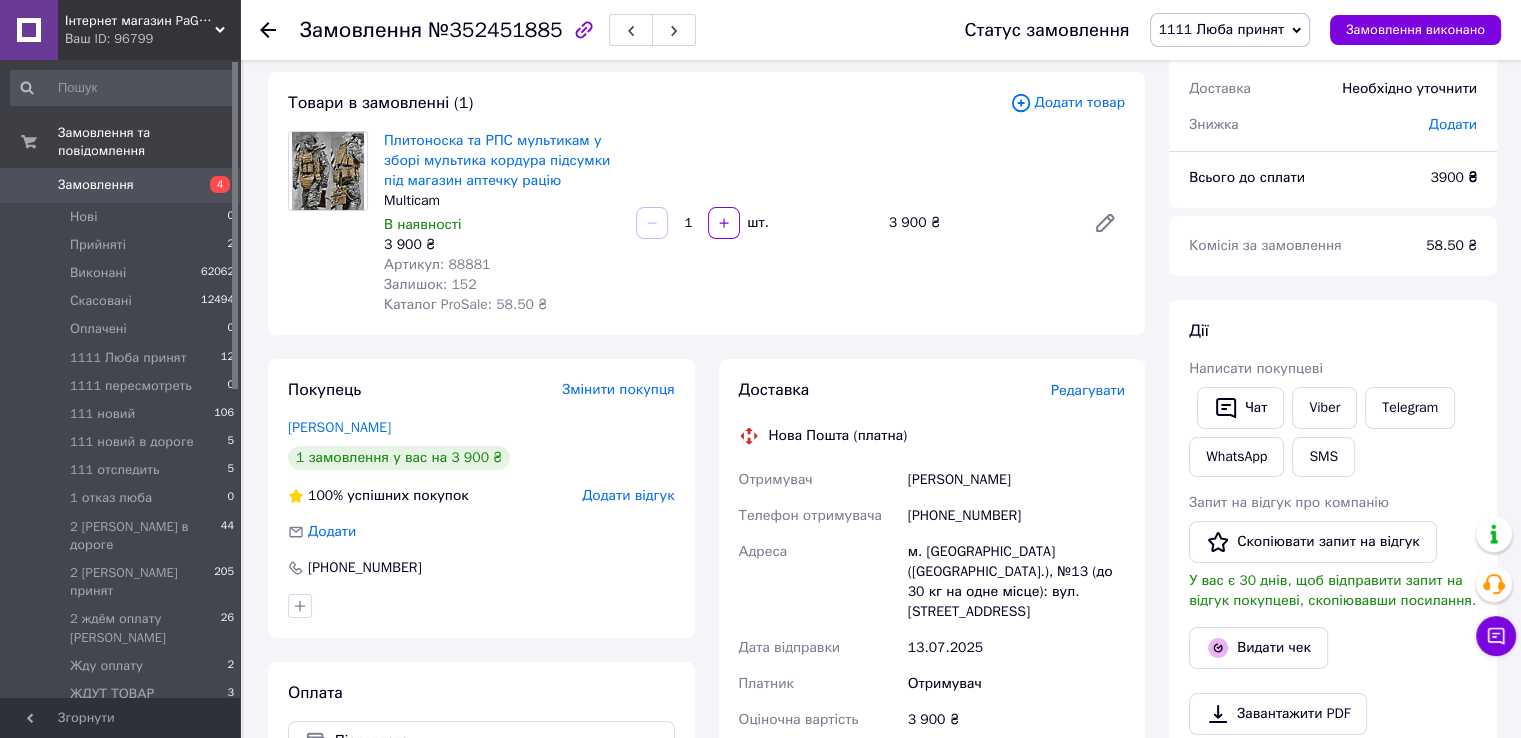 click on "[PERSON_NAME] покупцеві   Чат Viber Telegram WhatsApp SMS Запит на відгук про компанію   Скопіювати запит на відгук У вас є 30 днів, щоб відправити запит на відгук покупцеві, скопіювавши посилання.   Видати чек   Завантажити PDF   Друк PDF   Дублювати замовлення" at bounding box center (1333, 577) 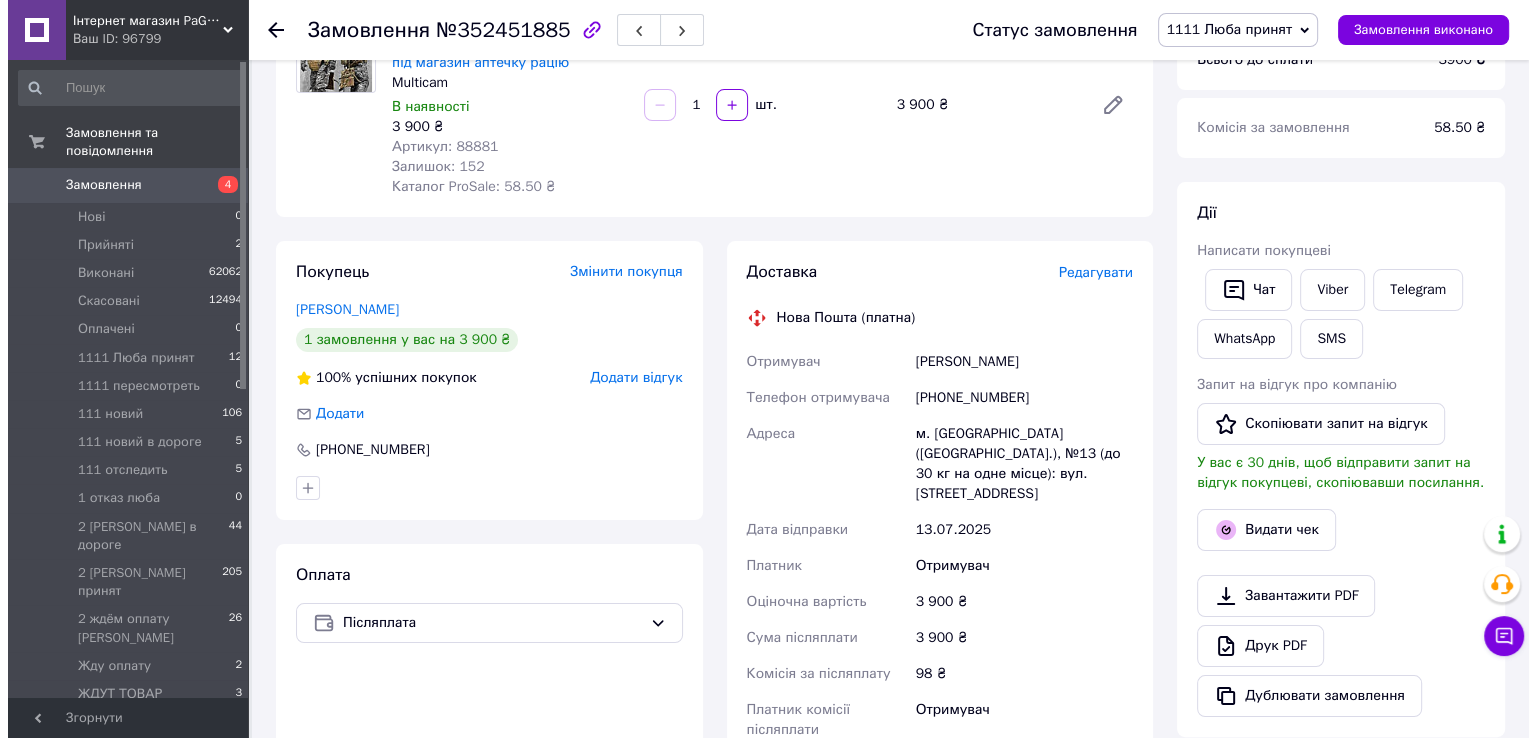 scroll, scrollTop: 100, scrollLeft: 0, axis: vertical 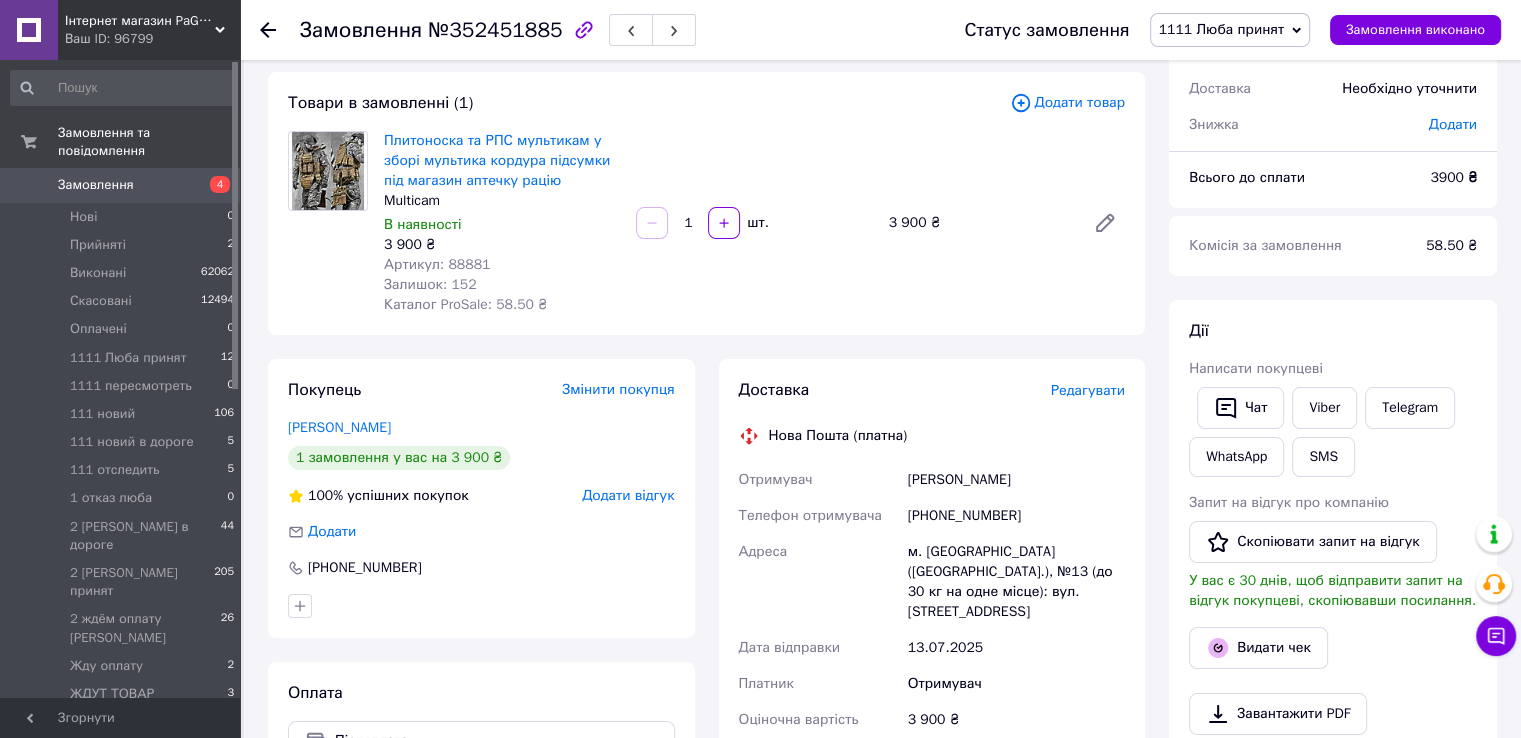 click on "Редагувати" at bounding box center [1088, 390] 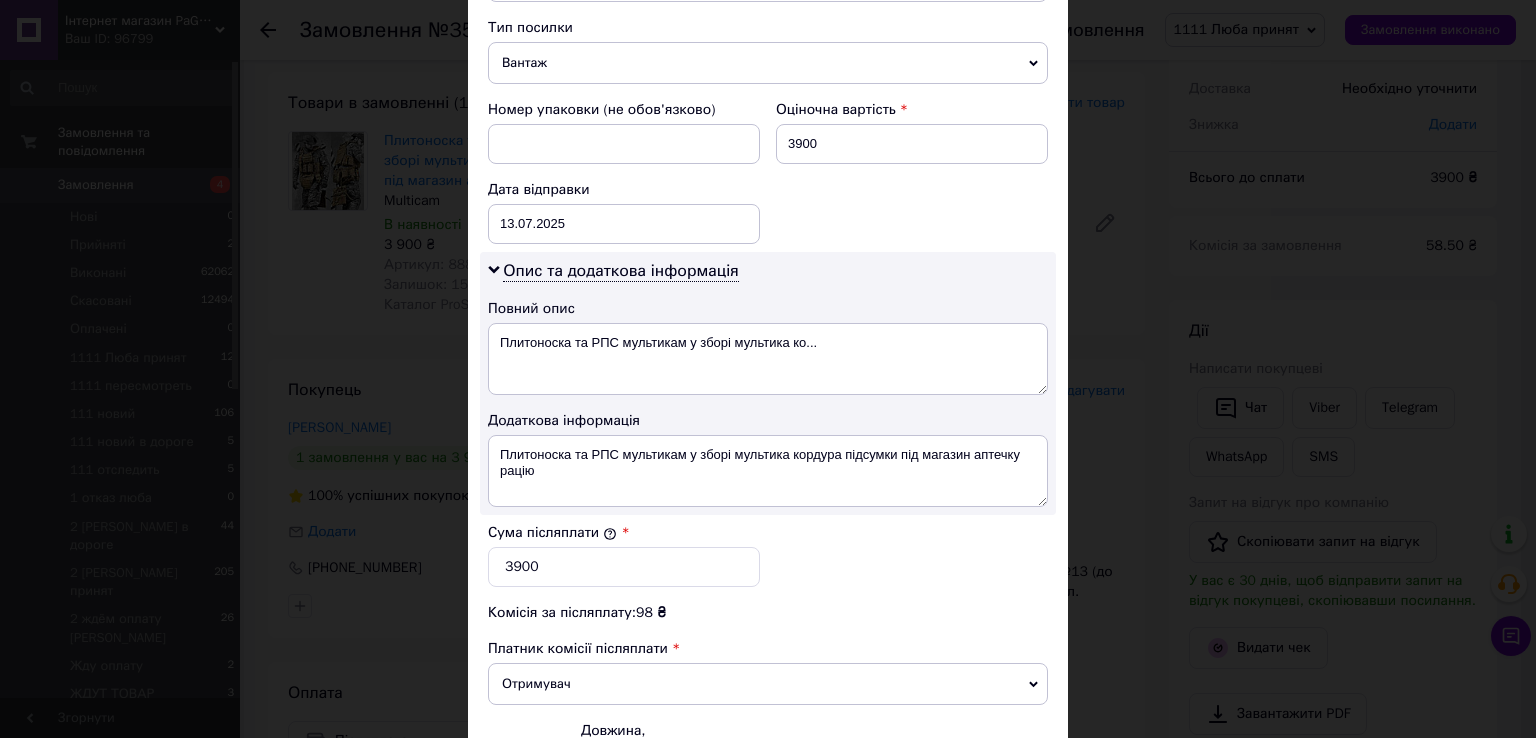 scroll, scrollTop: 1005, scrollLeft: 0, axis: vertical 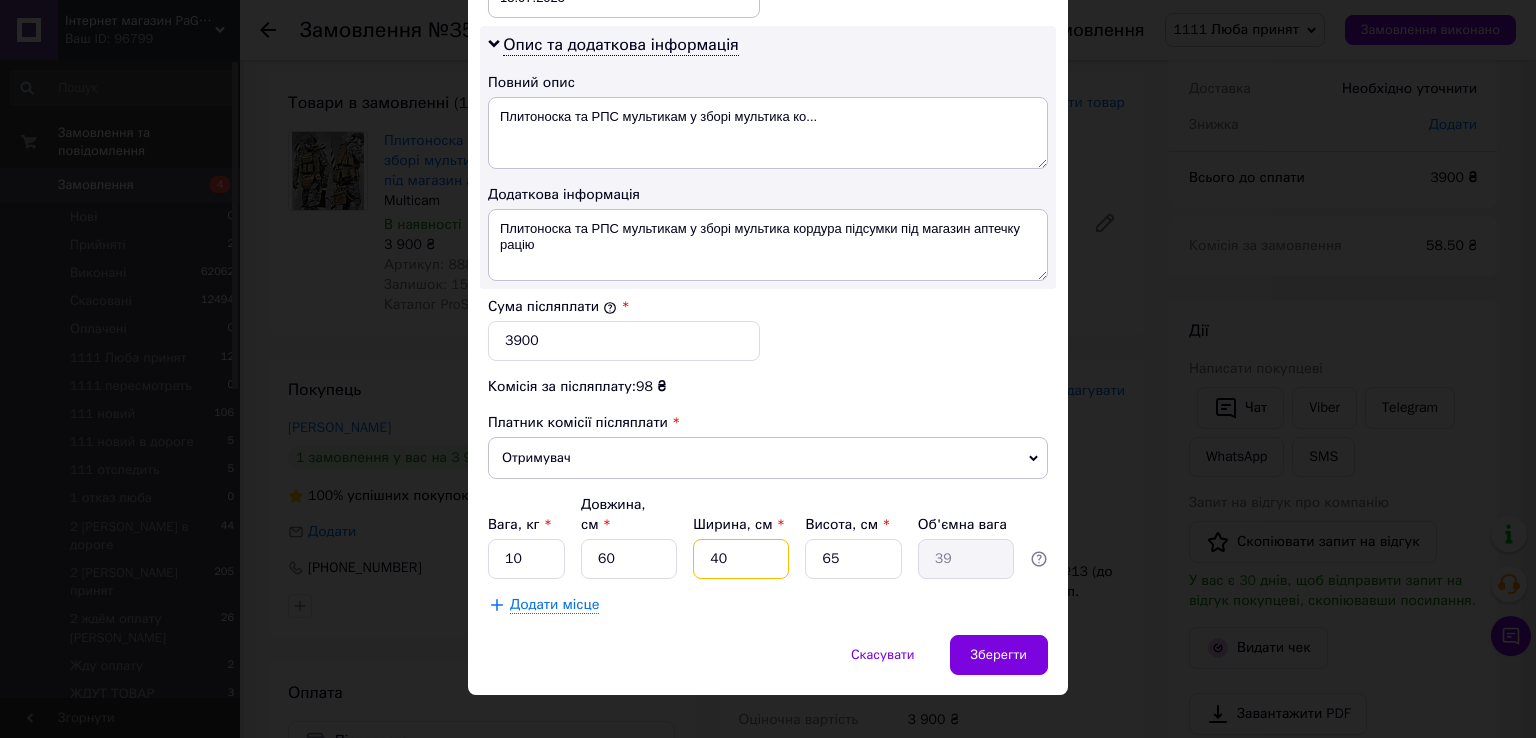 click on "40" at bounding box center [741, 559] 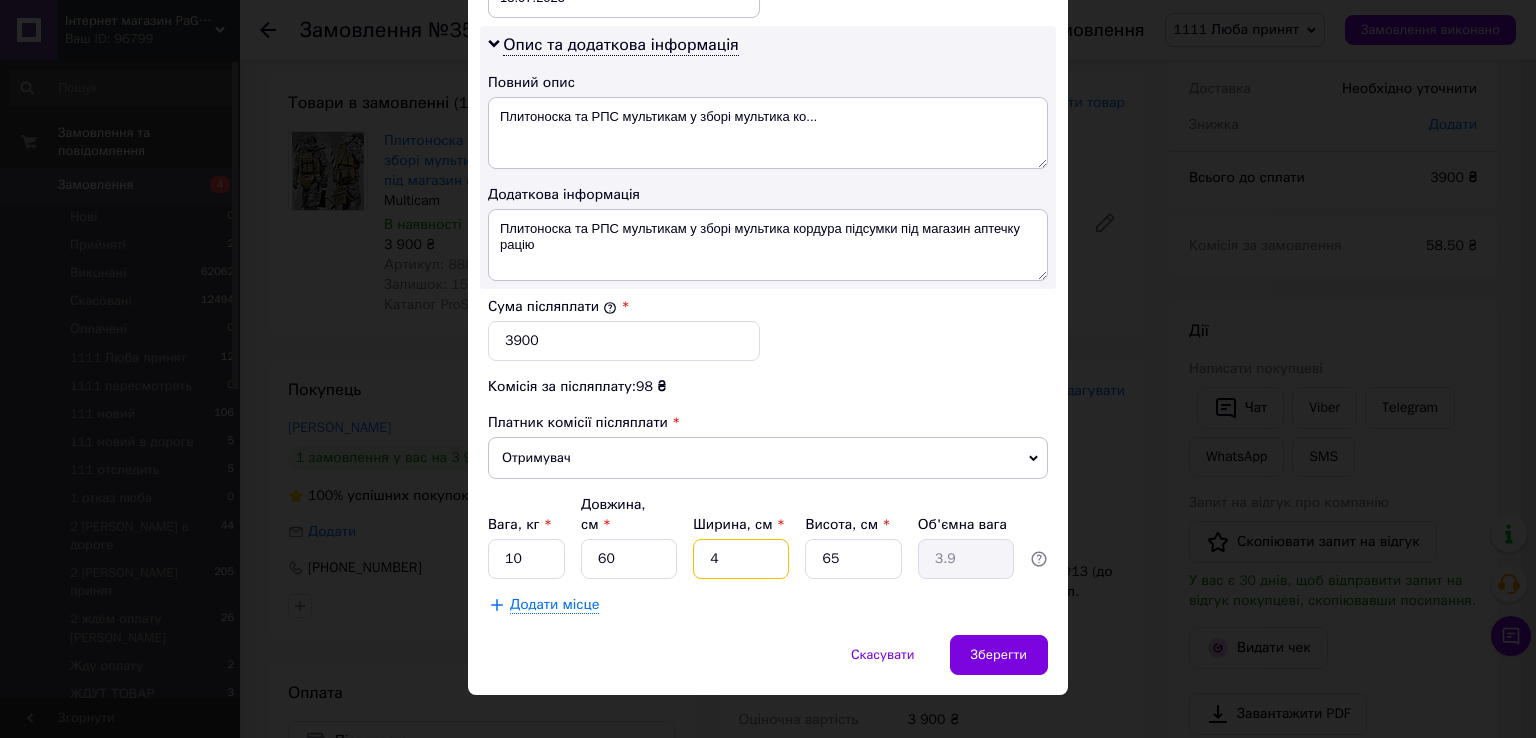type on "4" 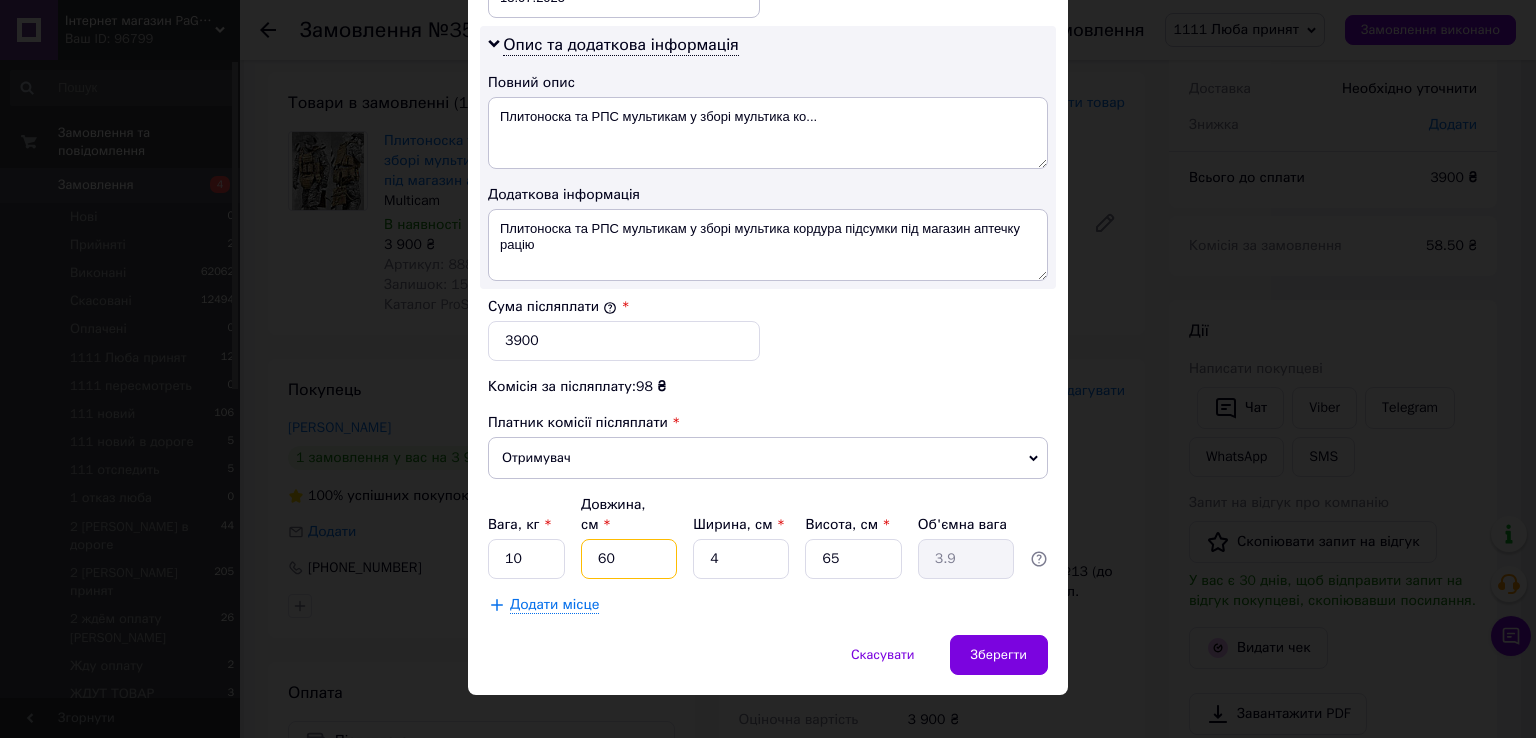 drag, startPoint x: 656, startPoint y: 544, endPoint x: 640, endPoint y: 544, distance: 16 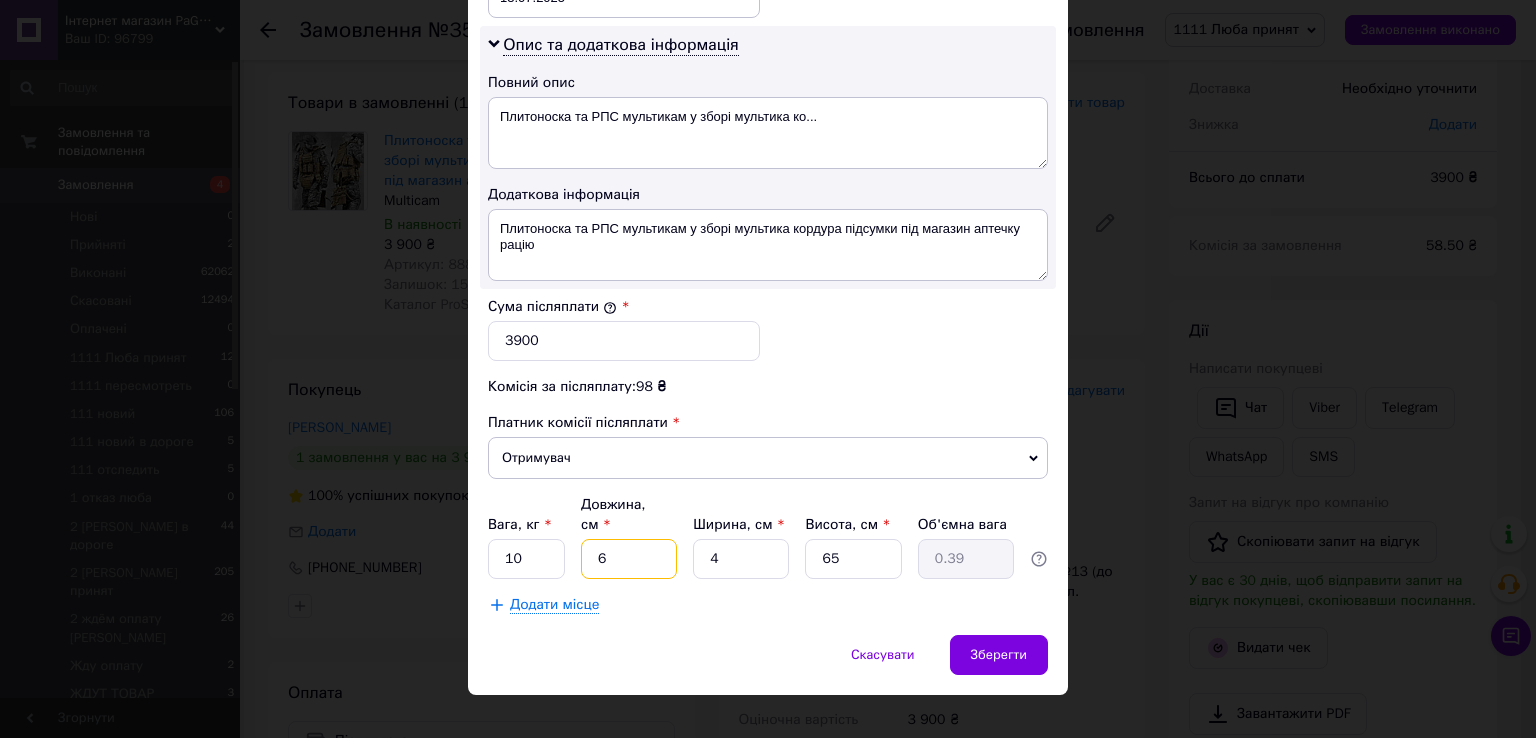 type on "6" 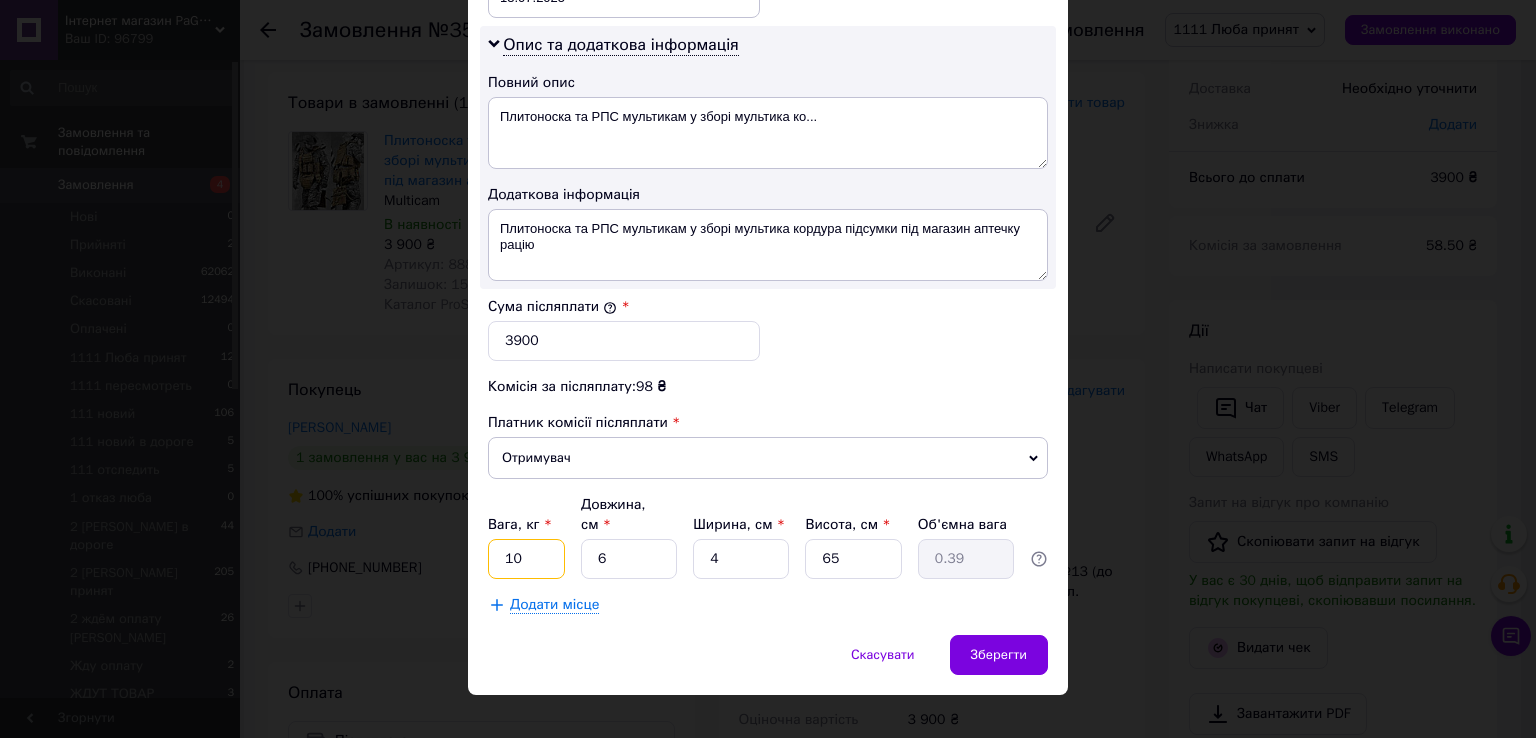 click on "10" at bounding box center (526, 559) 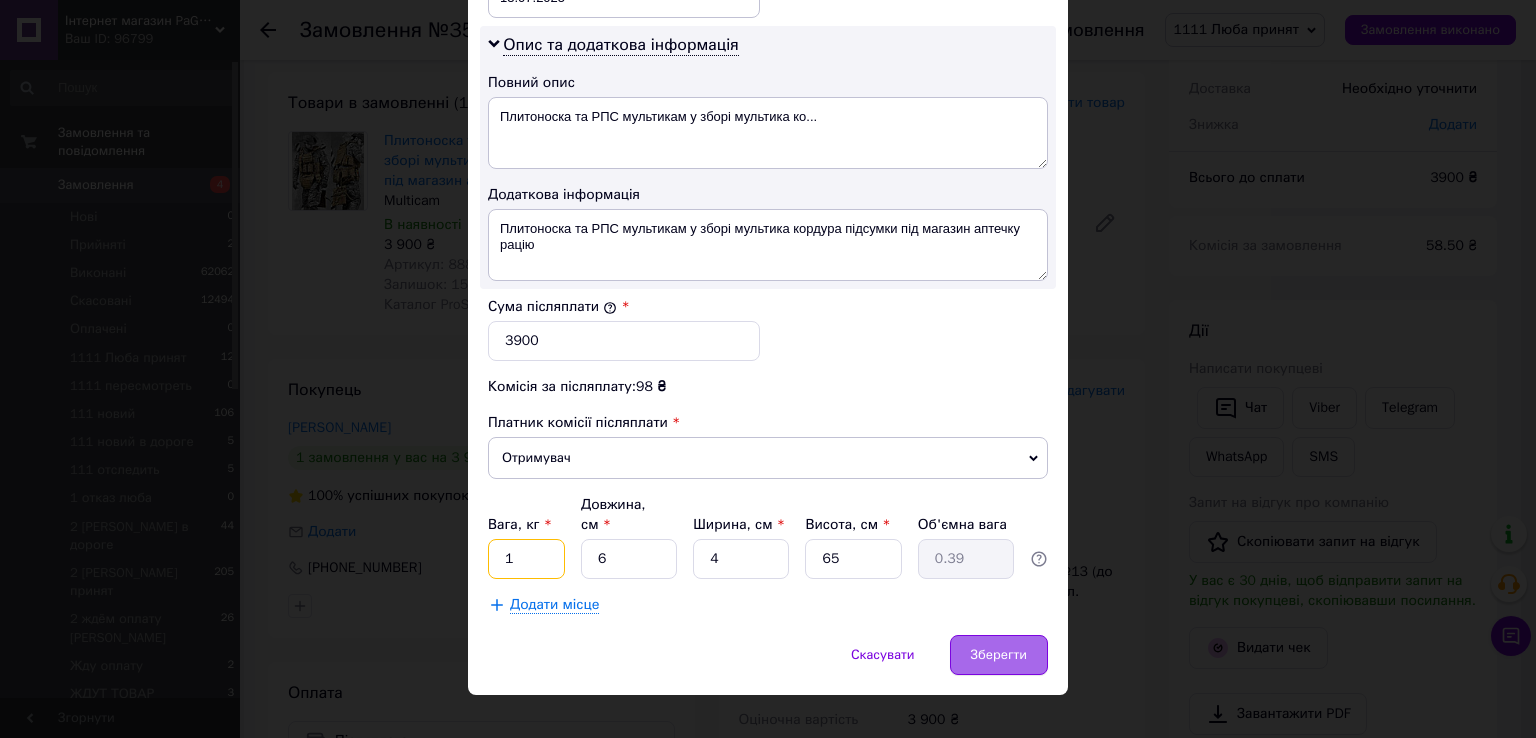 type on "1" 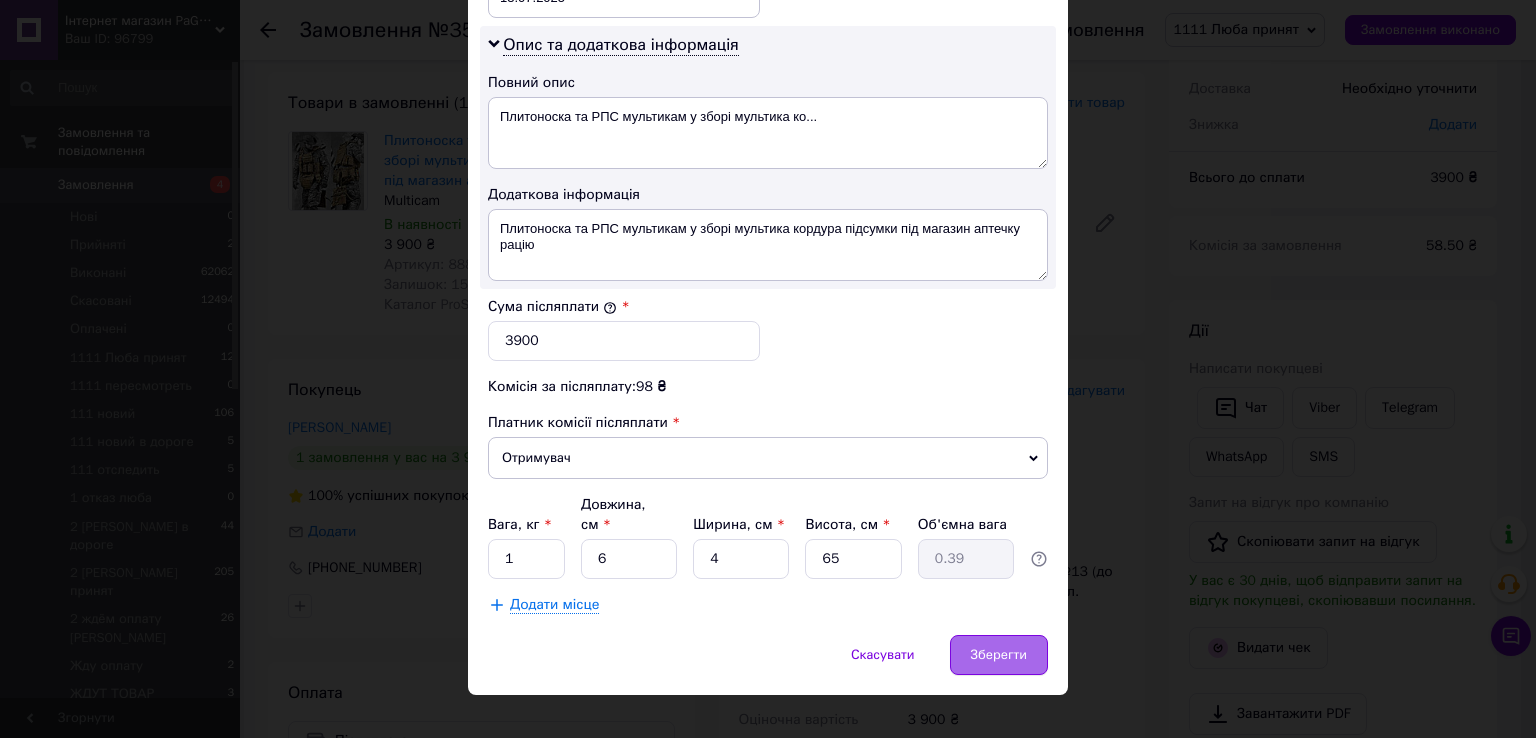 click on "Зберегти" at bounding box center (999, 655) 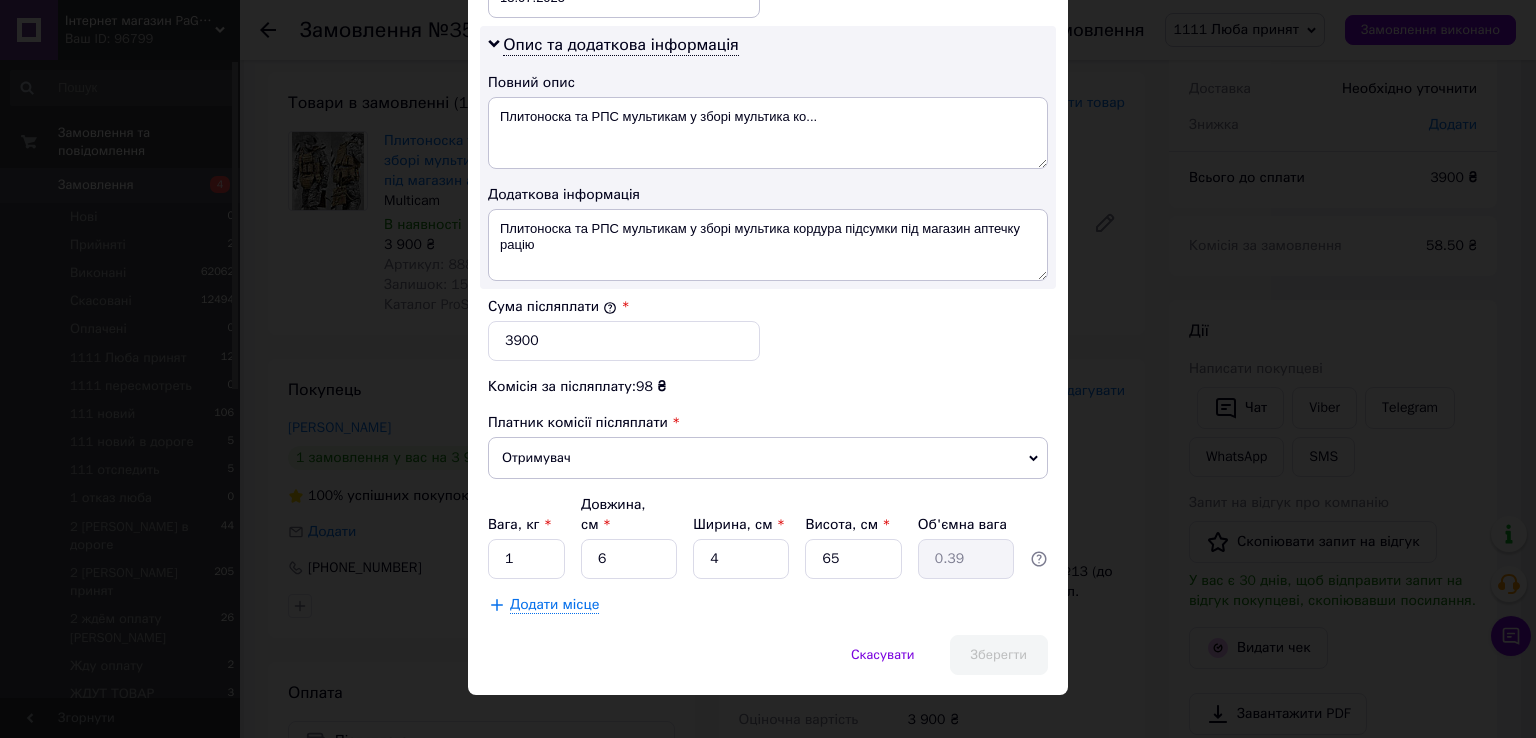 click on "Зберегти" at bounding box center (999, 655) 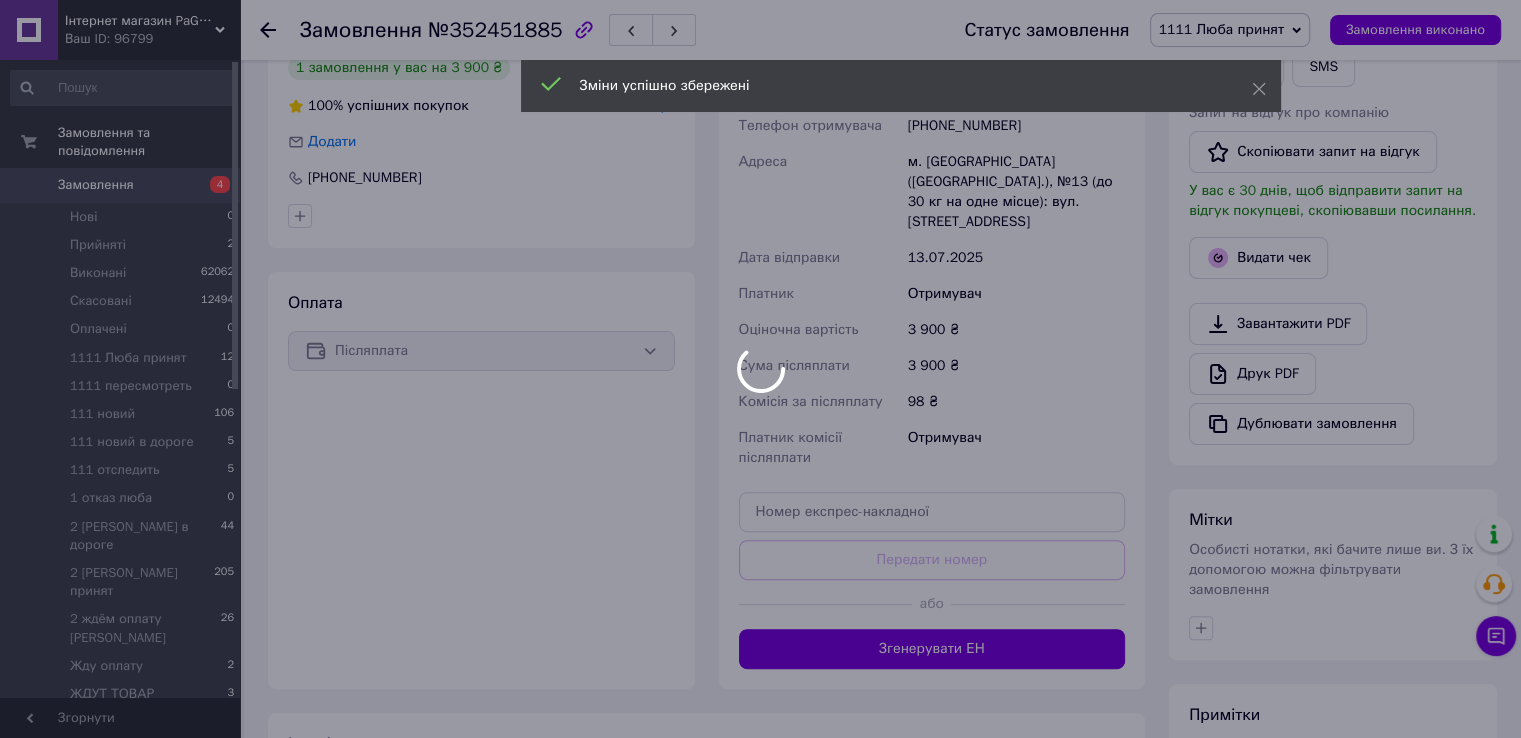 scroll, scrollTop: 700, scrollLeft: 0, axis: vertical 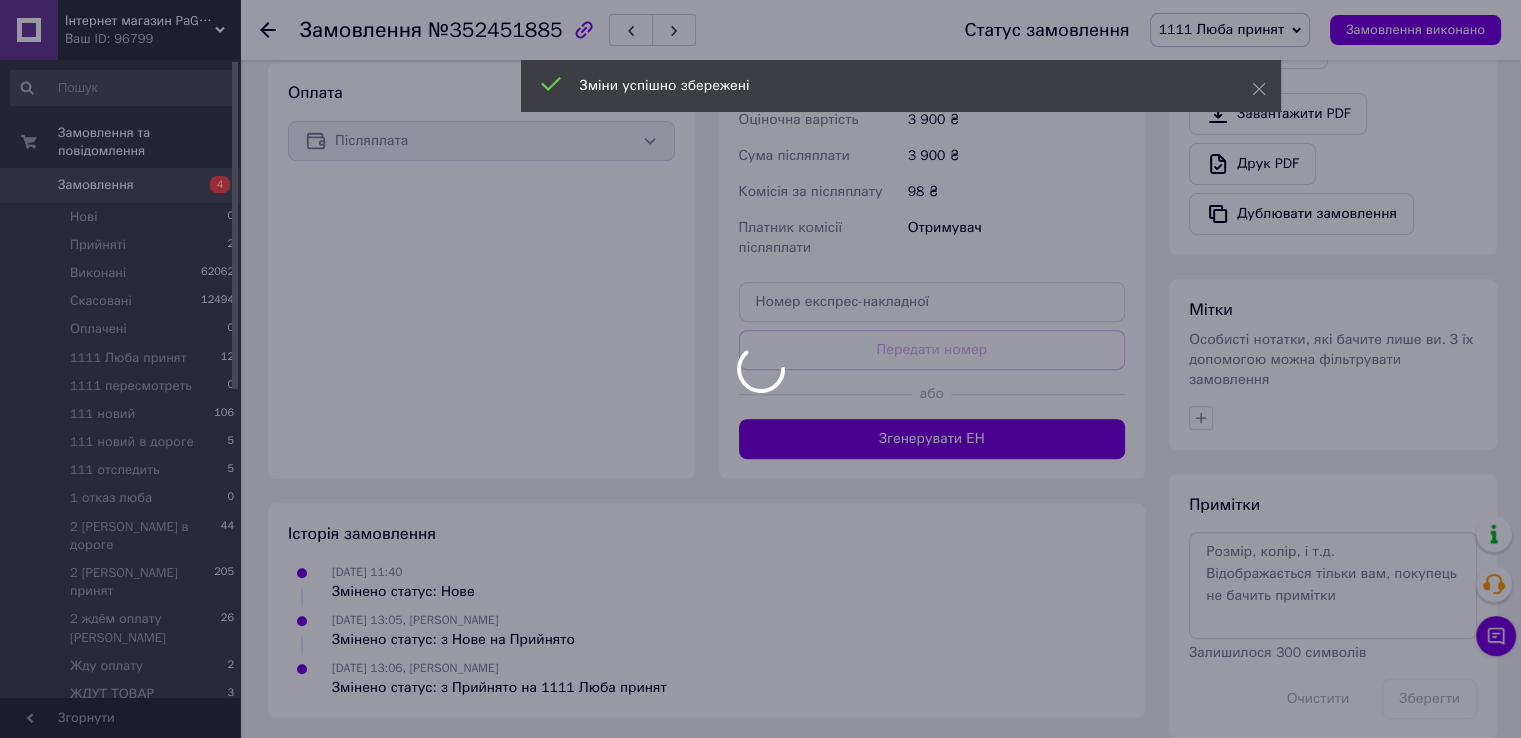 click on "Мітки Особисті нотатки, які бачите лише ви. З їх допомогою можна фільтрувати замовлення" at bounding box center [1333, 364] 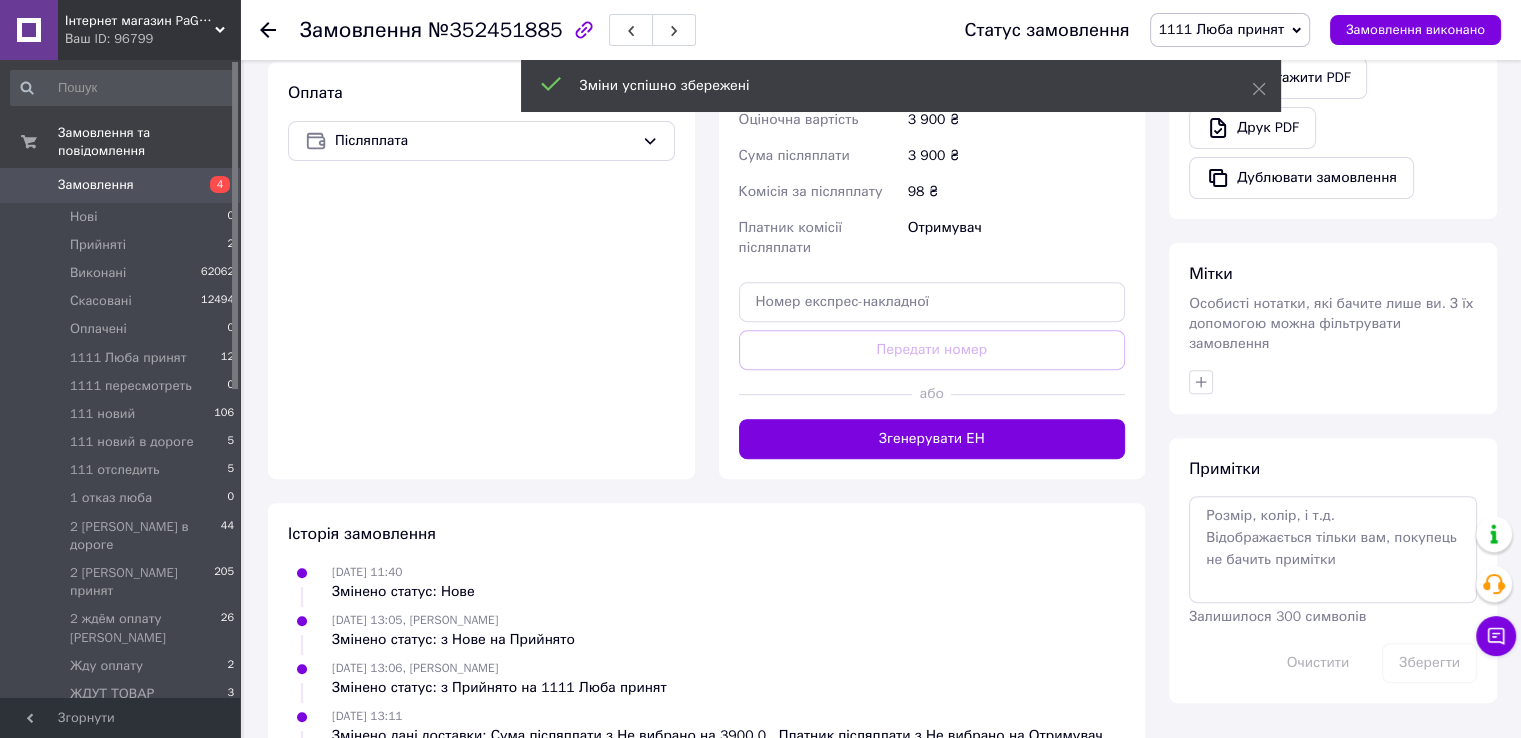 click on "Всього 1 товар 3 900 ₴ Знижка Додати Всього до сплати 3 900 ₴ Комісія за замовлення 58.50 ₴ Дії Написати покупцеві   Чат Viber Telegram WhatsApp SMS Запит на відгук про компанію   Скопіювати запит на відгук У вас є 30 днів, щоб відправити запит на відгук покупцеві, скопіювавши посилання.   Видати чек   Завантажити PDF   Друк PDF   Дублювати замовлення Мітки Особисті нотатки, які бачите лише ви. З їх допомогою можна фільтрувати замовлення Примітки Залишилося 300 символів Очистити Зберегти" at bounding box center (1333, 43) 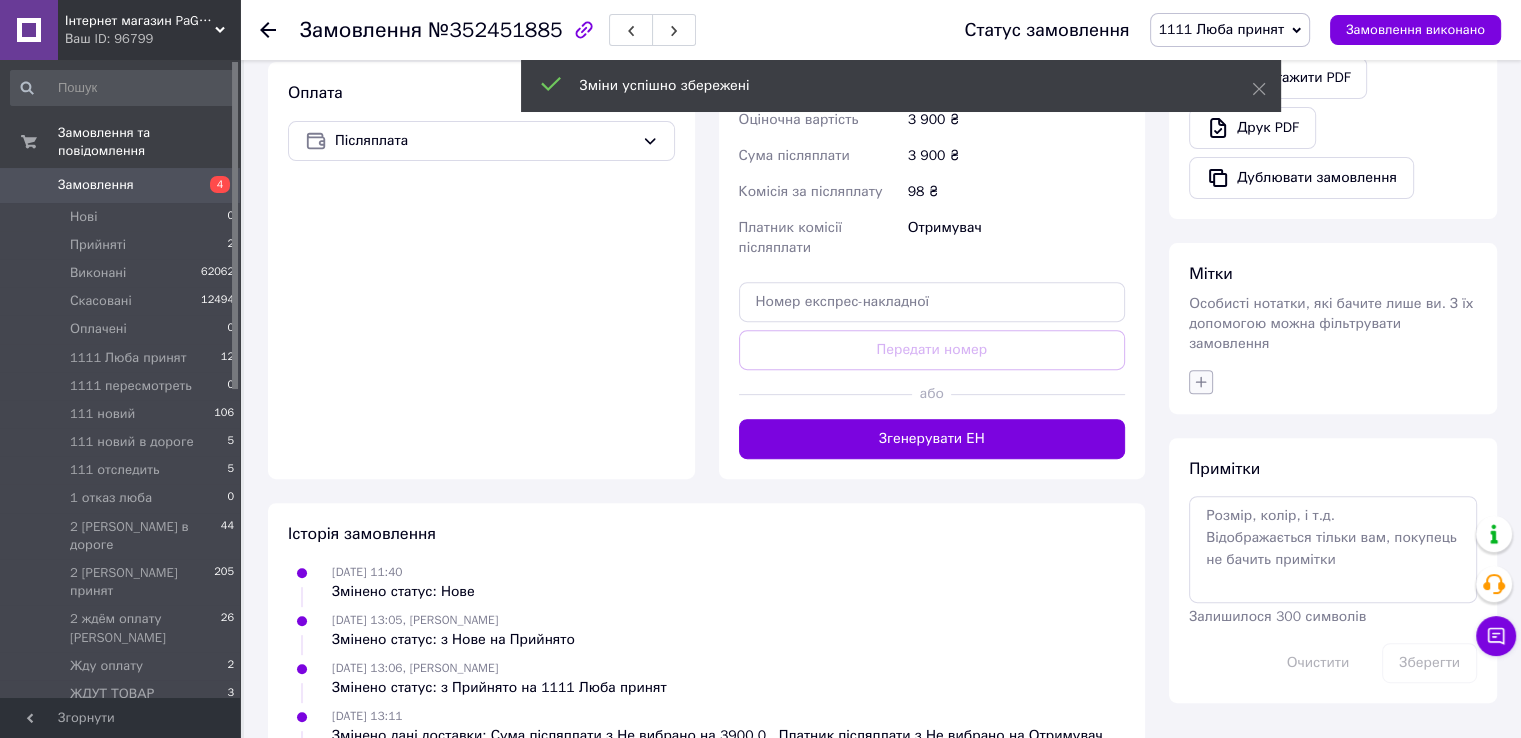 click on "Мітки Особисті нотатки, які бачите лише ви. З їх допомогою можна фільтрувати замовлення" at bounding box center (1333, 328) 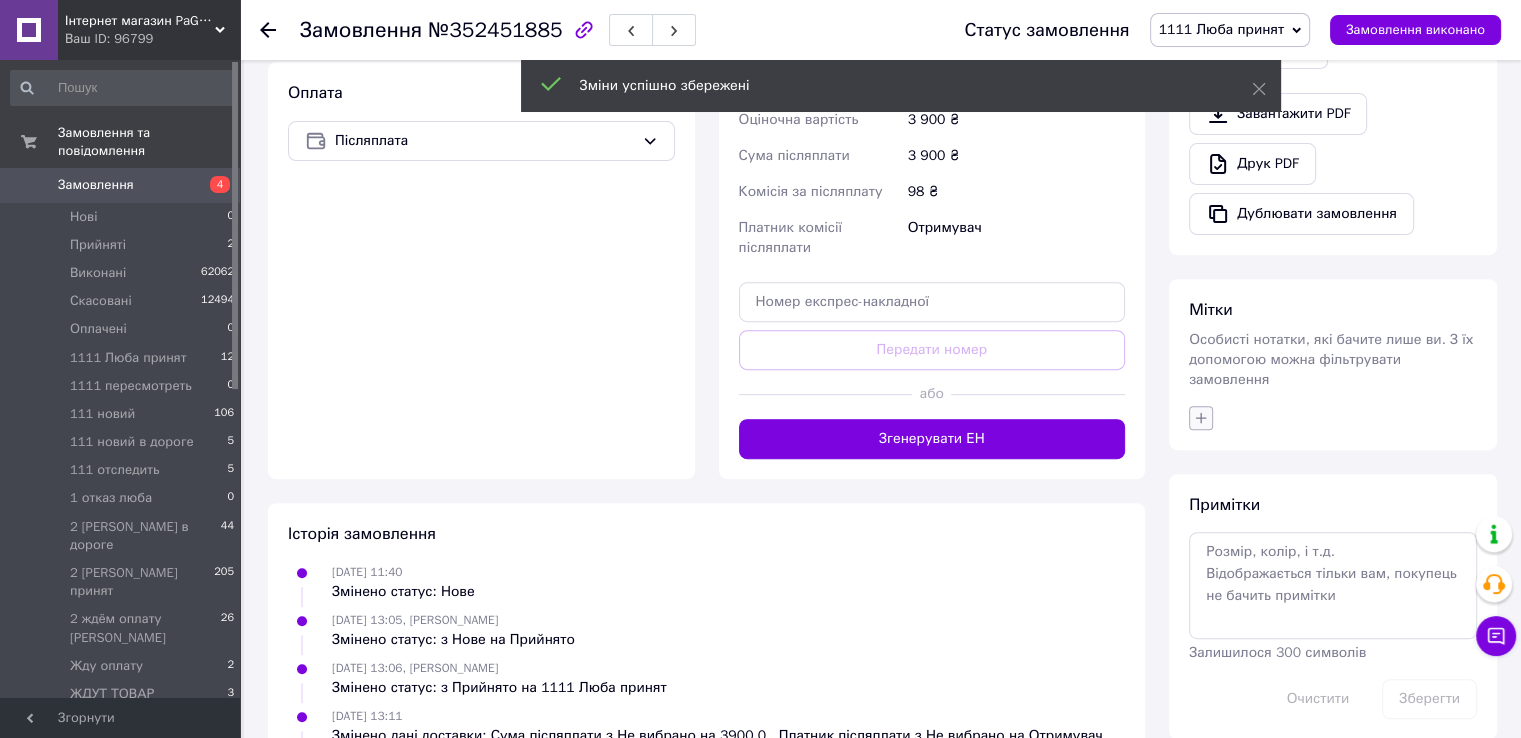 click at bounding box center (1201, 418) 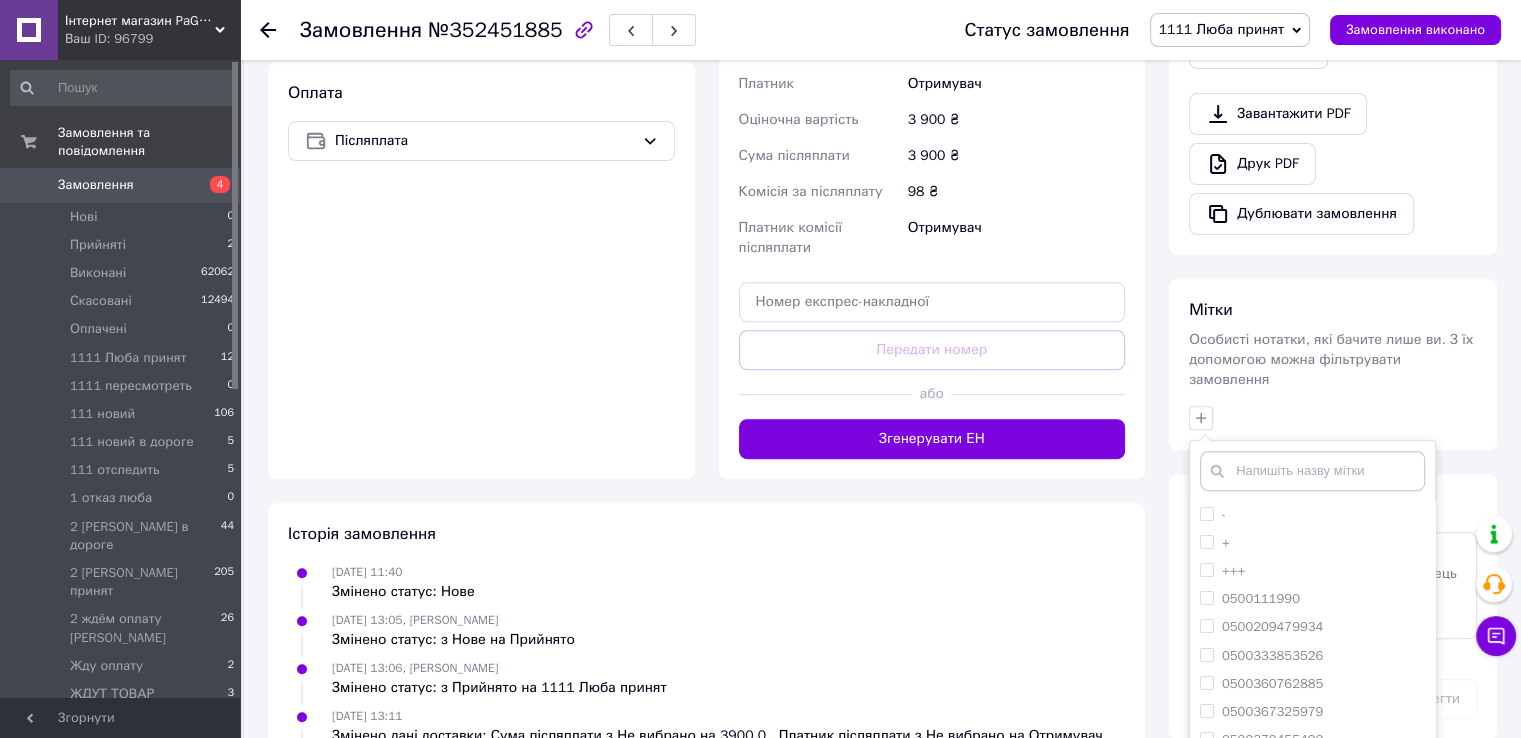 click on "Примітки Залишилося 300 символів Очистити Зберегти" at bounding box center [1333, 606] 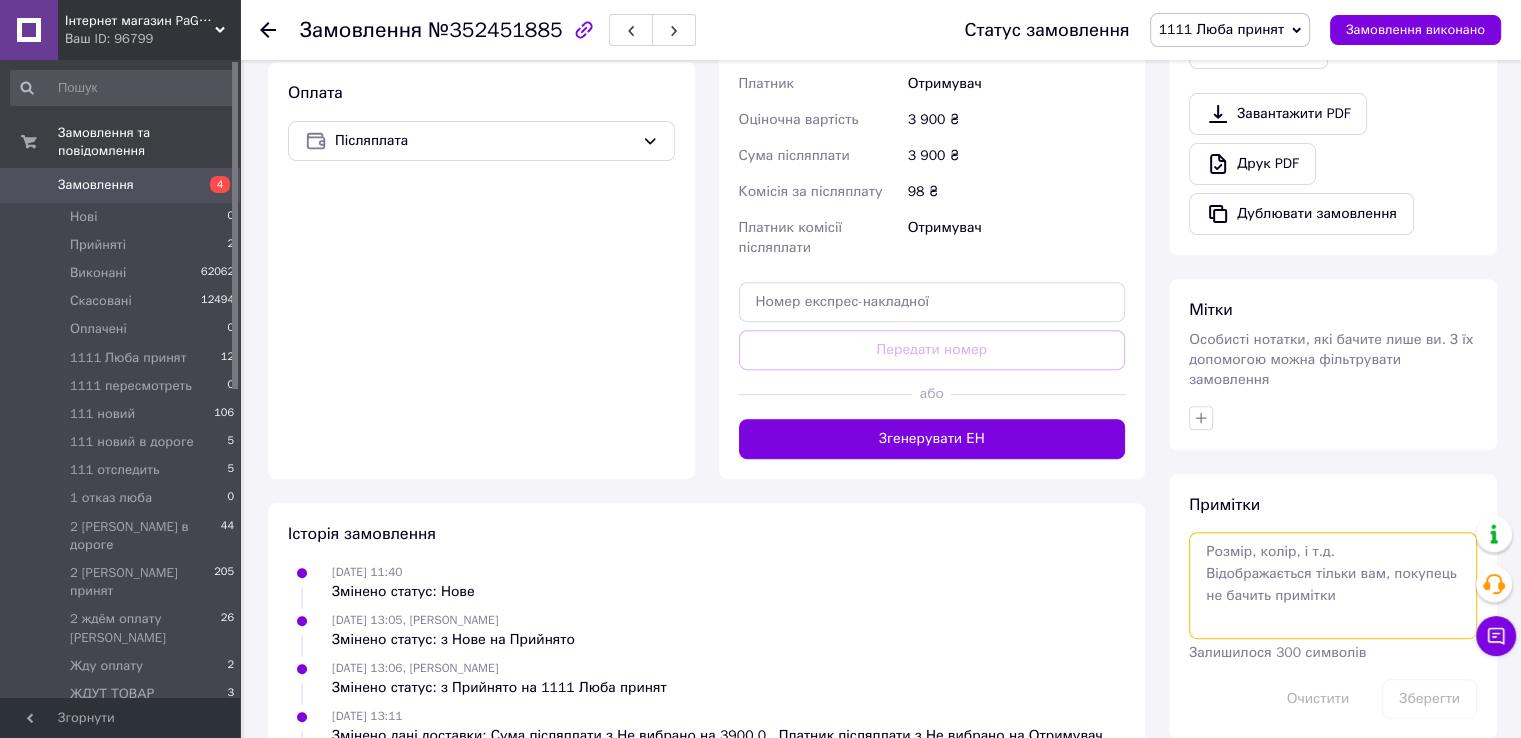 click at bounding box center (1333, 585) 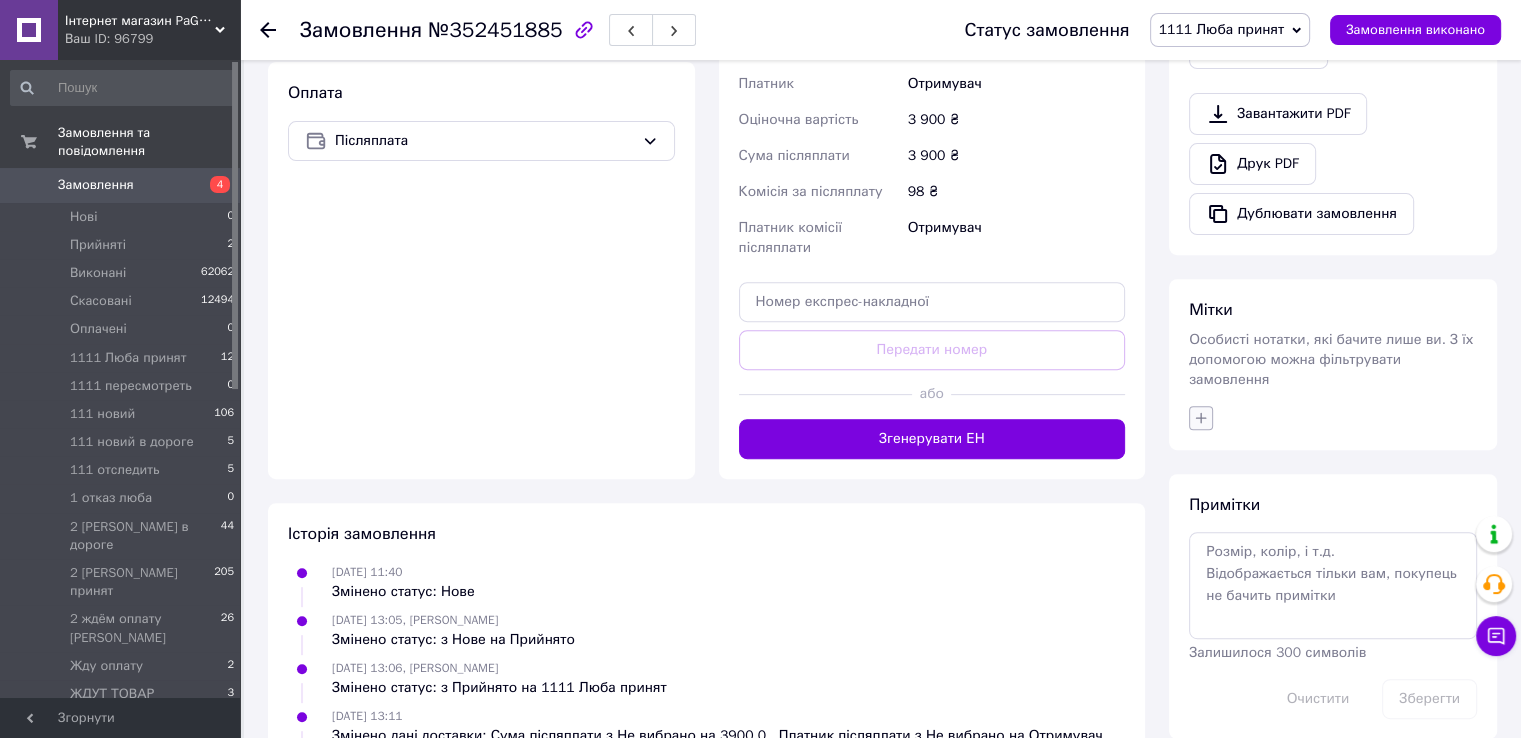 click 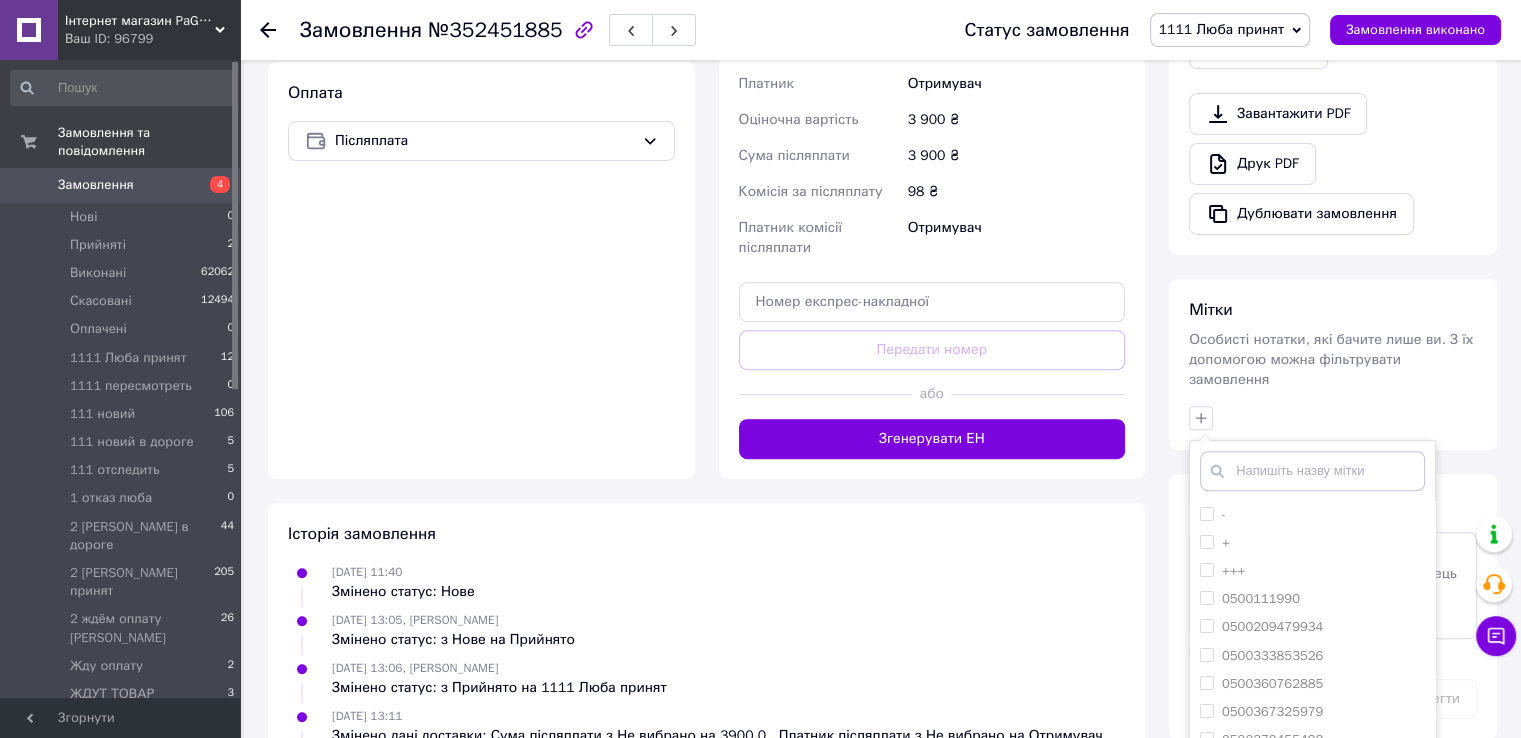 click on "+" at bounding box center (1206, 541) 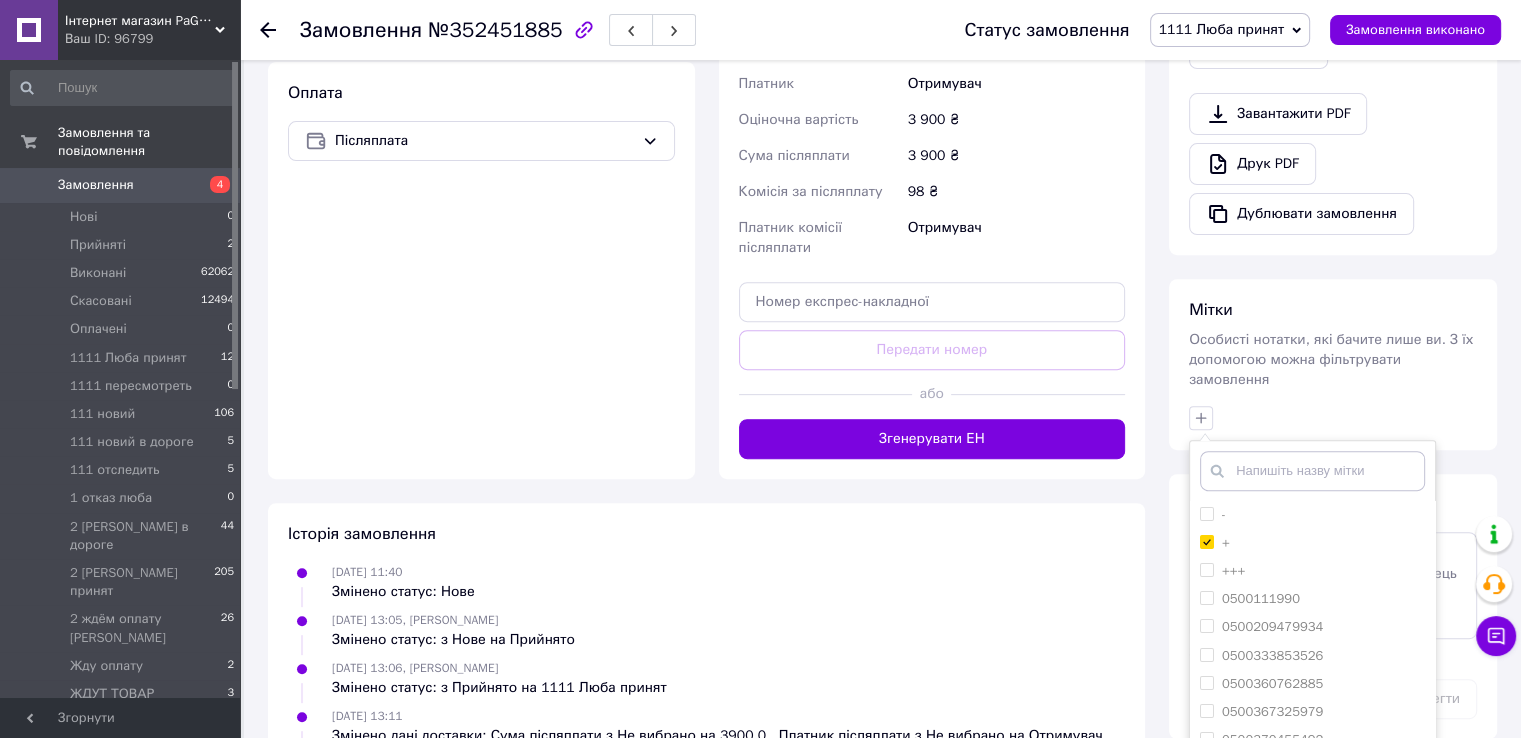 checkbox on "true" 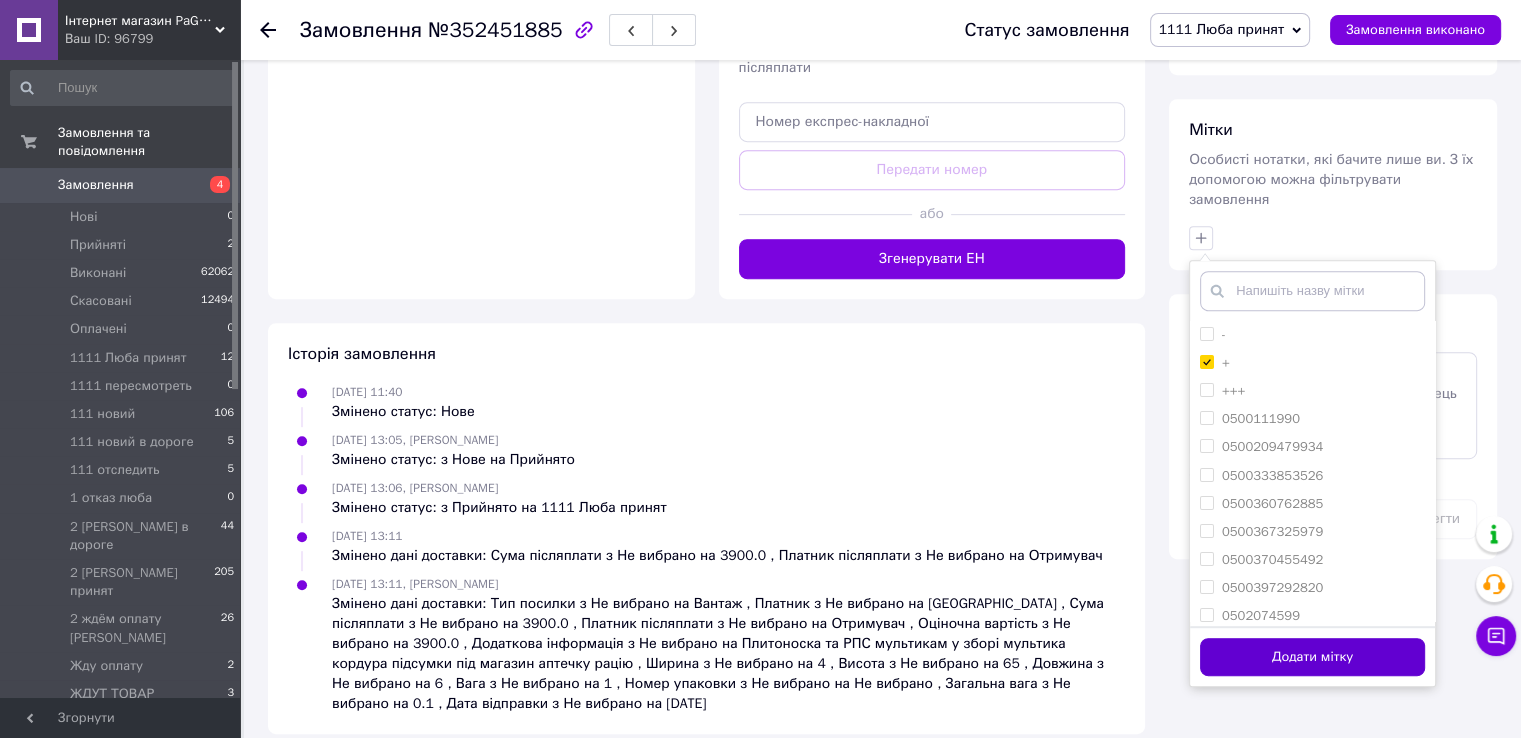 click on "Додати мітку" at bounding box center (1312, 657) 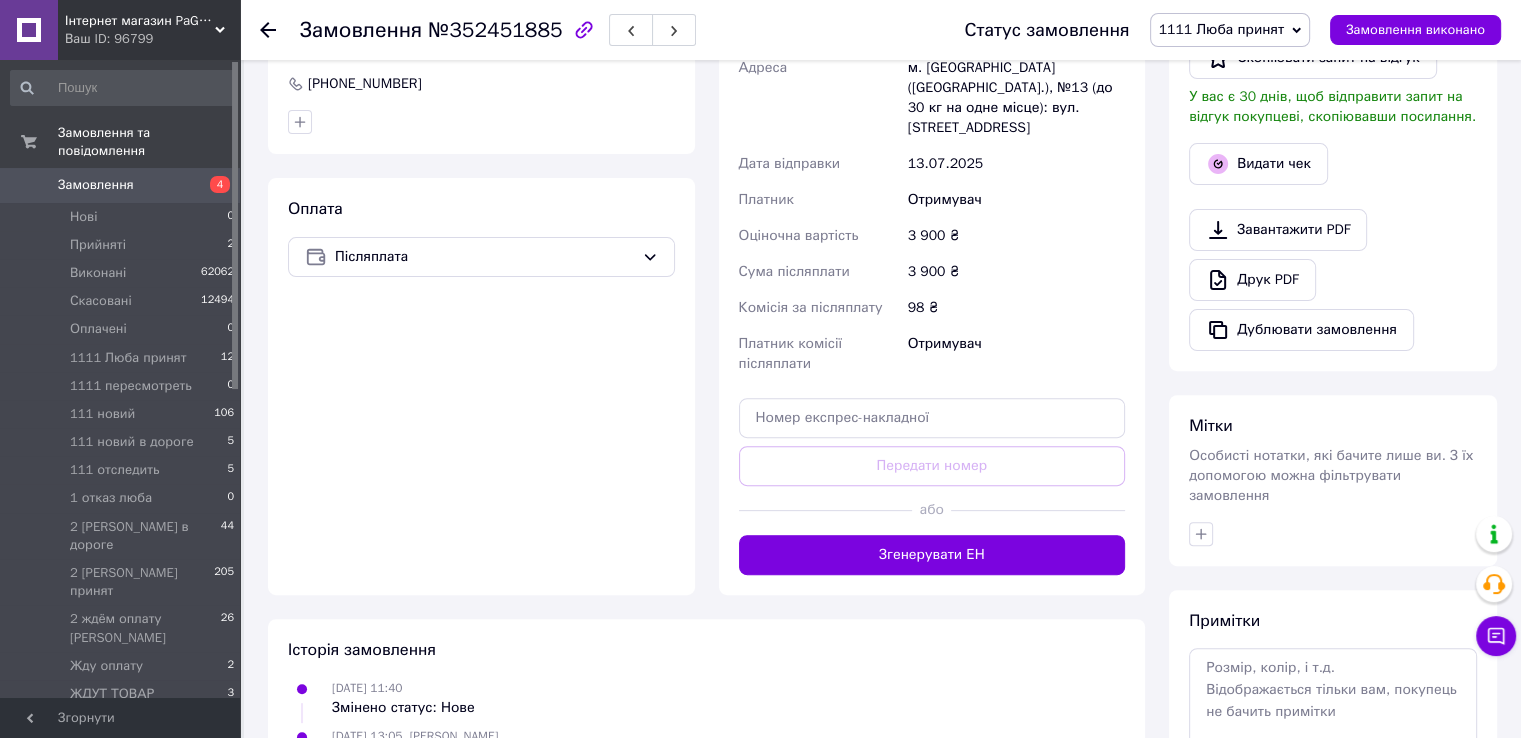 scroll, scrollTop: 580, scrollLeft: 0, axis: vertical 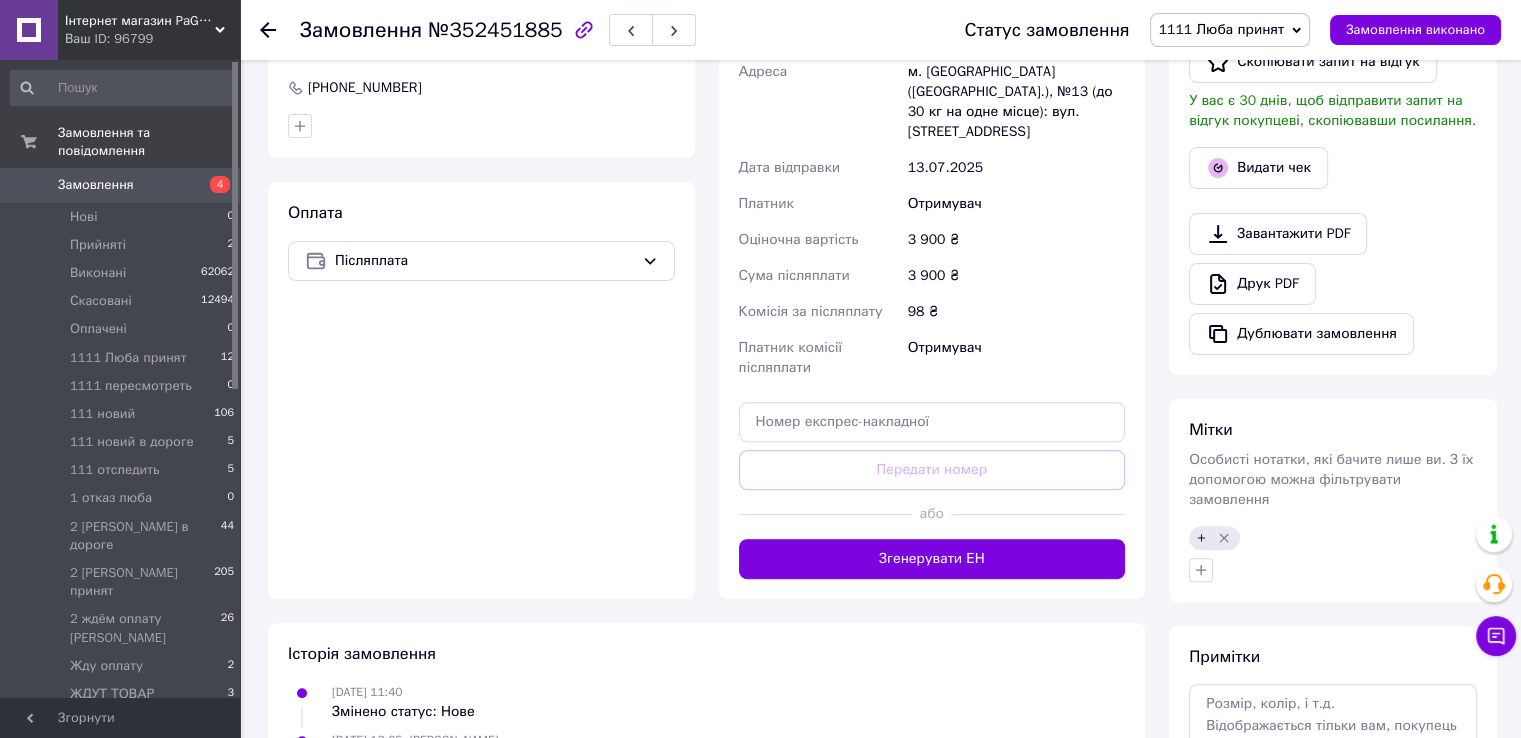 drag, startPoint x: 1416, startPoint y: 401, endPoint x: 1370, endPoint y: 413, distance: 47.539455 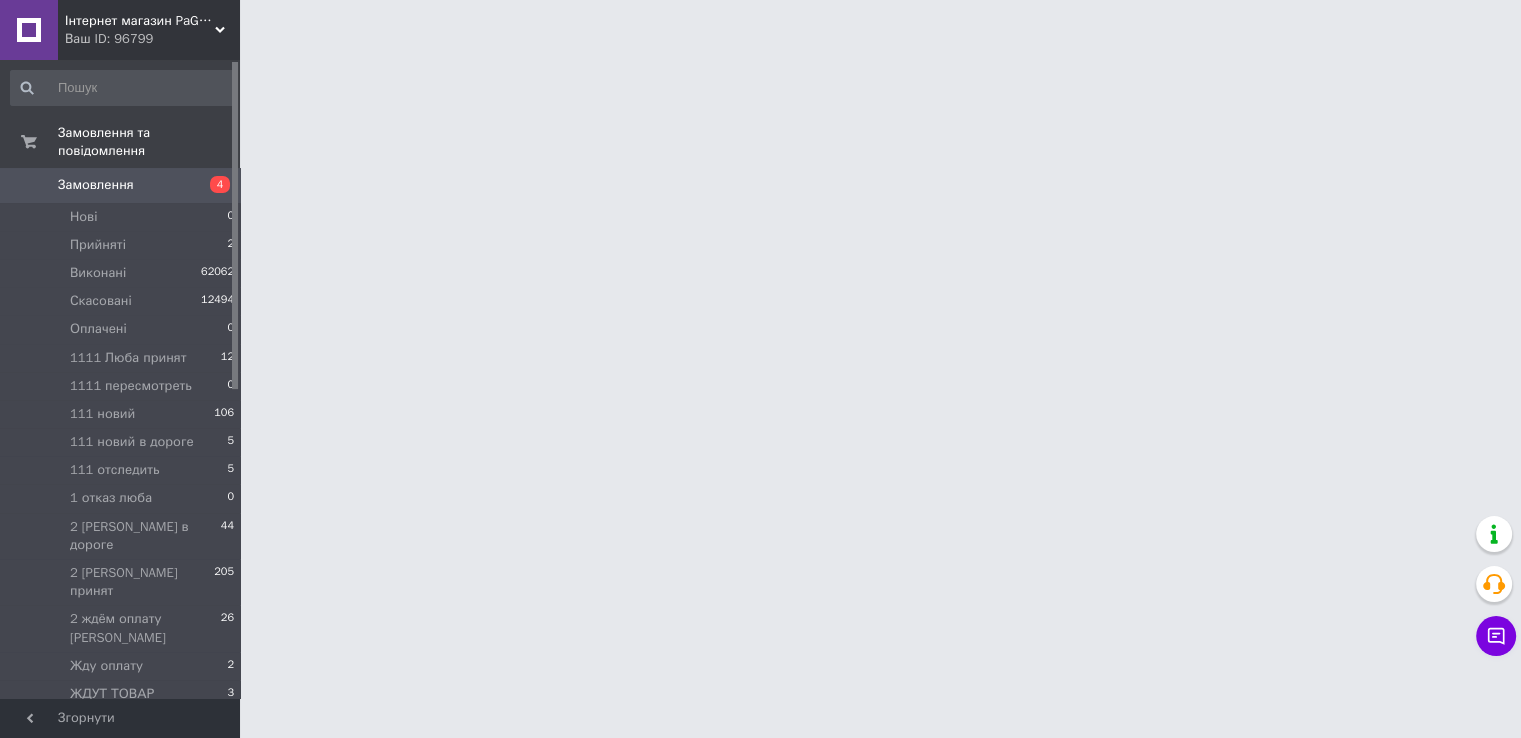 scroll, scrollTop: 0, scrollLeft: 0, axis: both 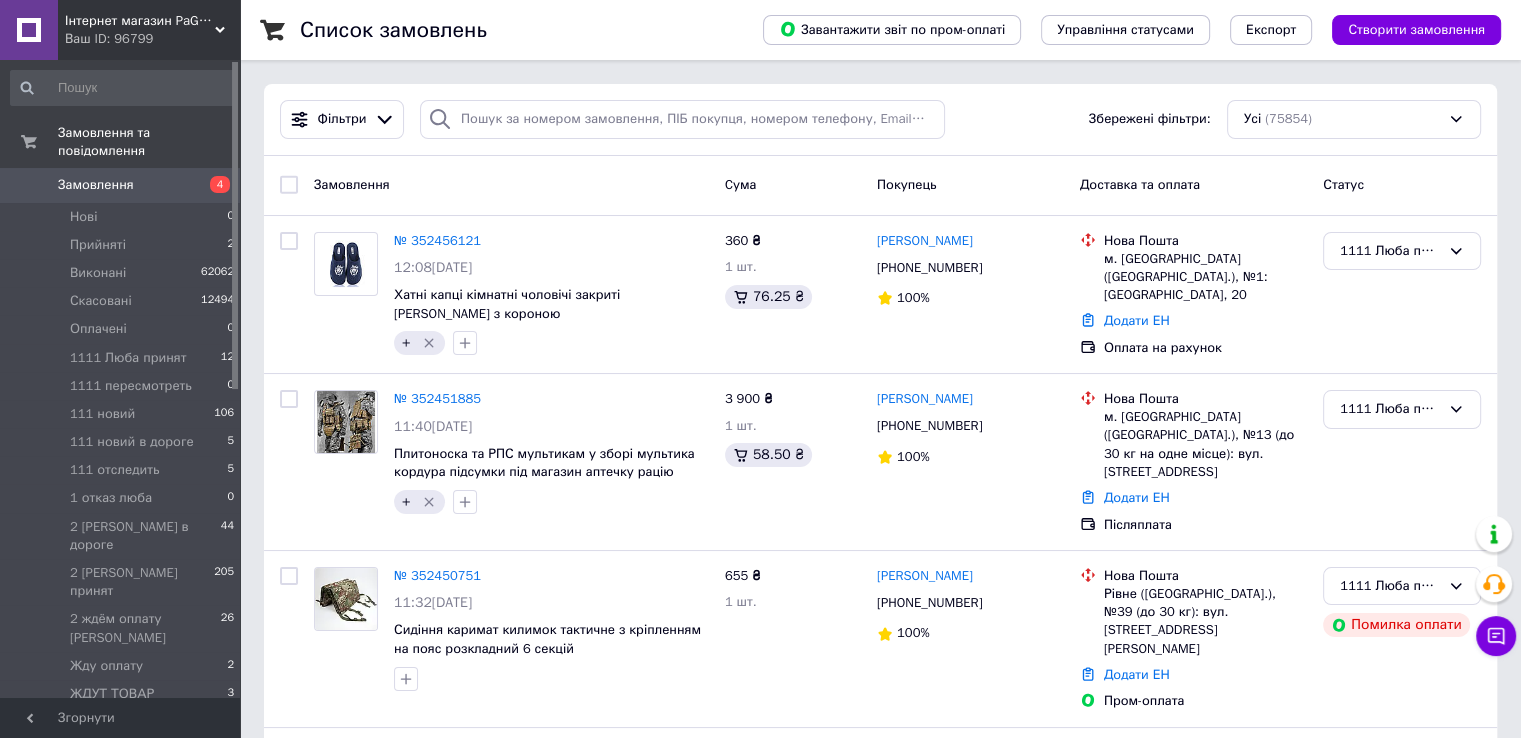 click on "Список замовлень   Завантажити звіт по пром-оплаті Управління статусами Експорт Створити замовлення Фільтри Збережені фільтри: Усі (75854) Замовлення Cума Покупець Доставка та оплата Статус № 352456121 12:08[DATE] Хатні капці кімнатні чоловічі закриті [PERSON_NAME] з короною +   360 ₴ 1 шт. 76.25 ₴ [PERSON_NAME]  [PHONE_NUMBER] 100% Нова Пошта м. Лебедин ([GEOGRAPHIC_DATA].), №1: [GEOGRAPHIC_DATA], 20 Додати ЕН Оплата на рахунок 1111 Люба принят № 352451885 11:40[DATE] Плитоноска та РПС мультикам у зборі мультика кордура підсумки під магазин аптечку рацію +   3 900 ₴ 1 шт. 58.50 ₴ [PERSON_NAME] [PHONE_NUMBER]" at bounding box center (880, 9622) 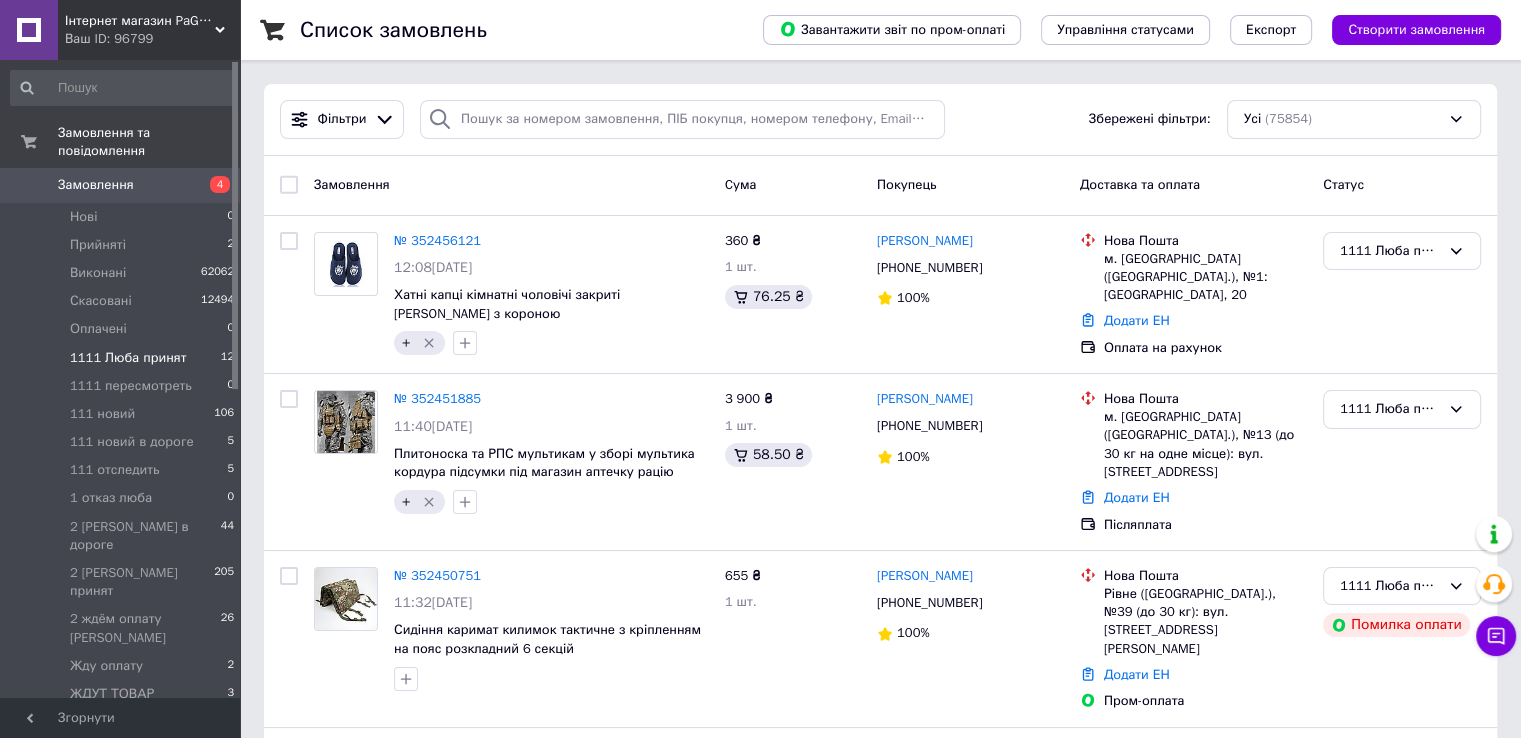 click on "1111 Люба принят 12" at bounding box center (123, 358) 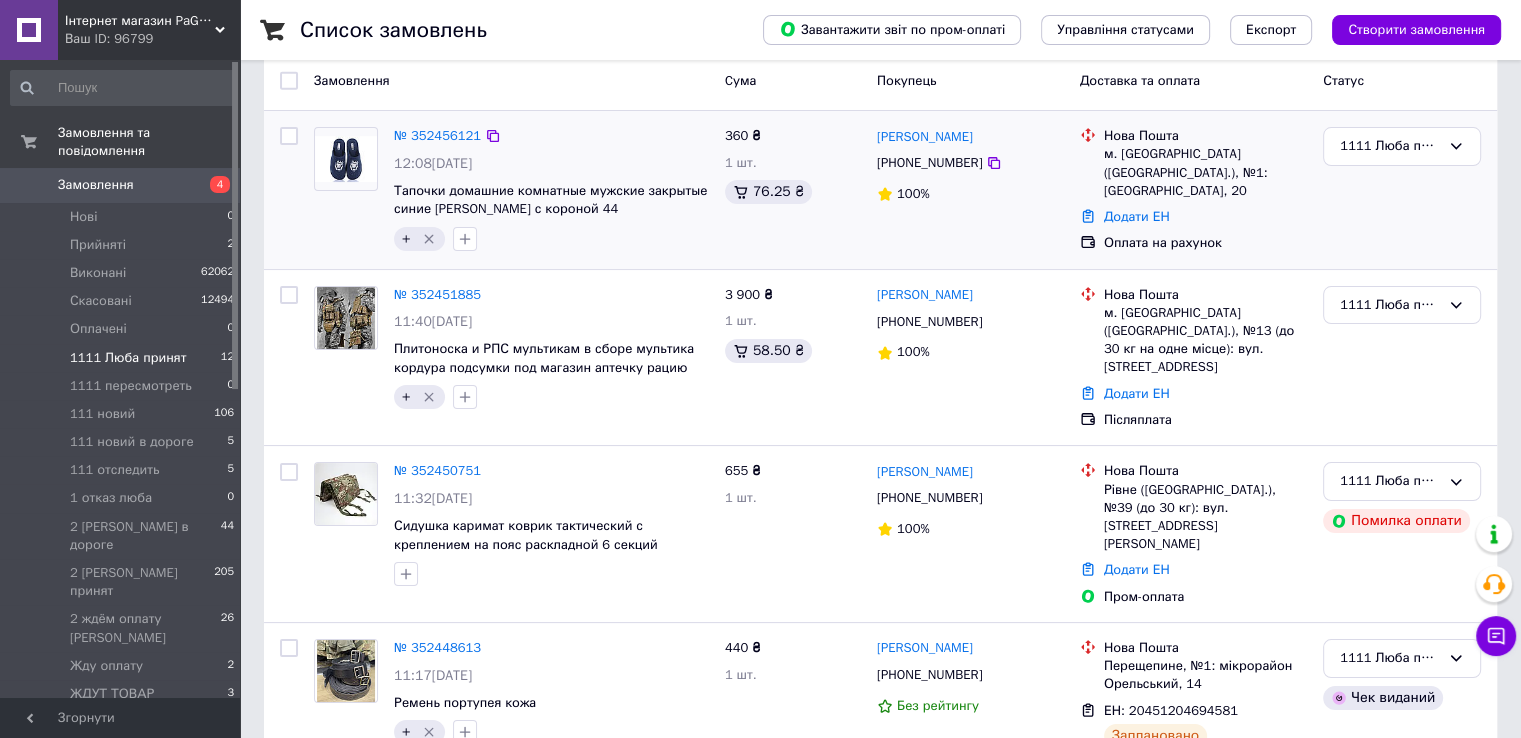 scroll, scrollTop: 200, scrollLeft: 0, axis: vertical 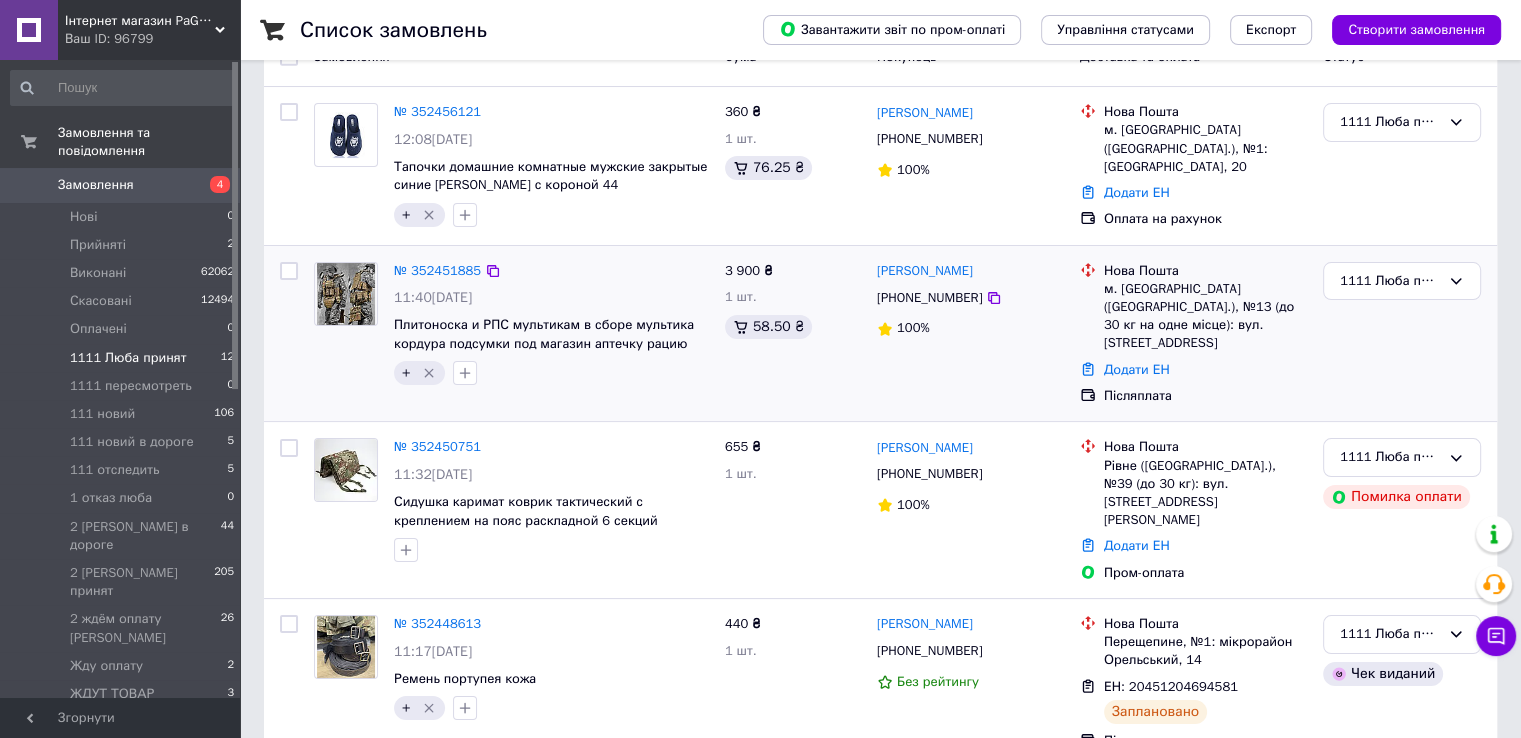 drag, startPoint x: 487, startPoint y: 441, endPoint x: 344, endPoint y: 356, distance: 166.35504 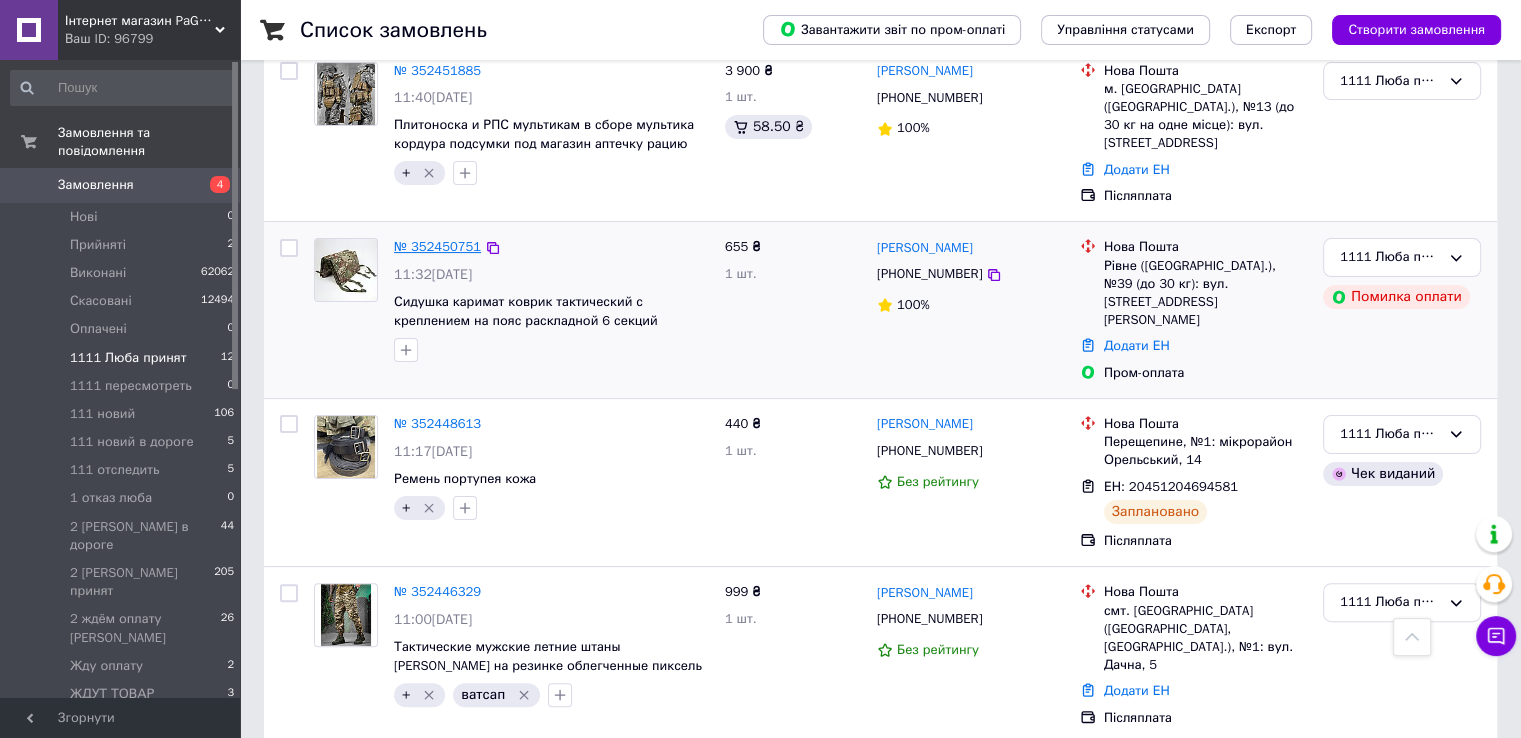 click on "№ 352450751" at bounding box center (437, 246) 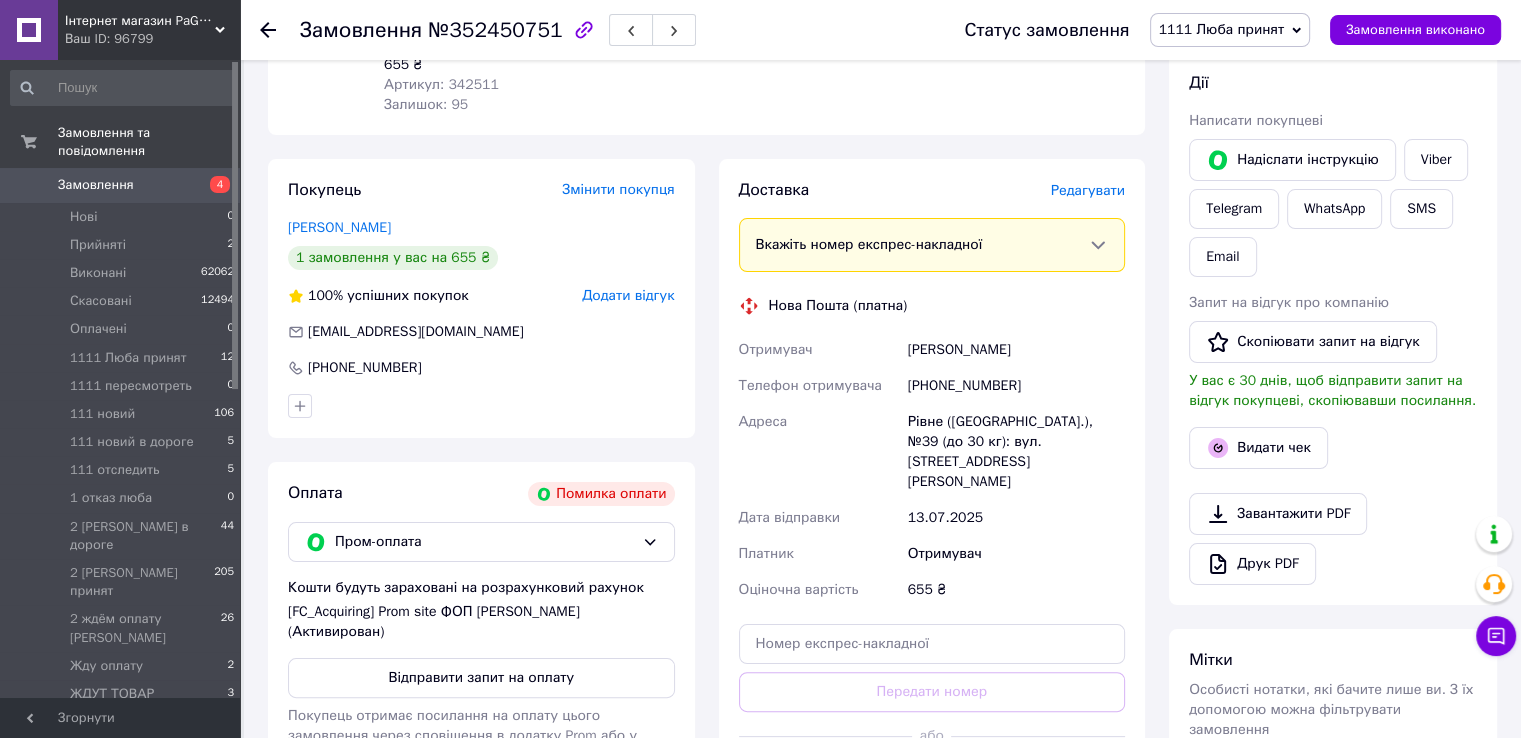 scroll, scrollTop: 100, scrollLeft: 0, axis: vertical 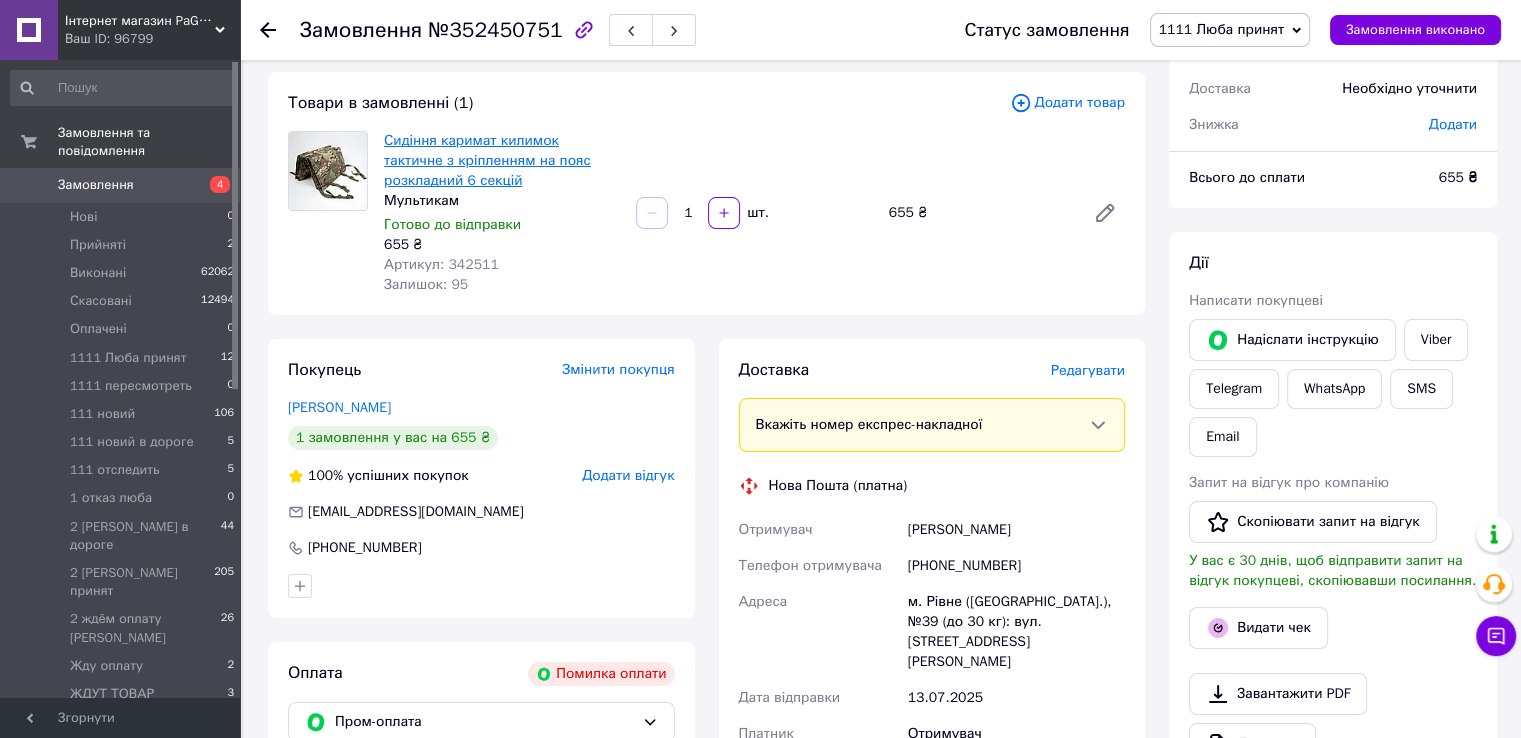 click on "Сидіння каримат килимок тактичне з кріпленням на пояс розкладний 6 секцій" at bounding box center [487, 160] 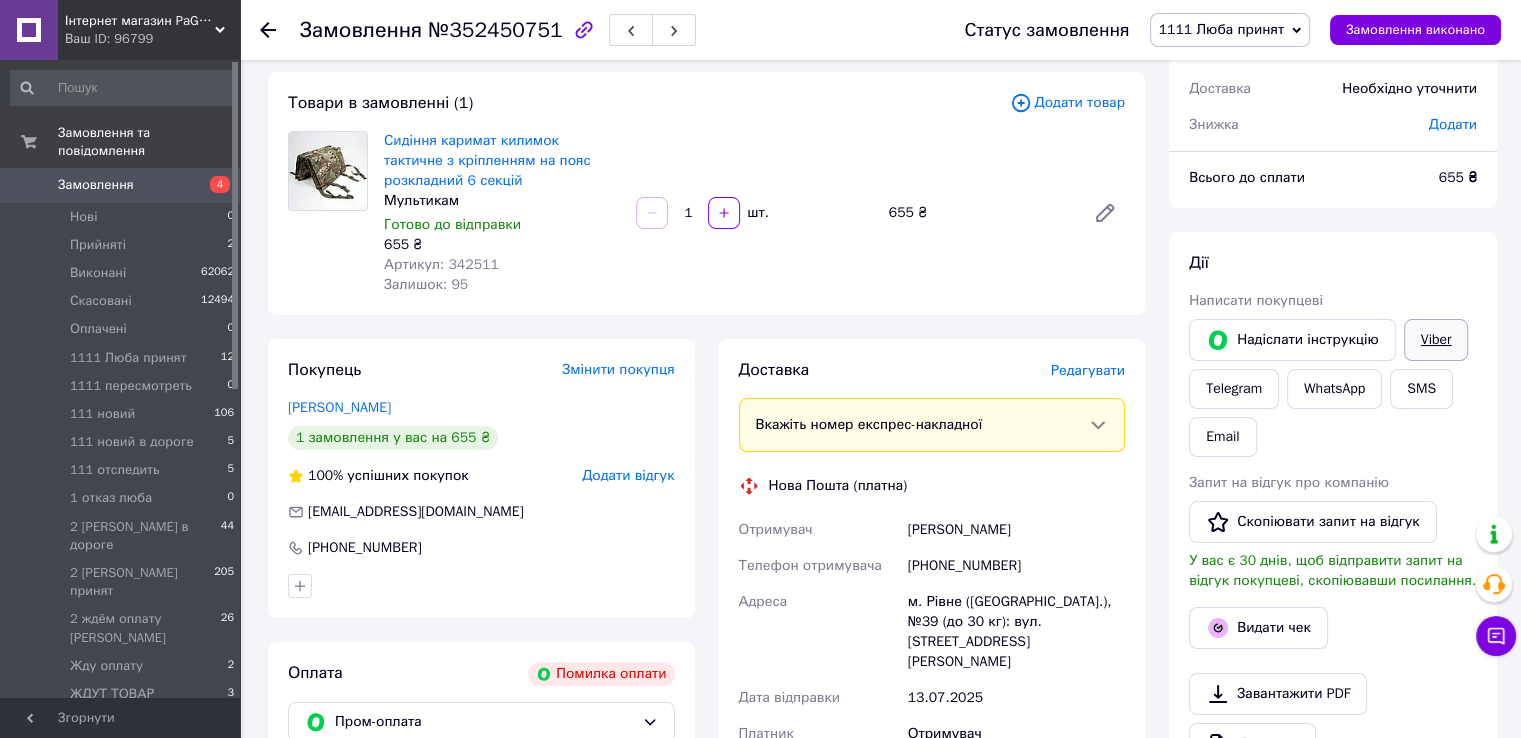 click on "Viber" at bounding box center (1436, 340) 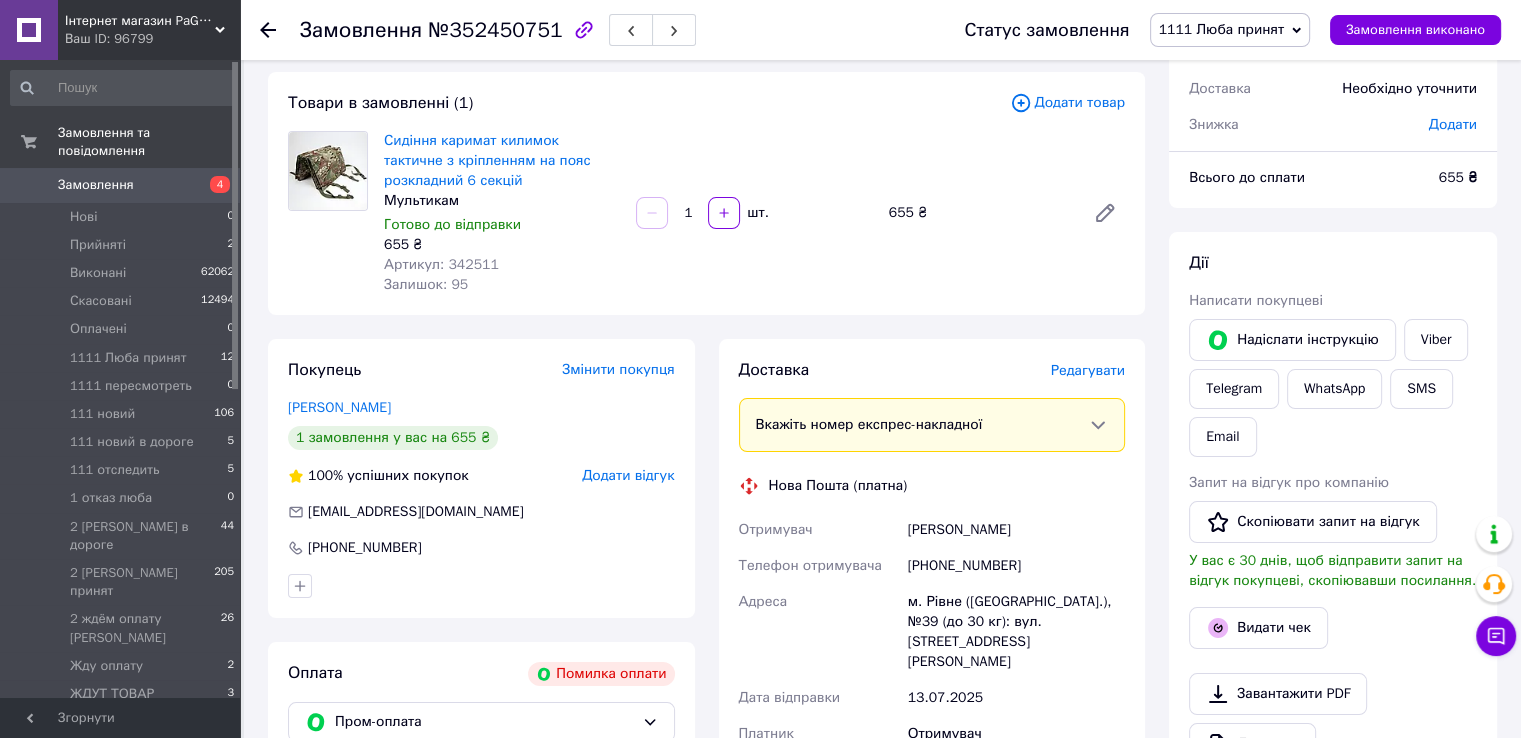 click on "Покупець Змінити покупця [PERSON_NAME] 1 замовлення у вас на 655 ₴ 100%   успішних покупок Додати відгук [EMAIL_ADDRESS][DOMAIN_NAME] [PHONE_NUMBER]" at bounding box center (481, 478) 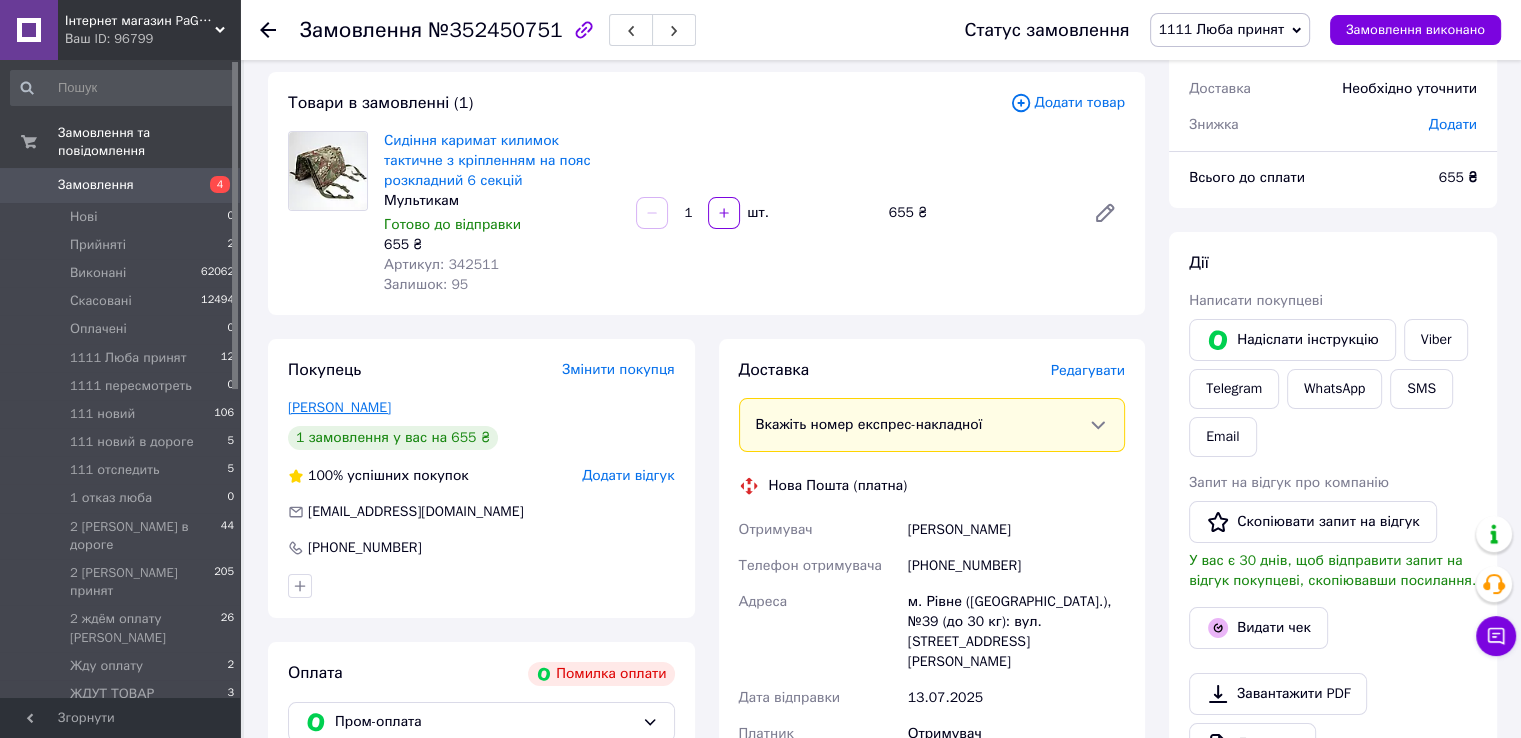 click on "[PERSON_NAME]" at bounding box center (339, 407) 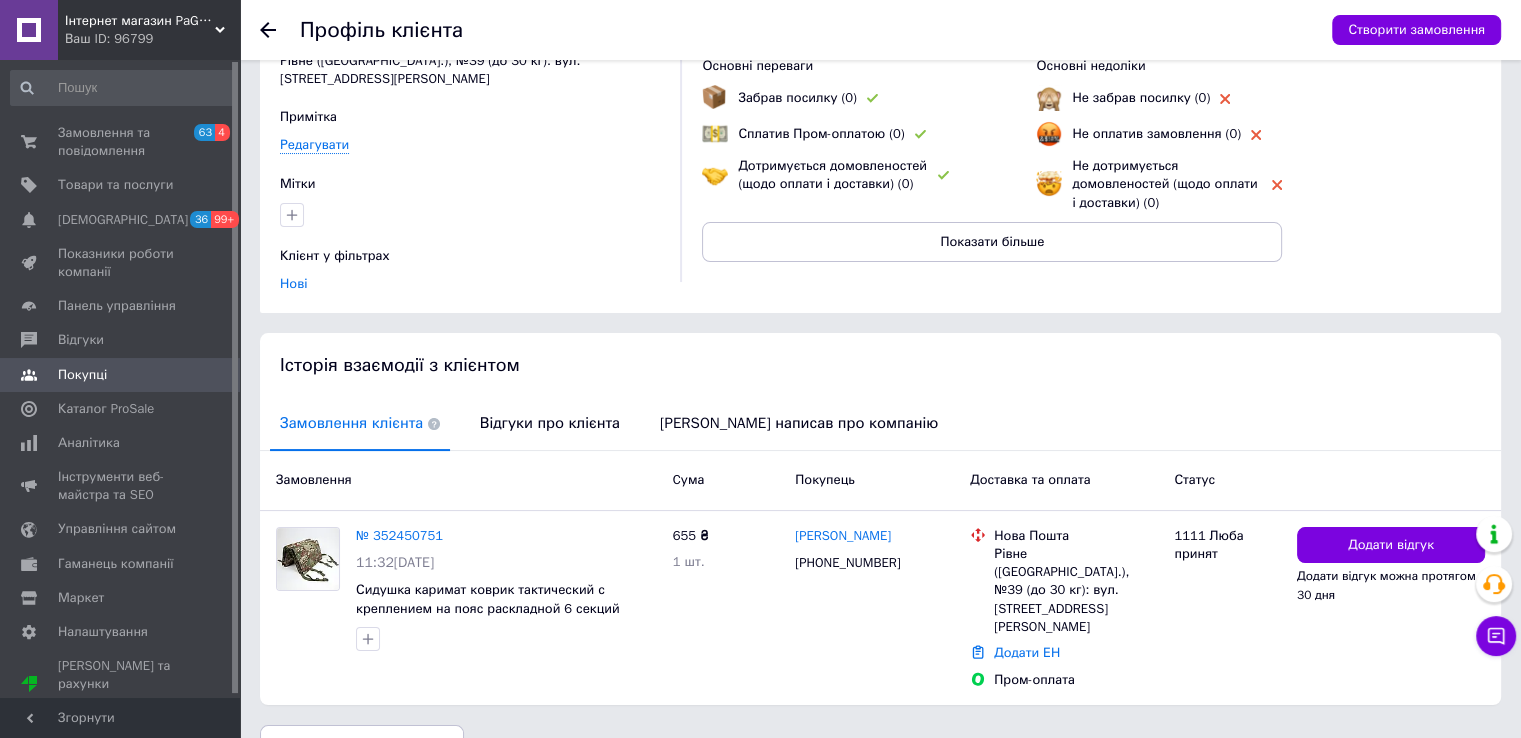 scroll, scrollTop: 181, scrollLeft: 0, axis: vertical 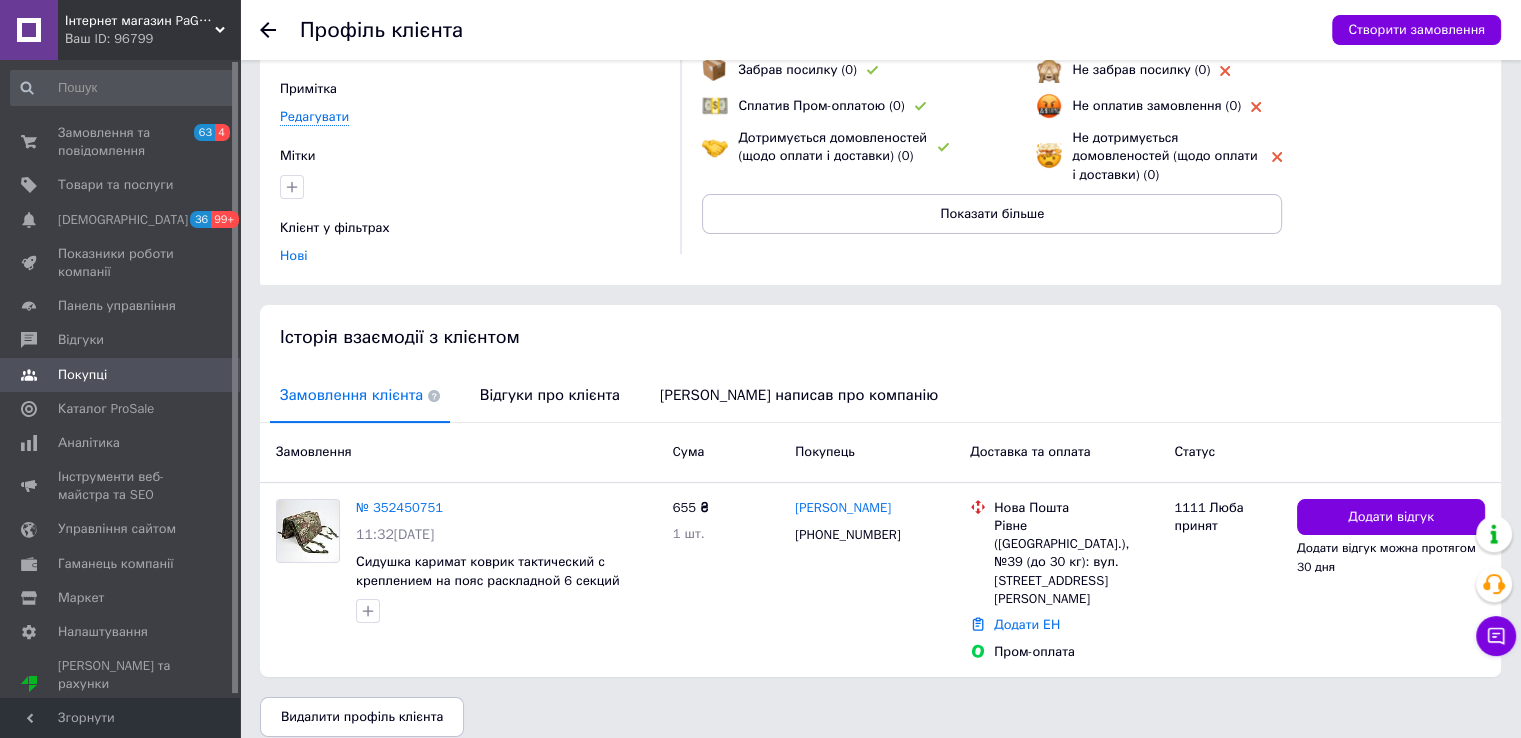 click at bounding box center (280, 30) 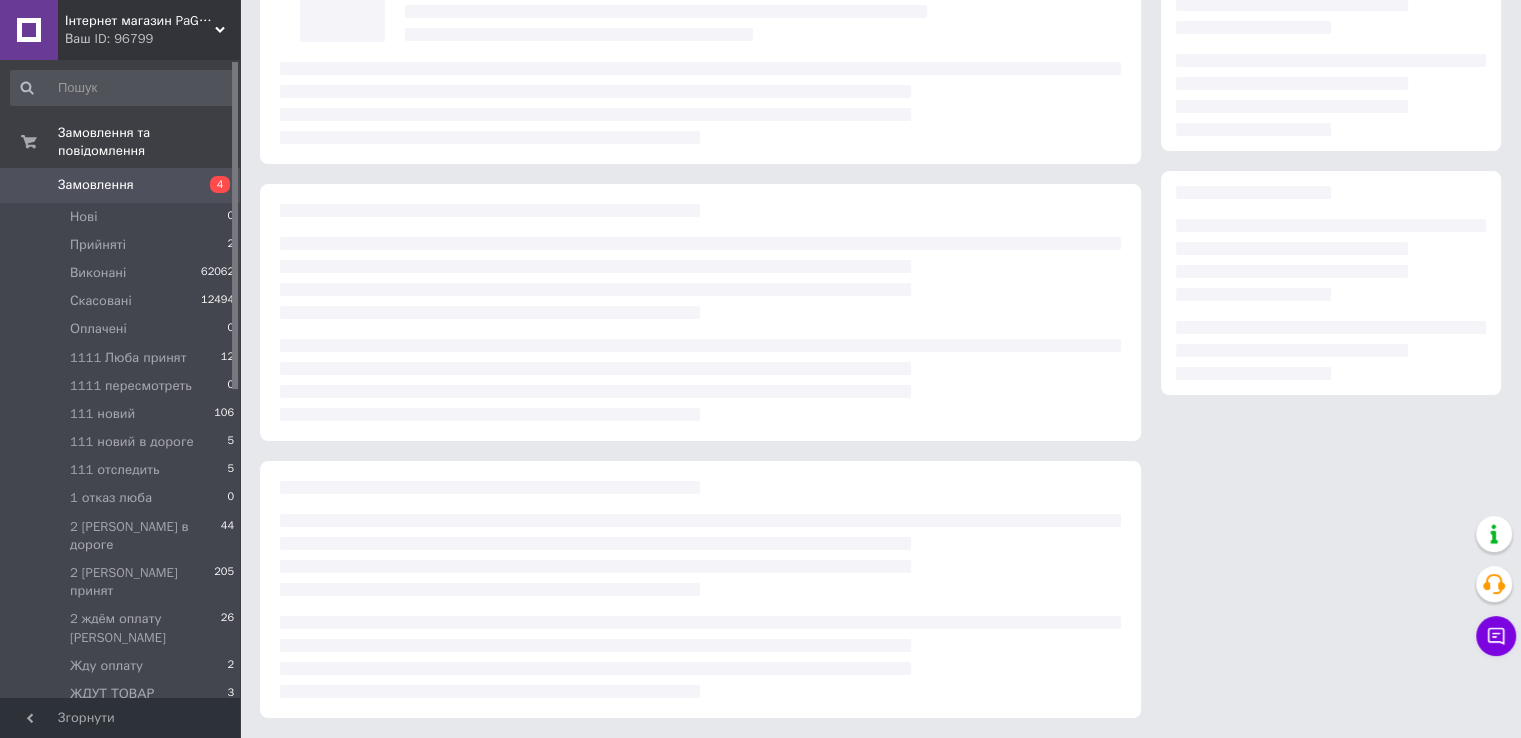 scroll, scrollTop: 100, scrollLeft: 0, axis: vertical 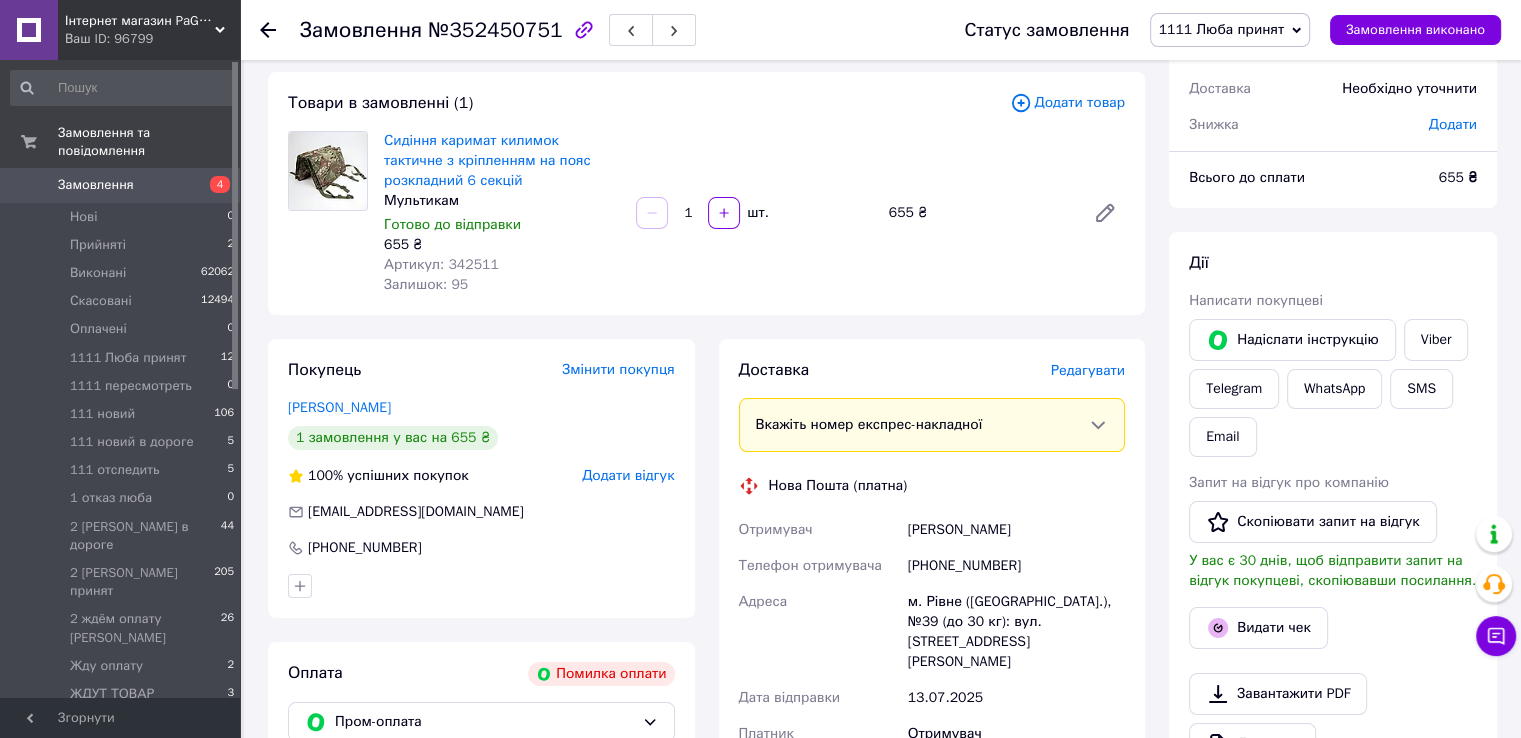 drag, startPoint x: 1457, startPoint y: 217, endPoint x: 1449, endPoint y: 229, distance: 14.422205 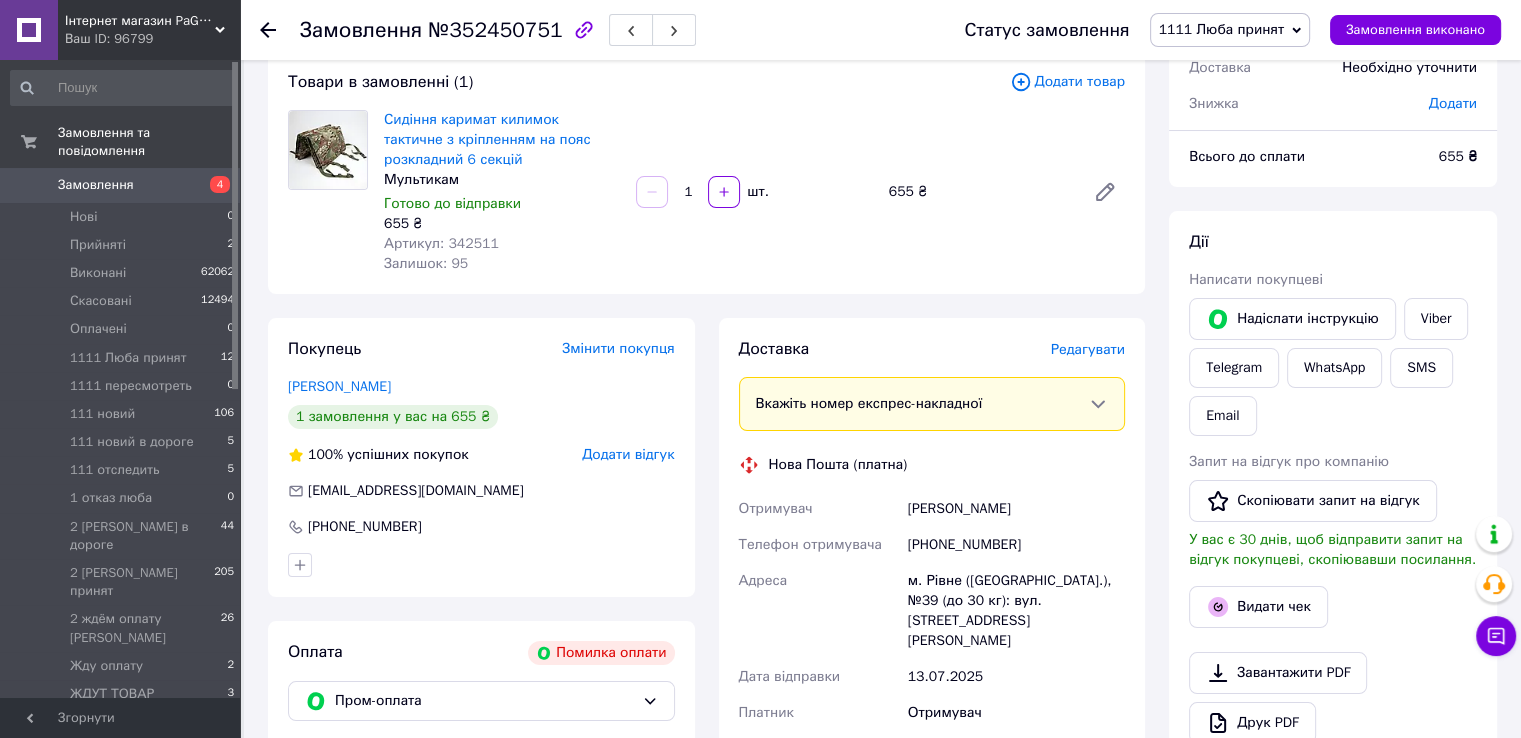 scroll, scrollTop: 0, scrollLeft: 0, axis: both 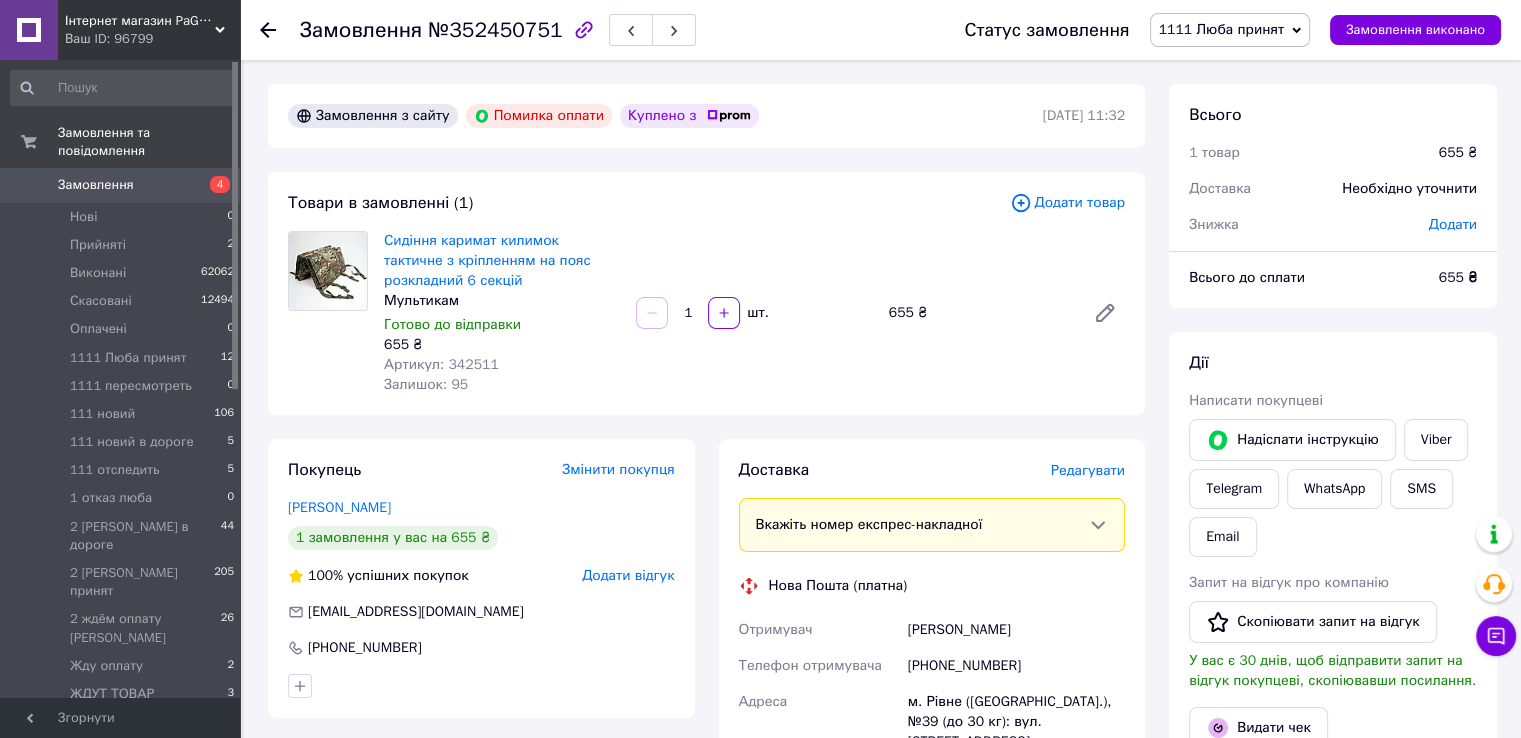drag, startPoint x: 1416, startPoint y: 371, endPoint x: 1354, endPoint y: 386, distance: 63.788715 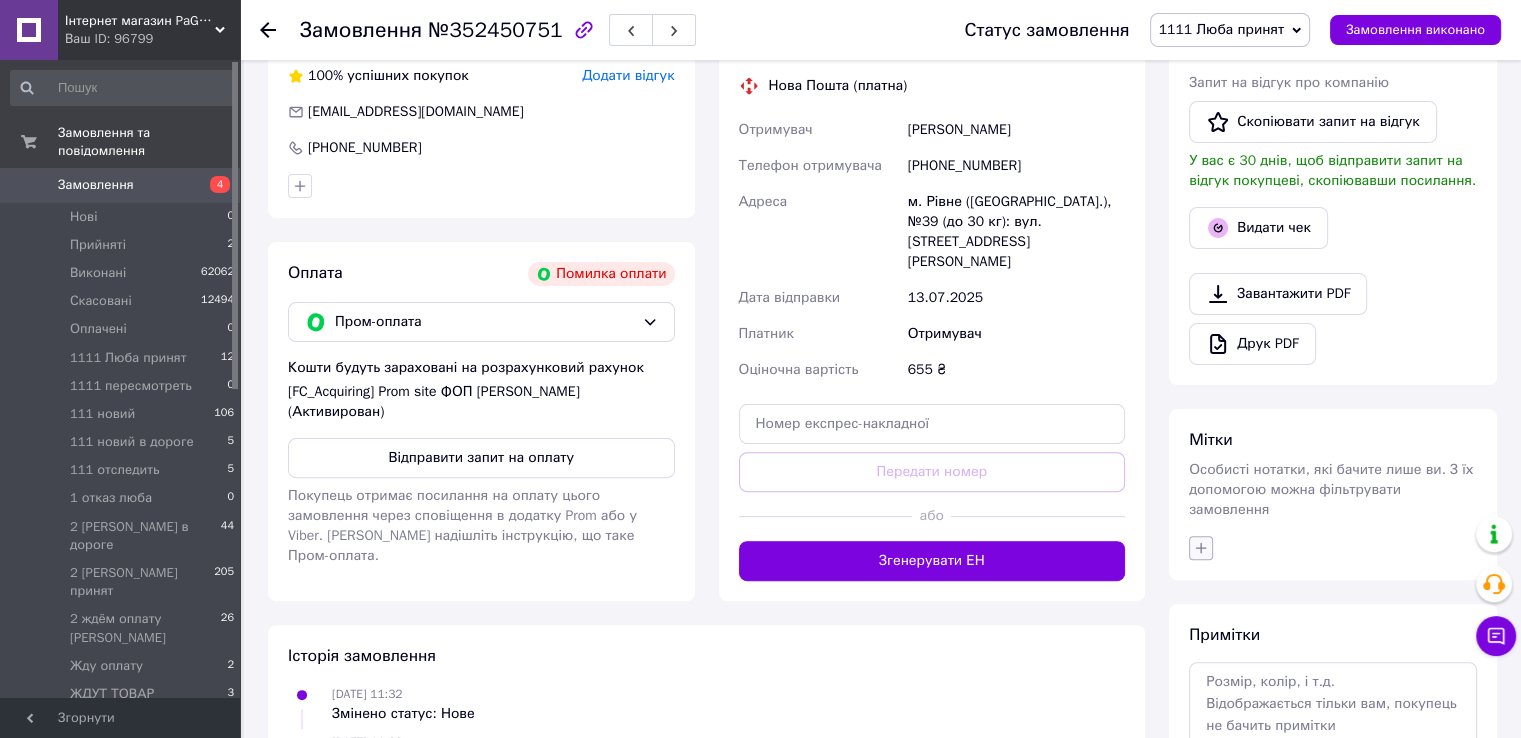 click at bounding box center [1201, 548] 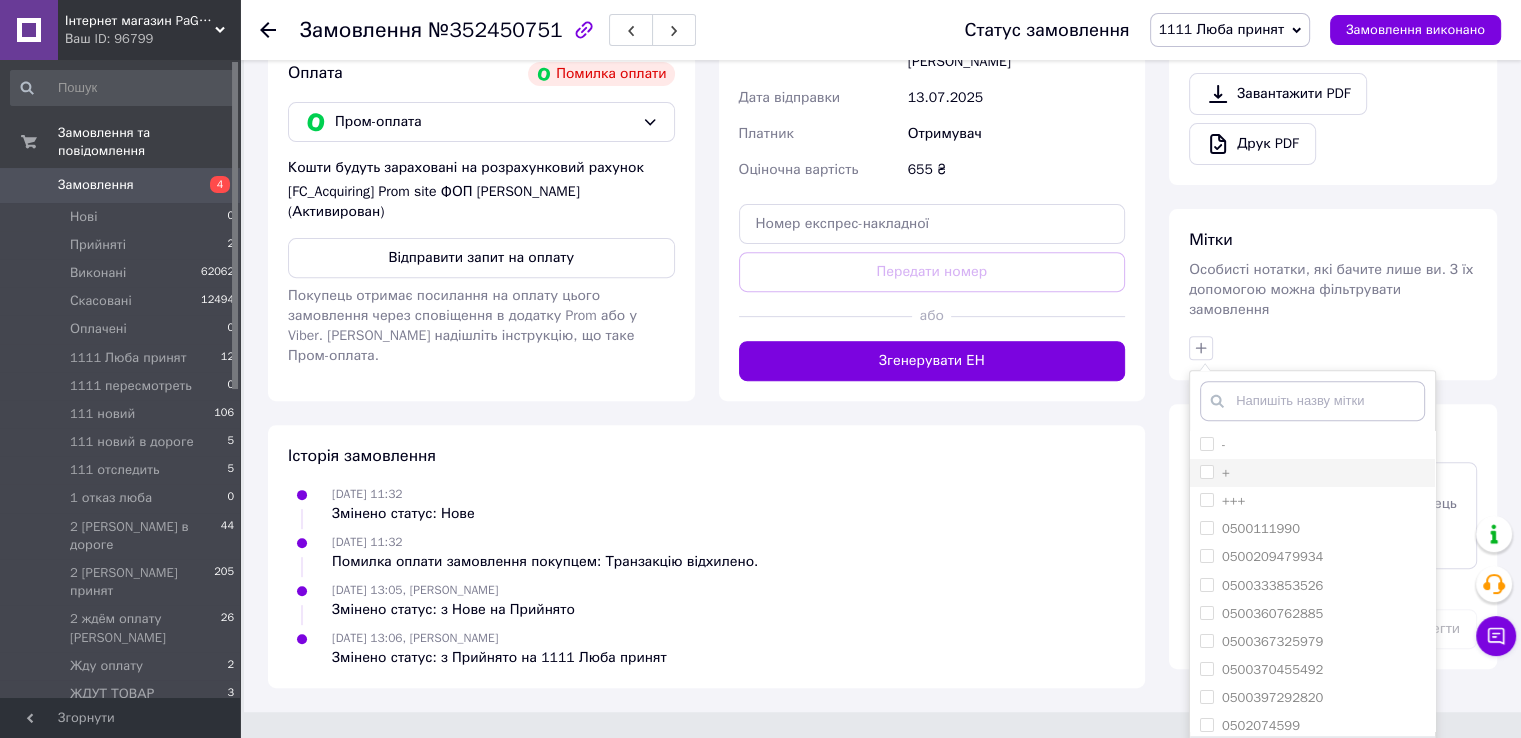 click on "+" at bounding box center (1215, 473) 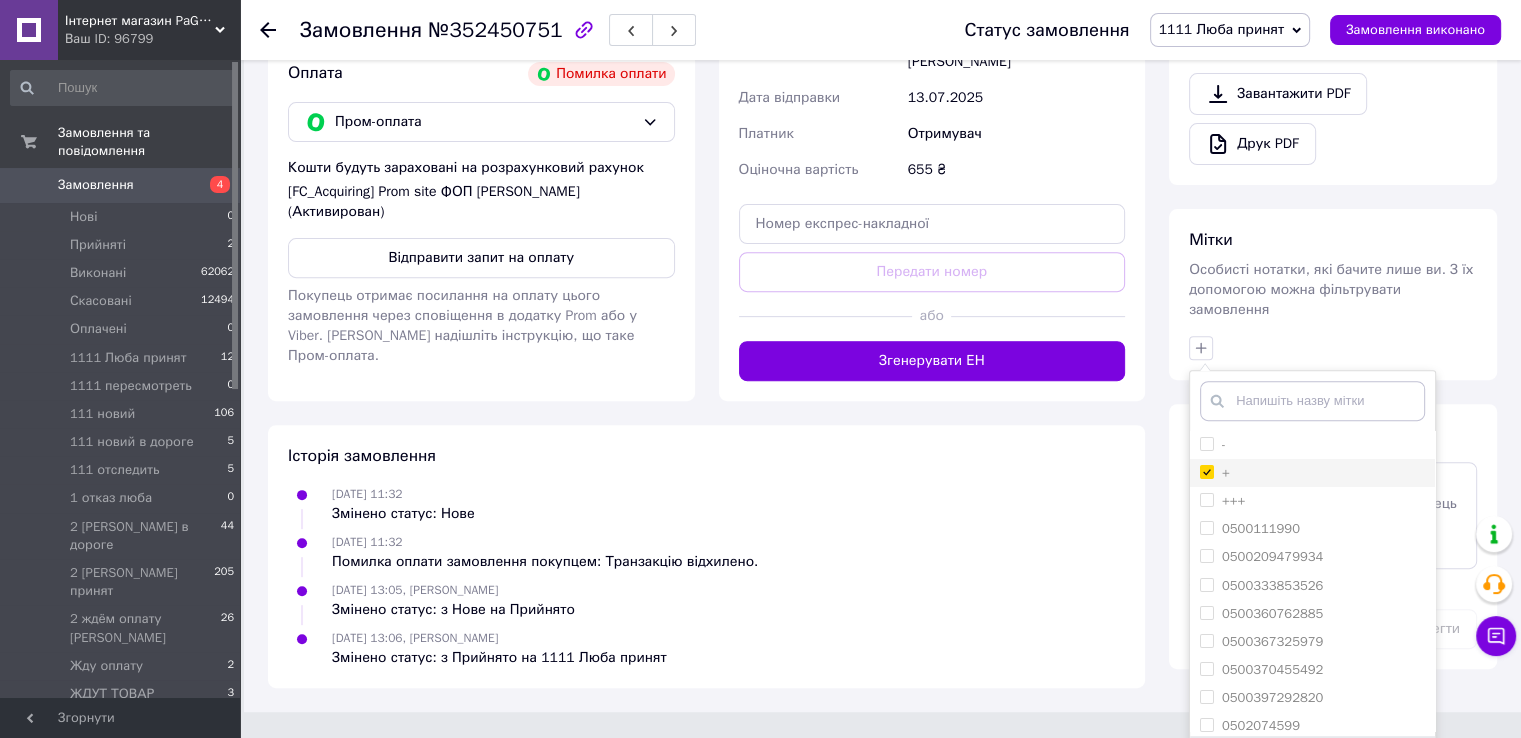 click on "+" at bounding box center [1206, 471] 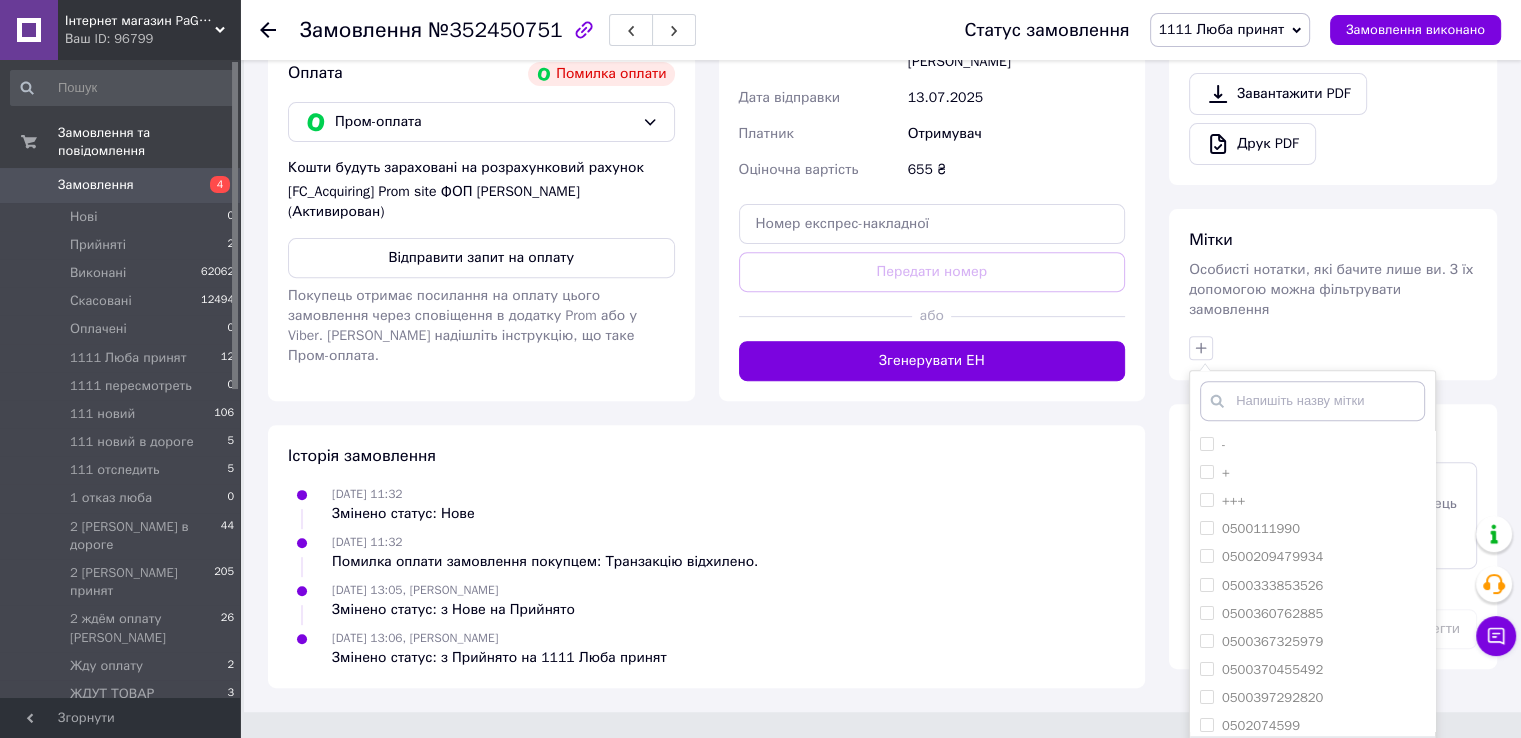 scroll, scrollTop: 736, scrollLeft: 0, axis: vertical 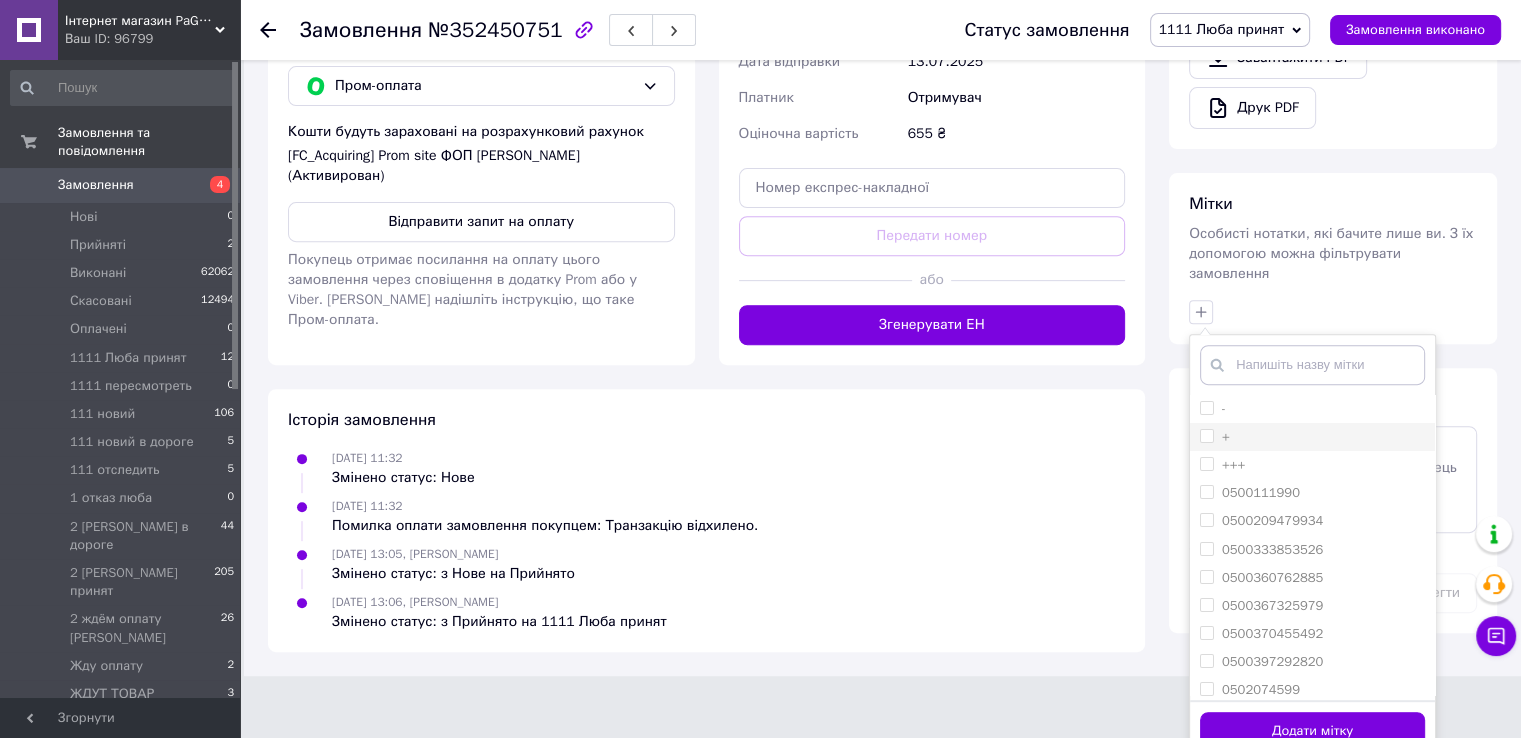 click on "+" at bounding box center (1206, 435) 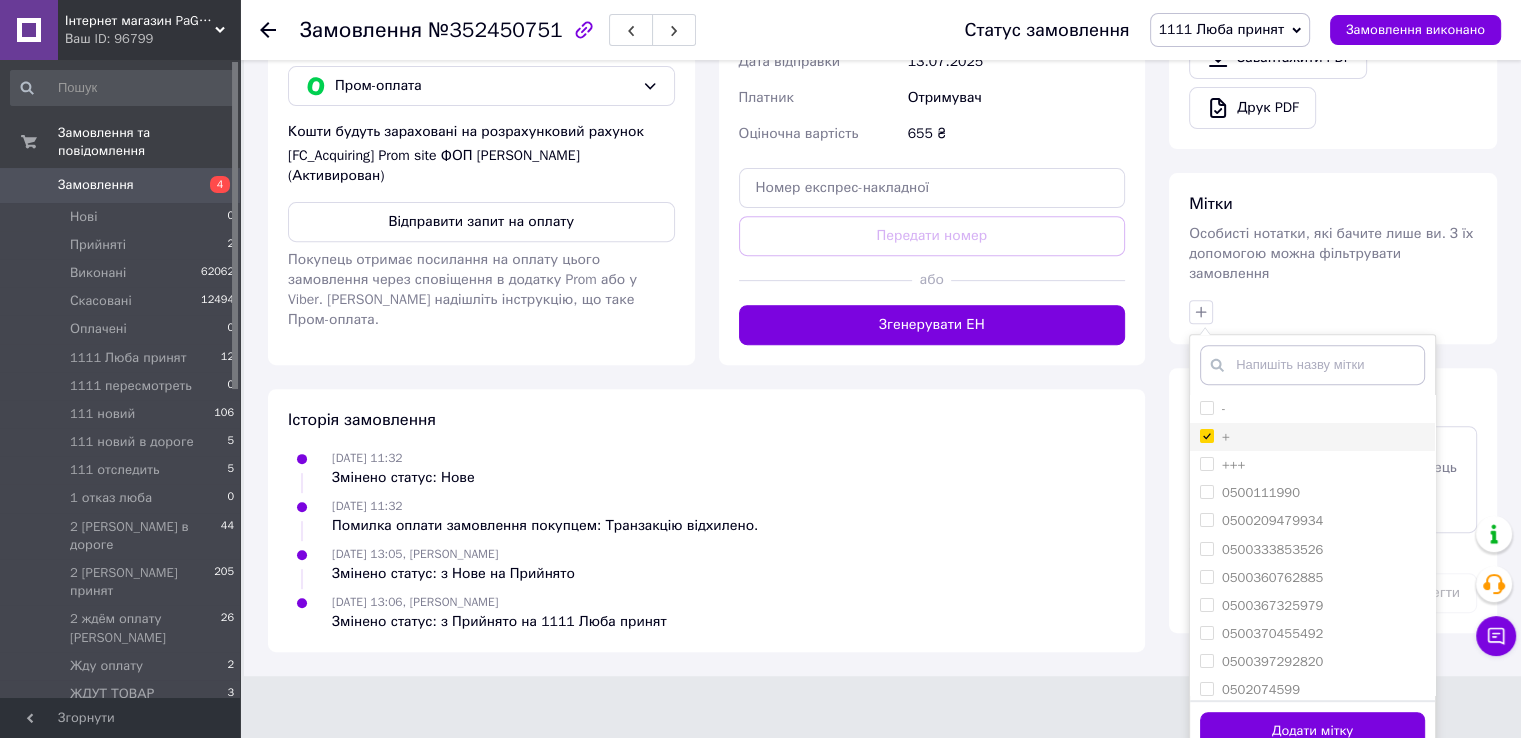 checkbox on "true" 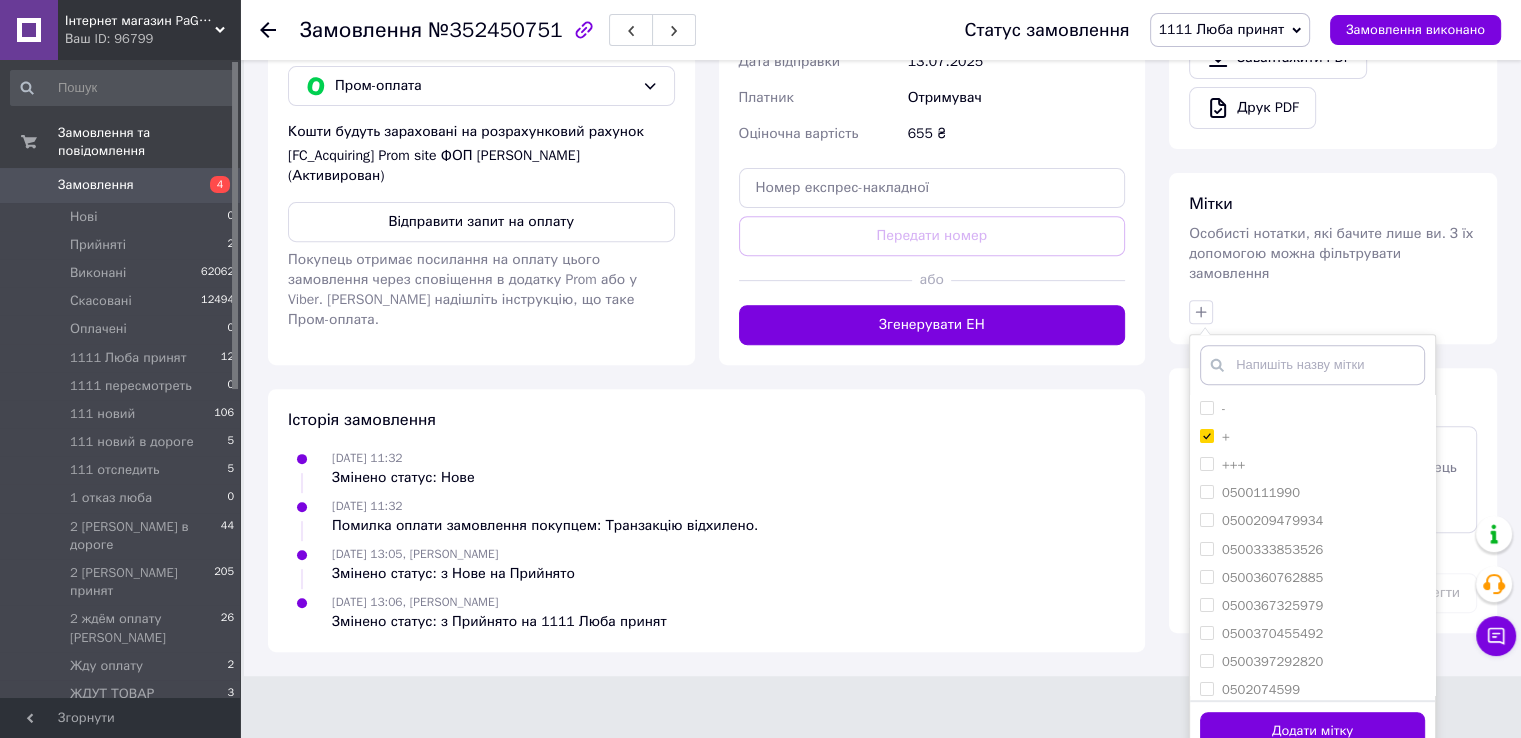 click on "Додати мітку" at bounding box center (1312, 731) 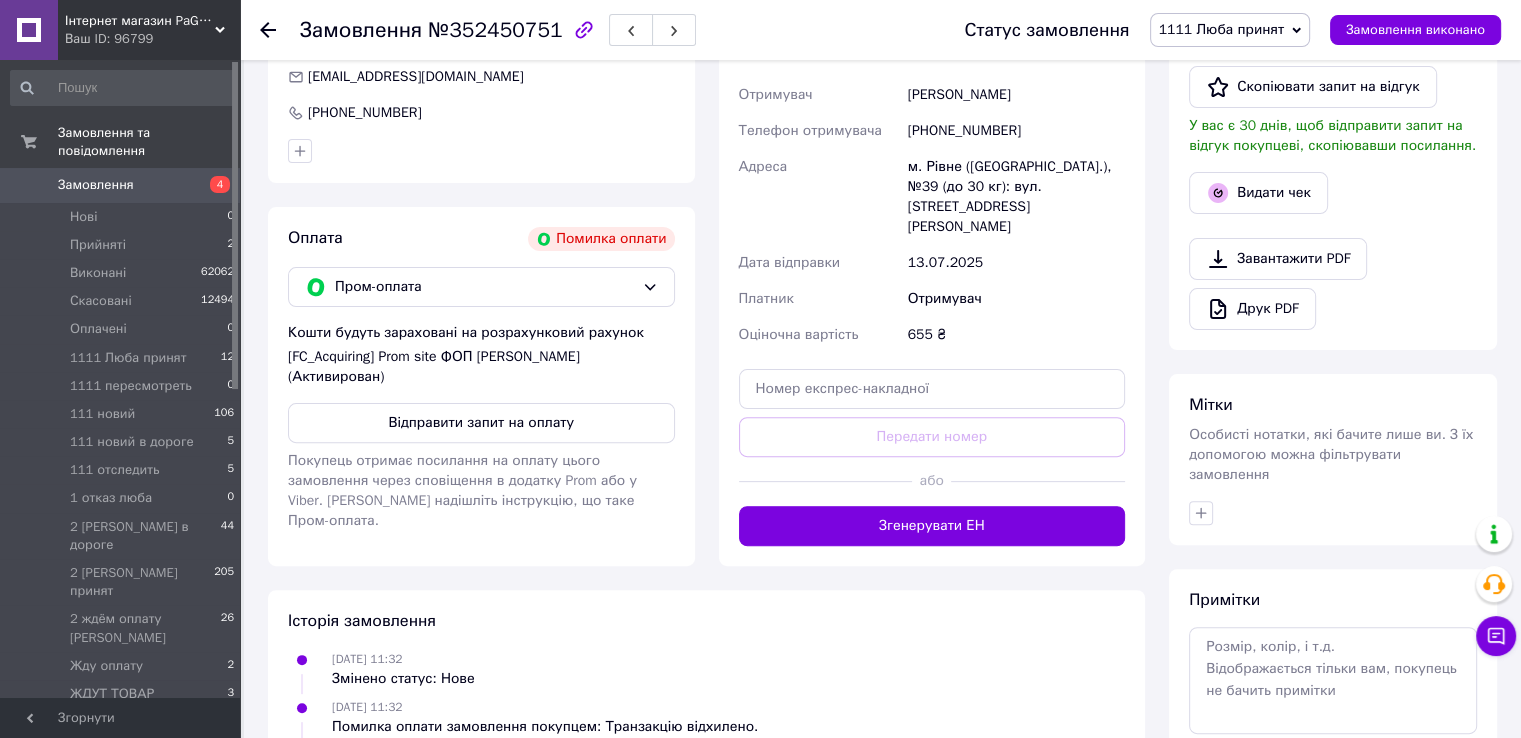 scroll, scrollTop: 254, scrollLeft: 0, axis: vertical 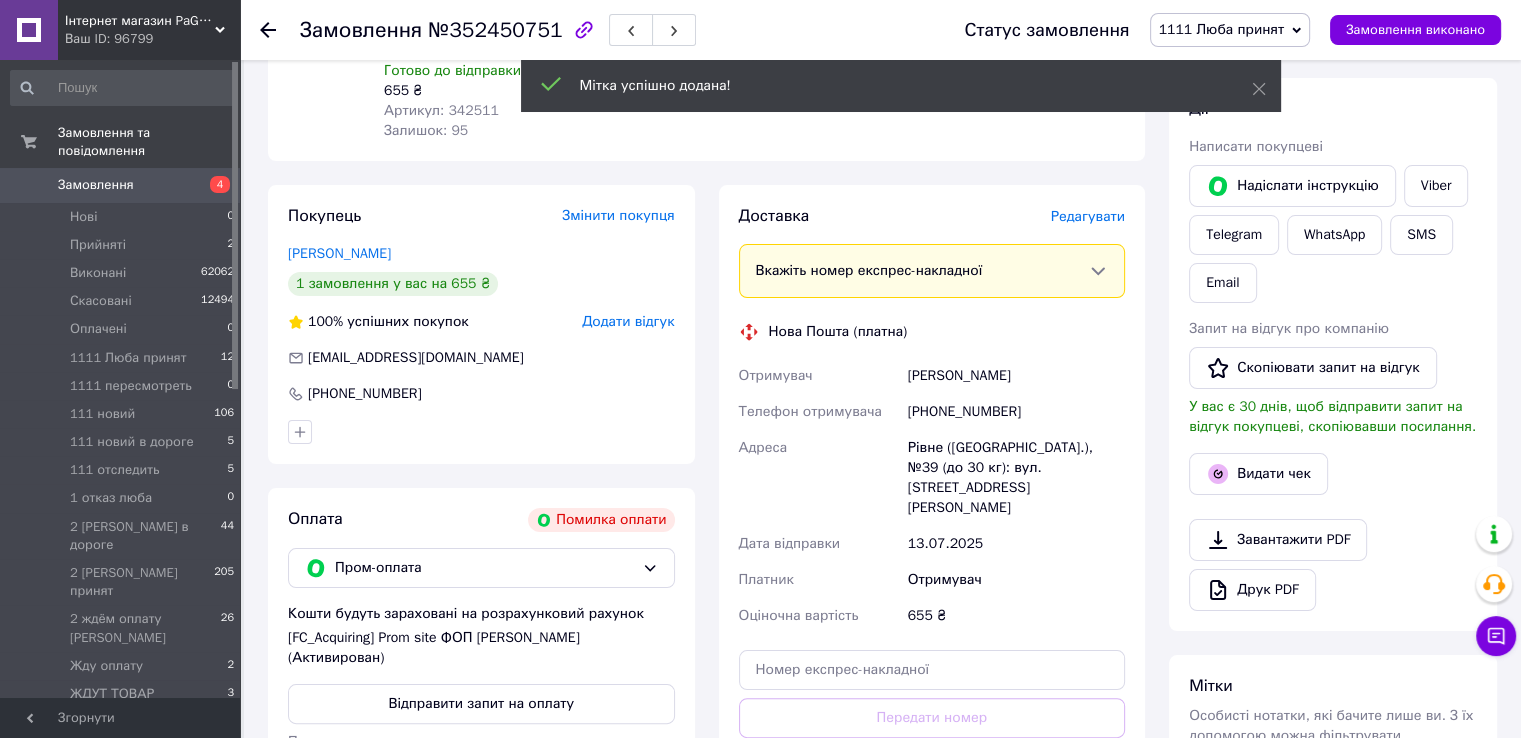 click on "[PERSON_NAME] покупцеві   [PERSON_NAME] інструкцію Viber Telegram WhatsApp SMS Email Запит на відгук про компанію   Скопіювати запит на відгук У вас є 30 днів, щоб відправити запит на відгук покупцеві, скопіювавши посилання.   Видати чек   Завантажити PDF   Друк PDF" at bounding box center (1333, 354) 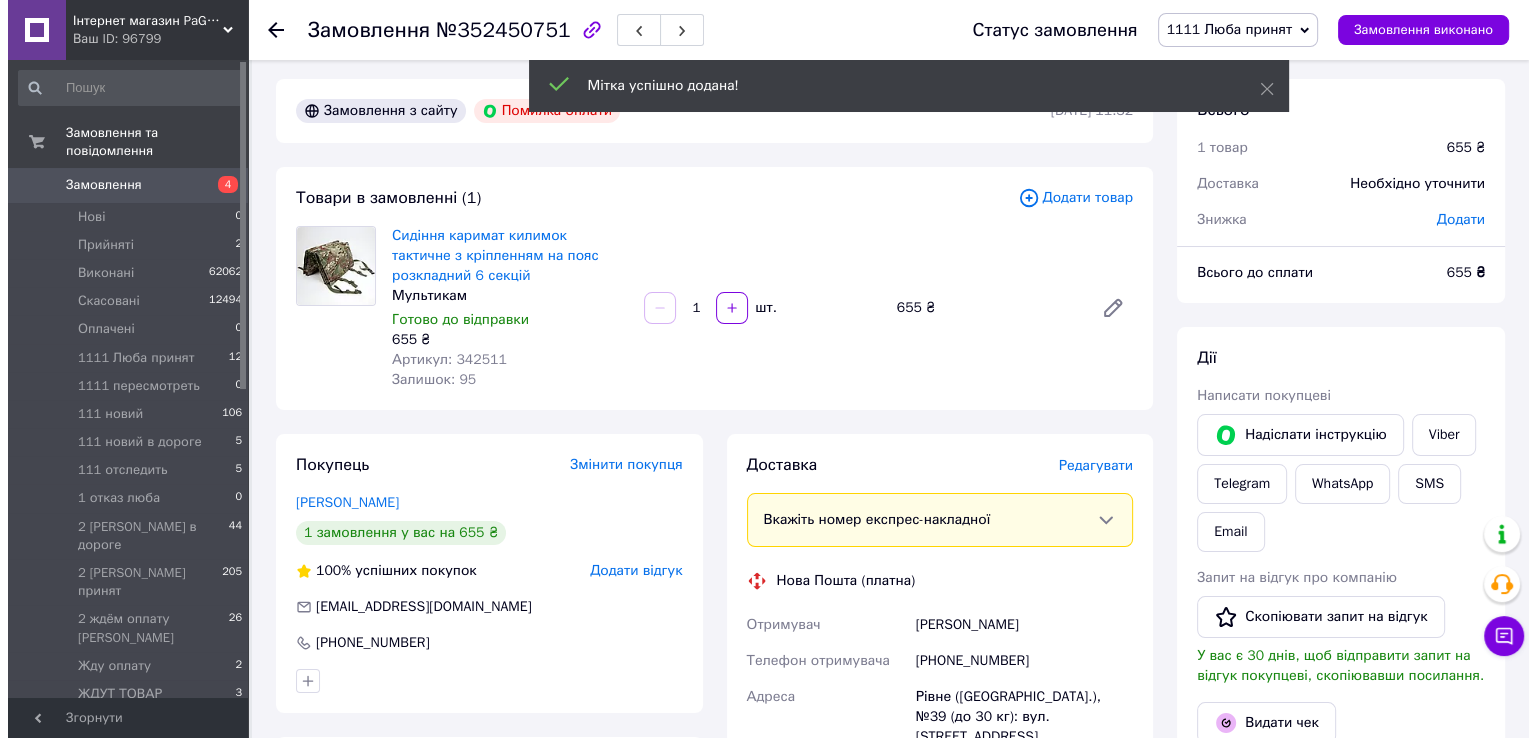 scroll, scrollTop: 0, scrollLeft: 0, axis: both 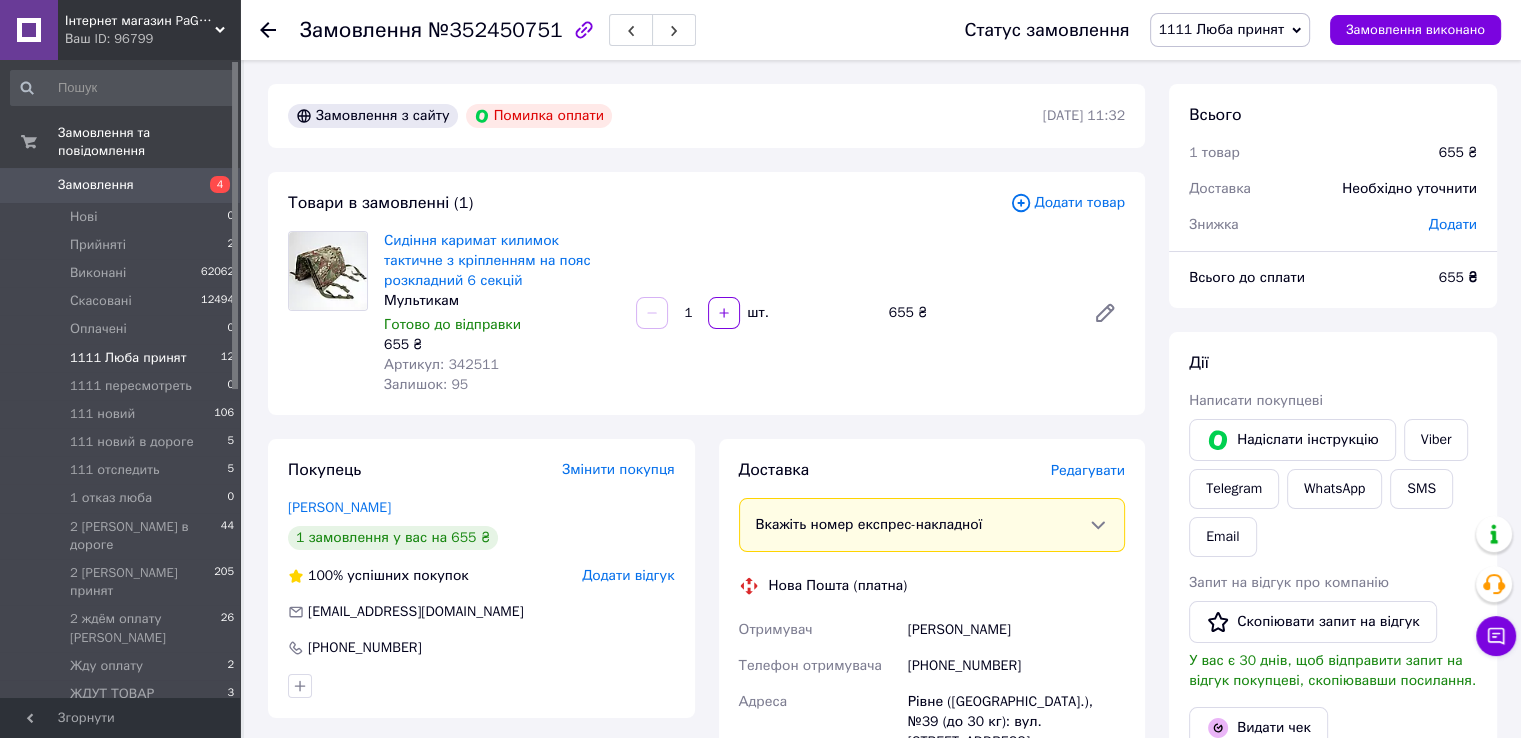 click on "12" at bounding box center (227, 358) 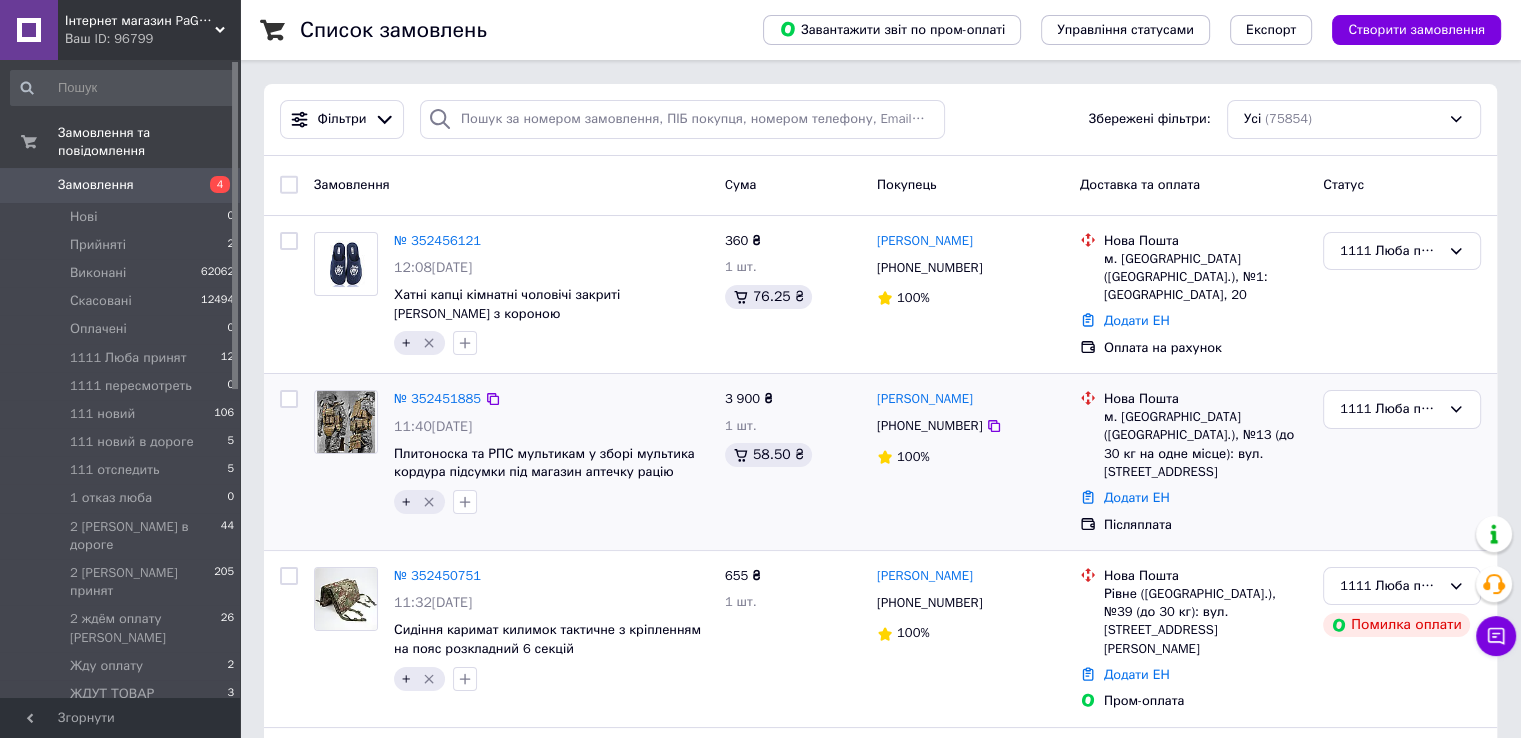drag, startPoint x: 1440, startPoint y: 448, endPoint x: 1391, endPoint y: 462, distance: 50.96077 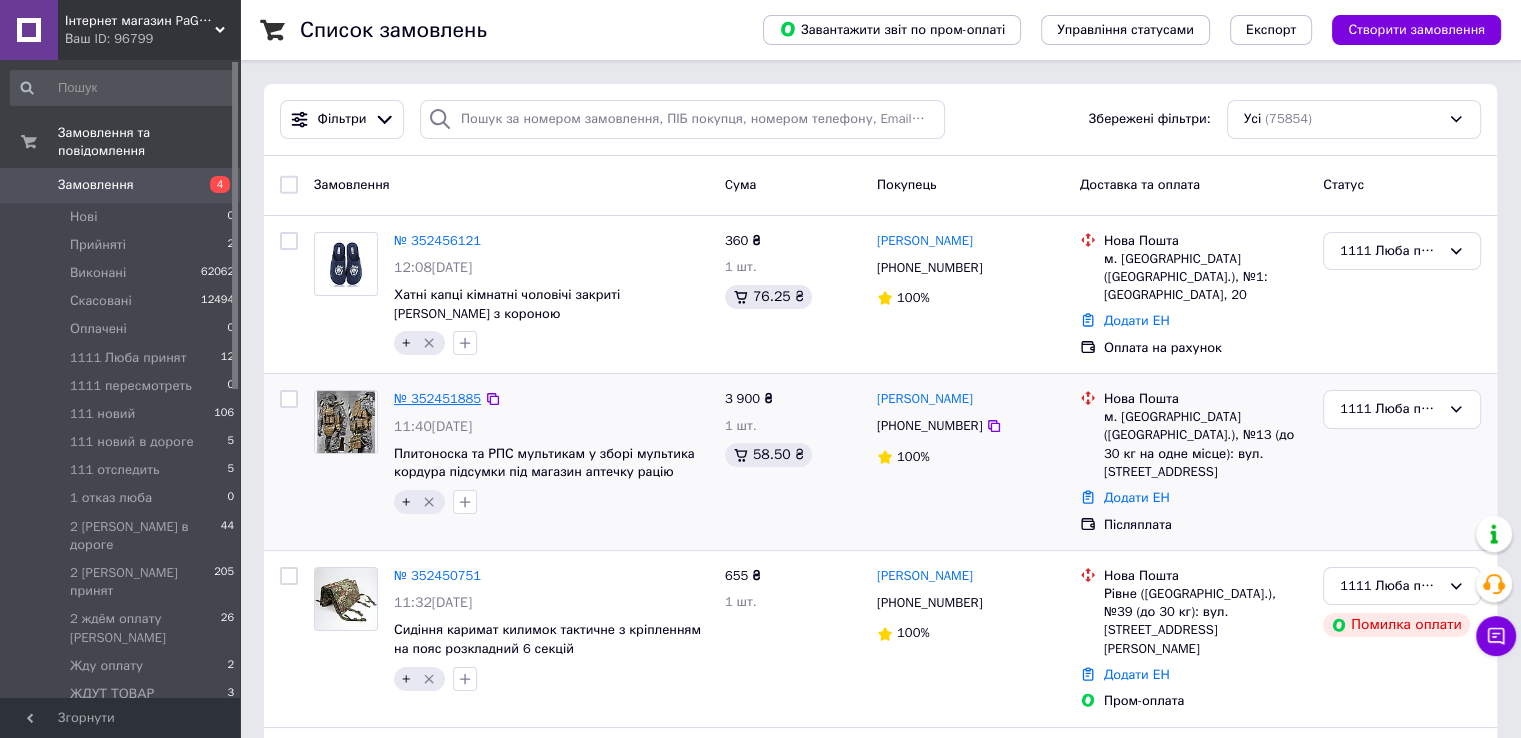click on "№ 352451885" at bounding box center (437, 398) 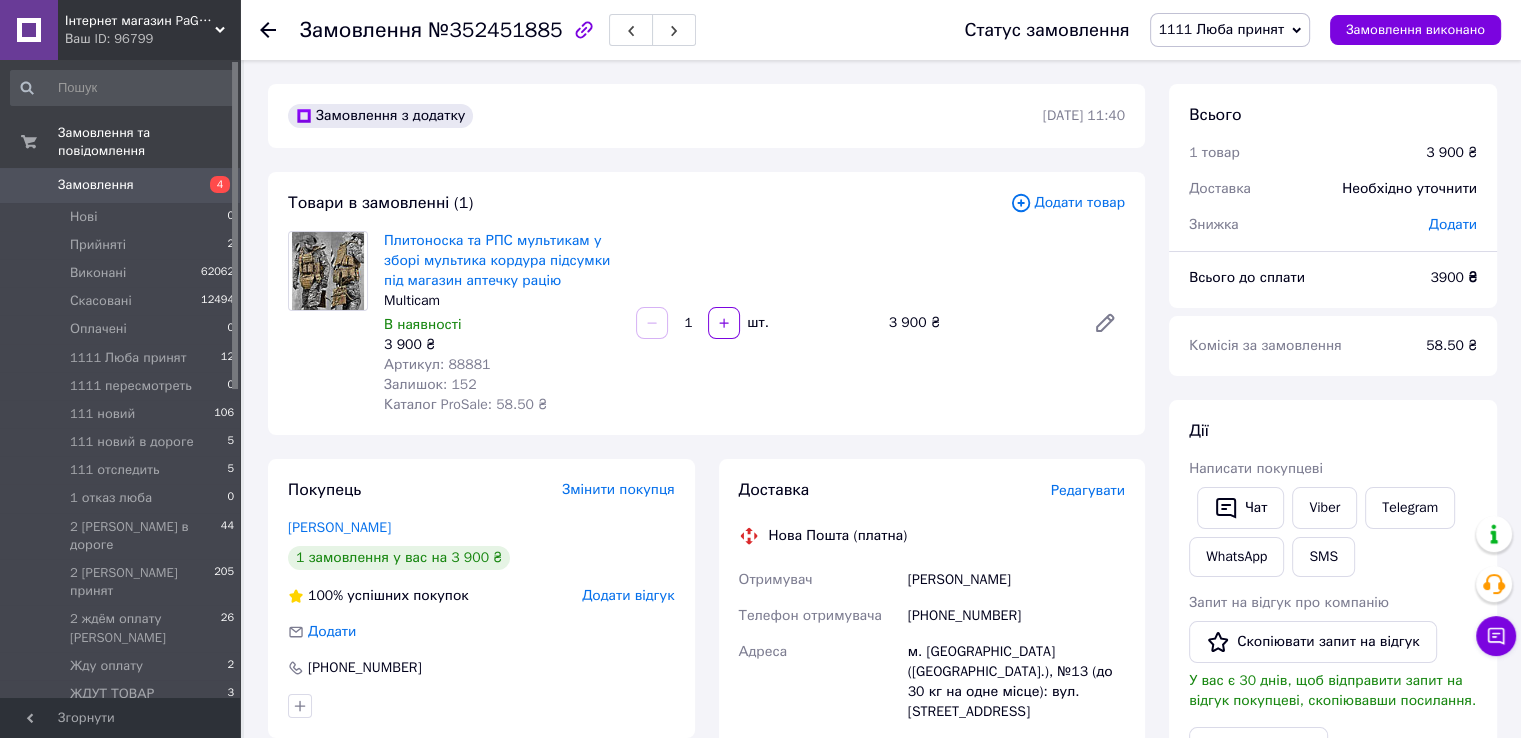 click on "Редагувати" at bounding box center (1088, 490) 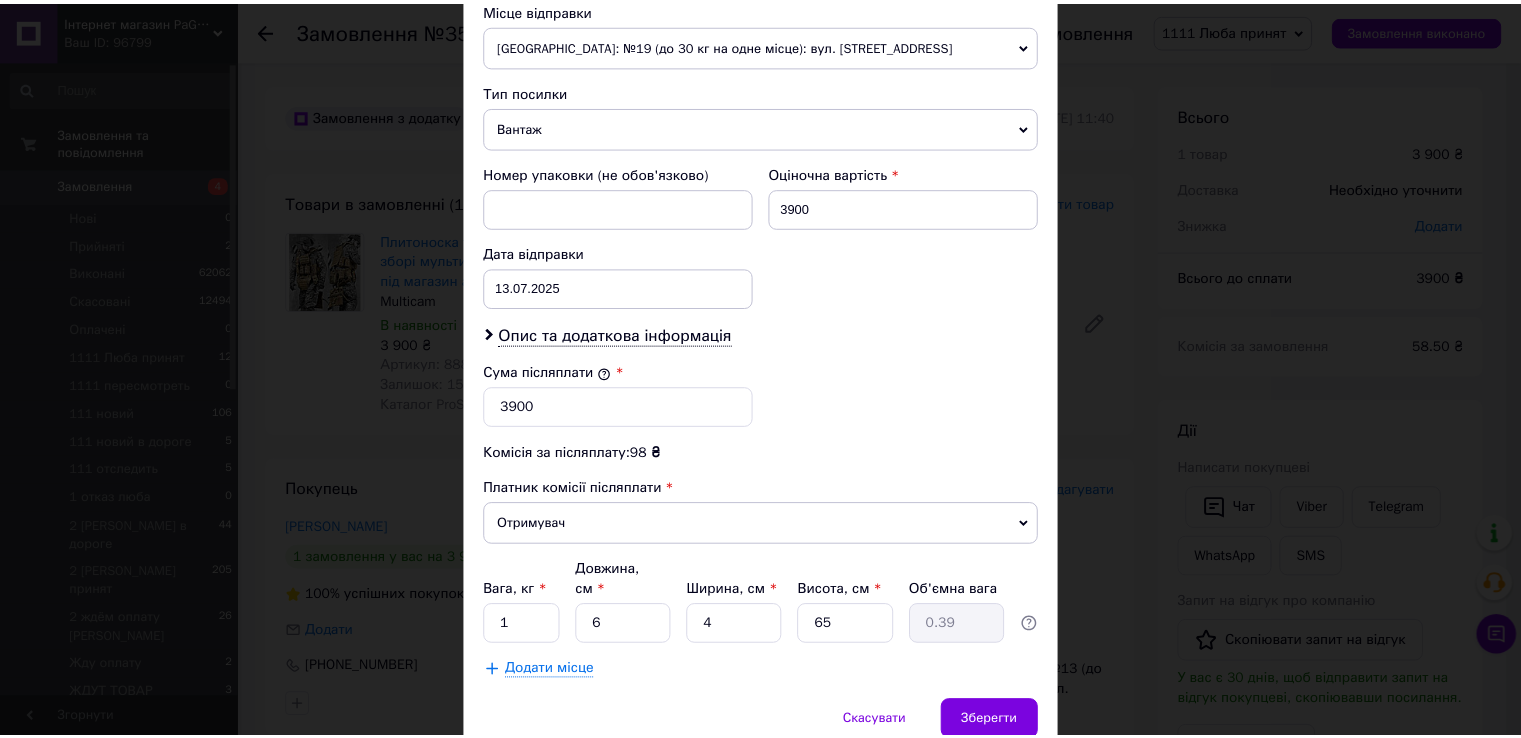 scroll, scrollTop: 782, scrollLeft: 0, axis: vertical 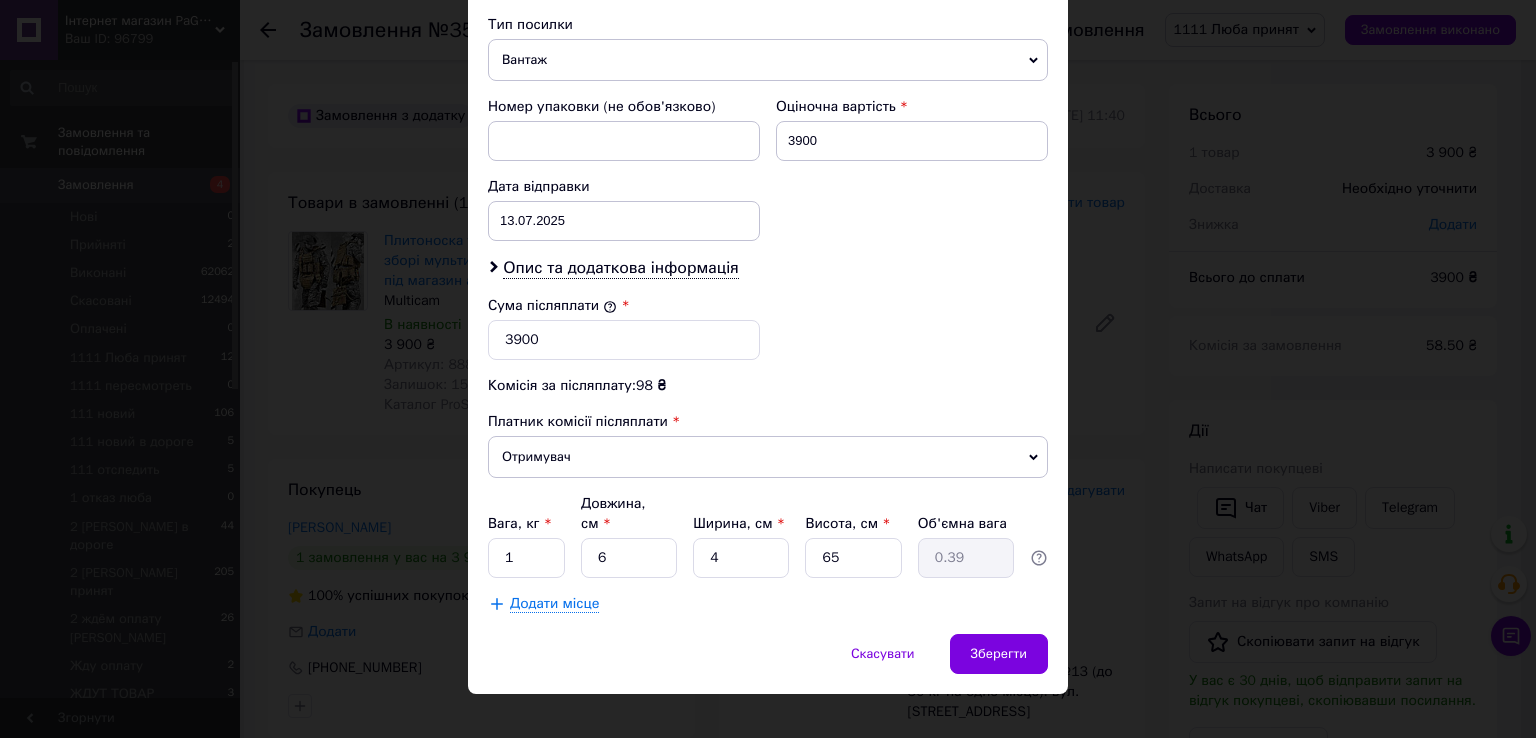 click on "× Редагування доставки Спосіб доставки Нова Пошта (платна) Платник Отримувач Відправник Прізвище отримувача [PERSON_NAME] Ім'я отримувача [PERSON_NAME] батькові отримувача Телефон отримувача [PHONE_NUMBER] Тип доставки У відділенні Кур'єром В поштоматі Місто м. [GEOGRAPHIC_DATA] ([GEOGRAPHIC_DATA].) Відділення №13 (до 30 кг на одне місце): вул. [STREET_ADDRESS] Місце відправки [GEOGRAPHIC_DATA]: №19 (до 30 кг на одне місце): вул. [STREET_ADDRESS] Одеса: №68 (до 1100 кг): вул. [STREET_ADDRESS] (заїзд з вул. Ріхтера) Додати ще місце відправки Тип посилки Вантаж Документи Номер упаковки (не обов'язково) 3900 [DATE] < 2025 > < > 1" at bounding box center (768, 369) 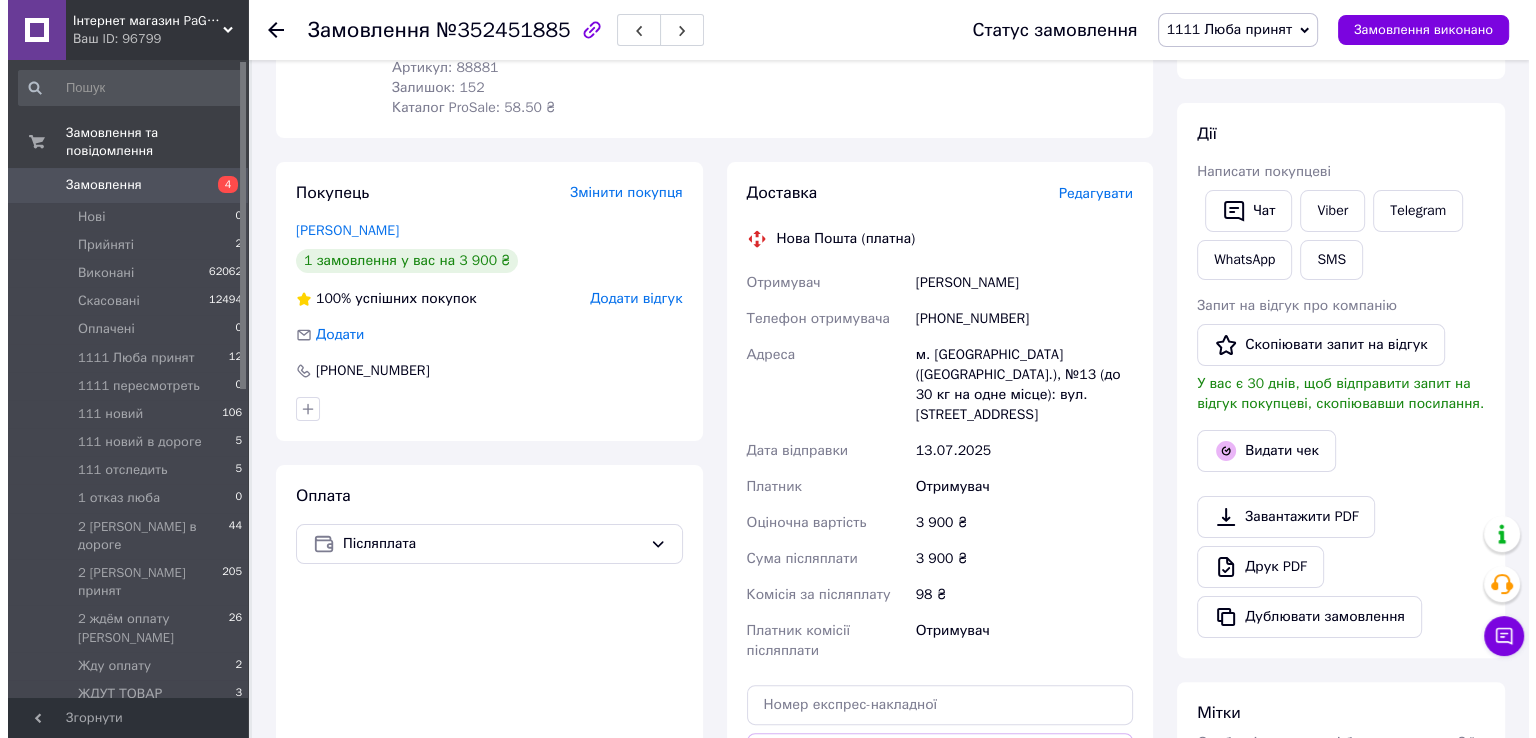 scroll, scrollTop: 400, scrollLeft: 0, axis: vertical 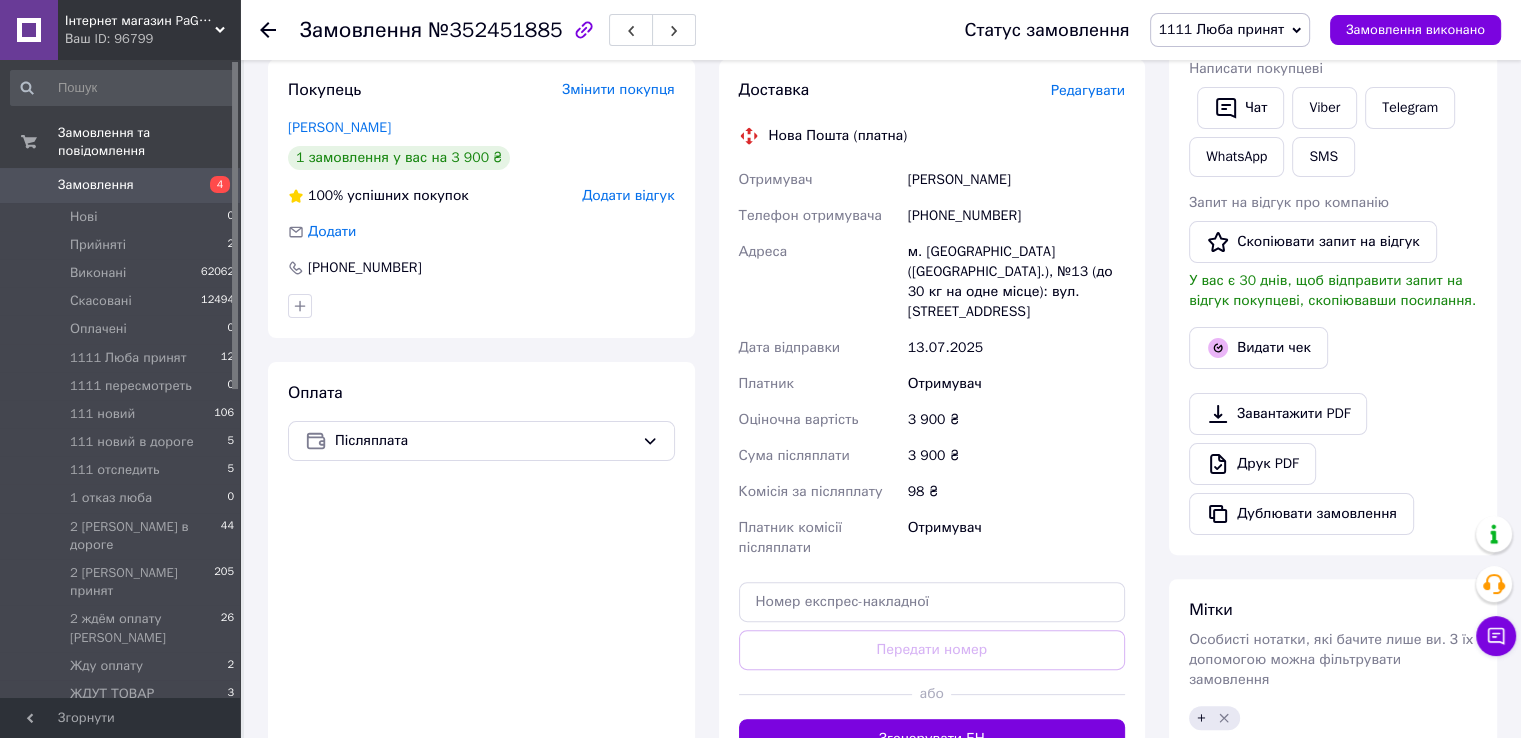drag, startPoint x: 1052, startPoint y: 709, endPoint x: 1088, endPoint y: 674, distance: 50.20956 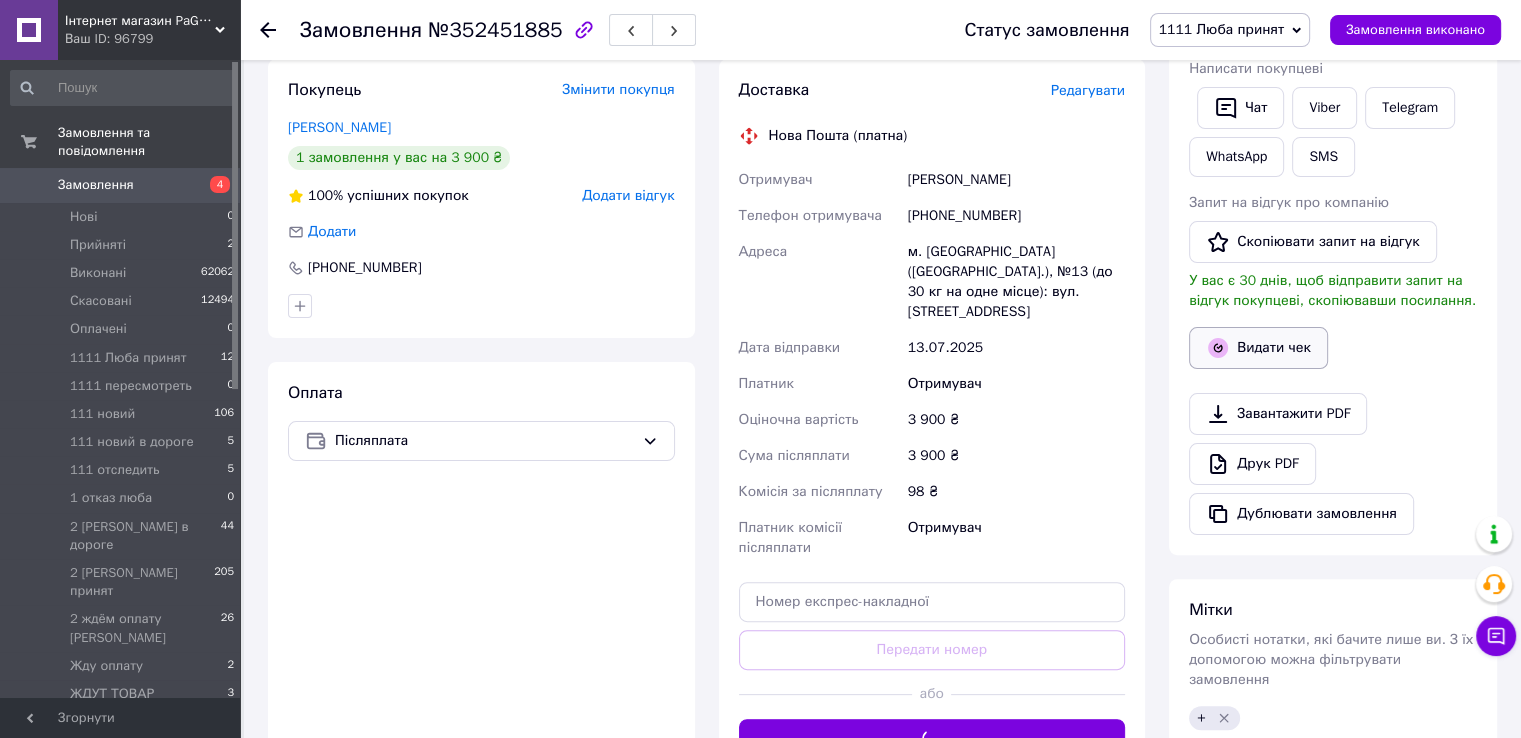 click on "Видати чек" at bounding box center (1258, 348) 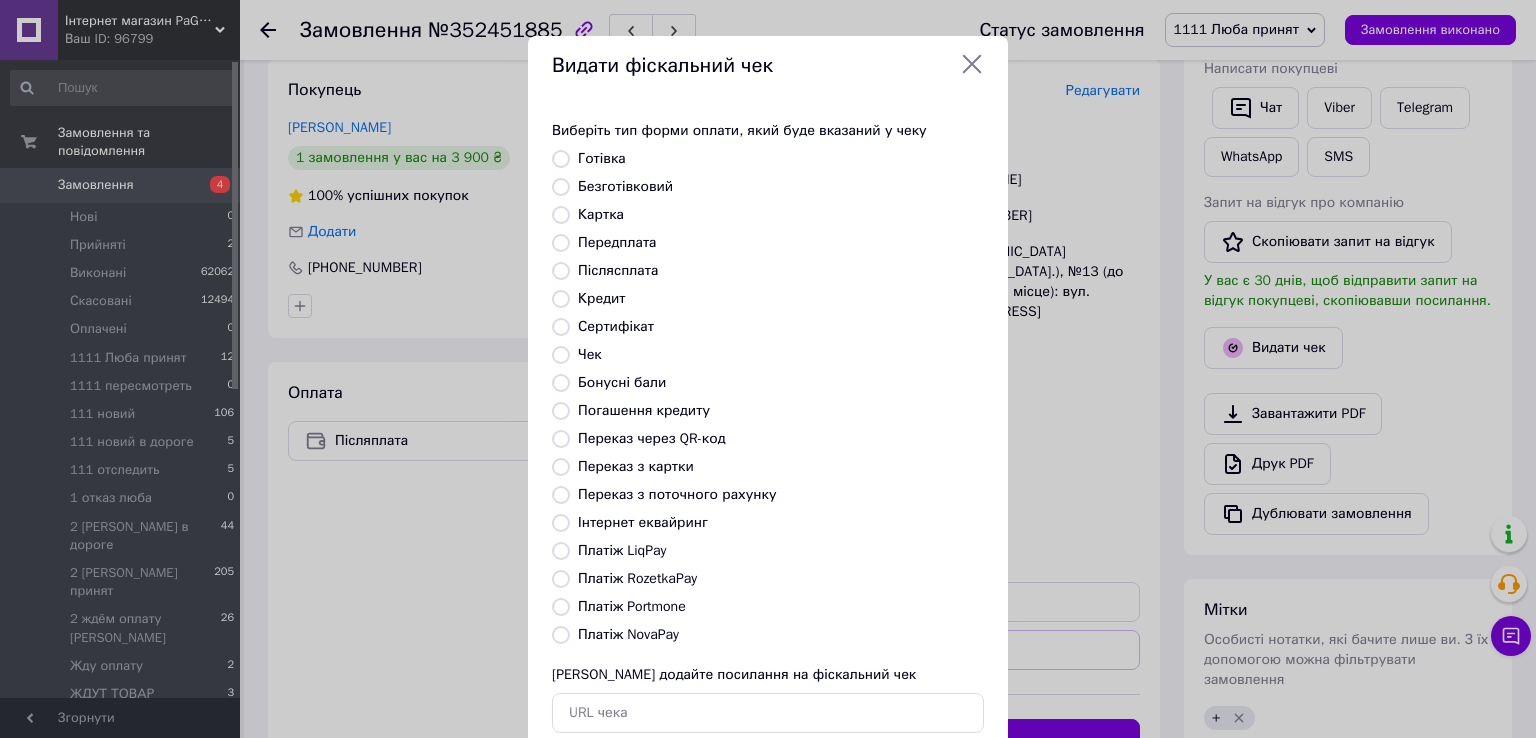 click on "Безготівковий" at bounding box center (625, 186) 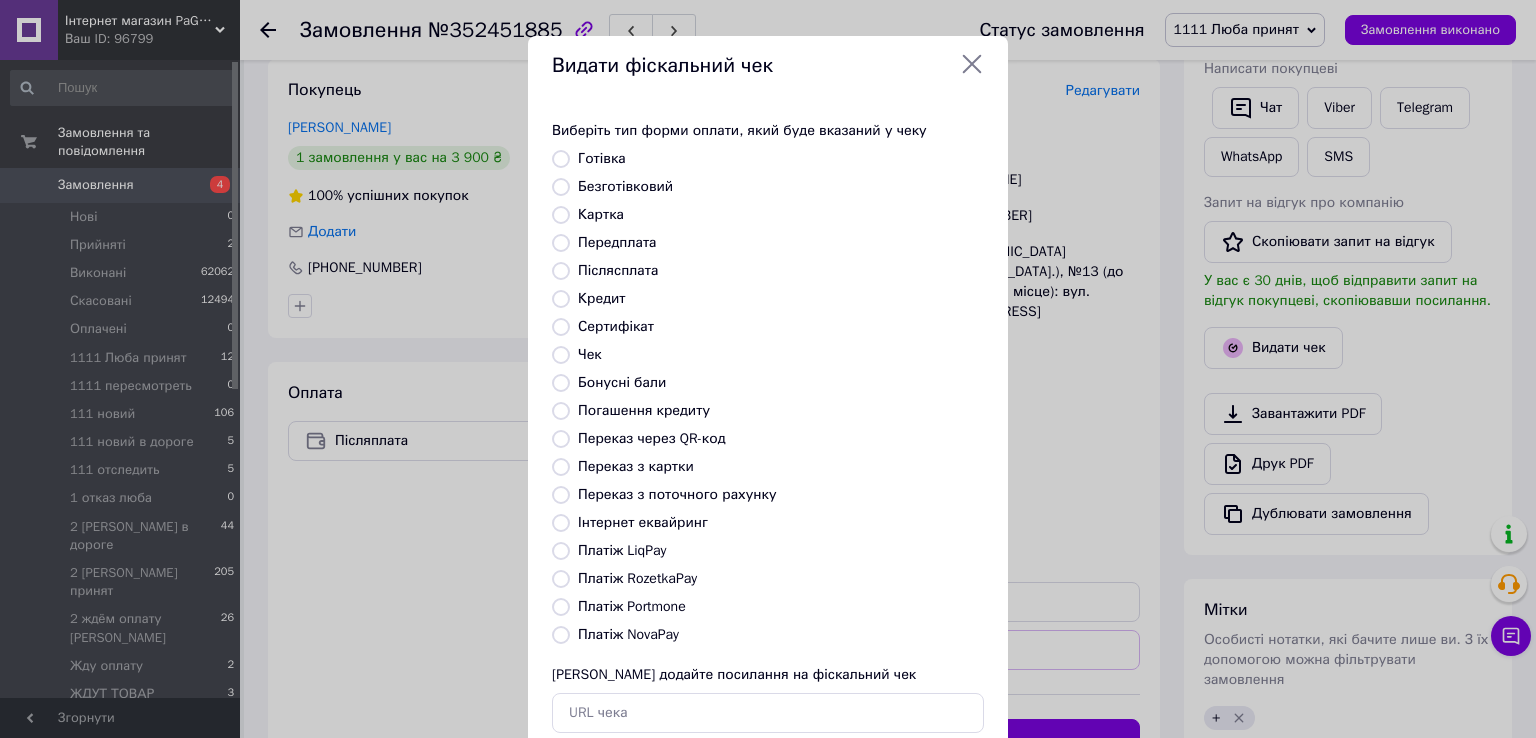 radio on "true" 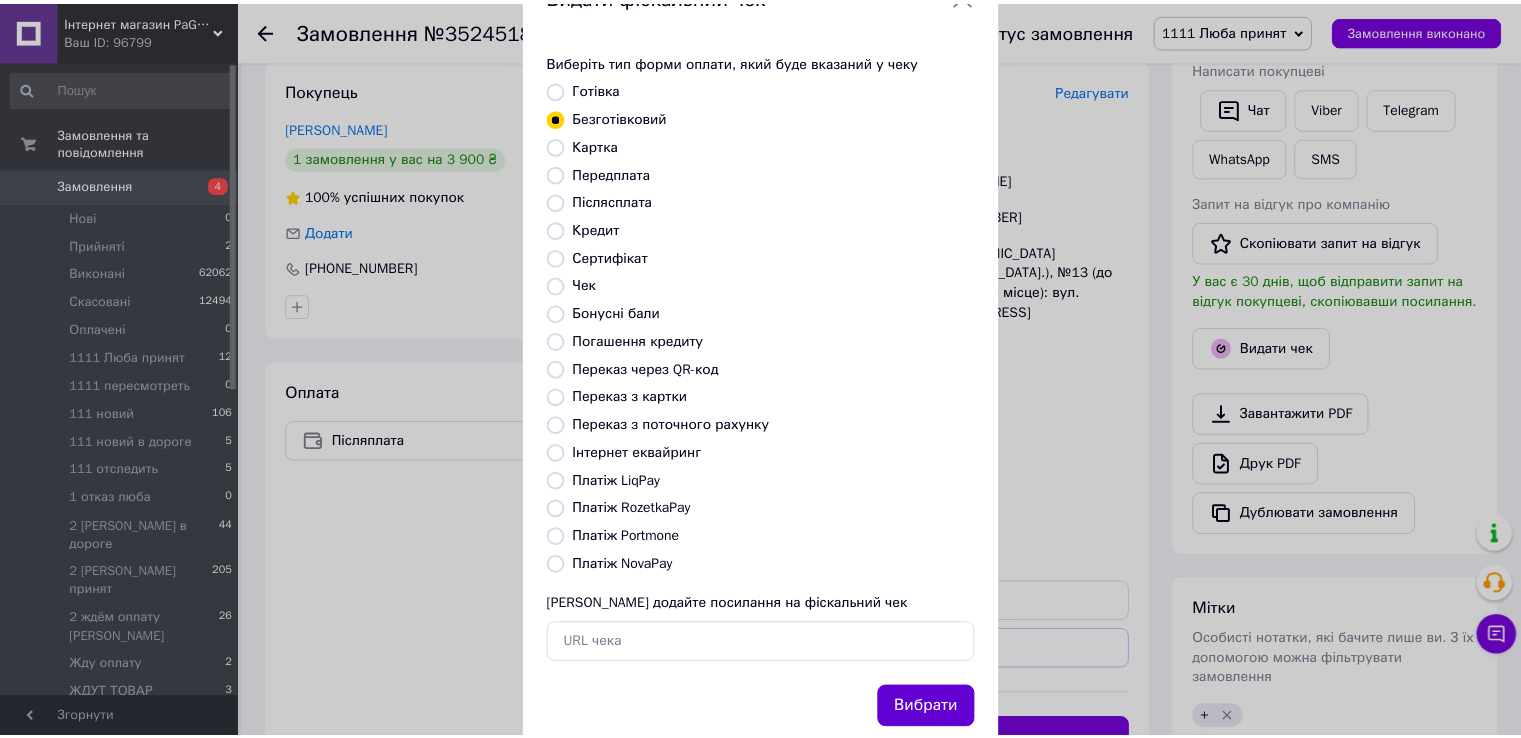scroll, scrollTop: 120, scrollLeft: 0, axis: vertical 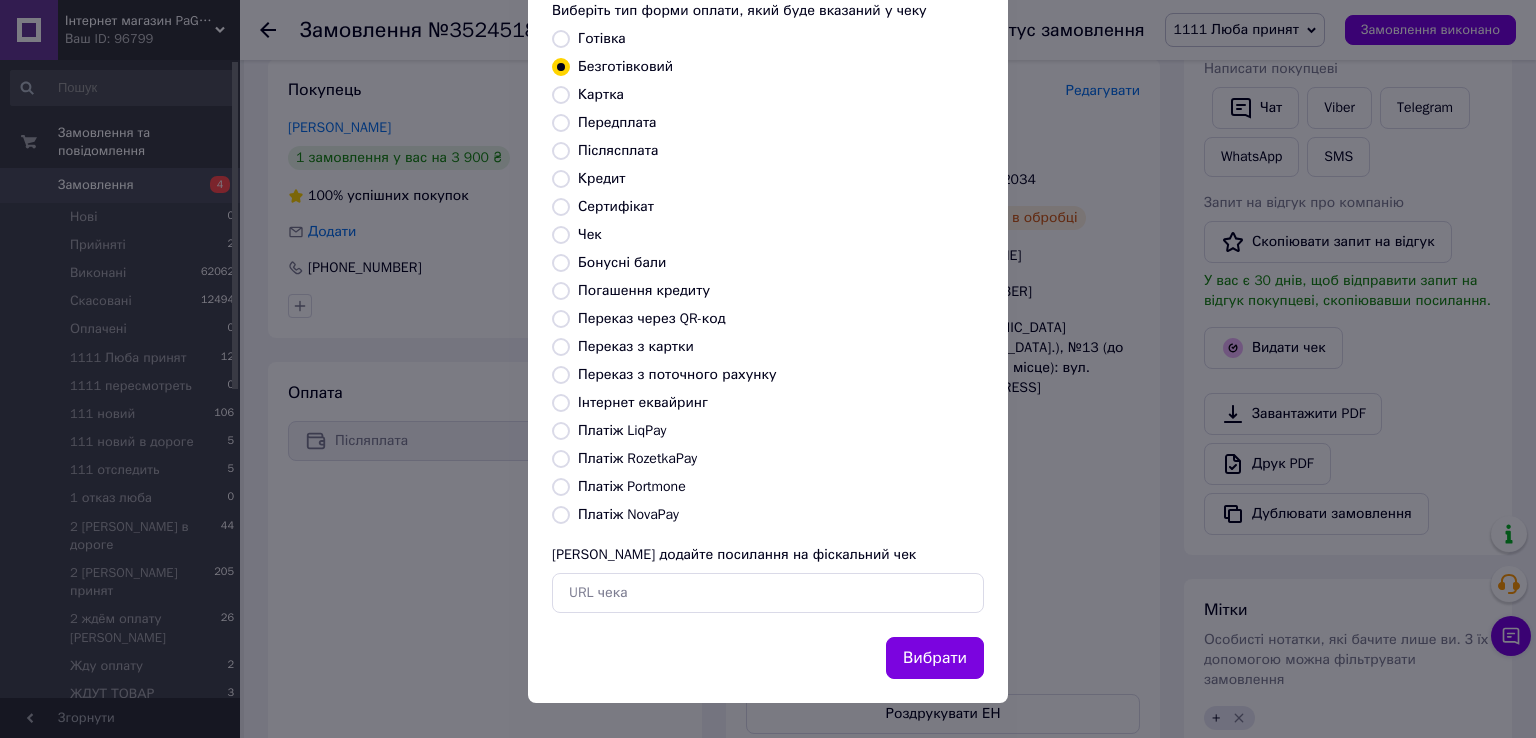 drag, startPoint x: 957, startPoint y: 647, endPoint x: 1077, endPoint y: 529, distance: 168.29736 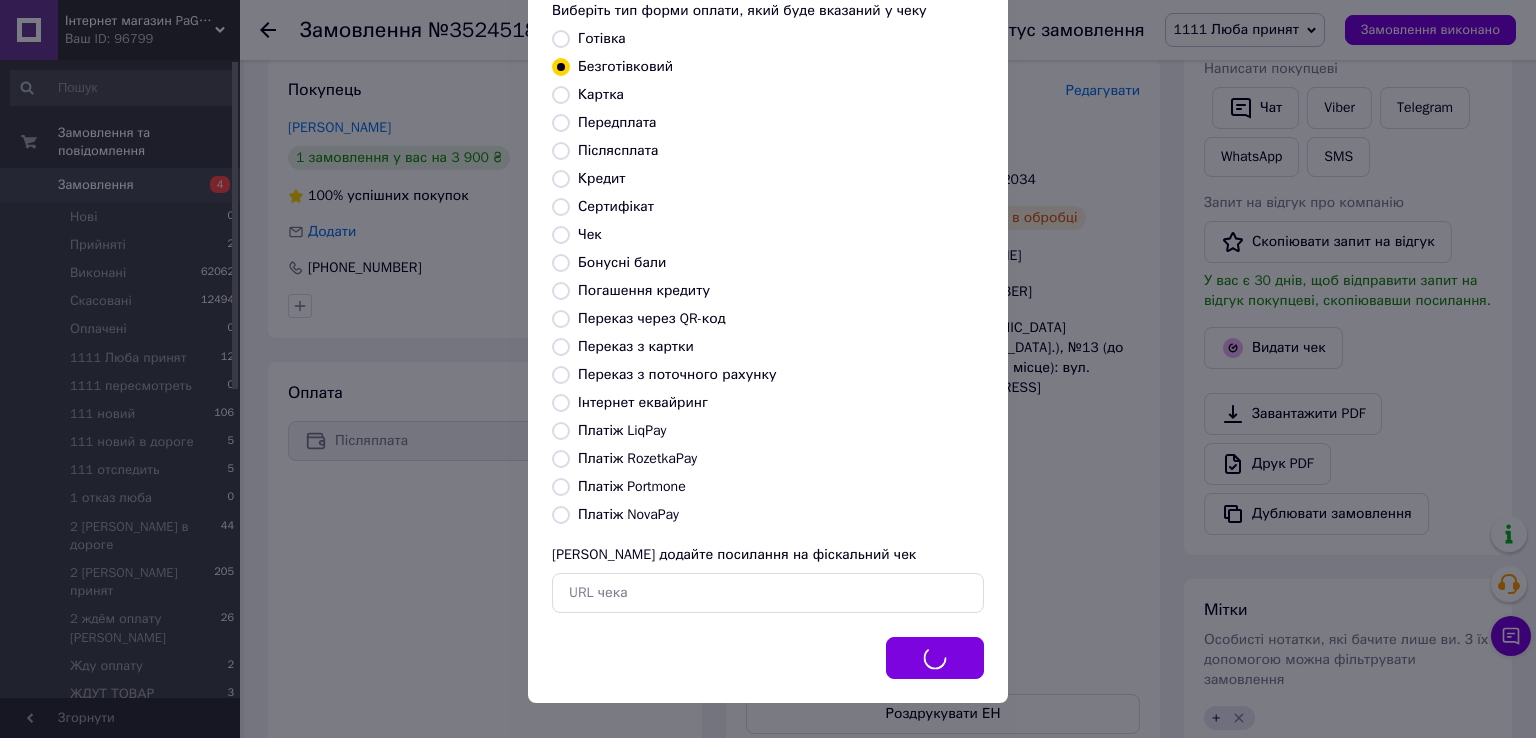 drag, startPoint x: 1092, startPoint y: 514, endPoint x: 1040, endPoint y: 366, distance: 156.86937 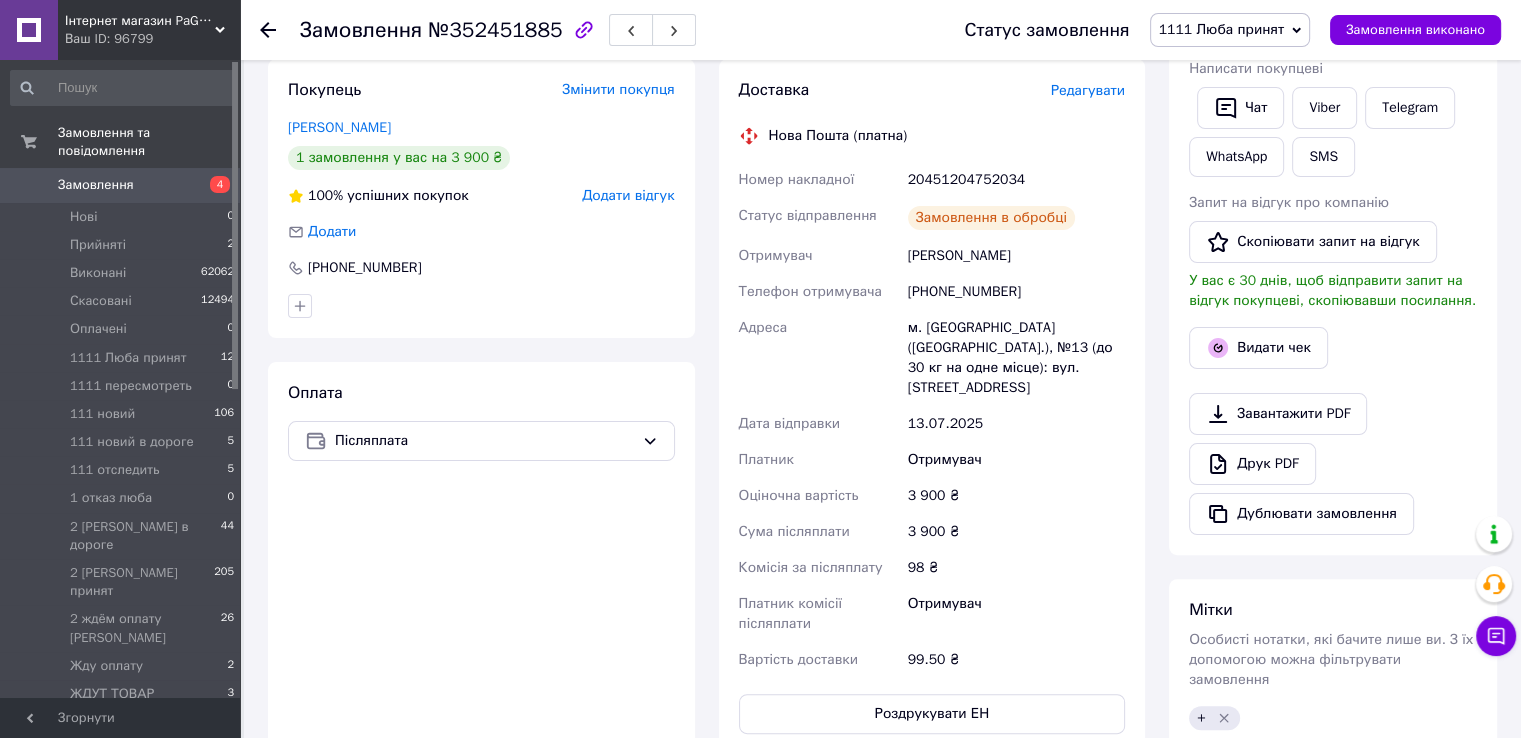 click on "20451204752034" at bounding box center [1016, 180] 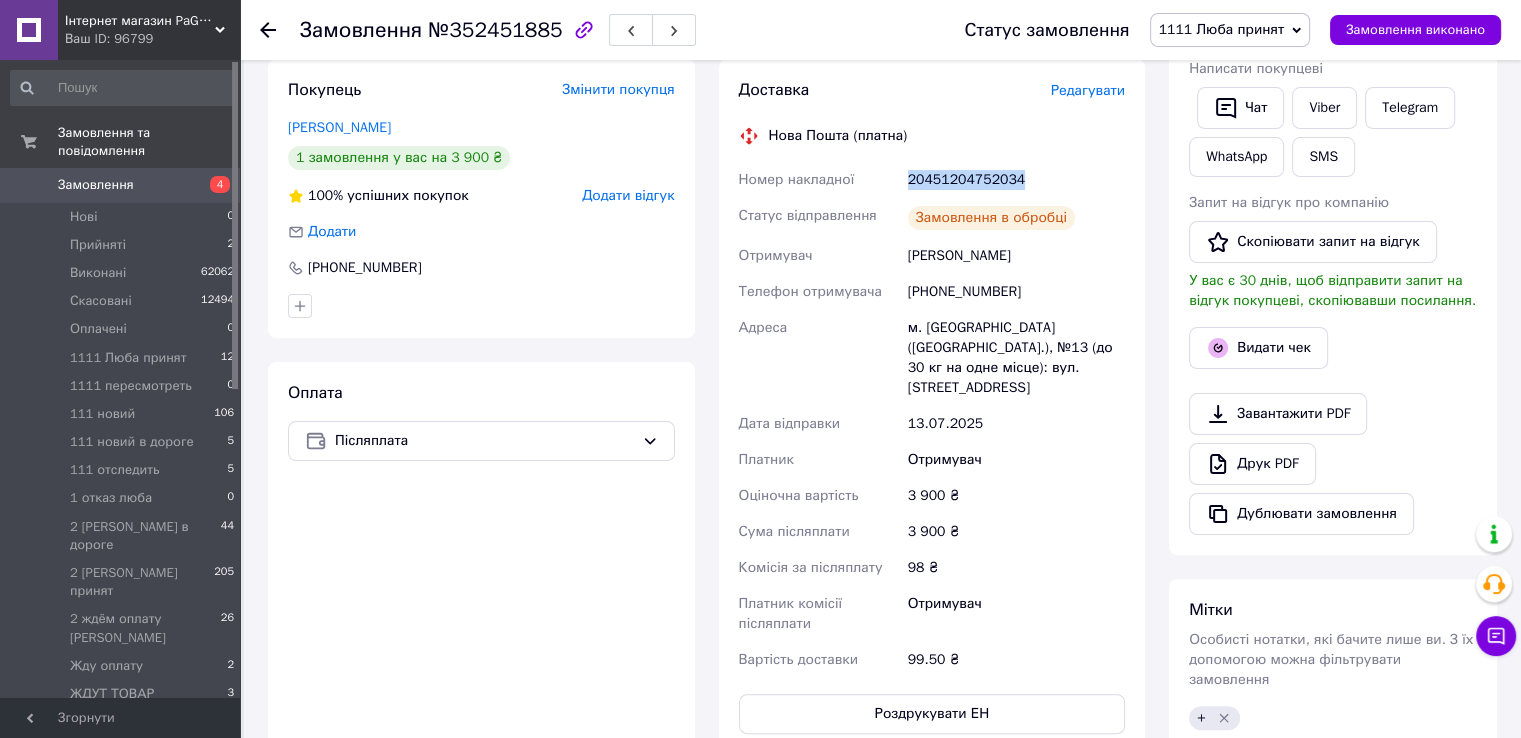 click on "20451204752034" at bounding box center [1016, 180] 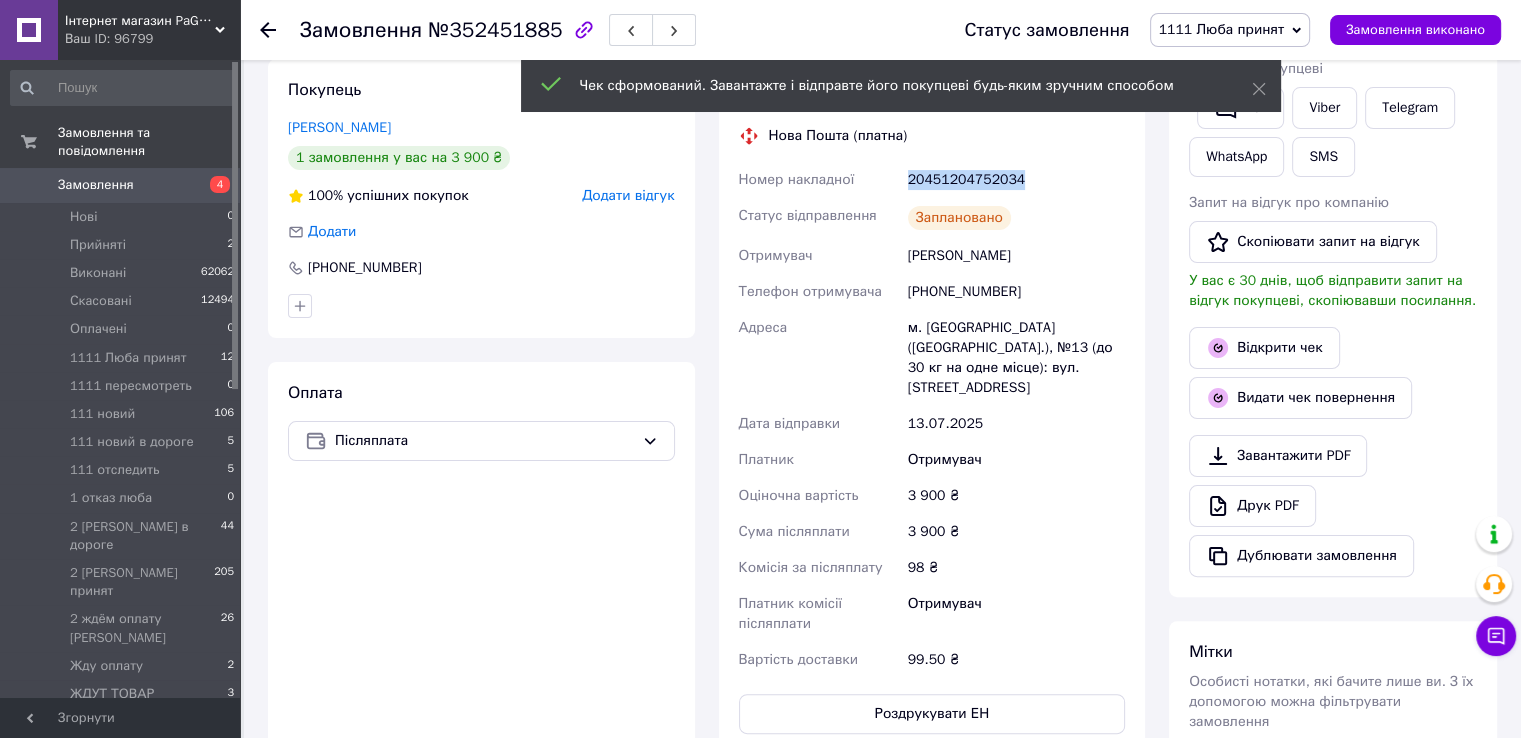 copy on "20451204752034" 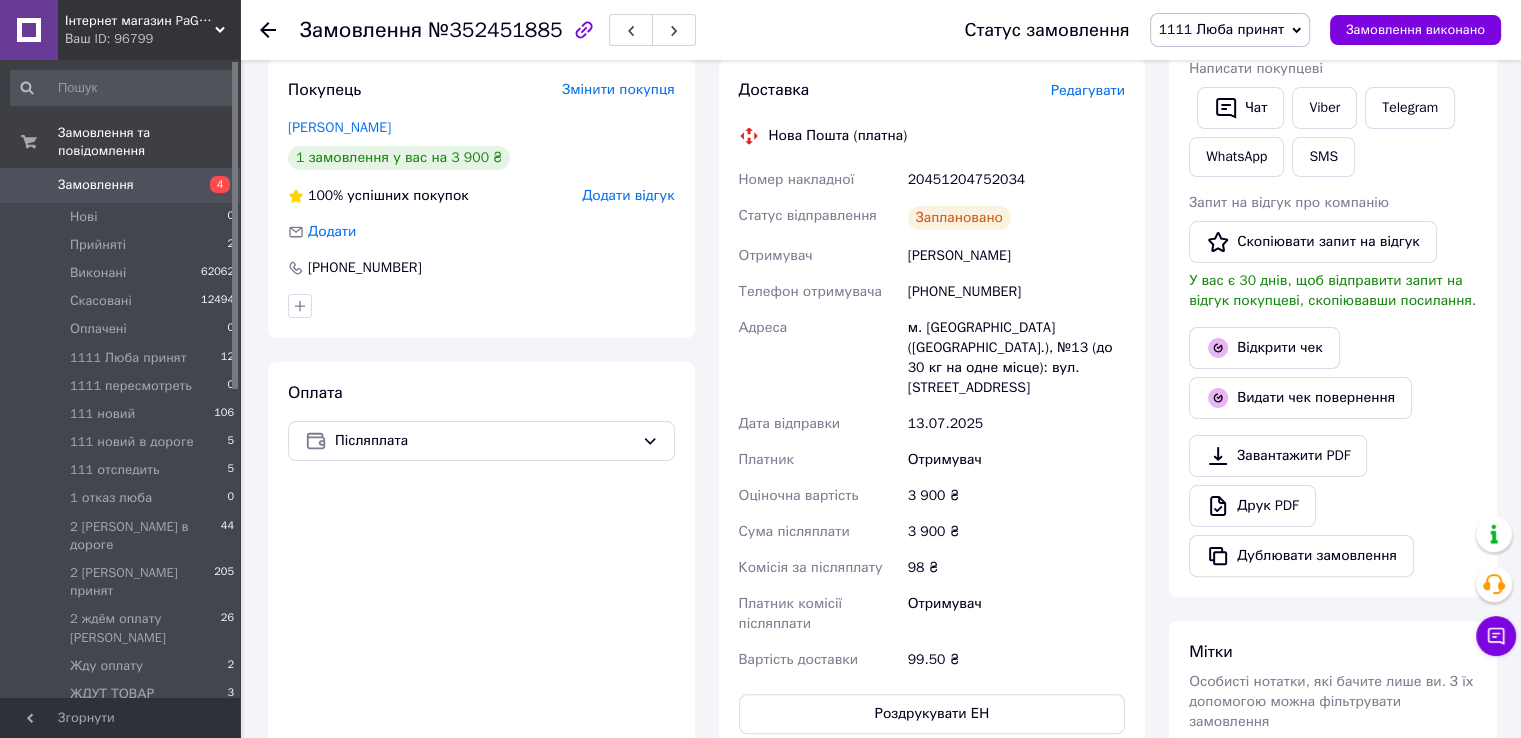 drag, startPoint x: 1459, startPoint y: 209, endPoint x: 1372, endPoint y: 206, distance: 87.05171 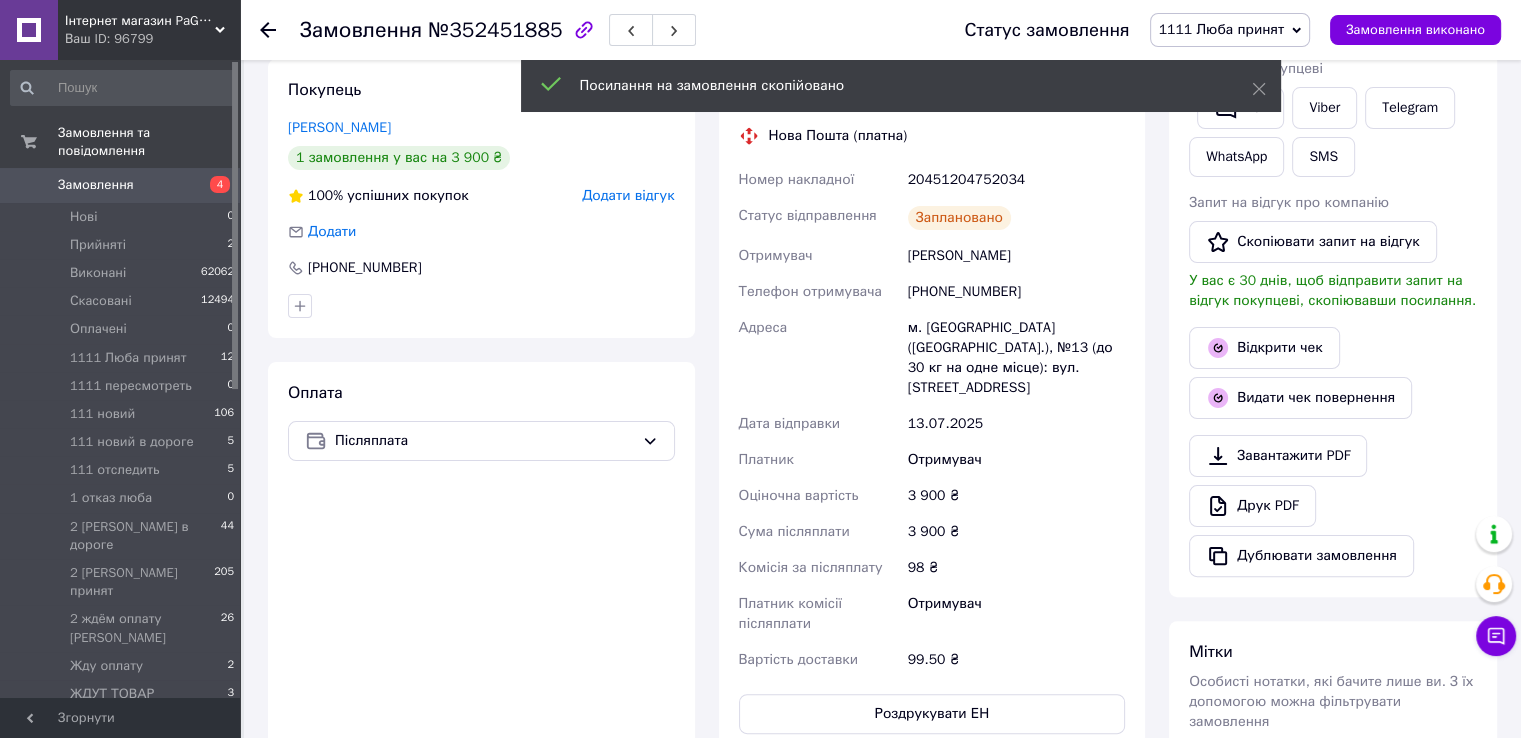 click on "Замовлення №352451885" at bounding box center (498, 30) 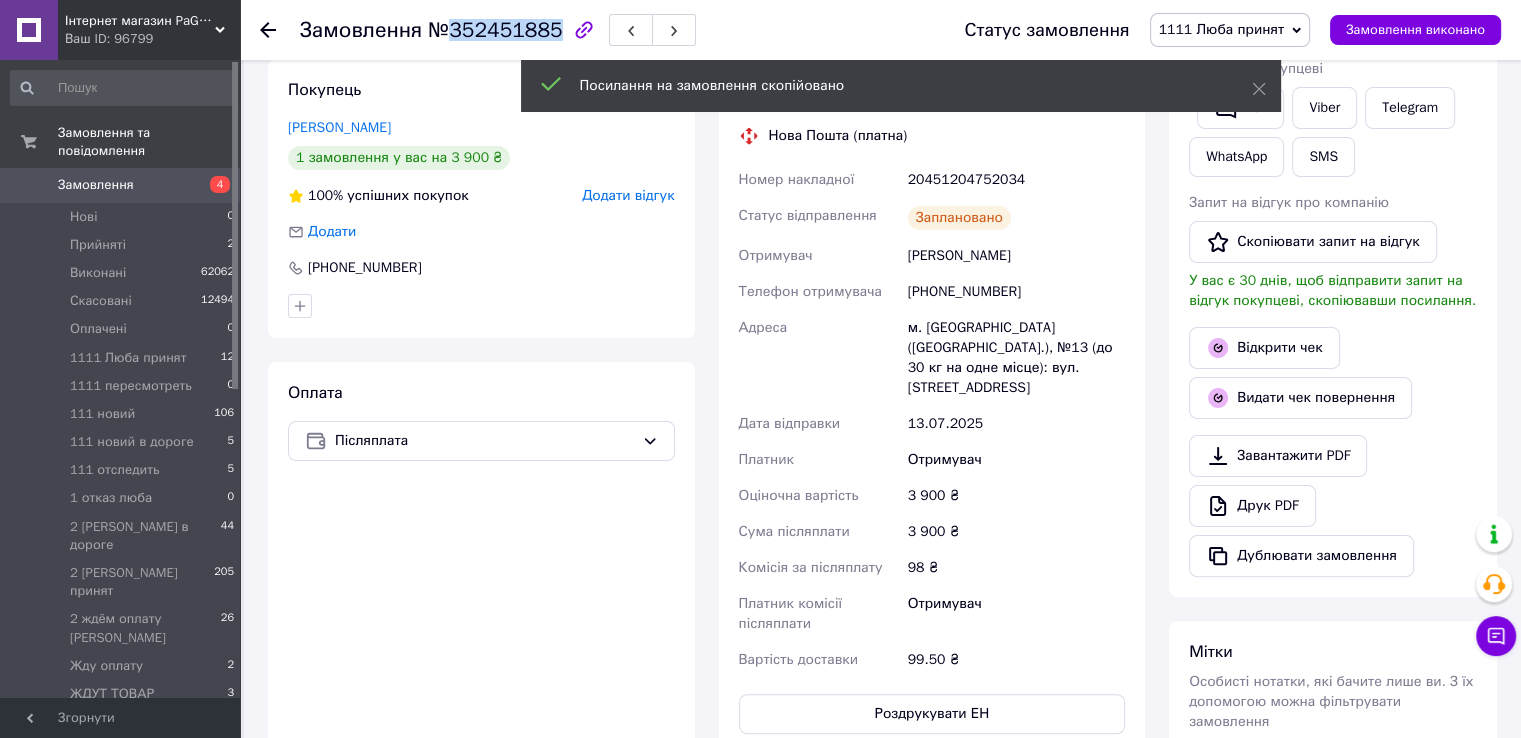 click on "Замовлення №352451885" at bounding box center [498, 30] 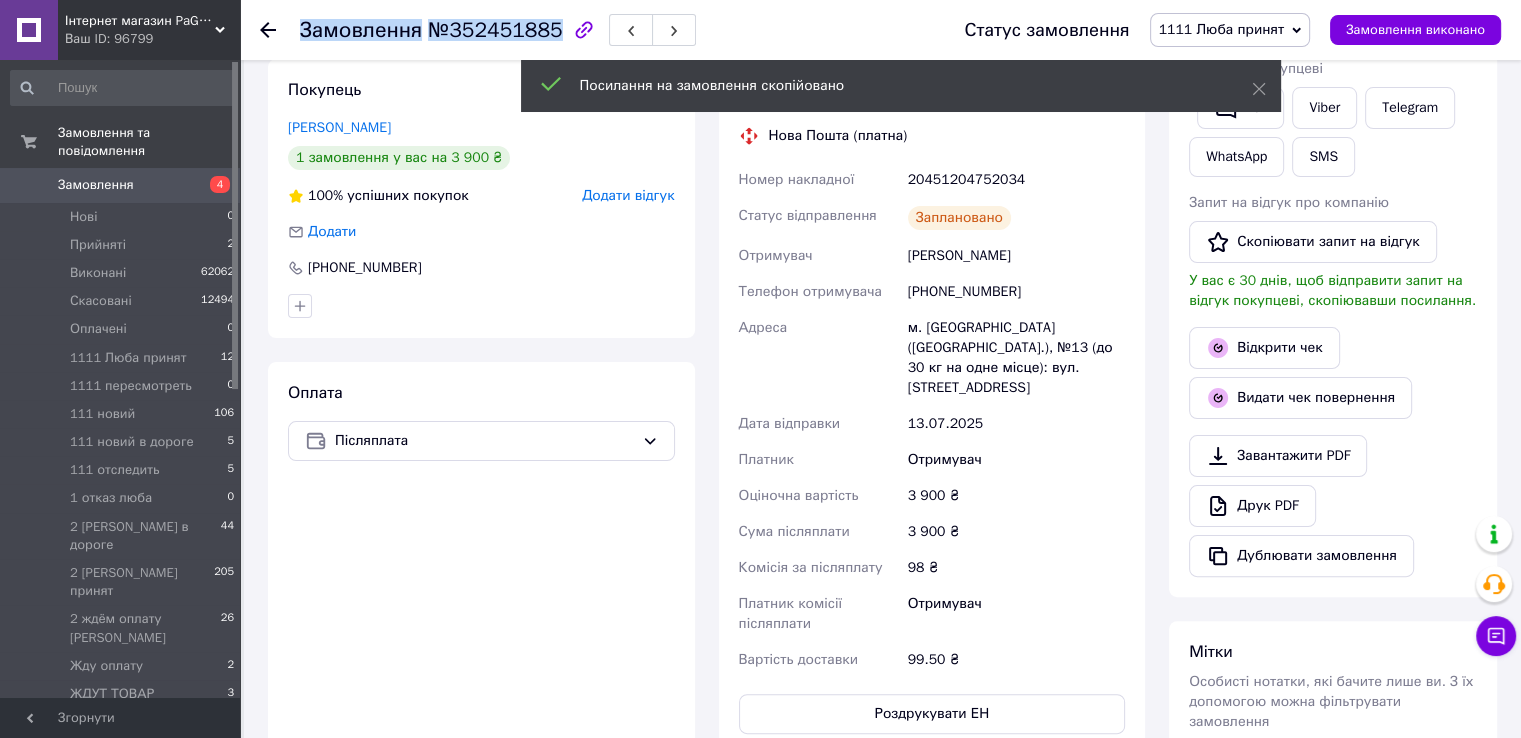 click on "Замовлення №352451885" at bounding box center [498, 30] 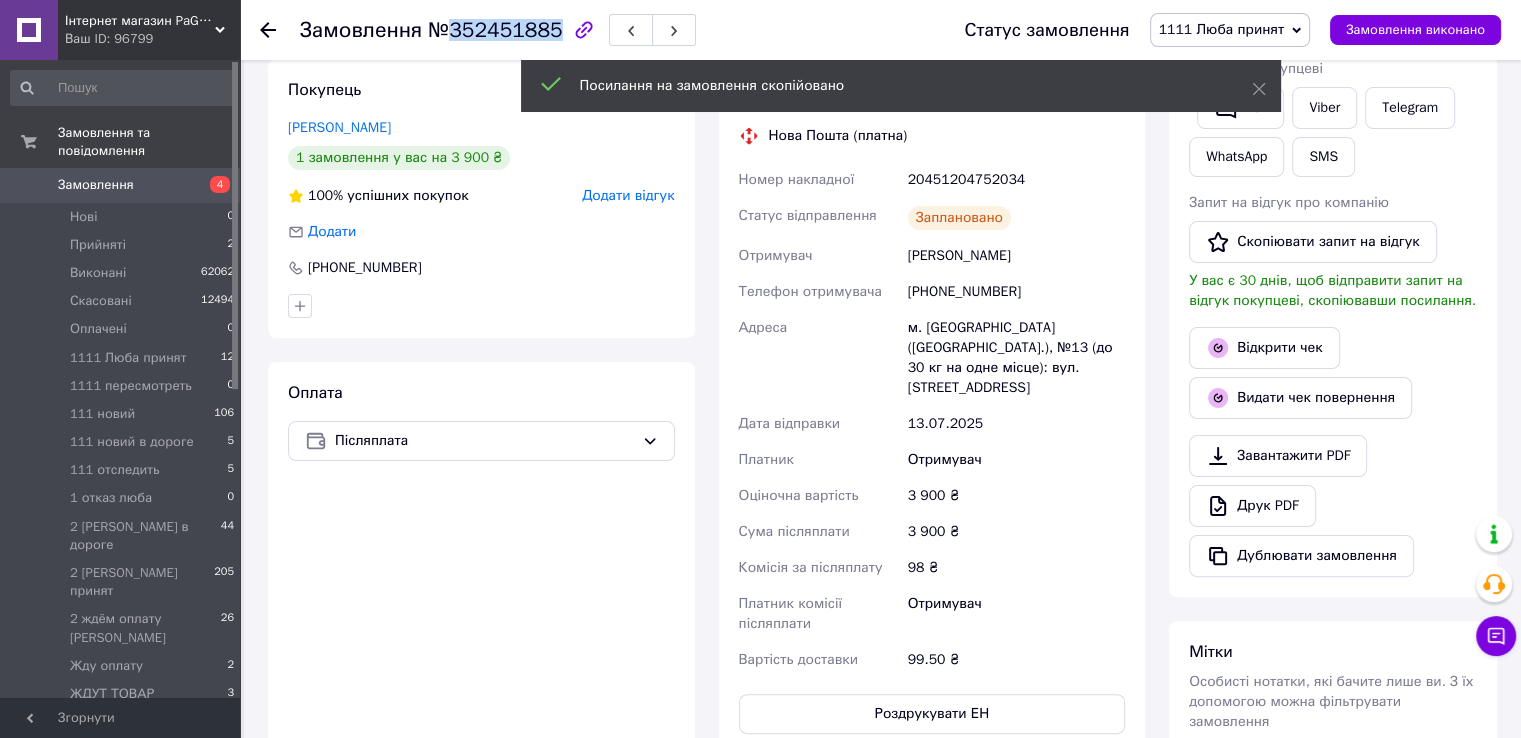click on "Замовлення №352451885" at bounding box center [498, 30] 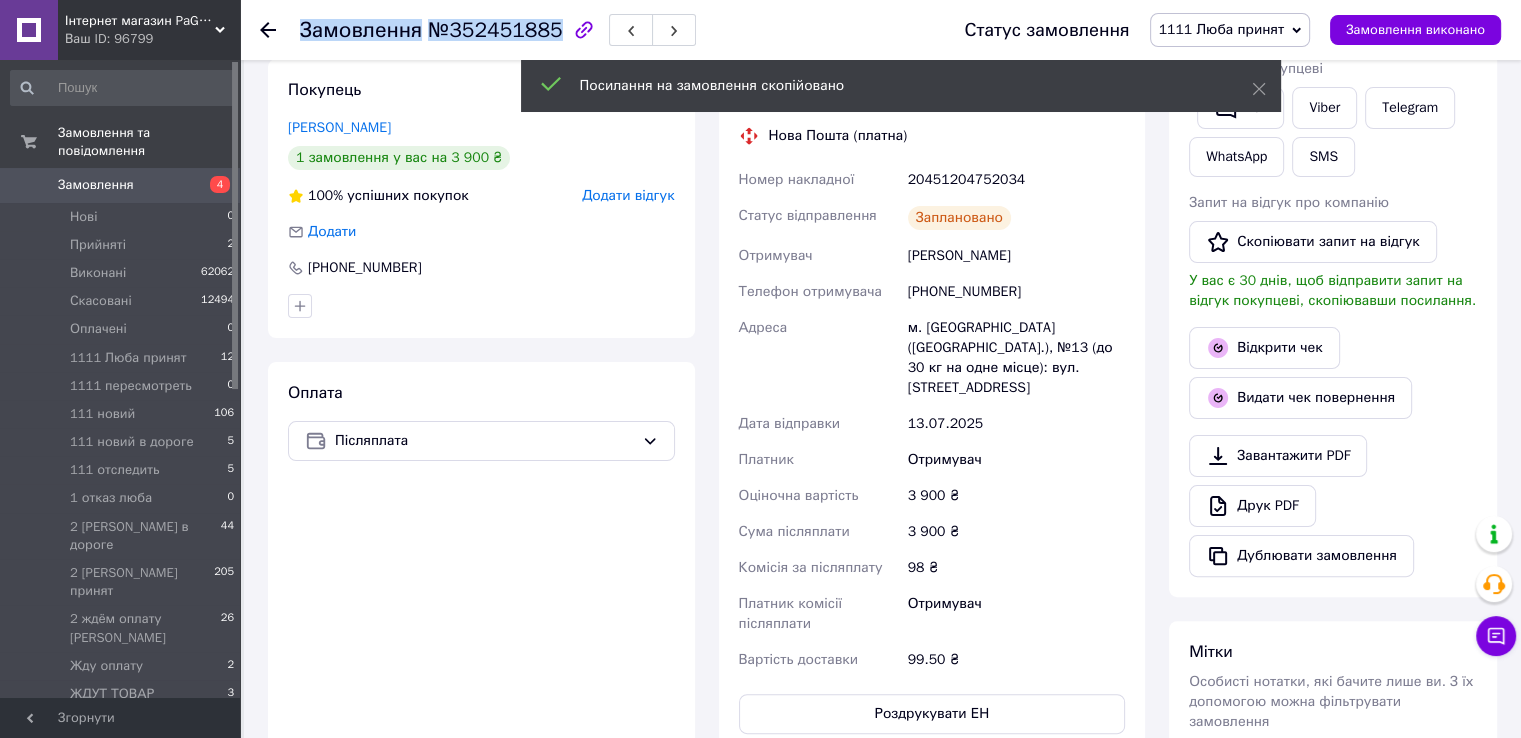 click on "№352451885" at bounding box center (495, 30) 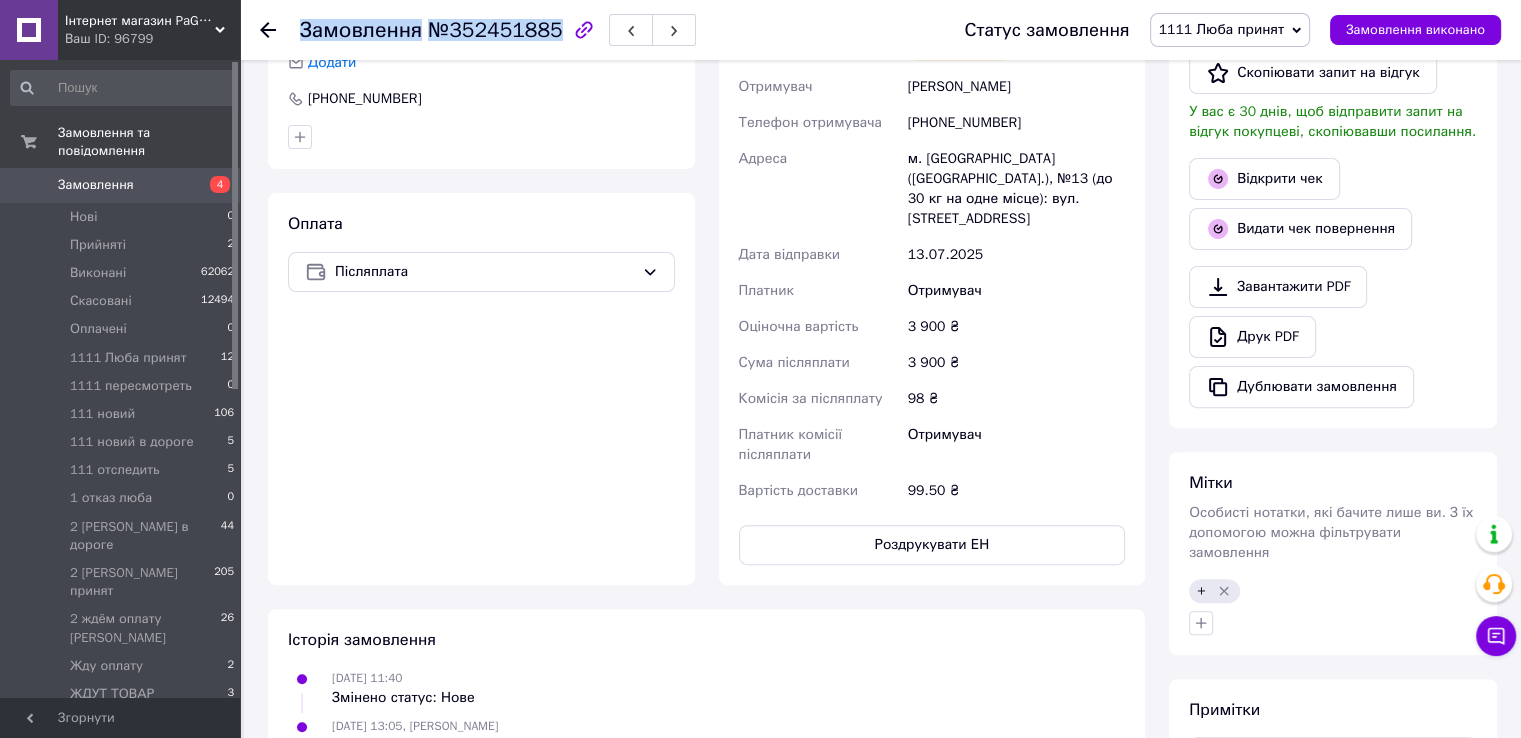 scroll, scrollTop: 500, scrollLeft: 0, axis: vertical 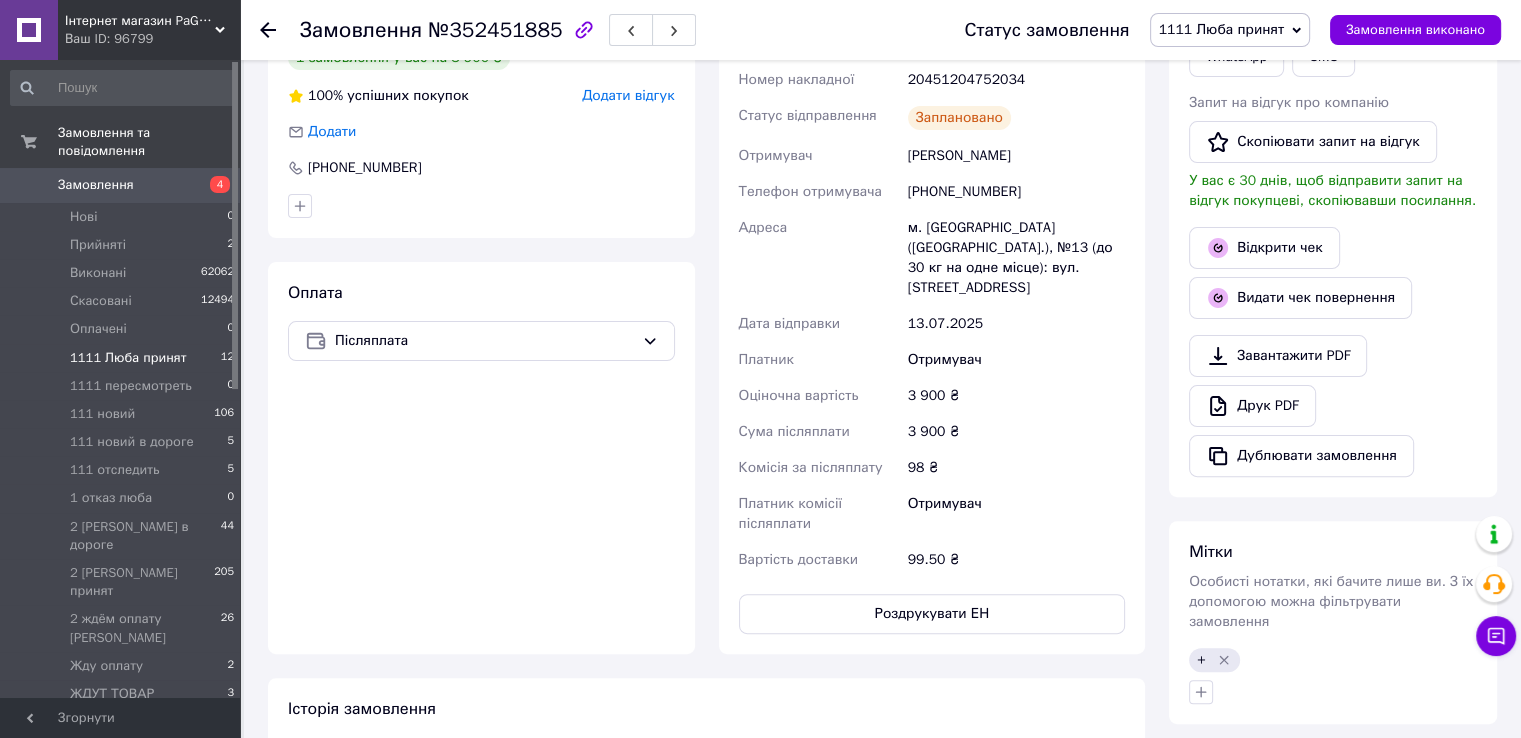 click on "1111 Люба принят 12" at bounding box center [123, 358] 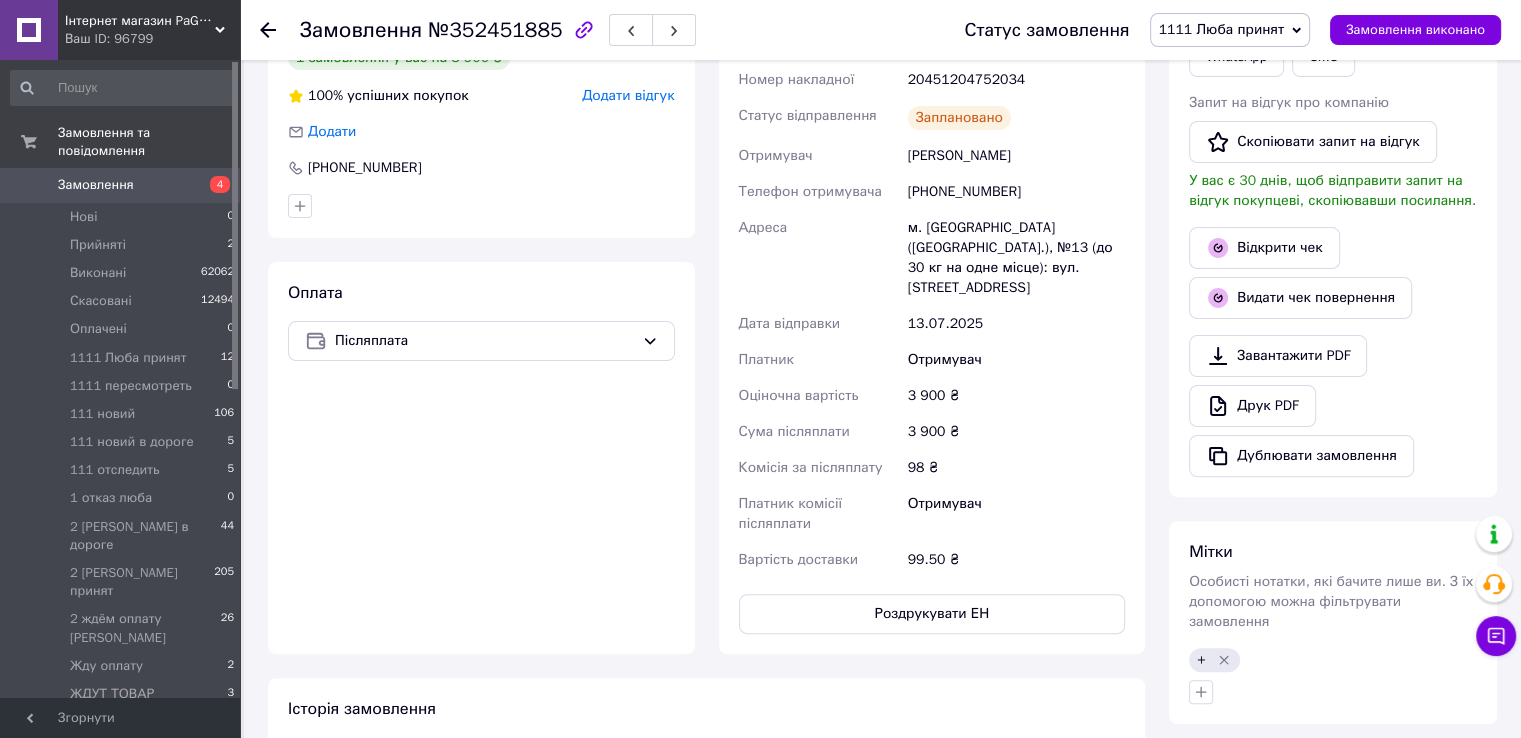 scroll, scrollTop: 0, scrollLeft: 0, axis: both 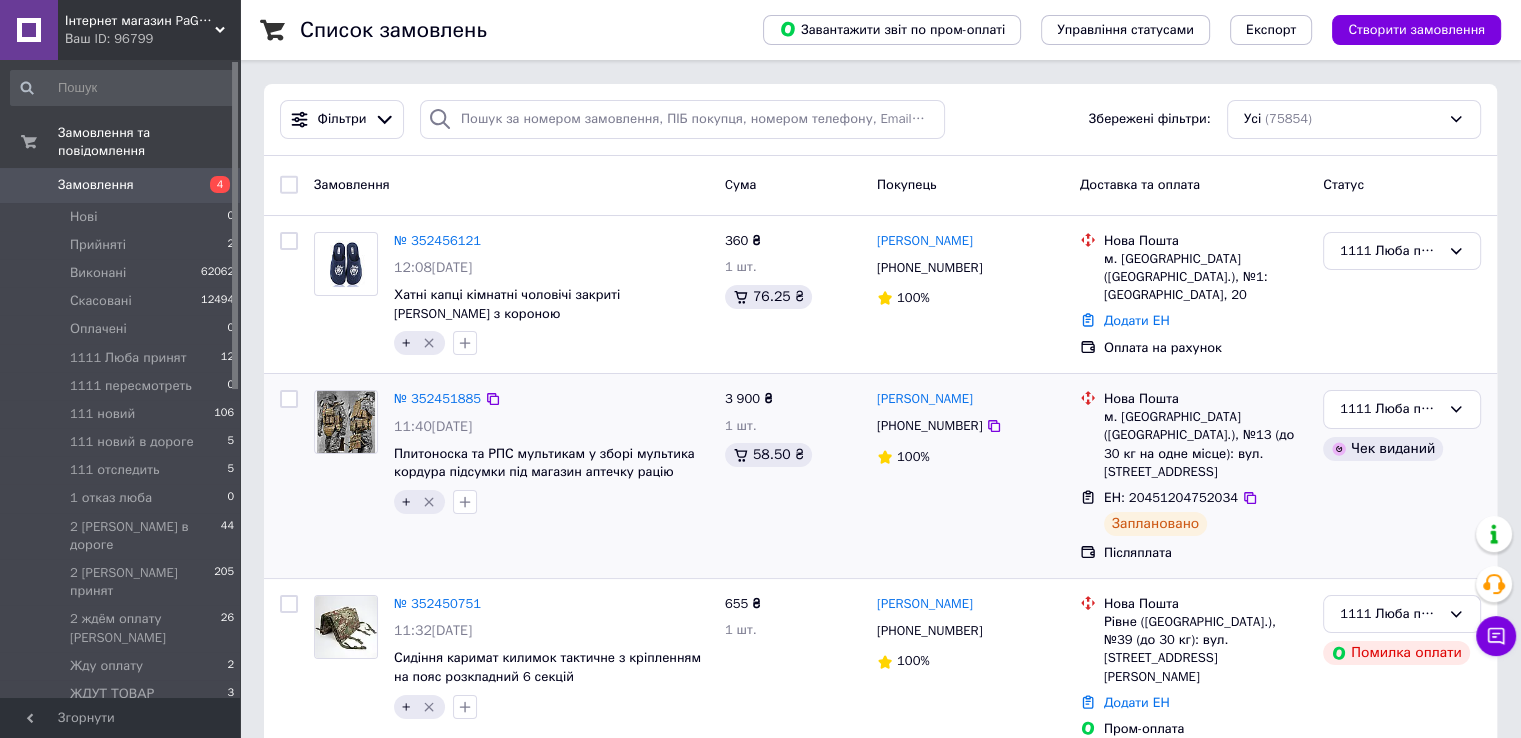 drag, startPoint x: 1428, startPoint y: 474, endPoint x: 1408, endPoint y: 479, distance: 20.615528 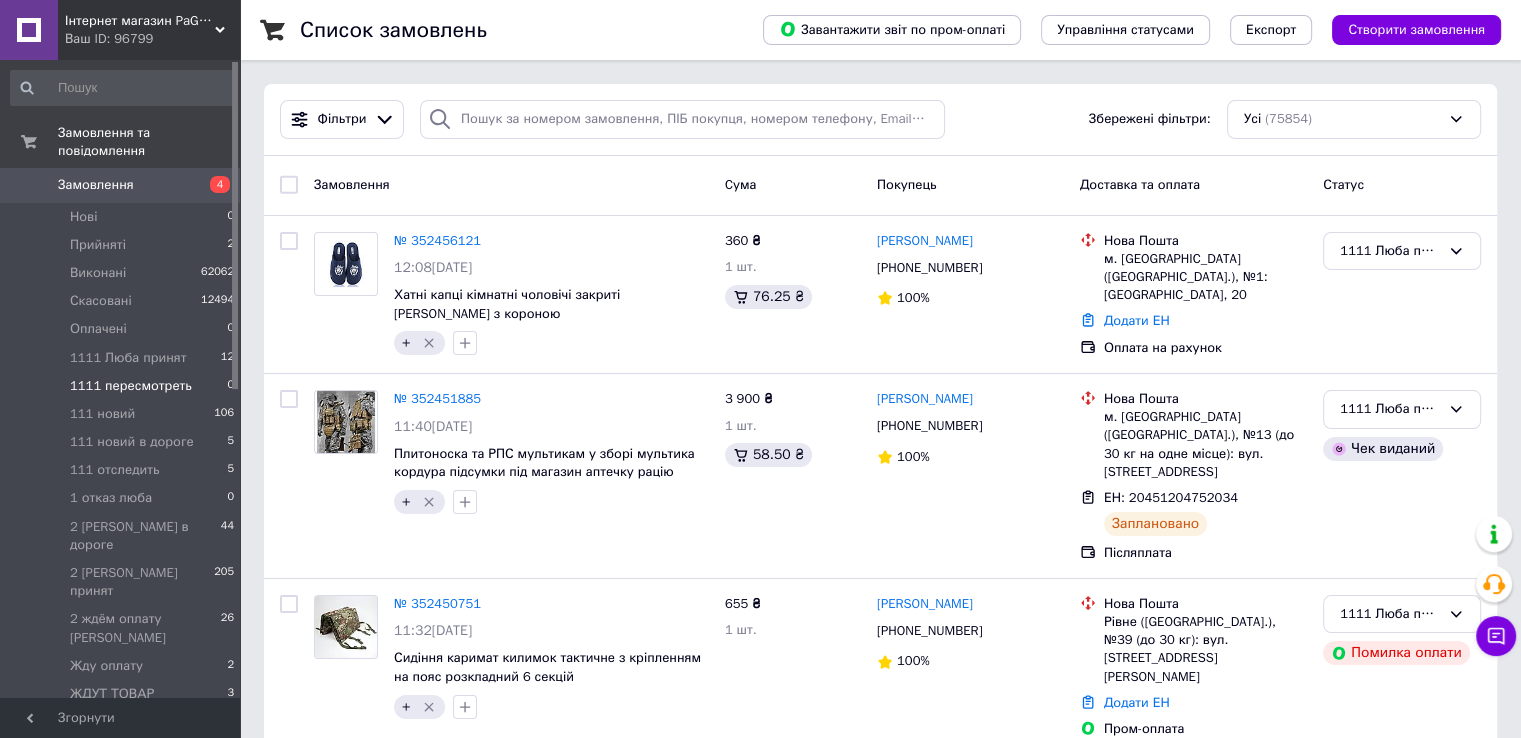 drag, startPoint x: 178, startPoint y: 339, endPoint x: 218, endPoint y: 369, distance: 50 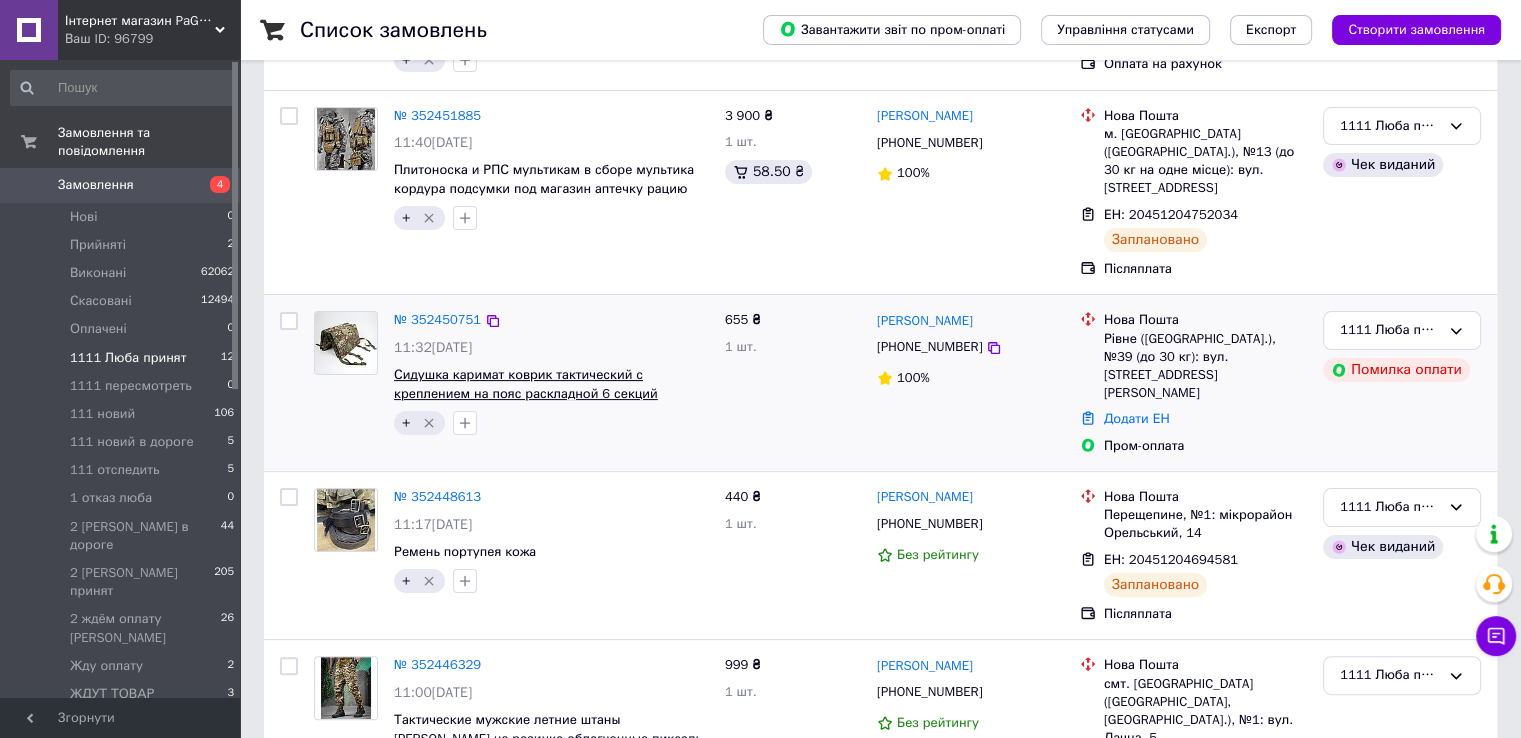 scroll, scrollTop: 400, scrollLeft: 0, axis: vertical 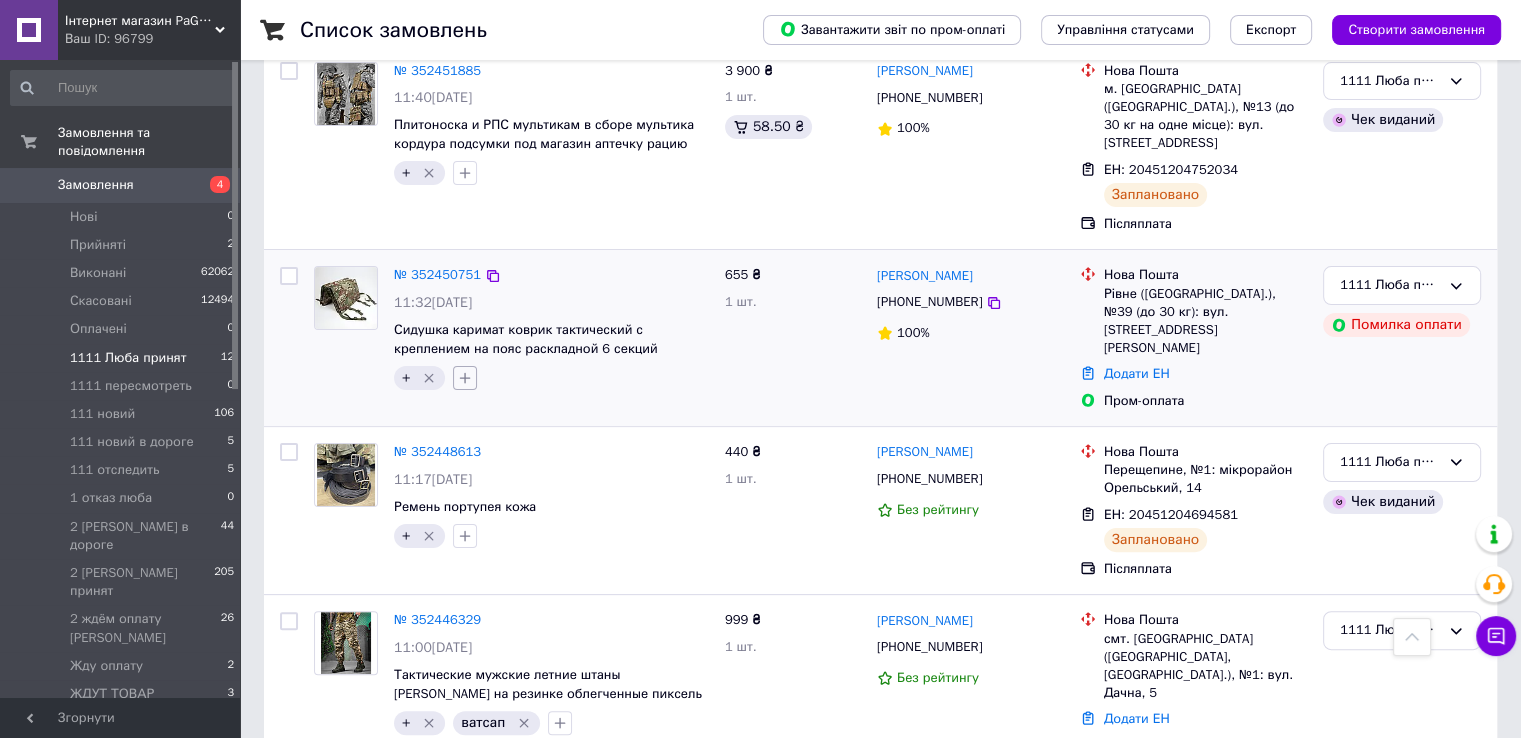 click at bounding box center [465, 378] 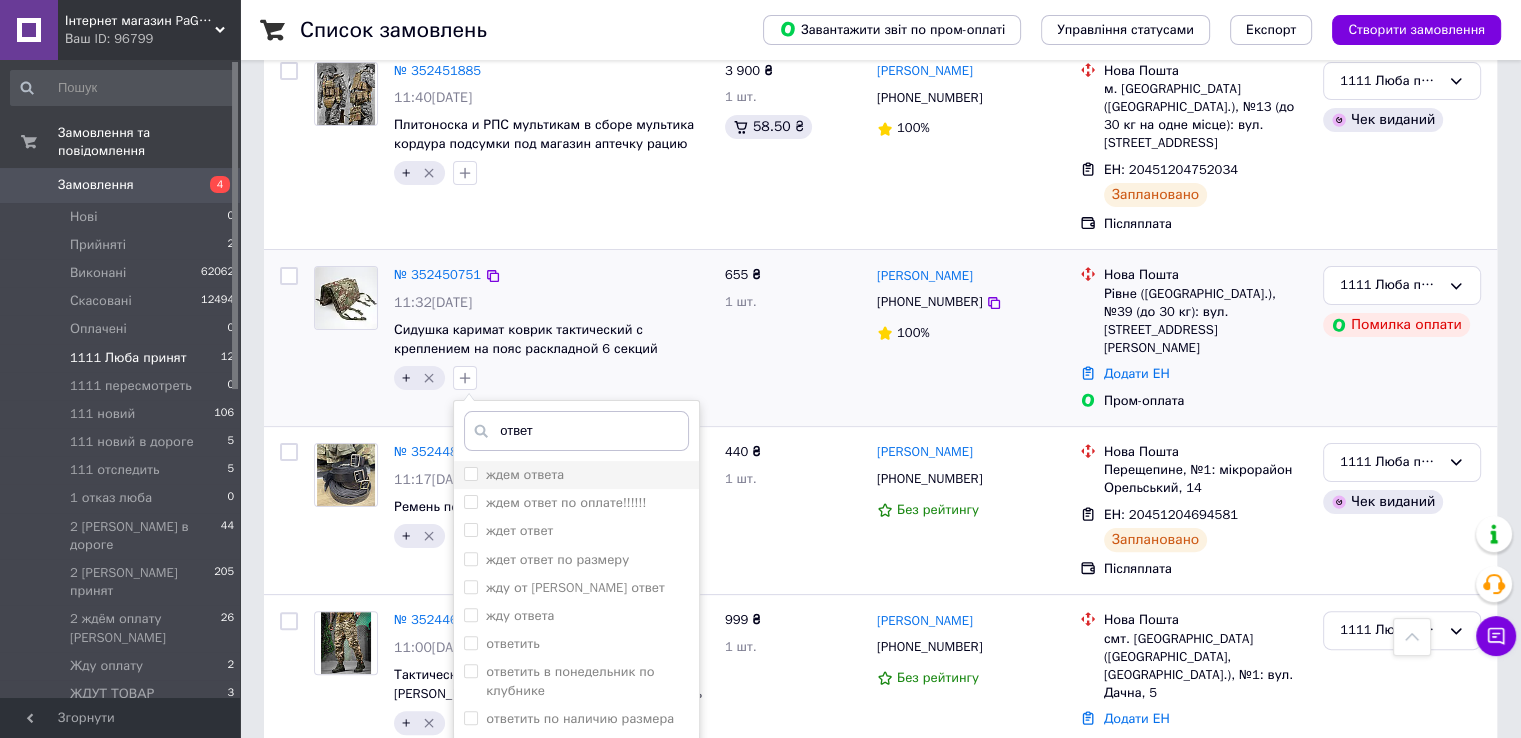 type on "ответ" 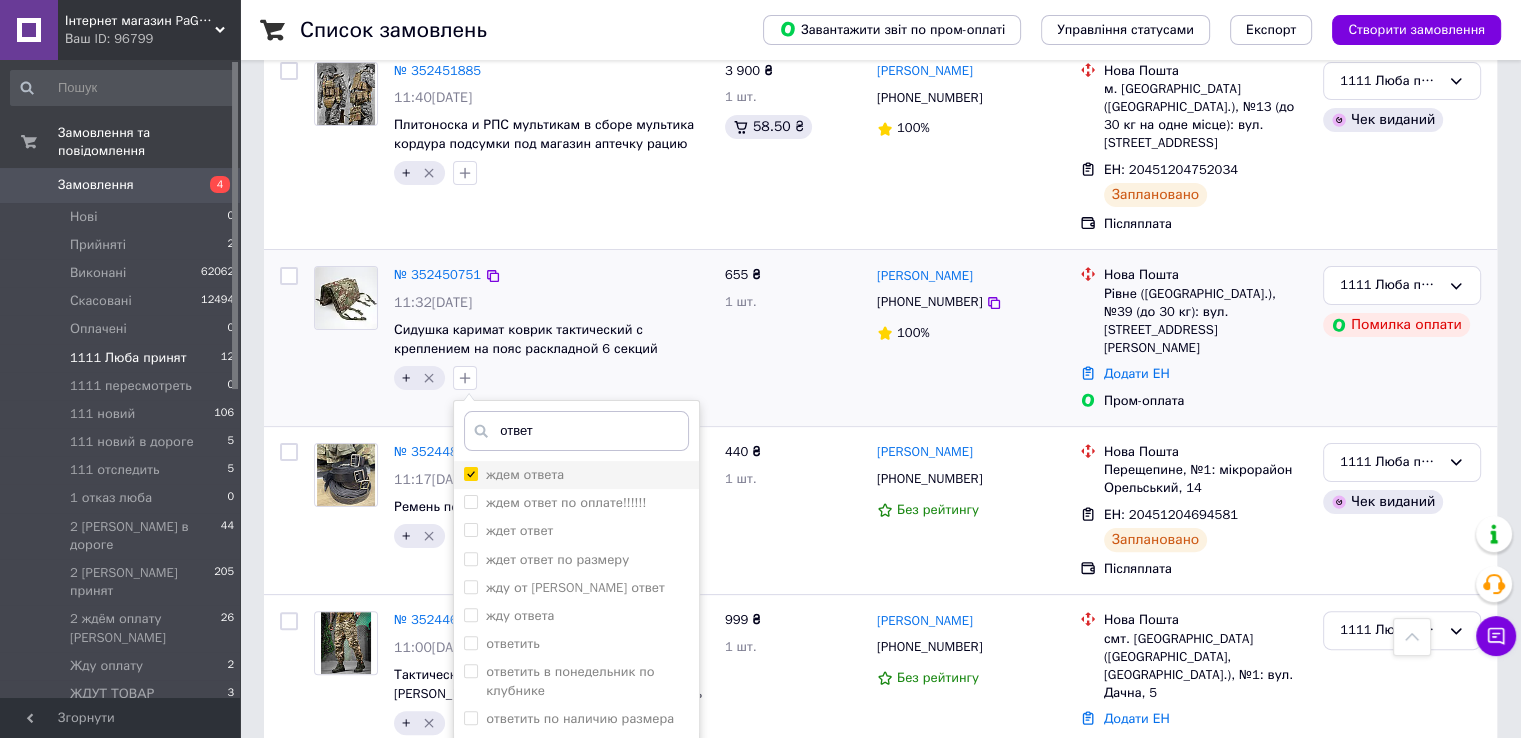 checkbox on "true" 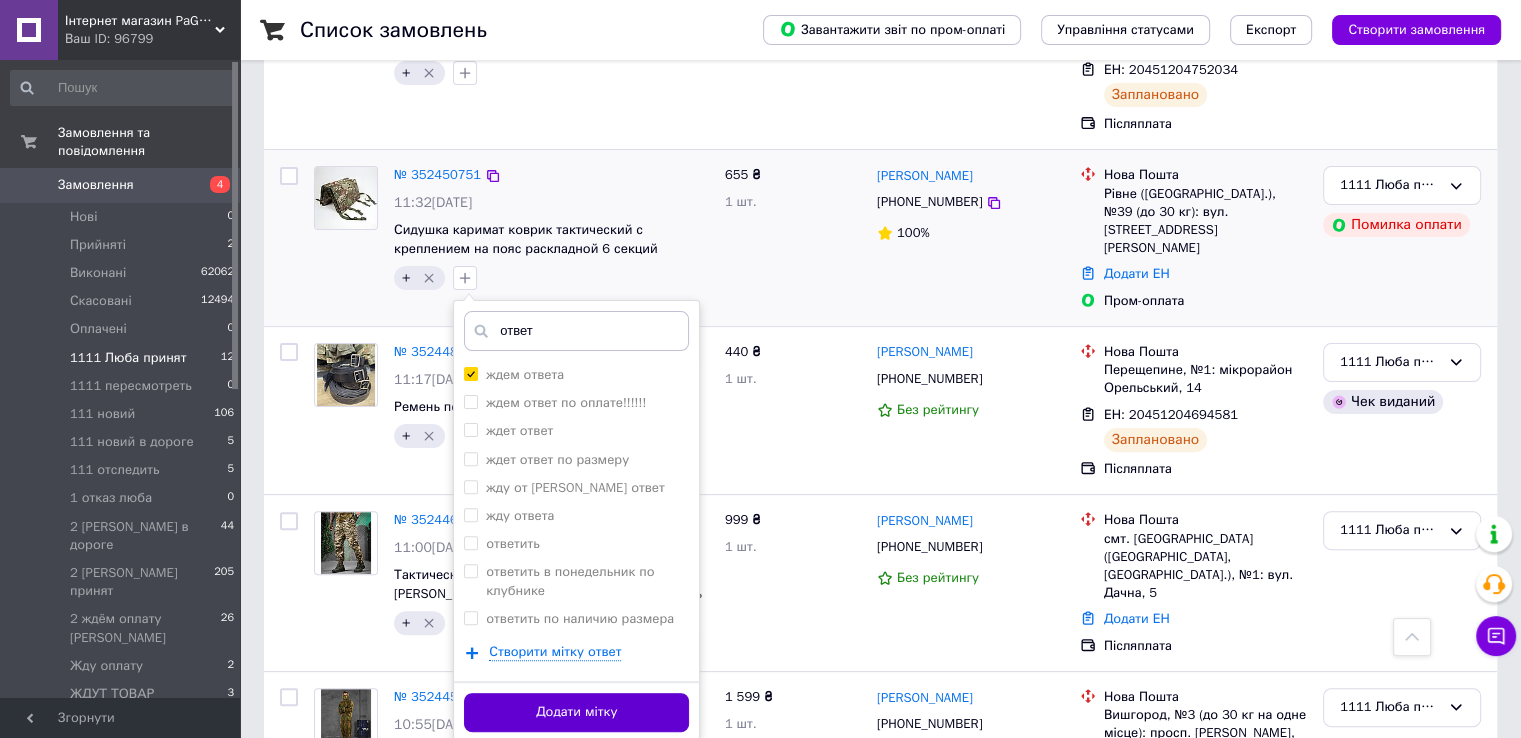 click on "Додати мітку" at bounding box center (576, 712) 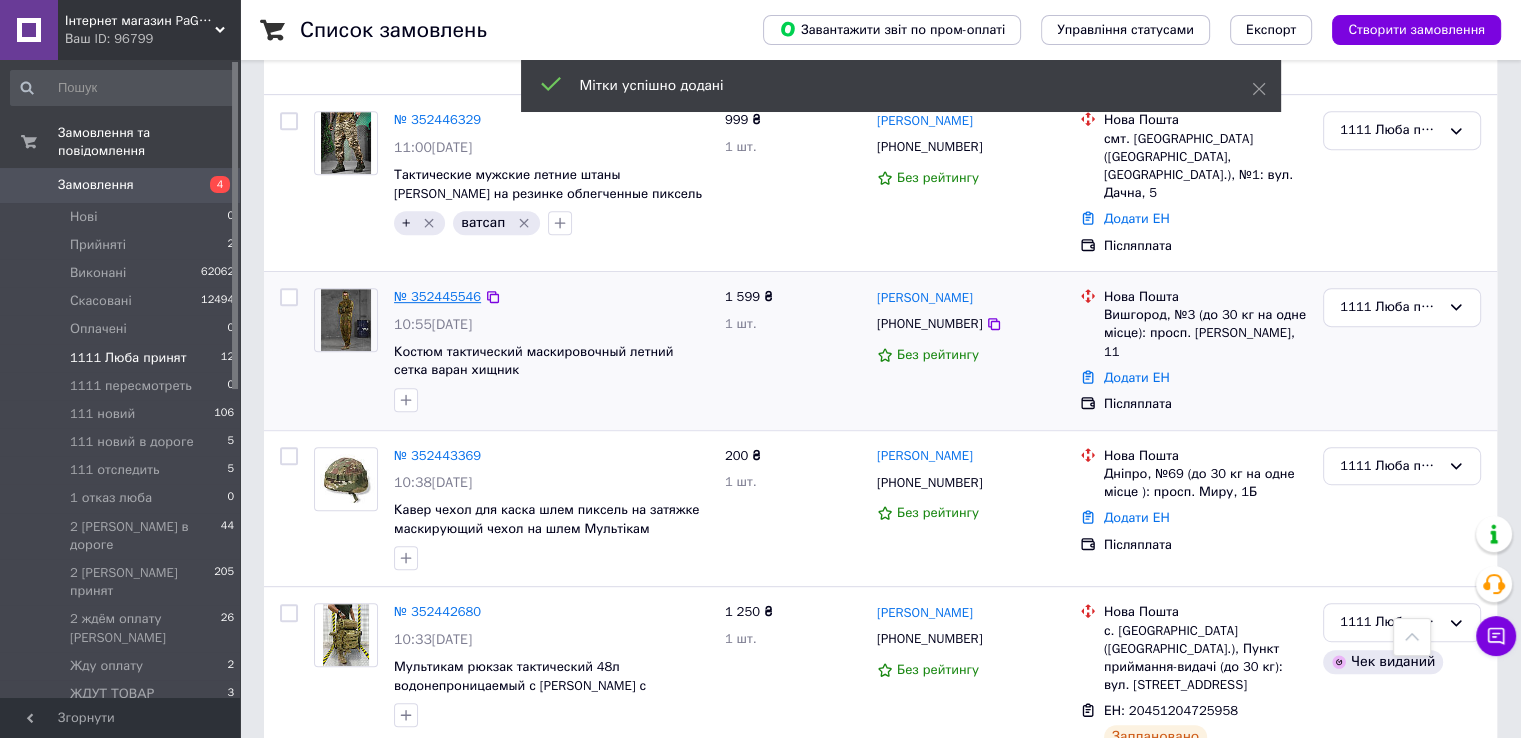 click on "№ 352445546" at bounding box center [437, 296] 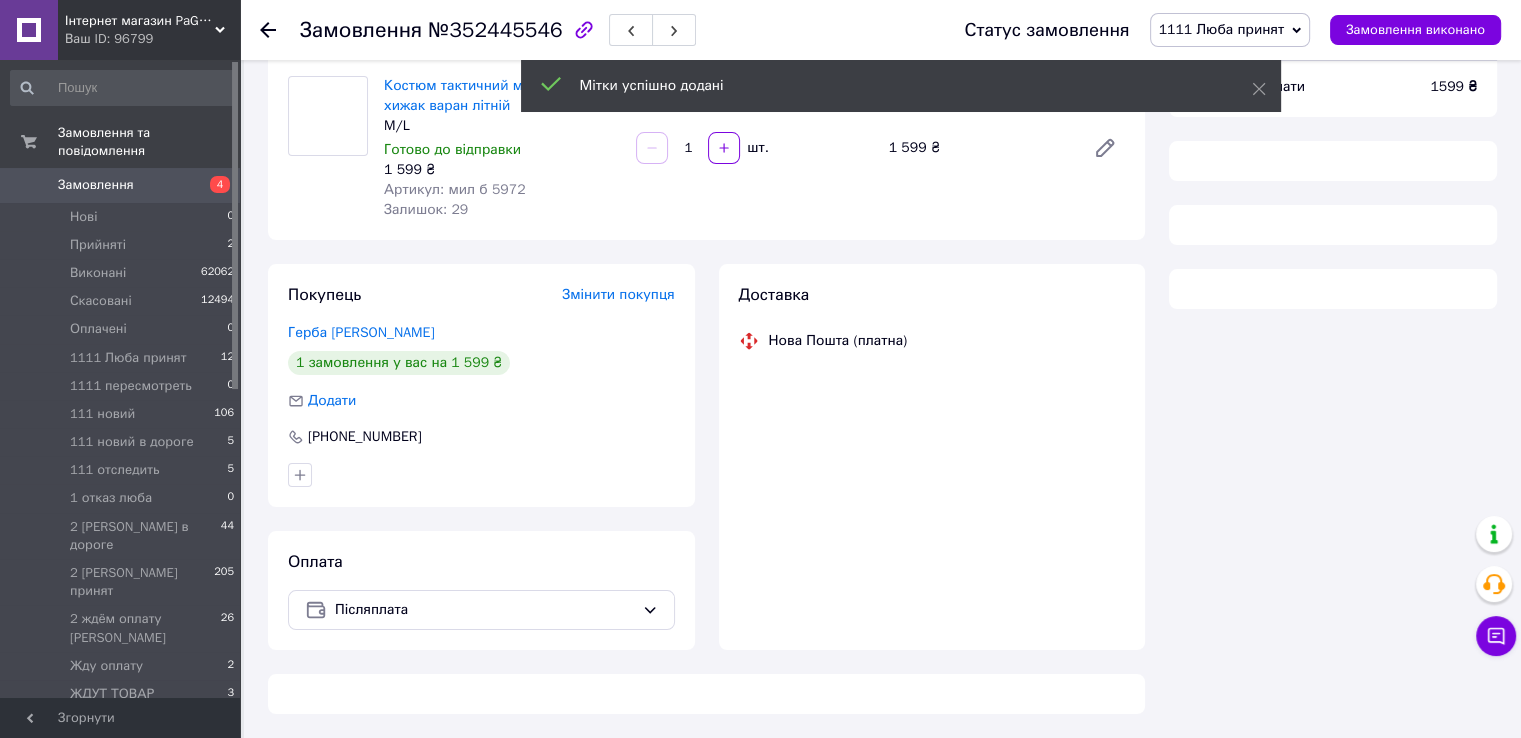 scroll, scrollTop: 0, scrollLeft: 0, axis: both 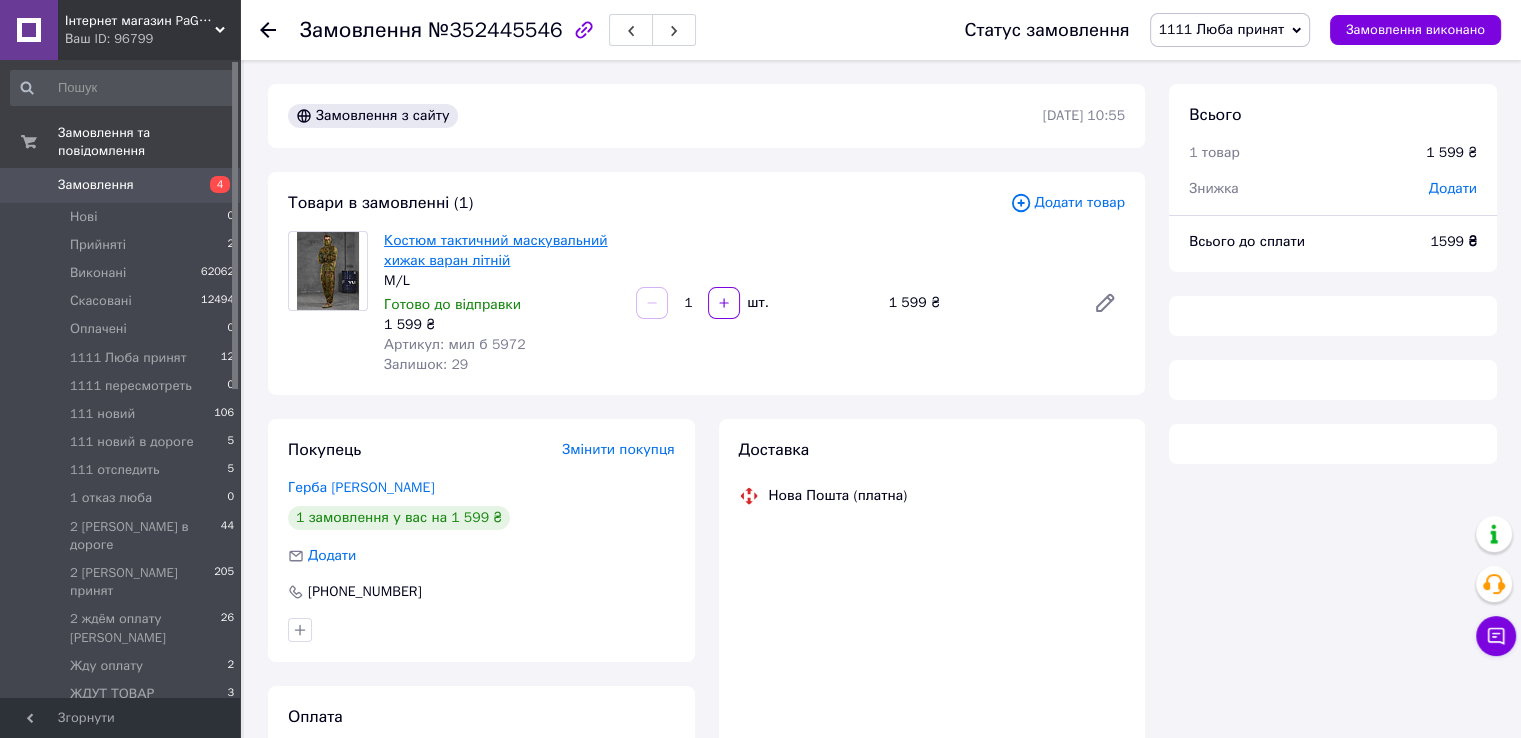 click on "Костюм тактичний маскувальний хижак варан літній" at bounding box center [496, 250] 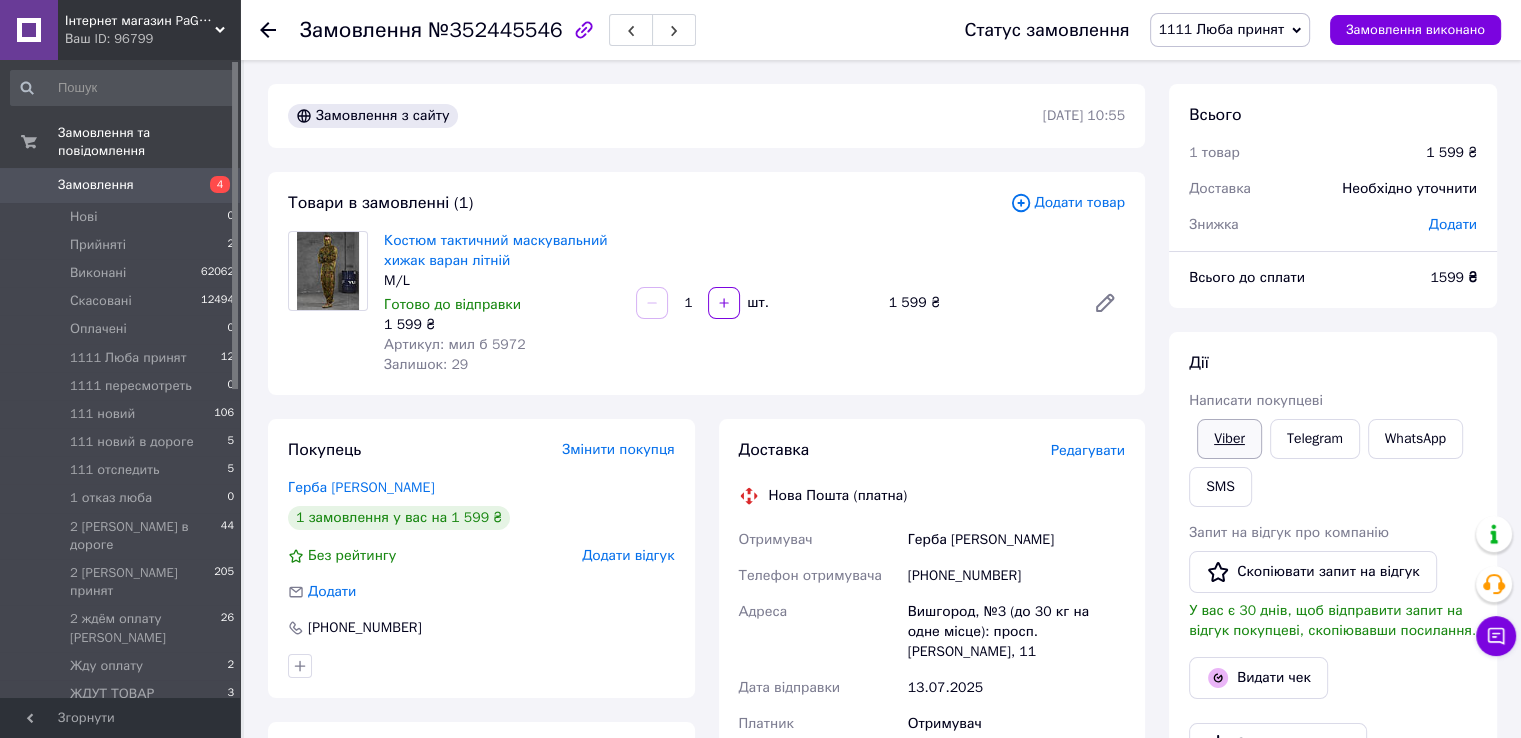 click on "Viber" at bounding box center (1229, 439) 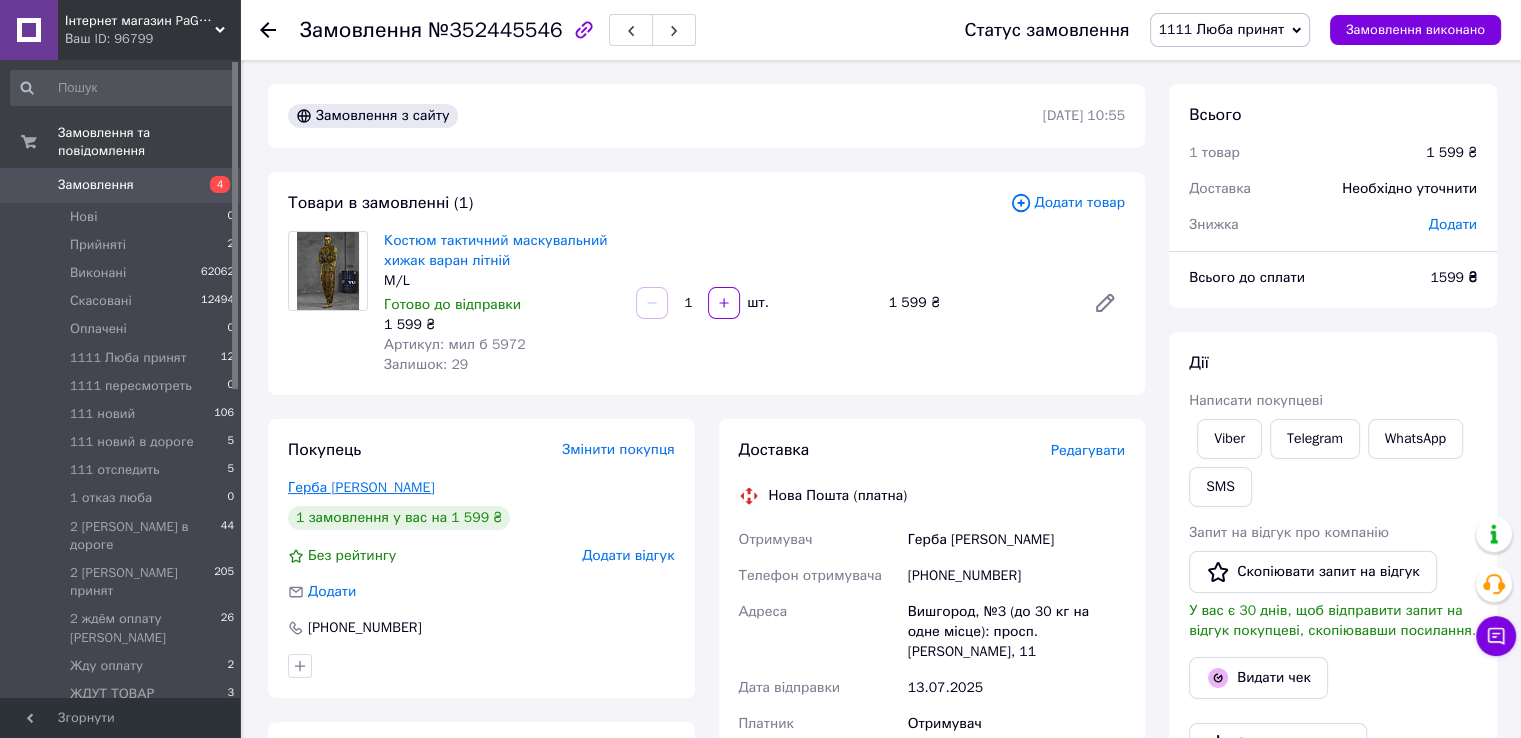 click on "Герба [PERSON_NAME]" at bounding box center [361, 487] 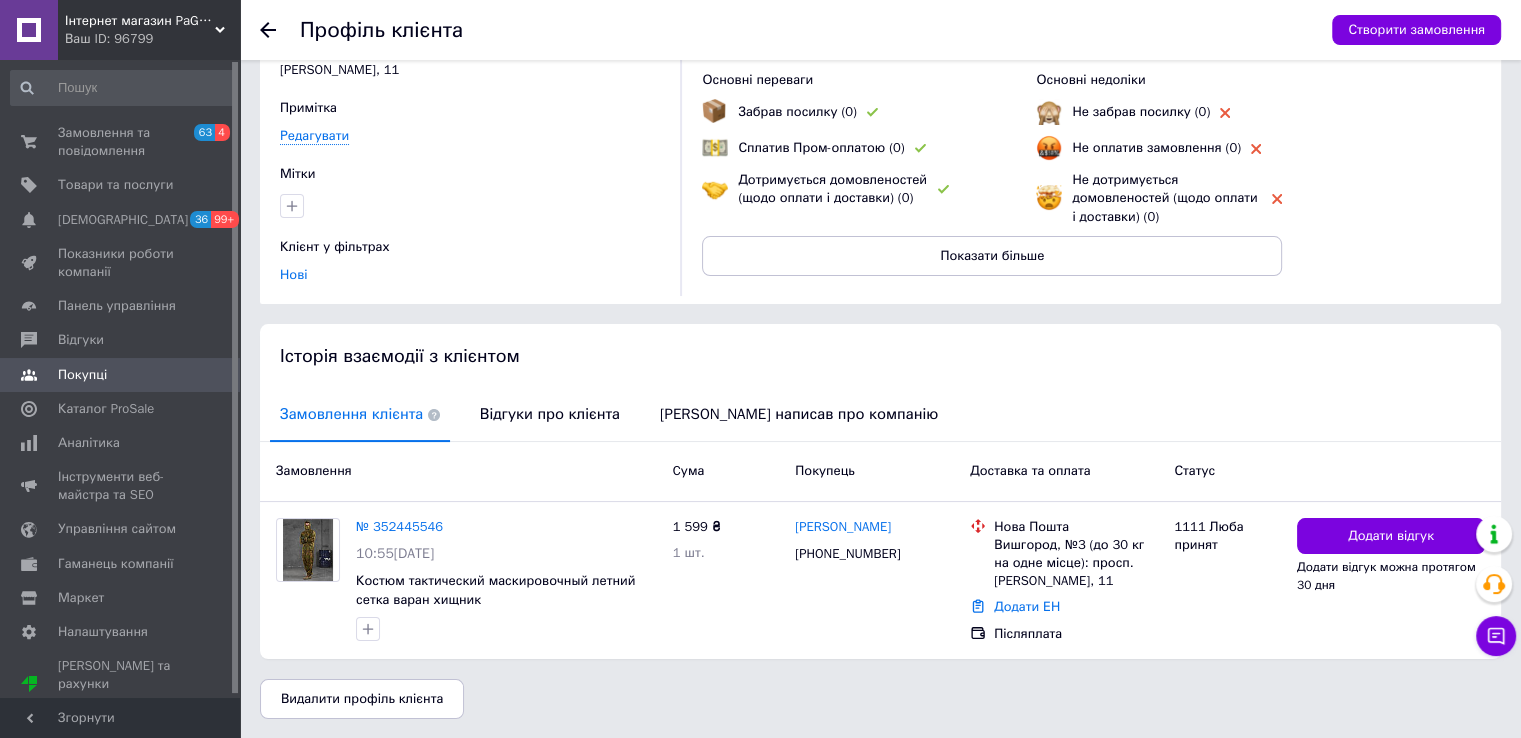 scroll, scrollTop: 140, scrollLeft: 0, axis: vertical 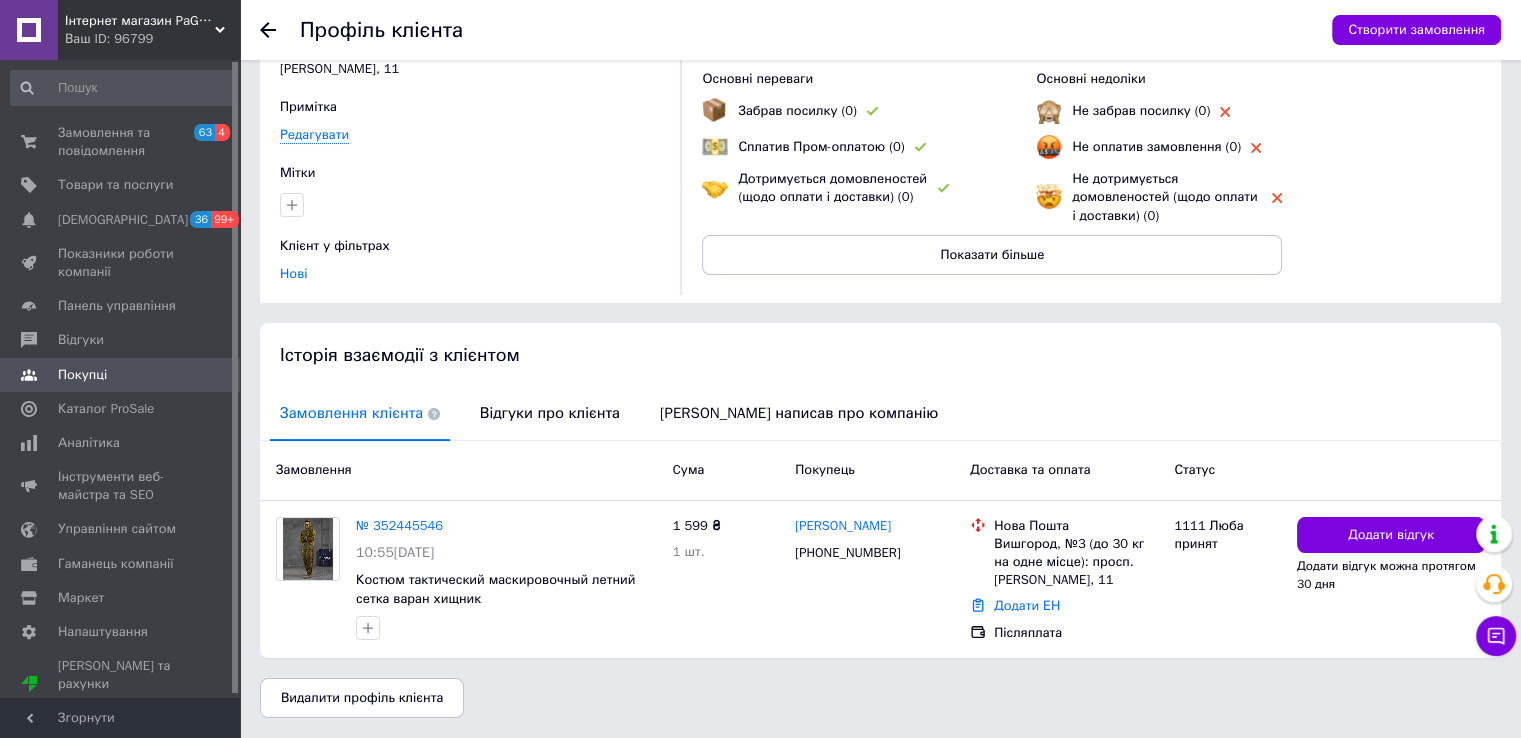 click at bounding box center (280, 30) 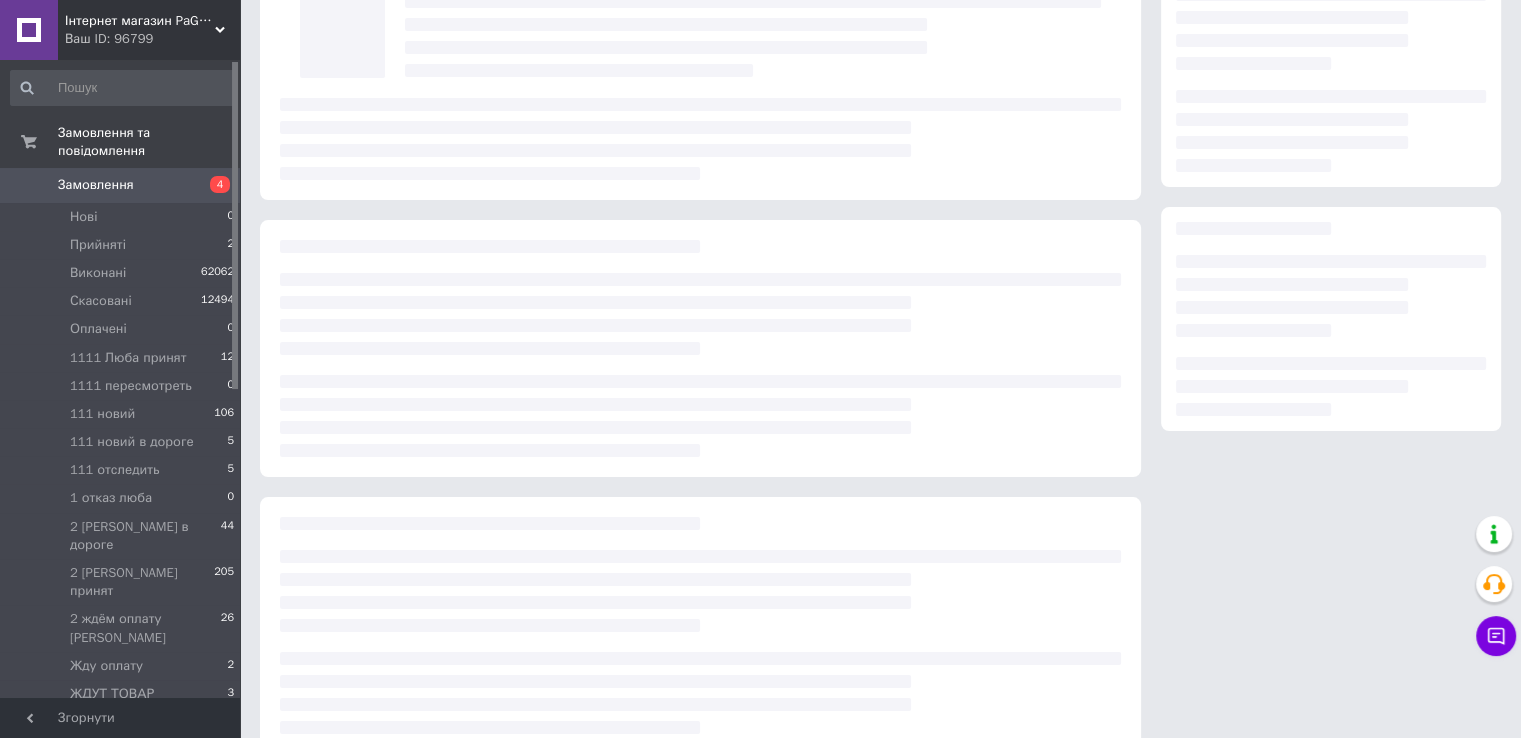 scroll, scrollTop: 0, scrollLeft: 0, axis: both 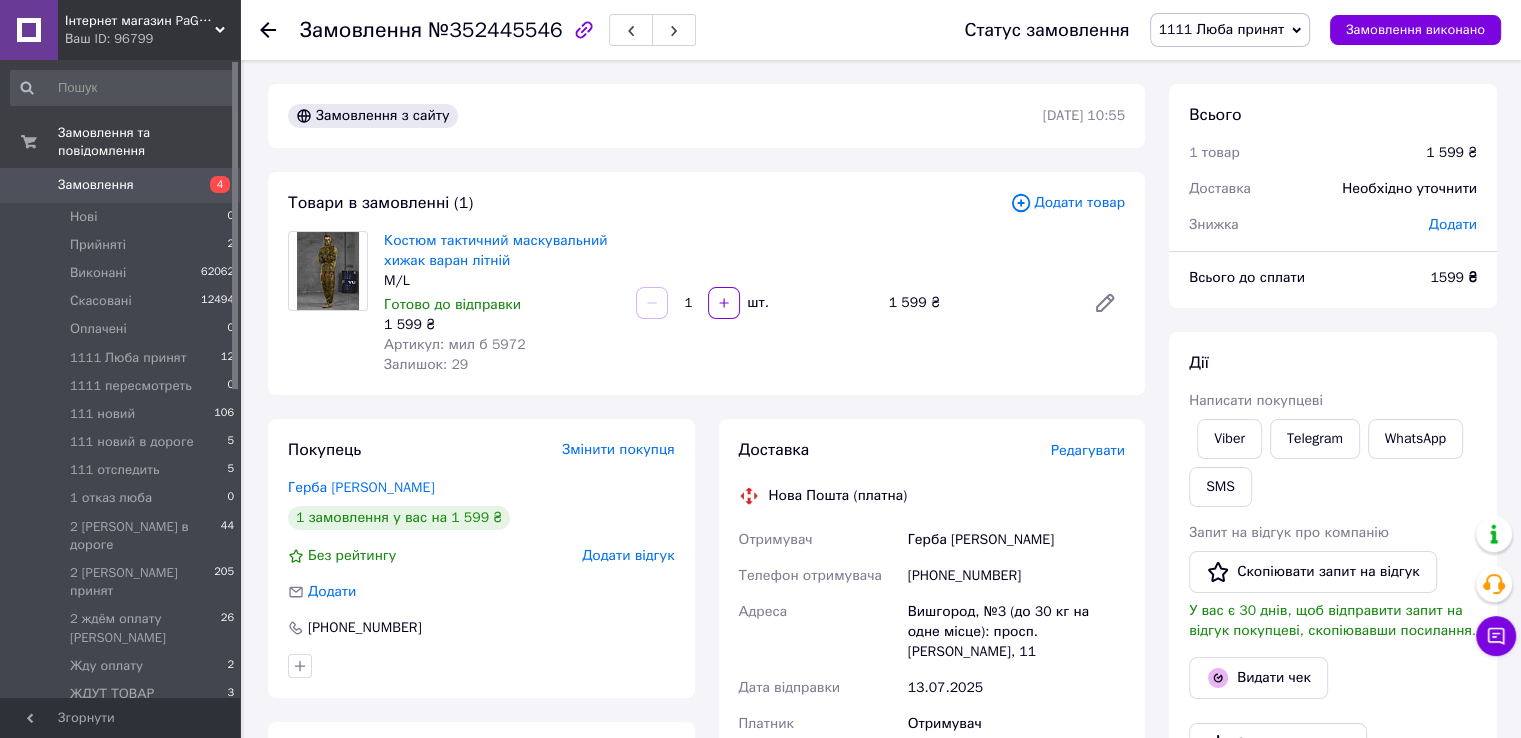 click on "Дії" at bounding box center [1333, 363] 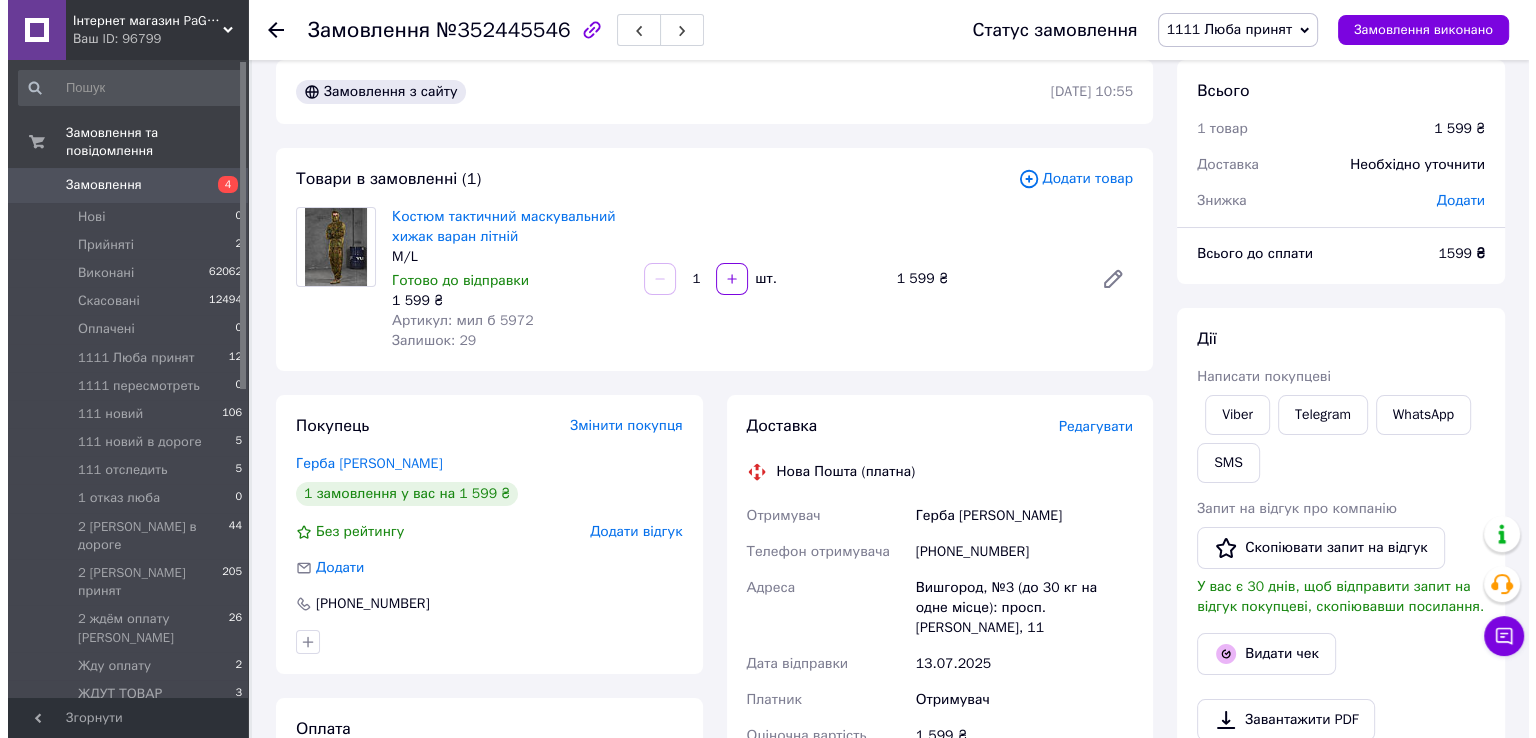 scroll, scrollTop: 0, scrollLeft: 0, axis: both 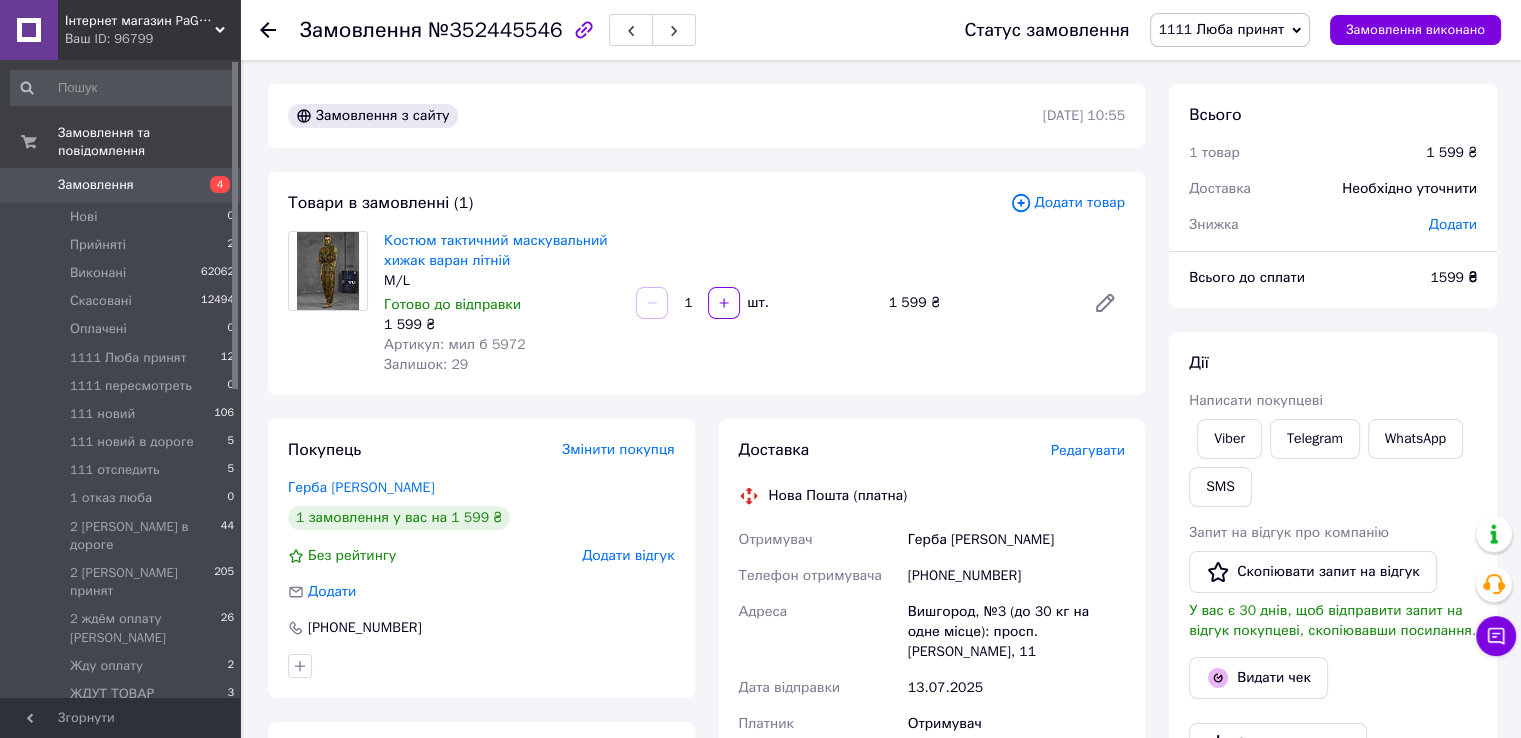 drag, startPoint x: 1453, startPoint y: 369, endPoint x: 1338, endPoint y: 401, distance: 119.36918 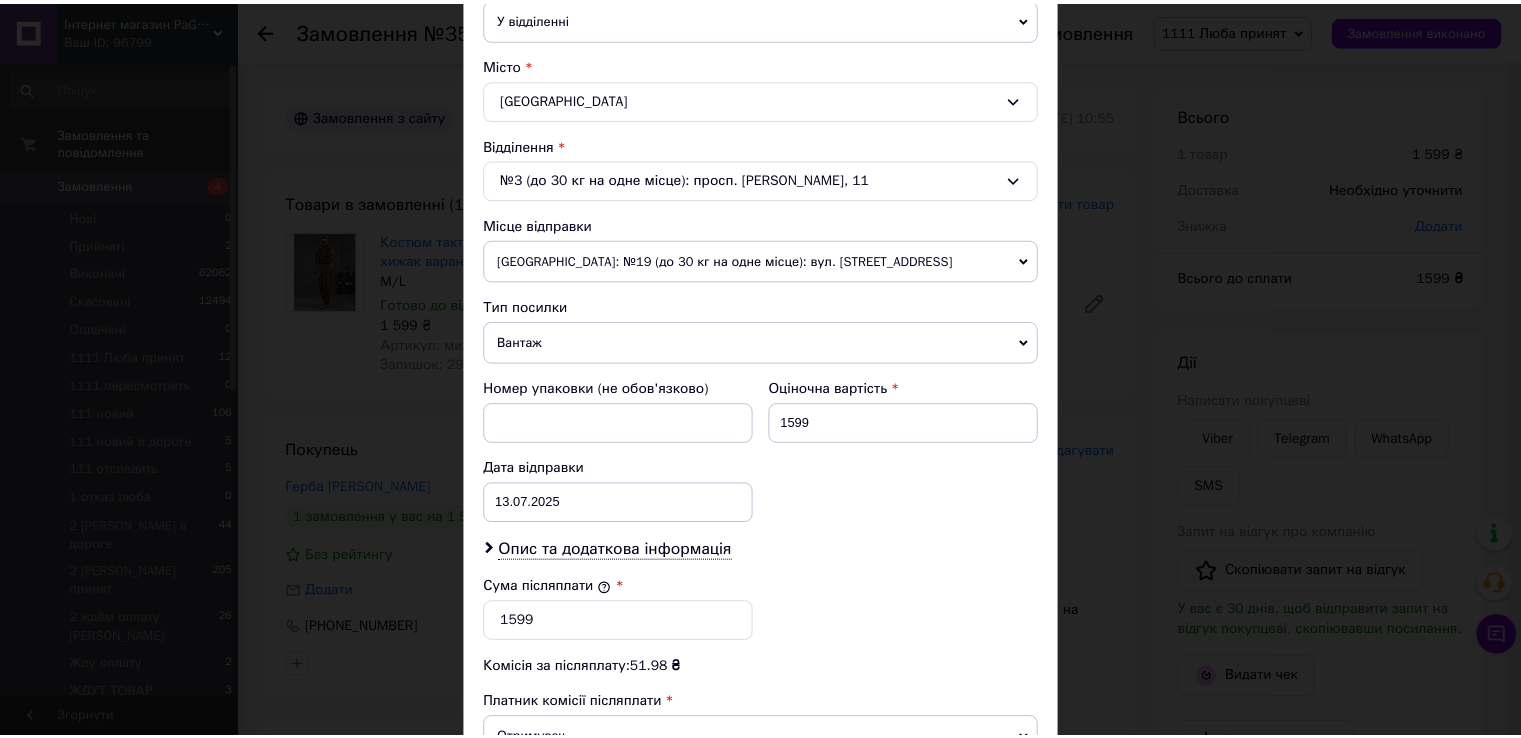 scroll, scrollTop: 782, scrollLeft: 0, axis: vertical 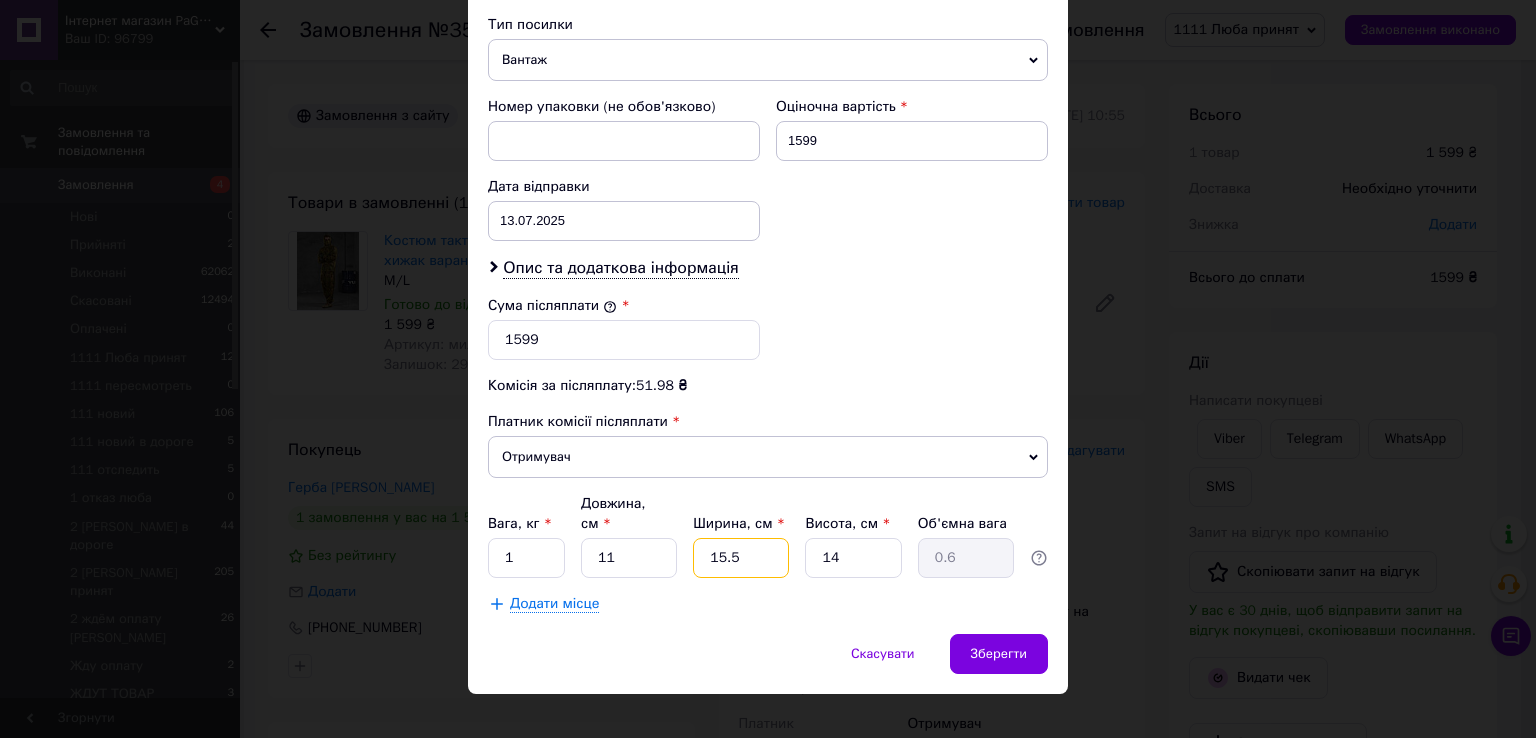 click on "15.5" at bounding box center [741, 558] 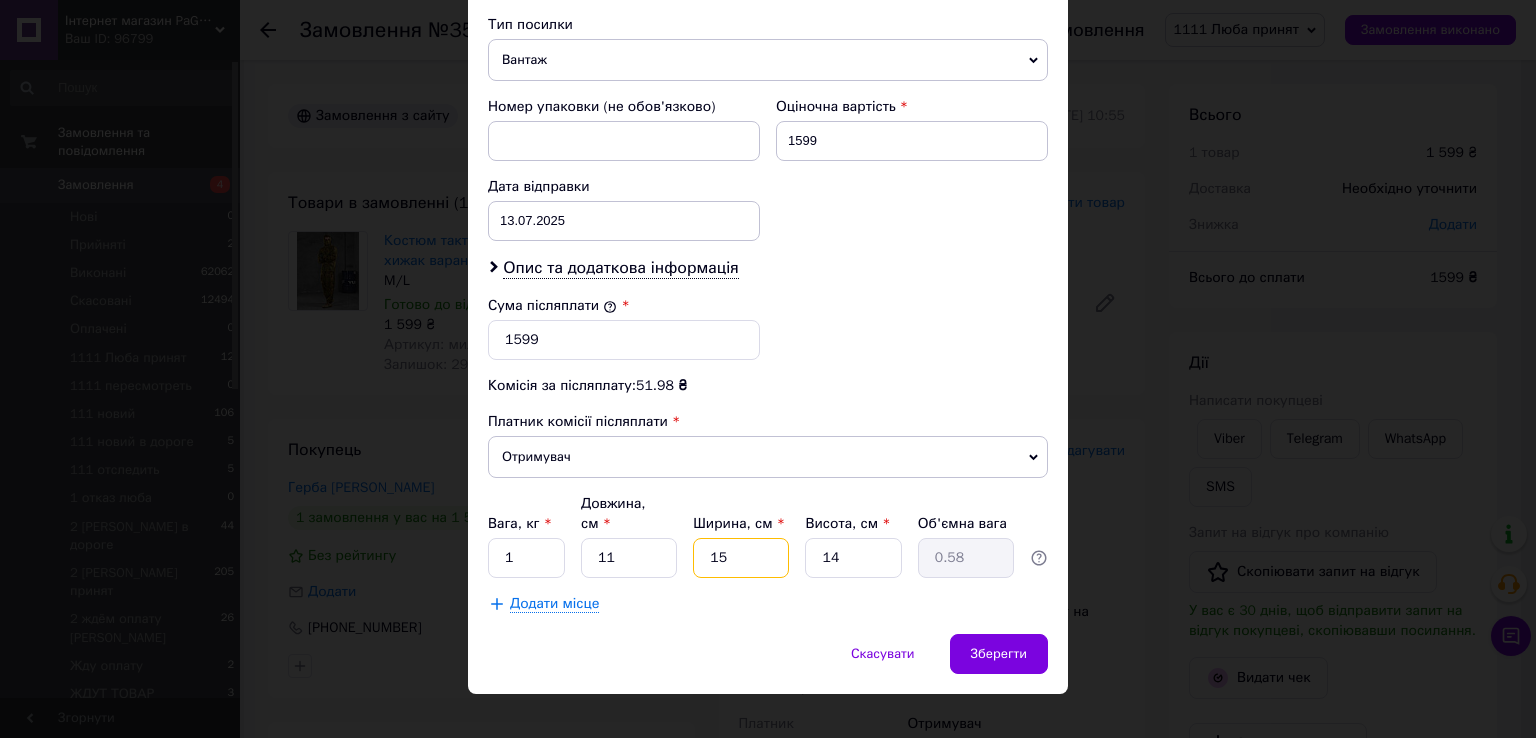 type on "1" 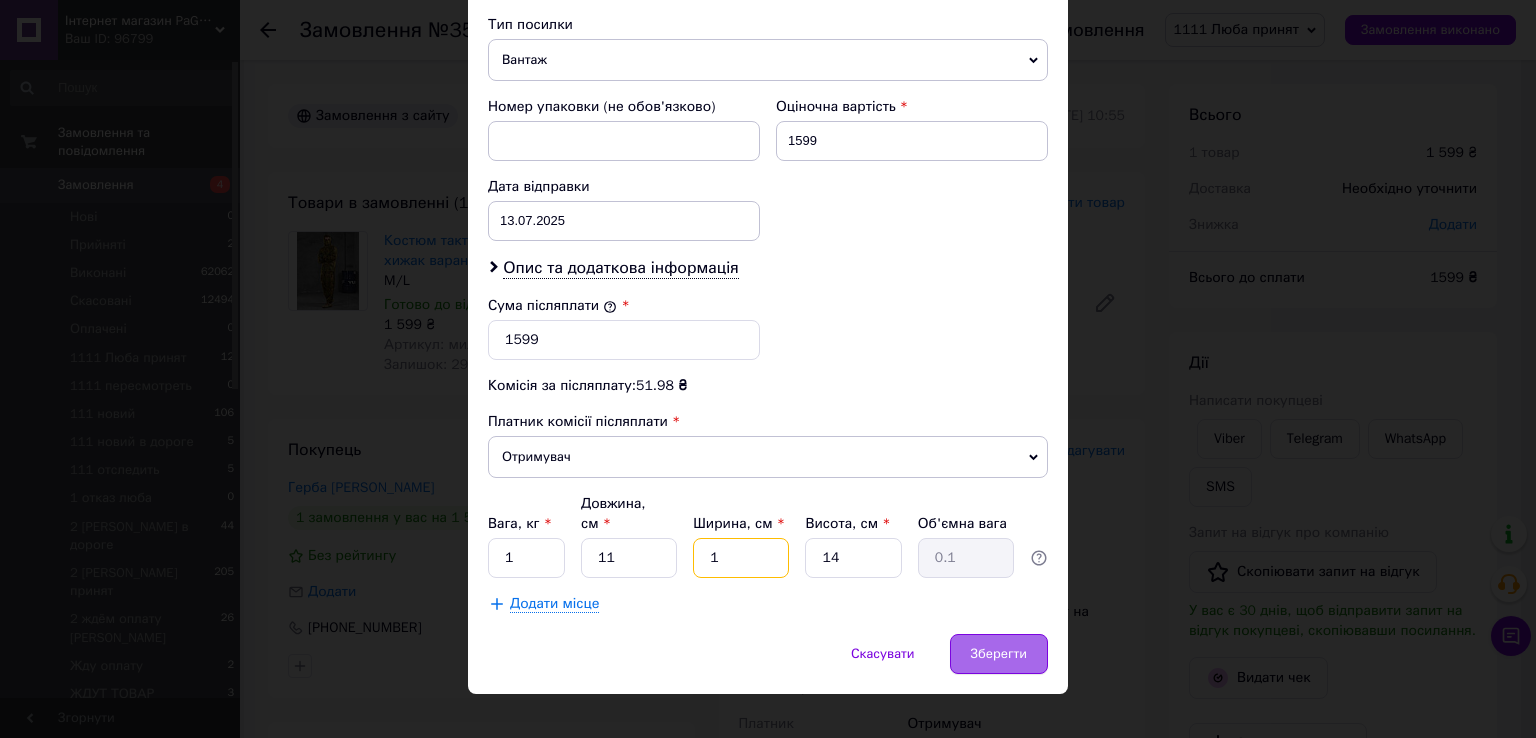 type on "1" 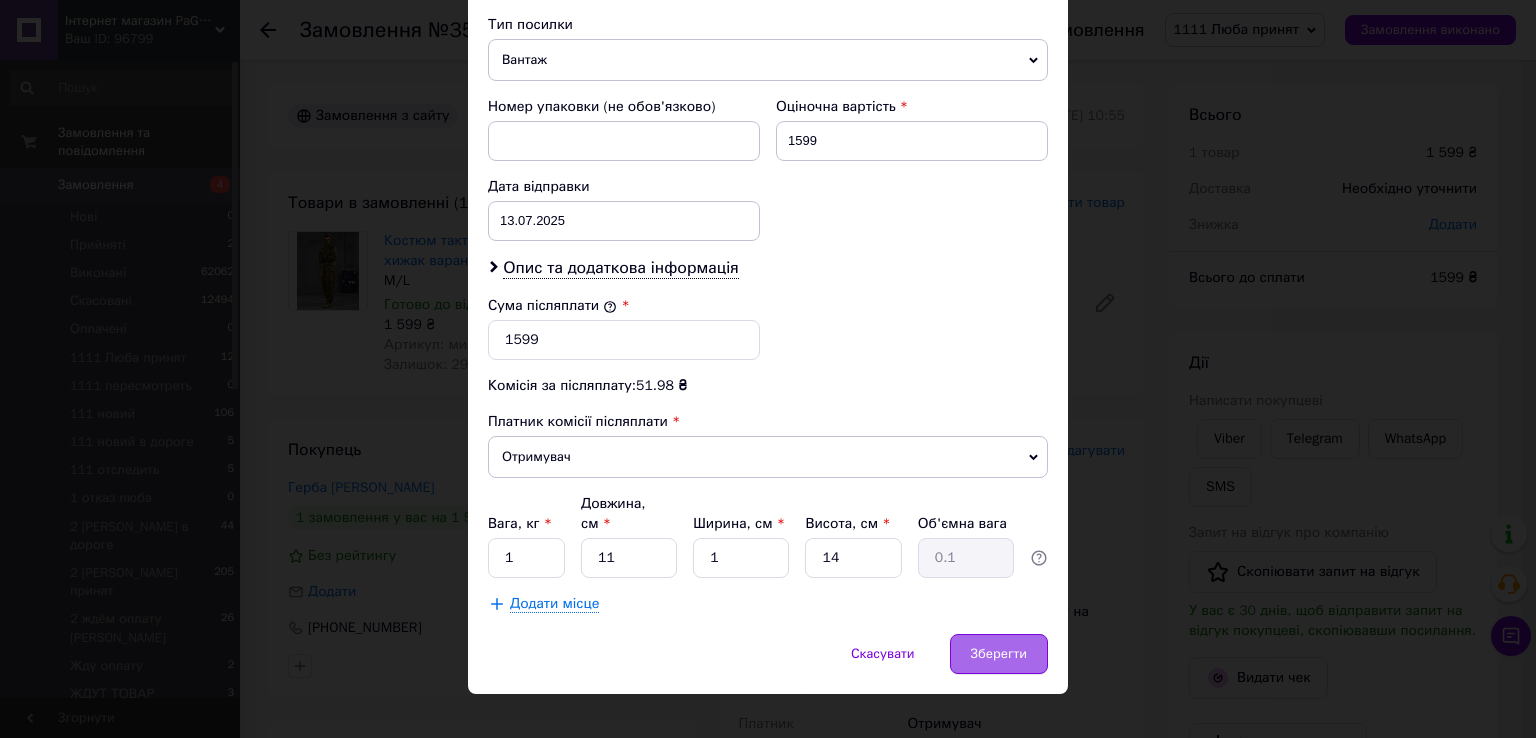 click on "Зберегти" at bounding box center (999, 654) 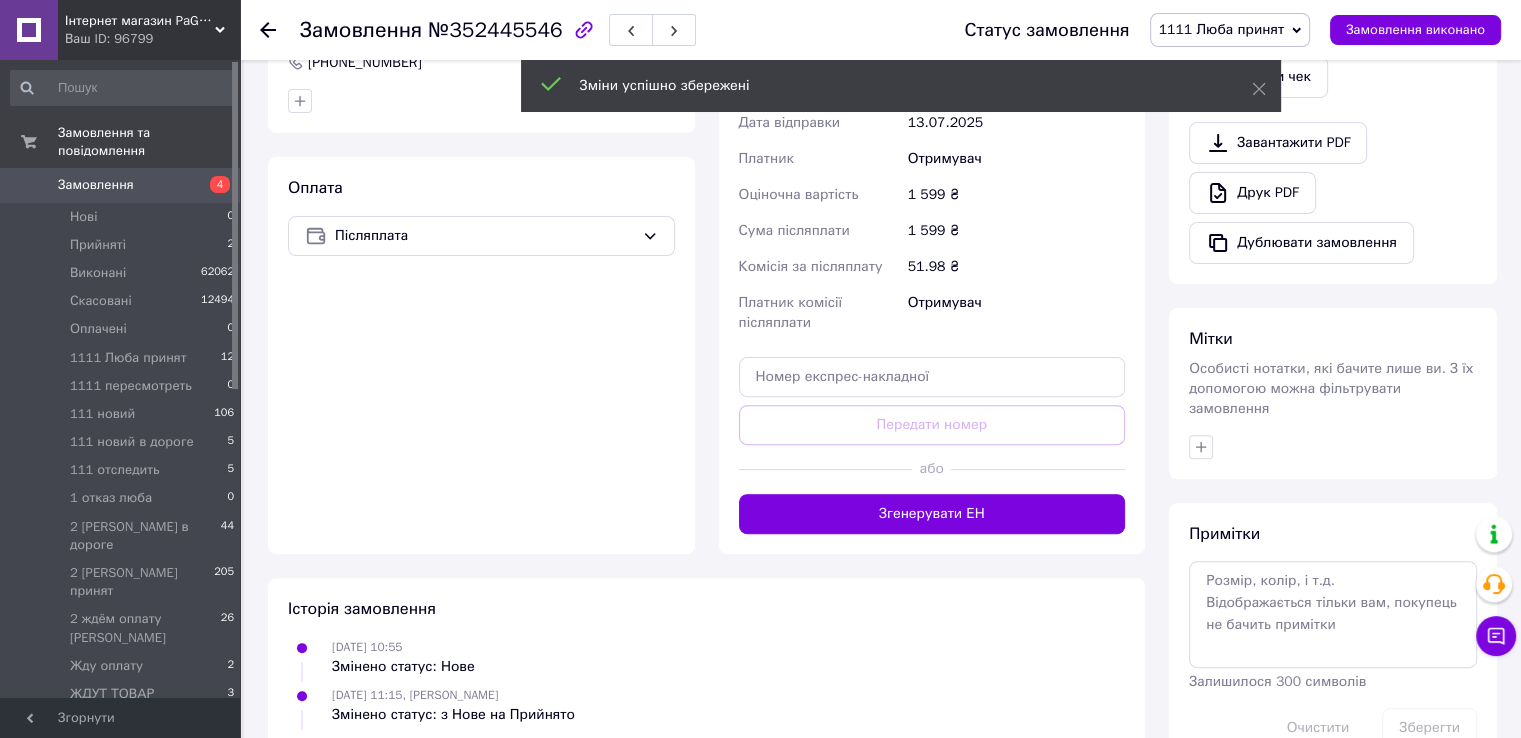 scroll, scrollTop: 600, scrollLeft: 0, axis: vertical 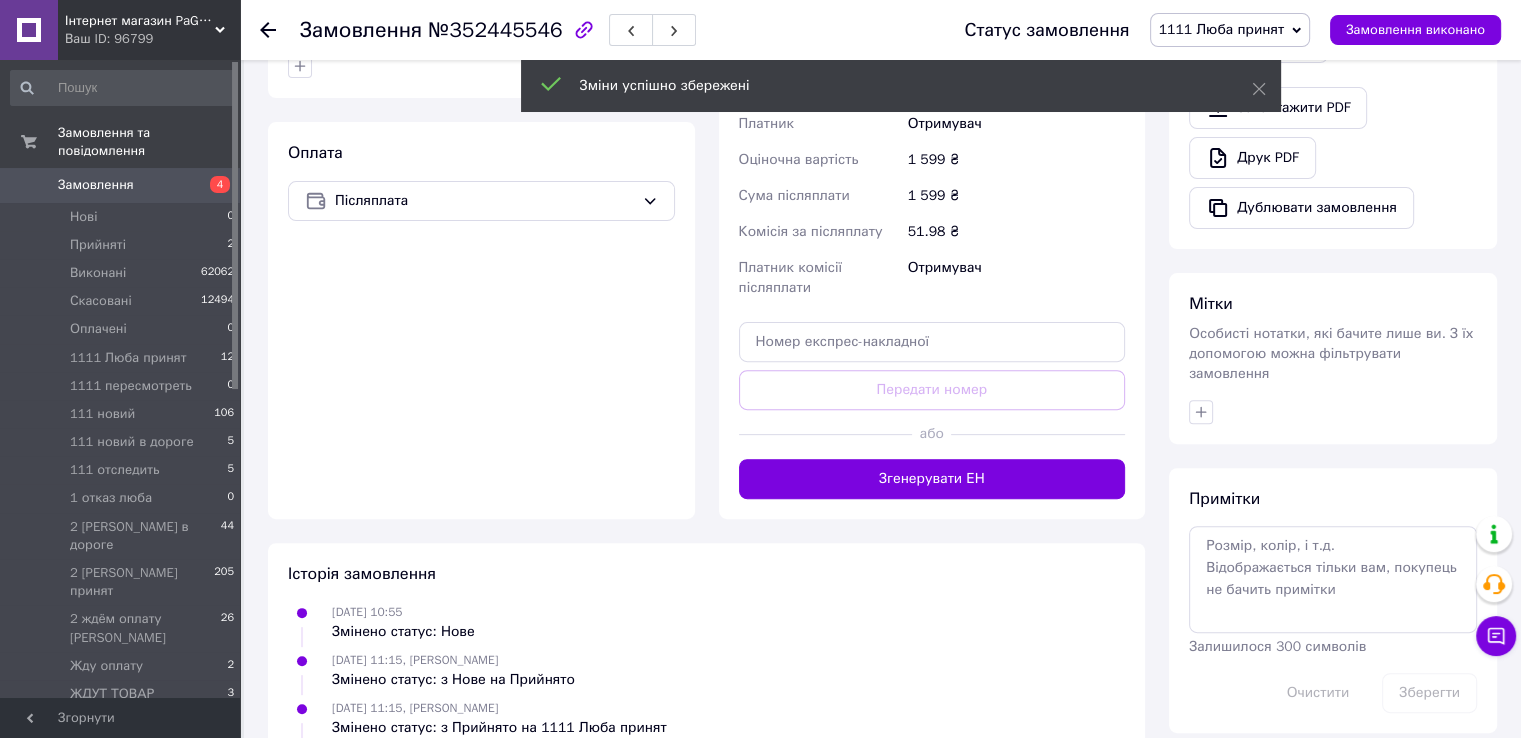 click on "Мітки Особисті нотатки, які бачите лише ви. З їх допомогою можна фільтрувати замовлення" at bounding box center (1333, 358) 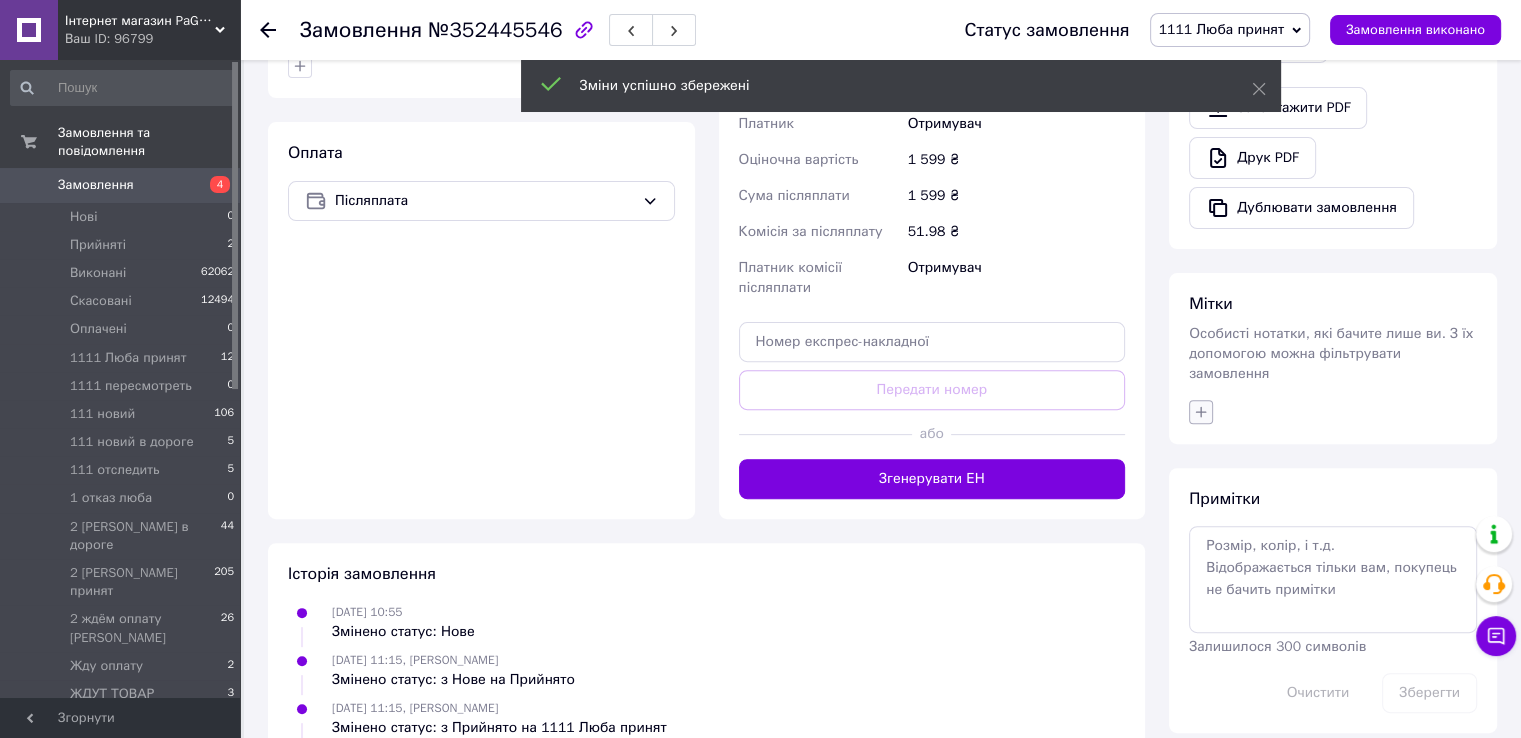 click on "Особисті нотатки, які бачите лише ви. З їх допомогою можна фільтрувати замовлення" at bounding box center (1331, 353) 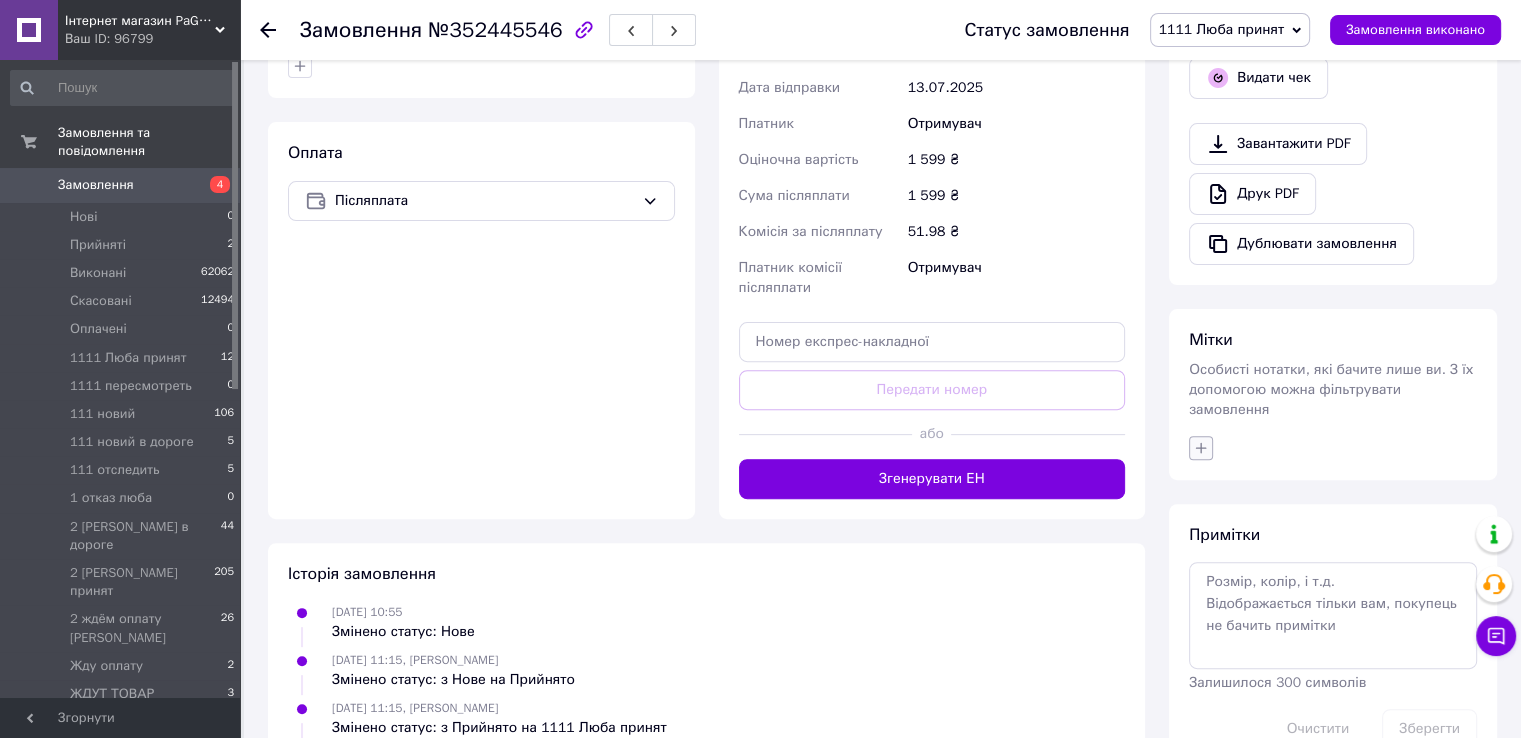 click at bounding box center [1201, 448] 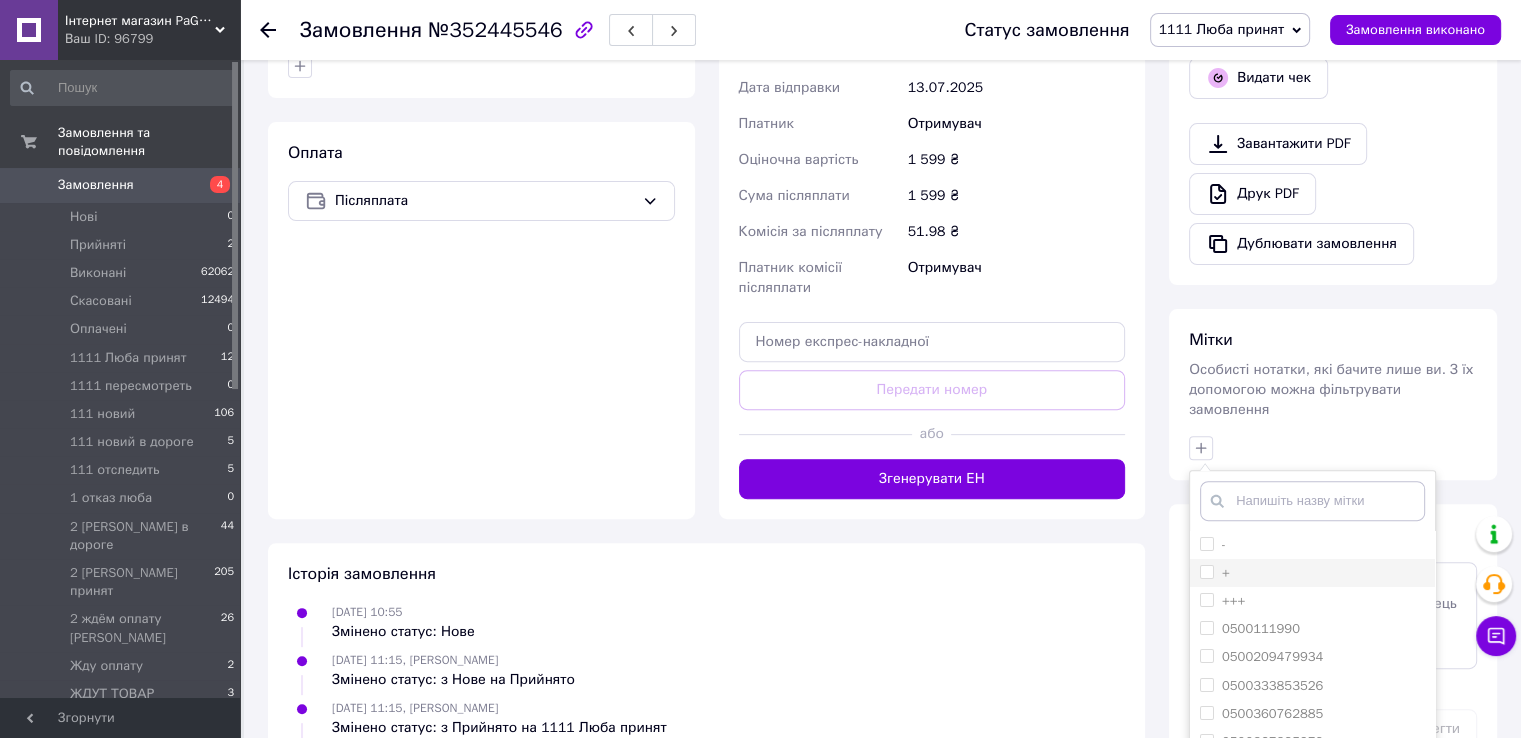 click on "+" at bounding box center (1206, 571) 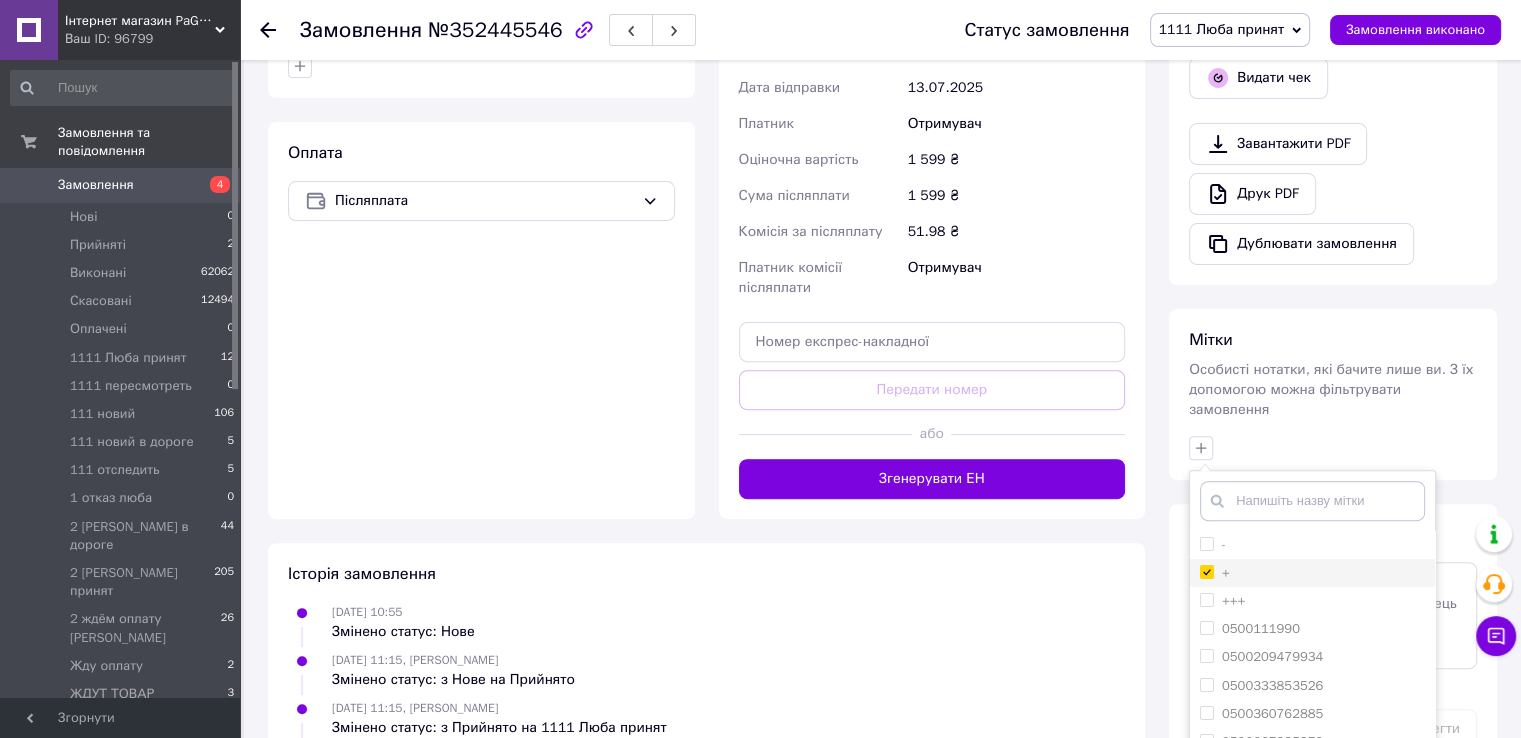 checkbox on "true" 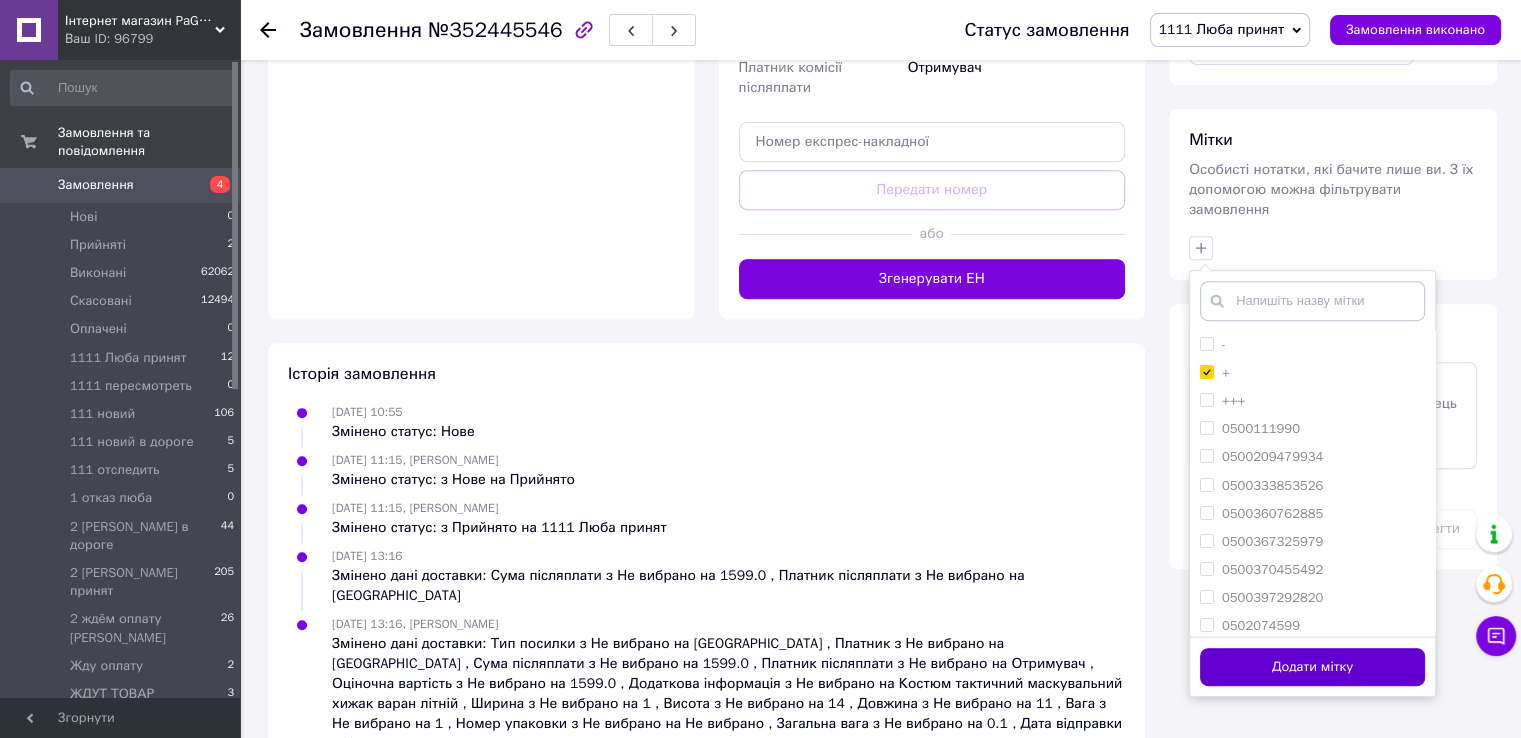 click on "Додати мітку" at bounding box center (1312, 667) 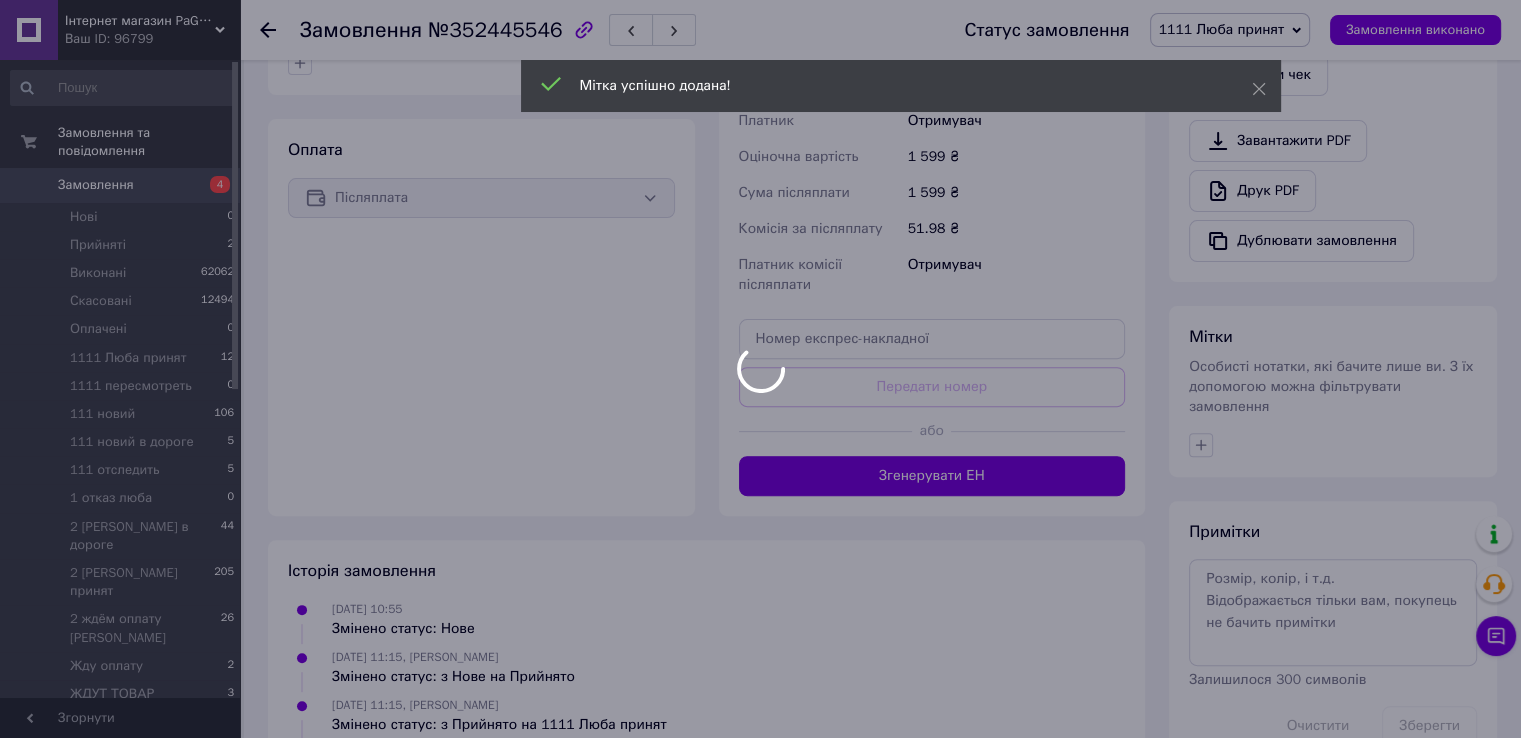 scroll, scrollTop: 600, scrollLeft: 0, axis: vertical 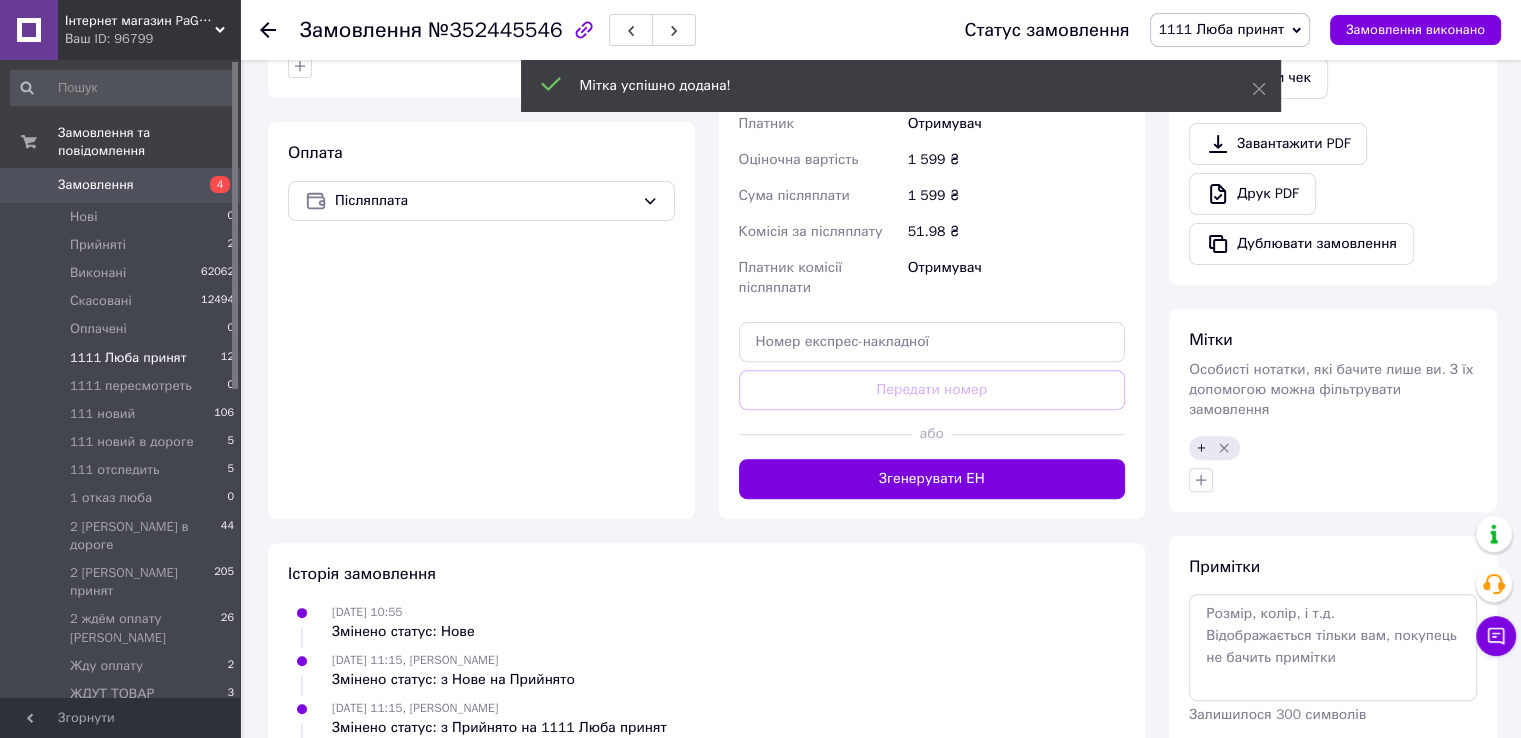 click on "1111 Люба принят" at bounding box center [128, 358] 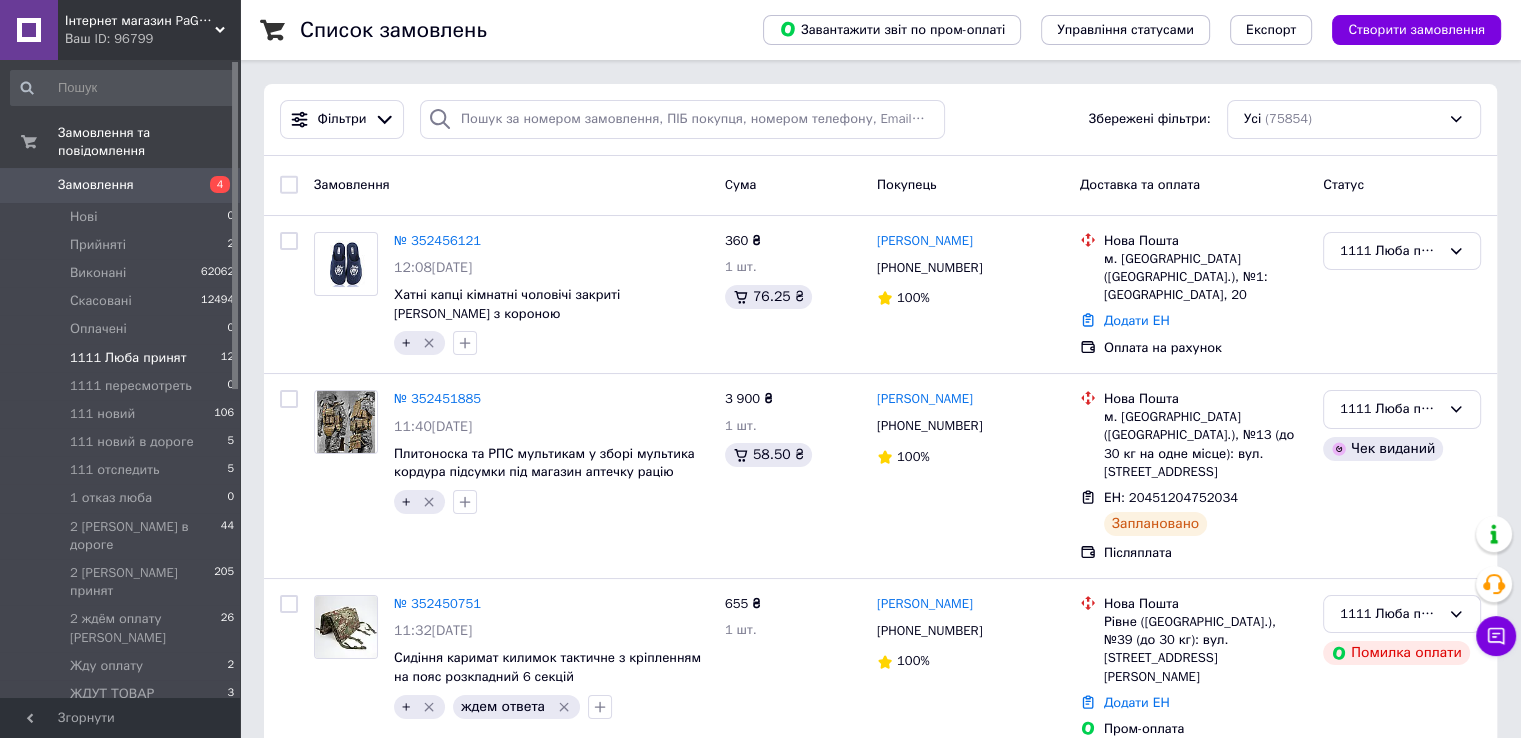 click on "1111 Люба принят 12" at bounding box center [123, 358] 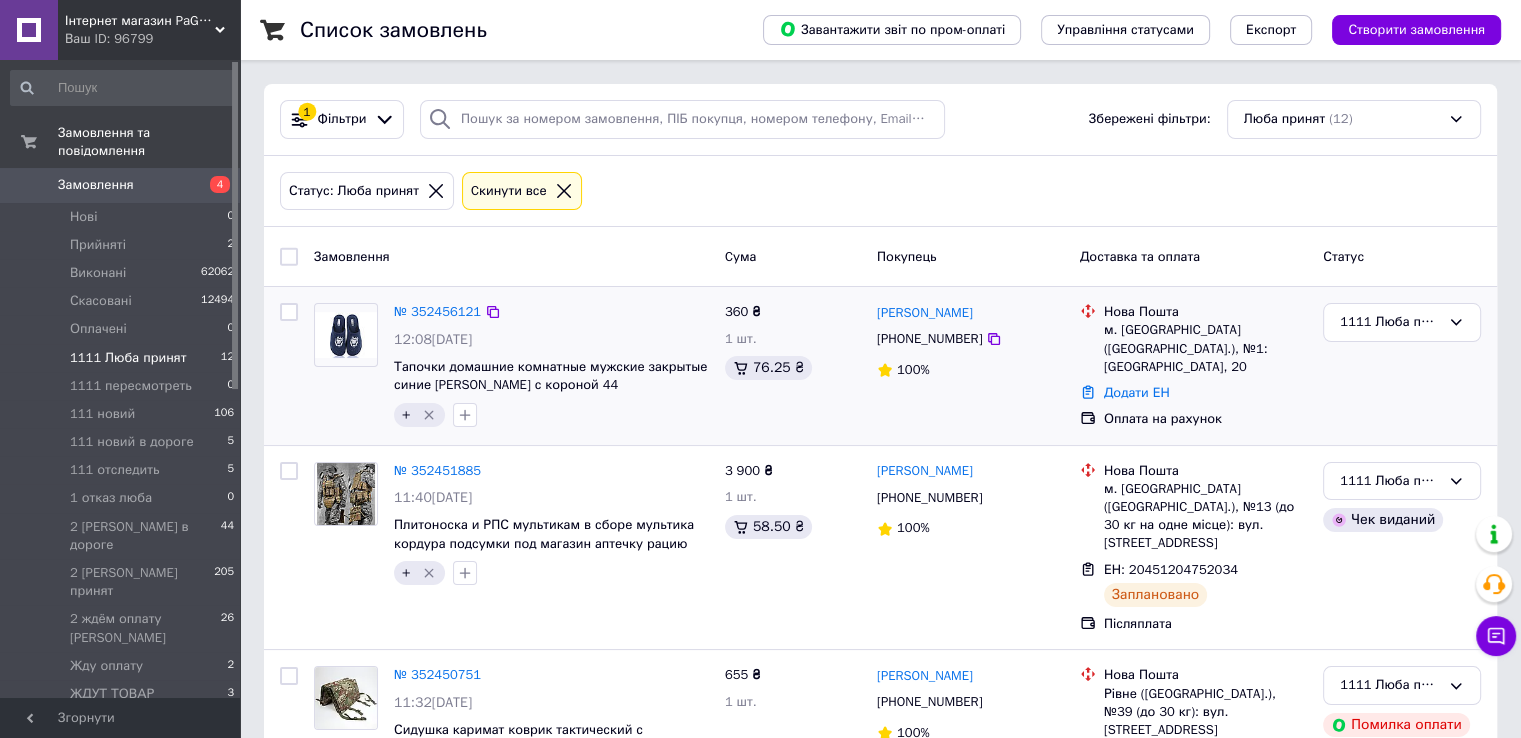 click on "1111 Люба принят" at bounding box center (1402, 366) 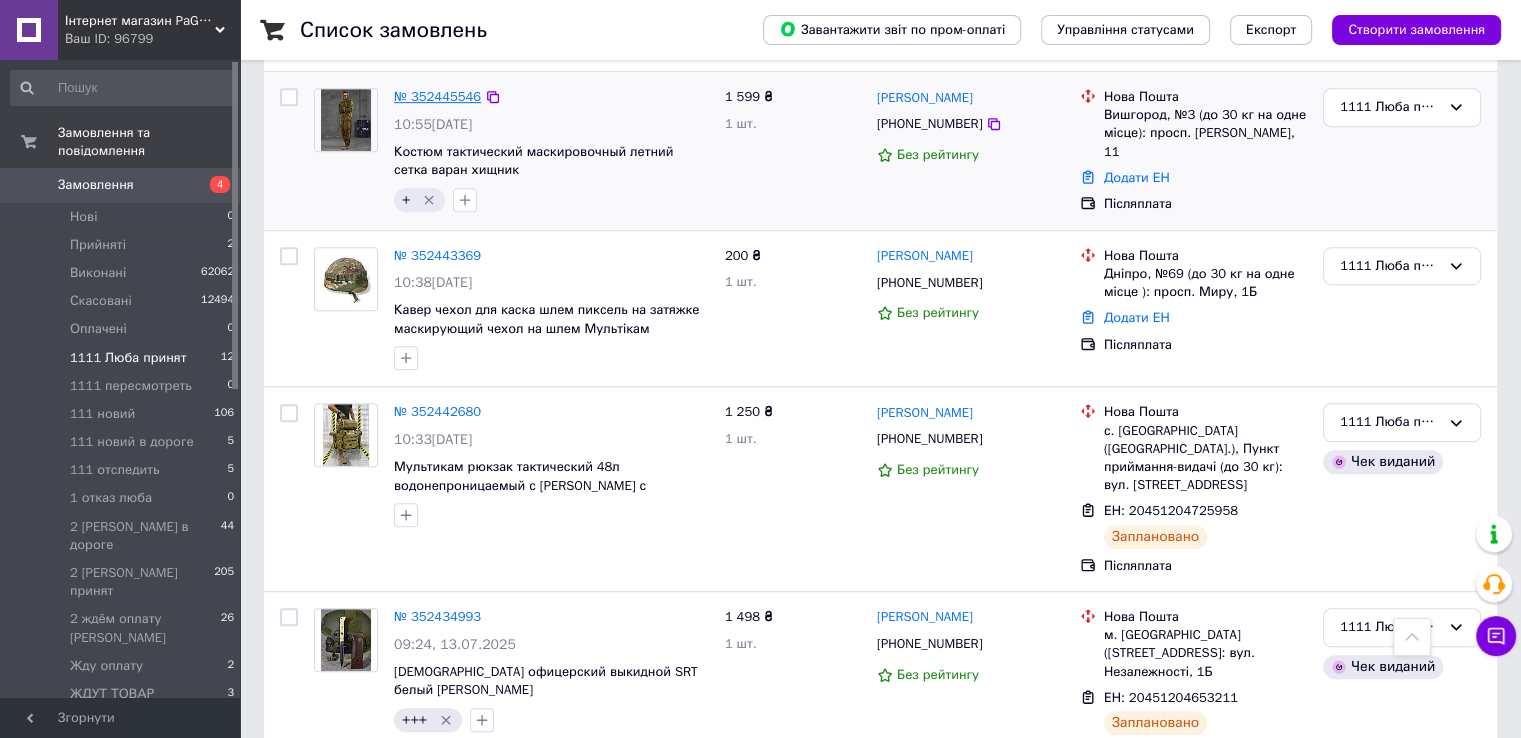 scroll, scrollTop: 1000, scrollLeft: 0, axis: vertical 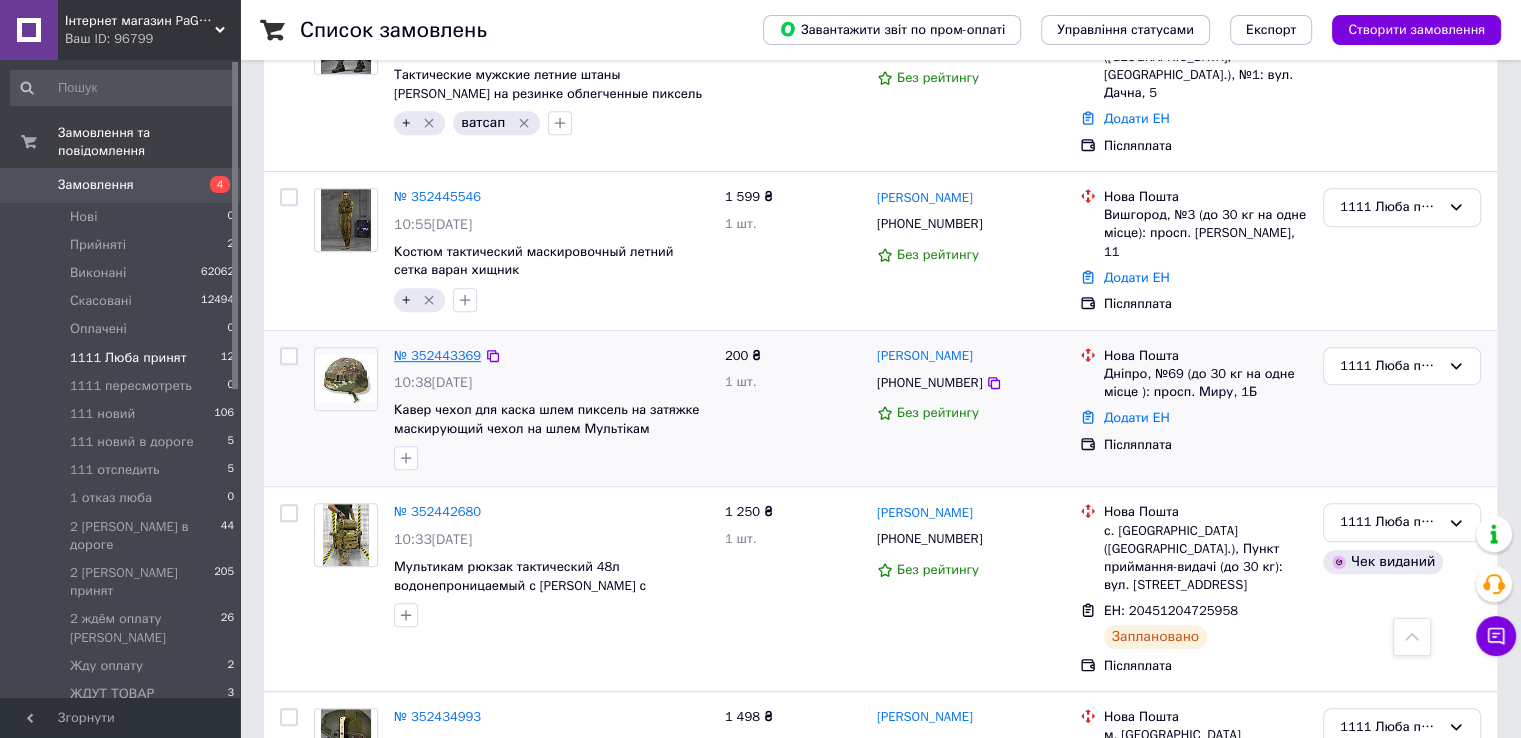 click on "№ 352443369" at bounding box center [437, 355] 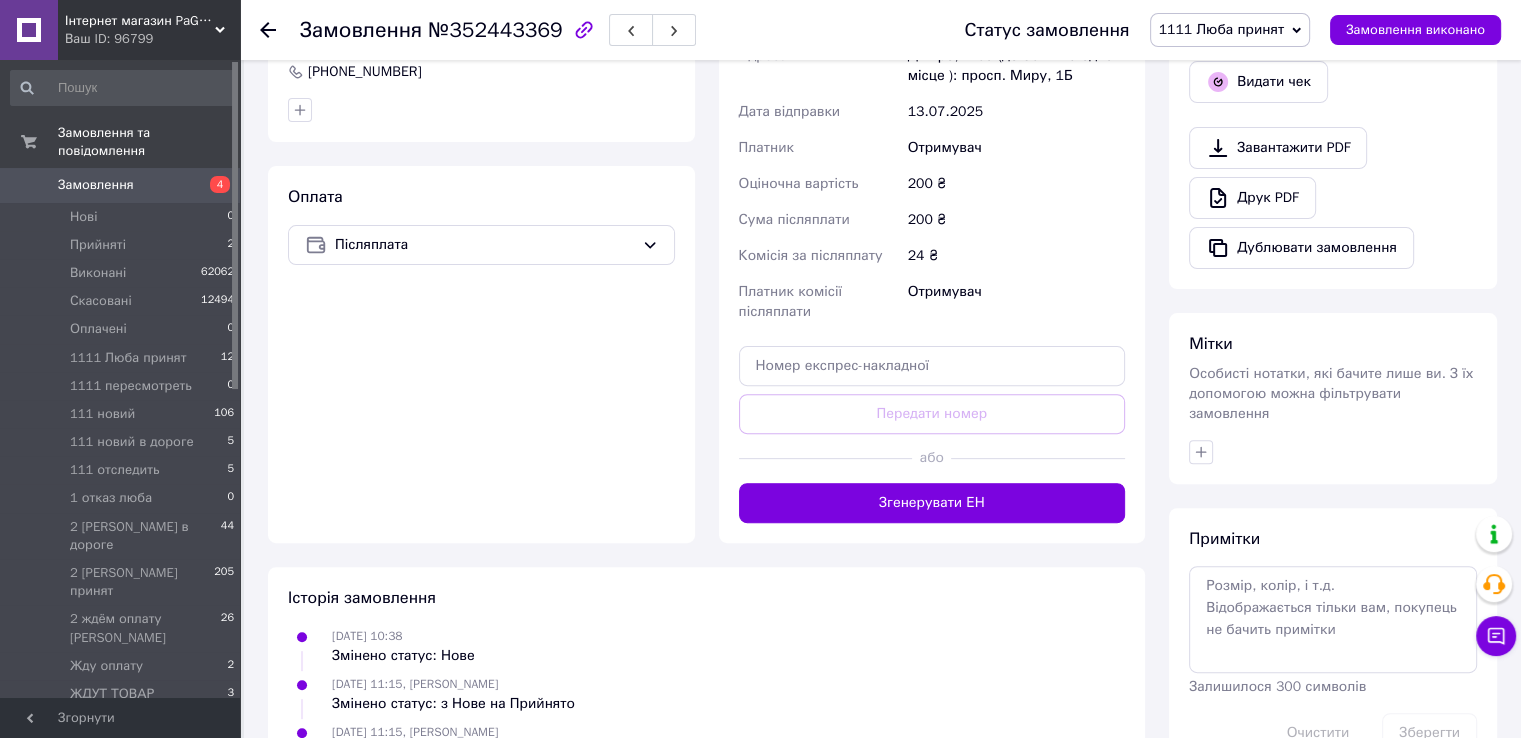 scroll, scrollTop: 664, scrollLeft: 0, axis: vertical 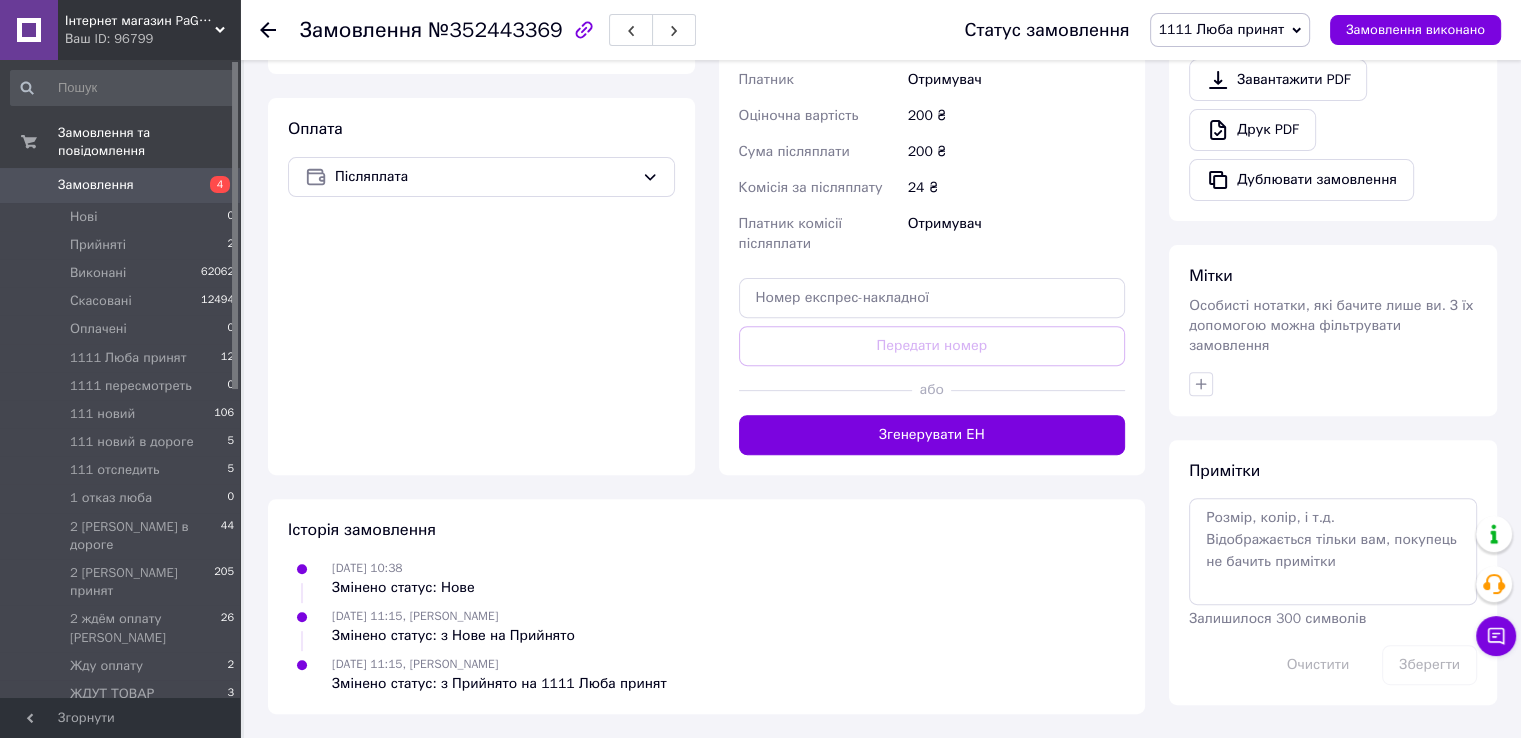 click at bounding box center (1333, 384) 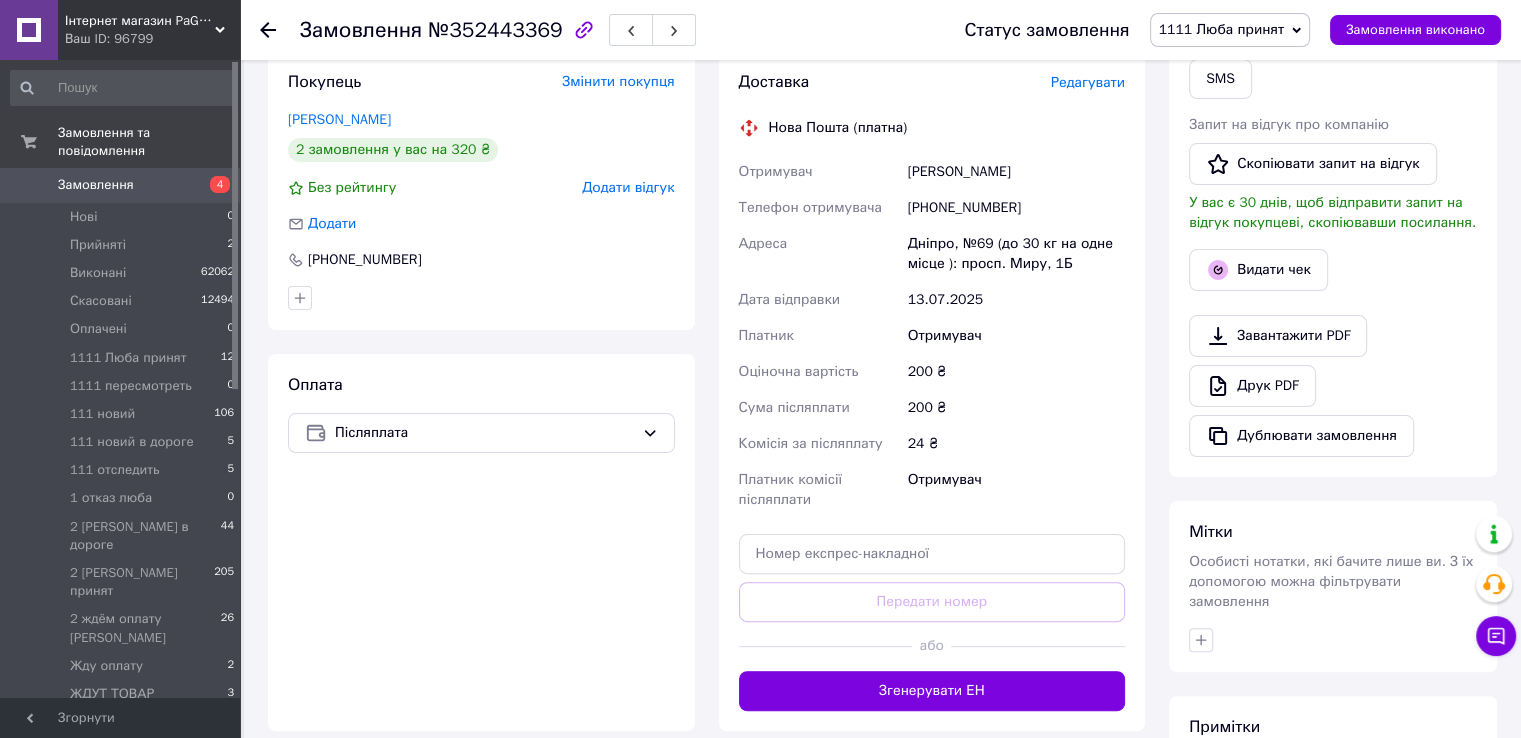 scroll, scrollTop: 164, scrollLeft: 0, axis: vertical 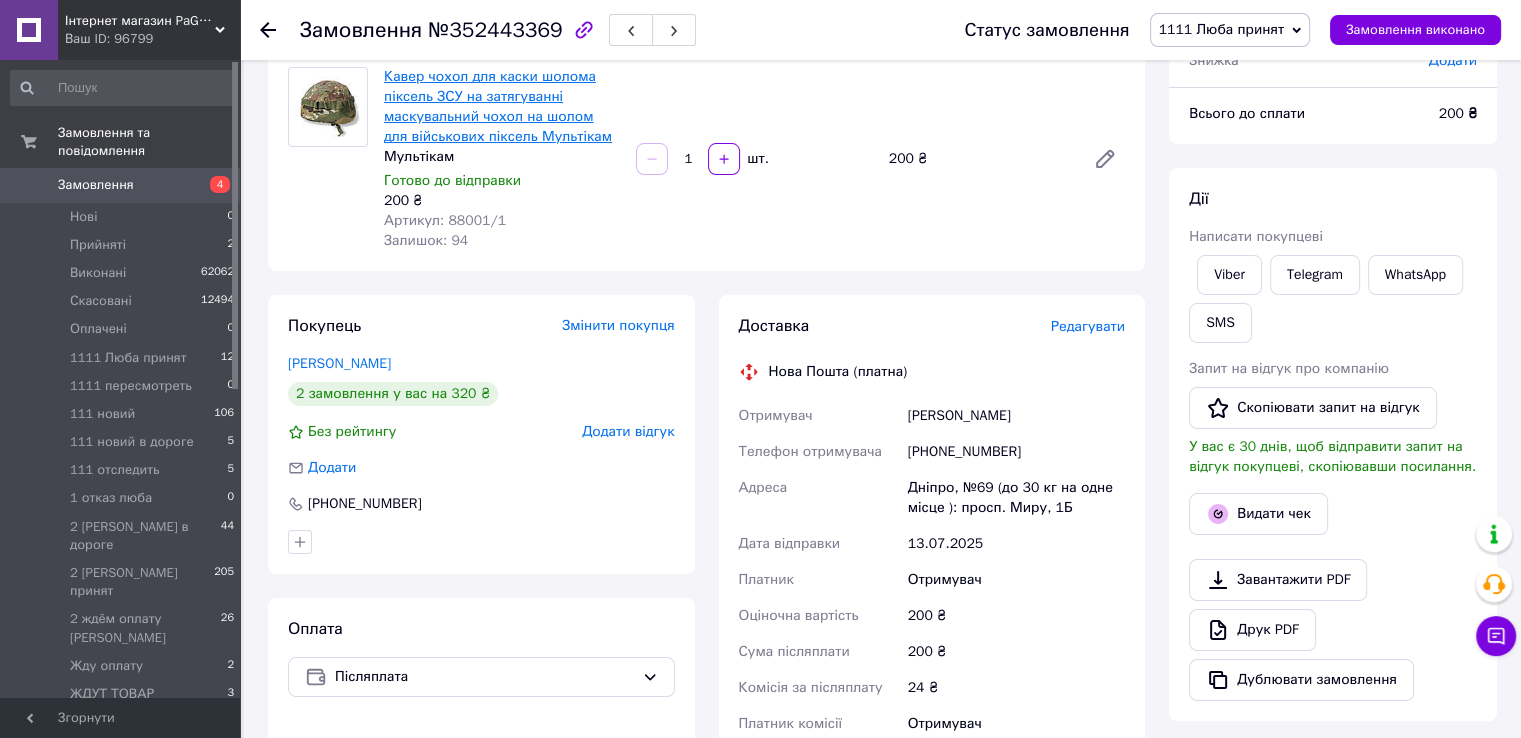 click on "Кавер чохол для каски шолома піксель ЗСУ на затягуванні маскувальний чохол на шолом для військових піксель Мультікам" at bounding box center [498, 106] 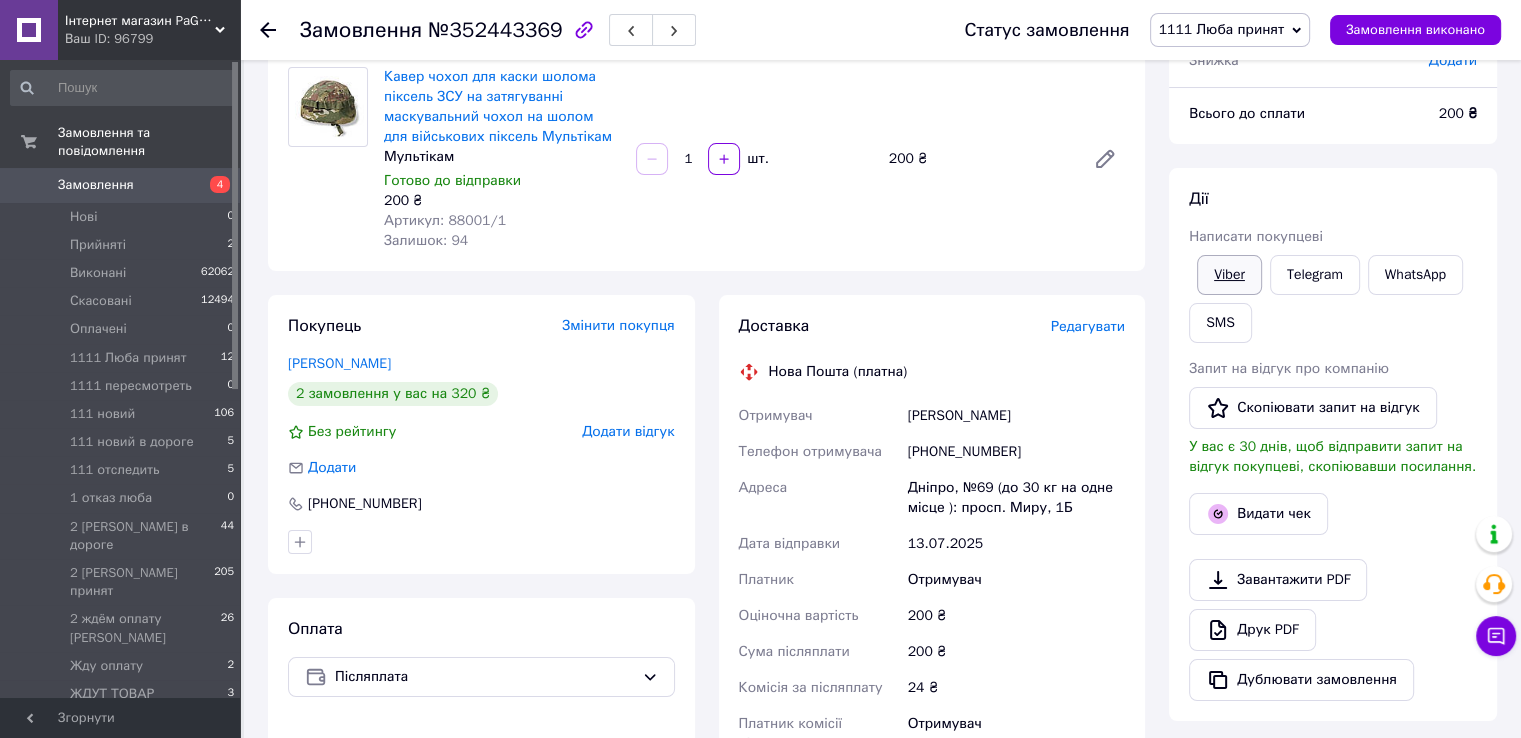 click on "Viber" at bounding box center [1229, 275] 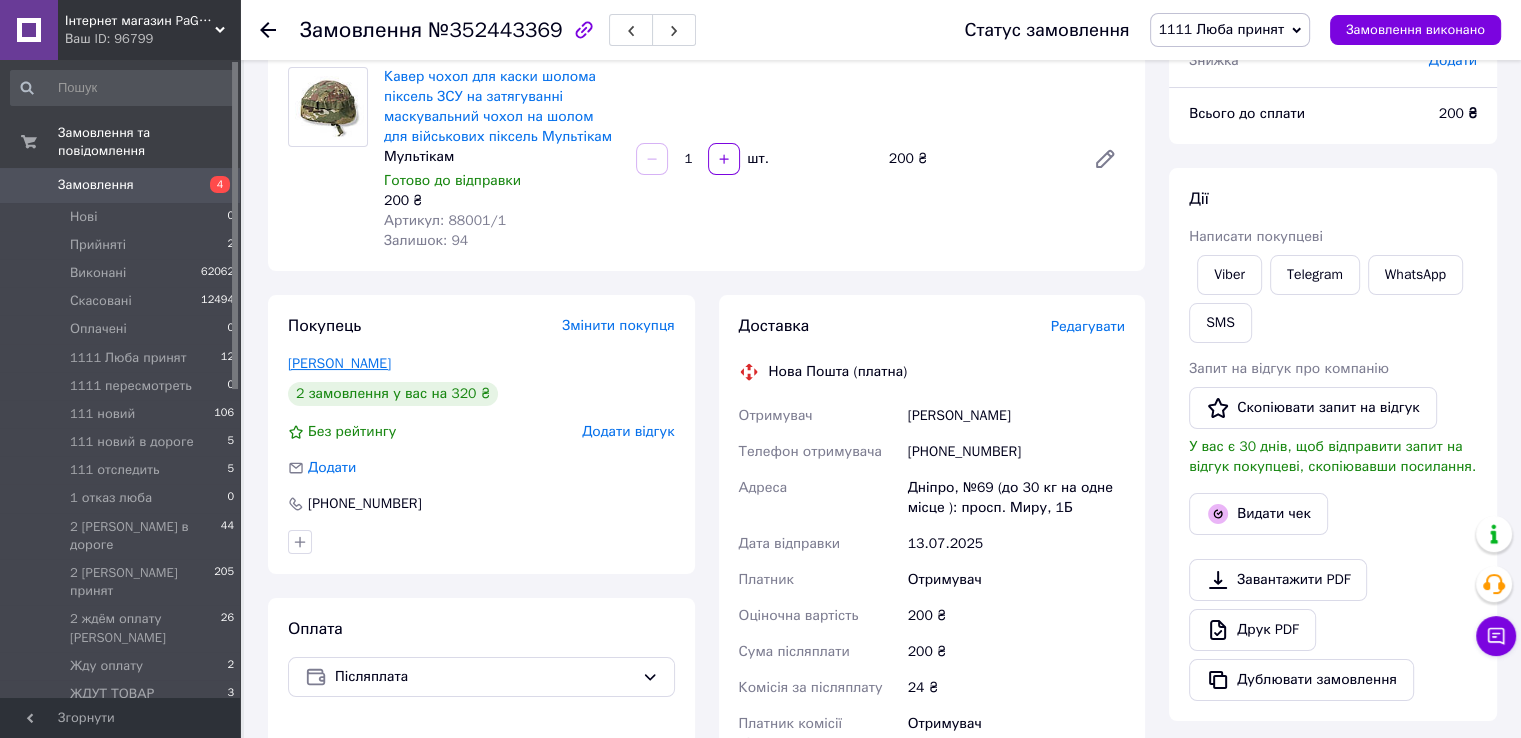 click on "Покупець Змінити покупця [PERSON_NAME] 2 замовлення у вас на 320 ₴ Без рейтингу   Додати відгук Додати [PHONE_NUMBER]" at bounding box center (481, 434) 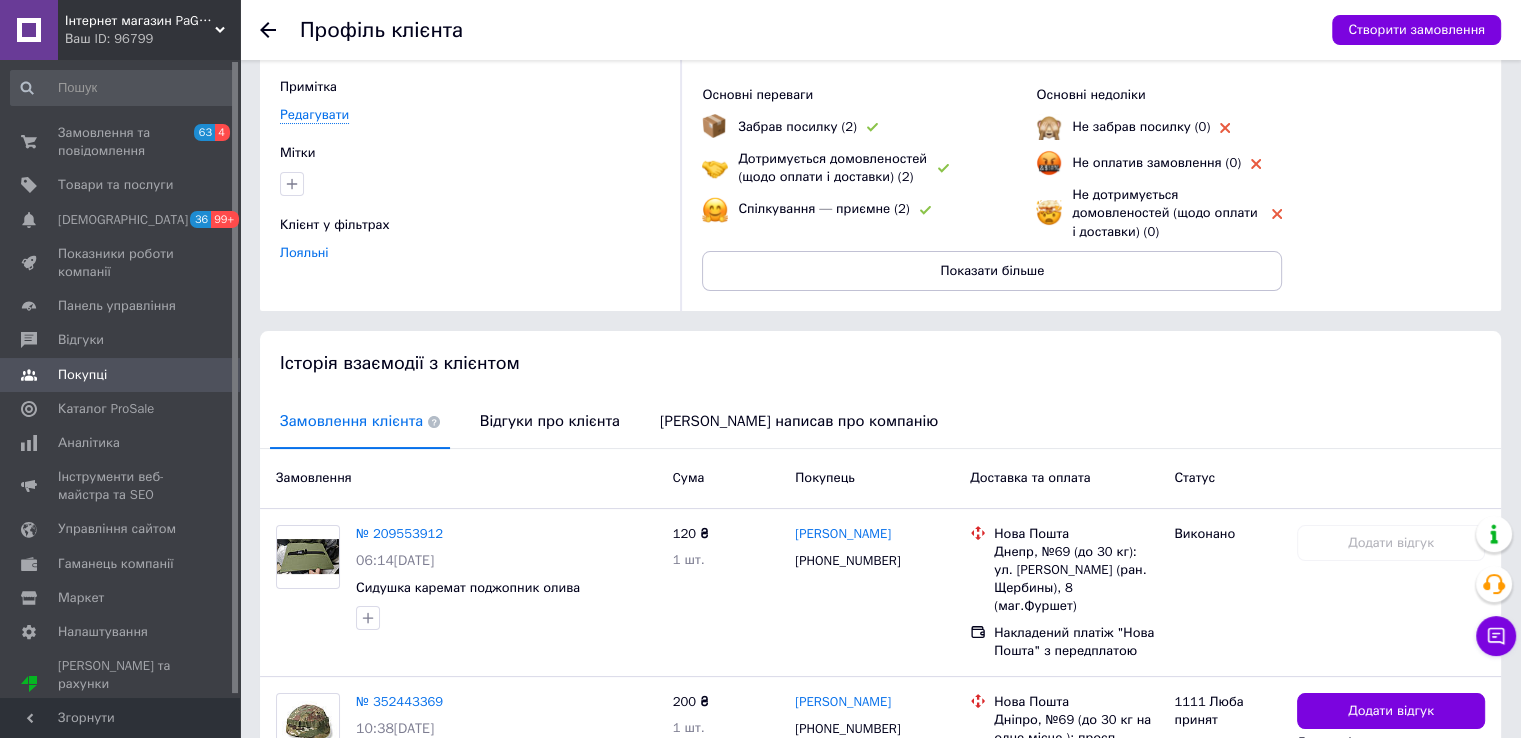 scroll, scrollTop: 300, scrollLeft: 0, axis: vertical 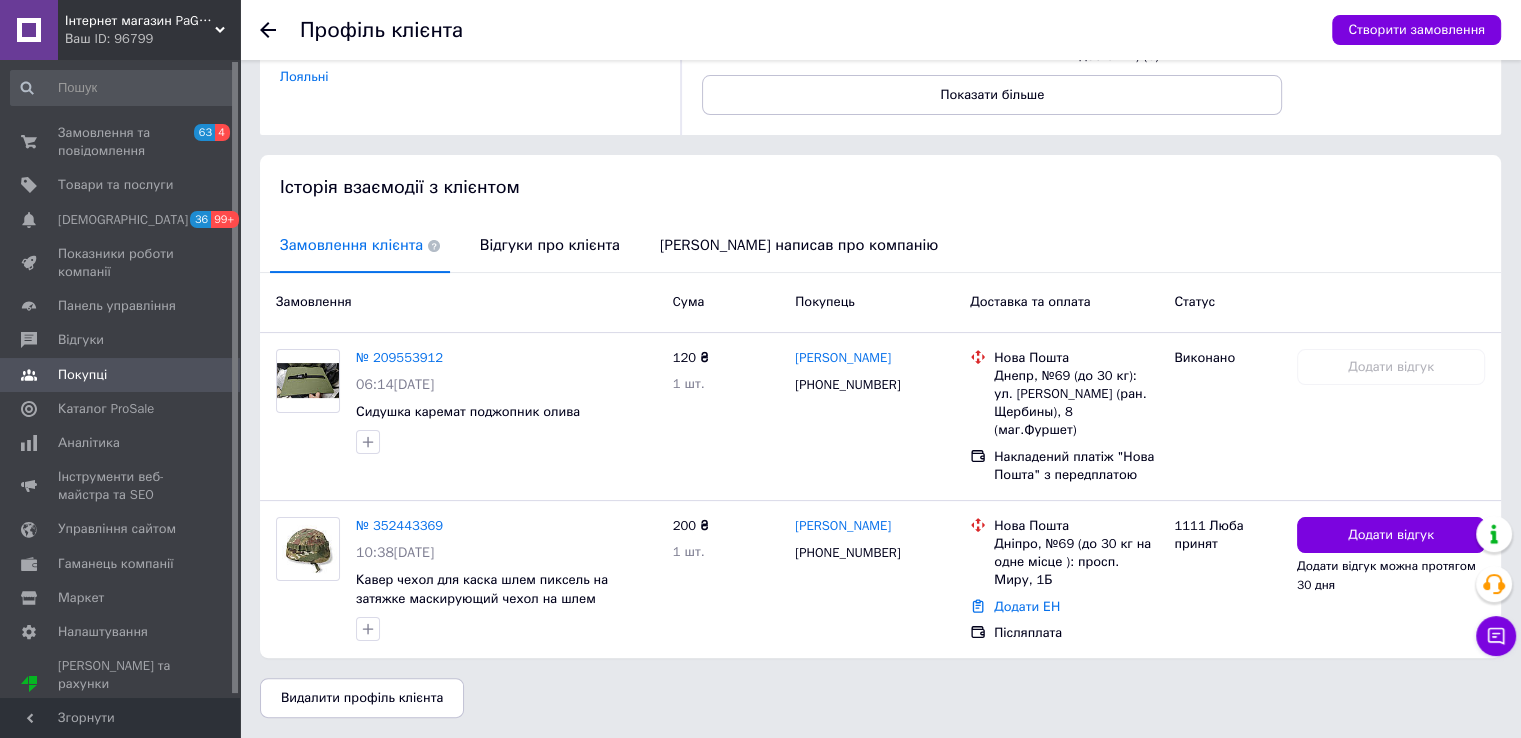 click 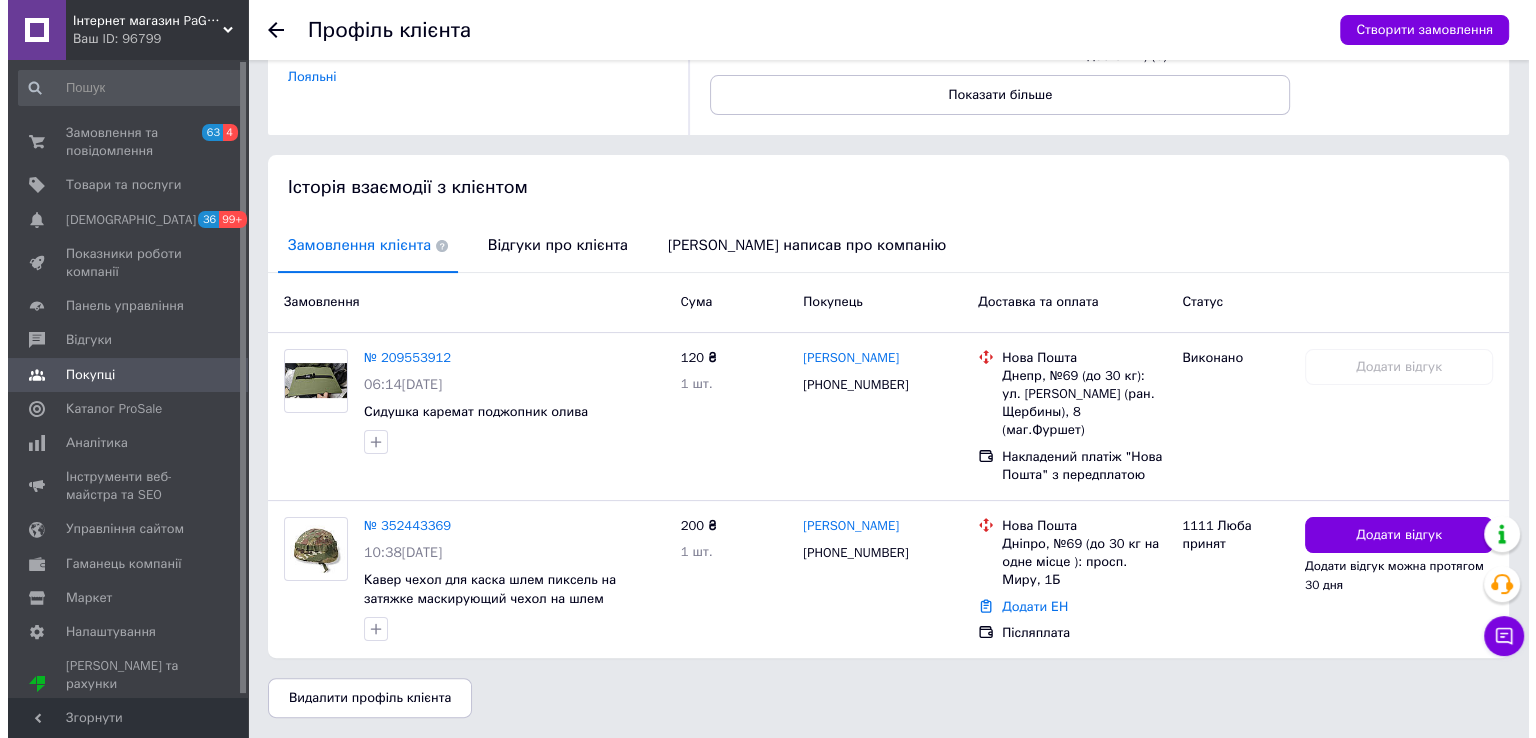 scroll, scrollTop: 164, scrollLeft: 0, axis: vertical 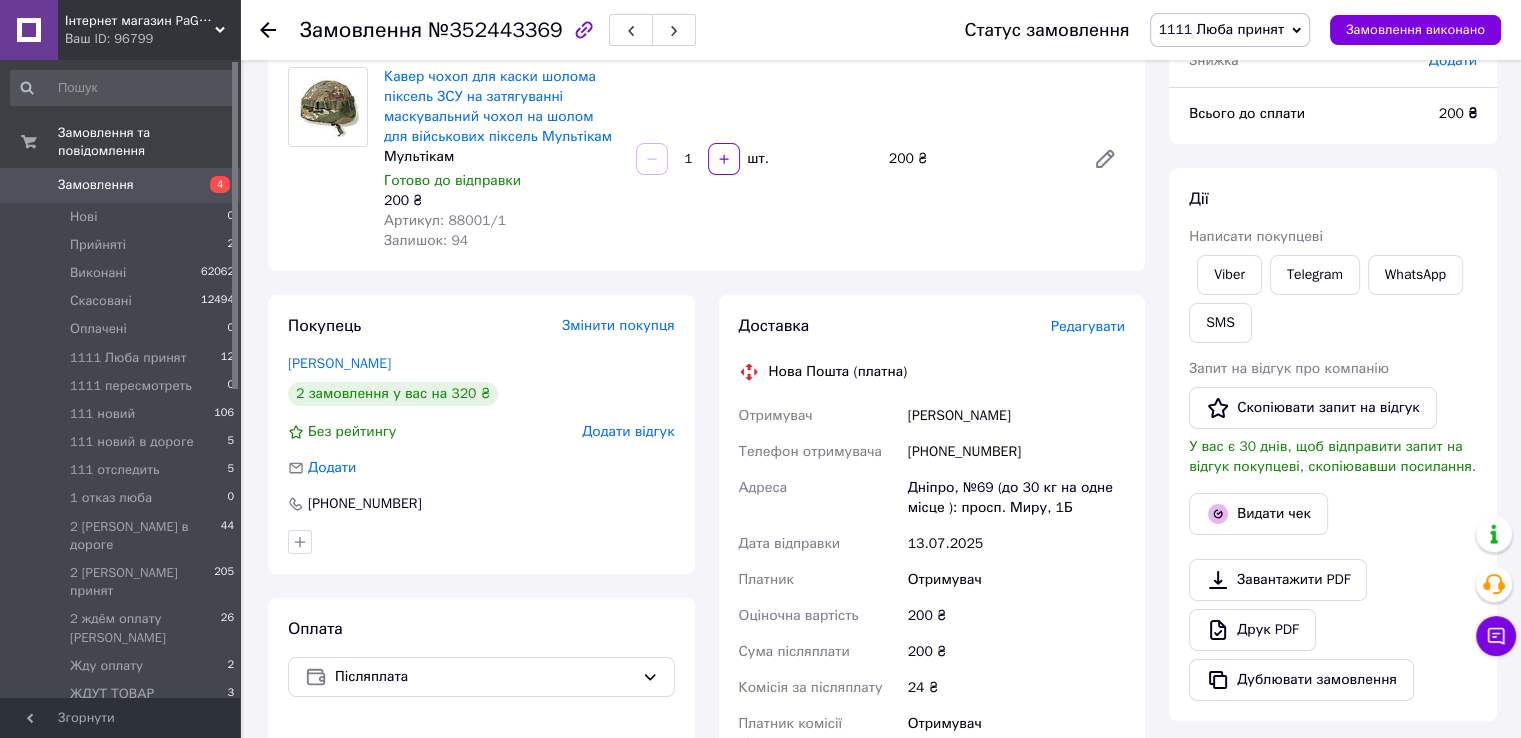 click on "Дії" at bounding box center [1333, 199] 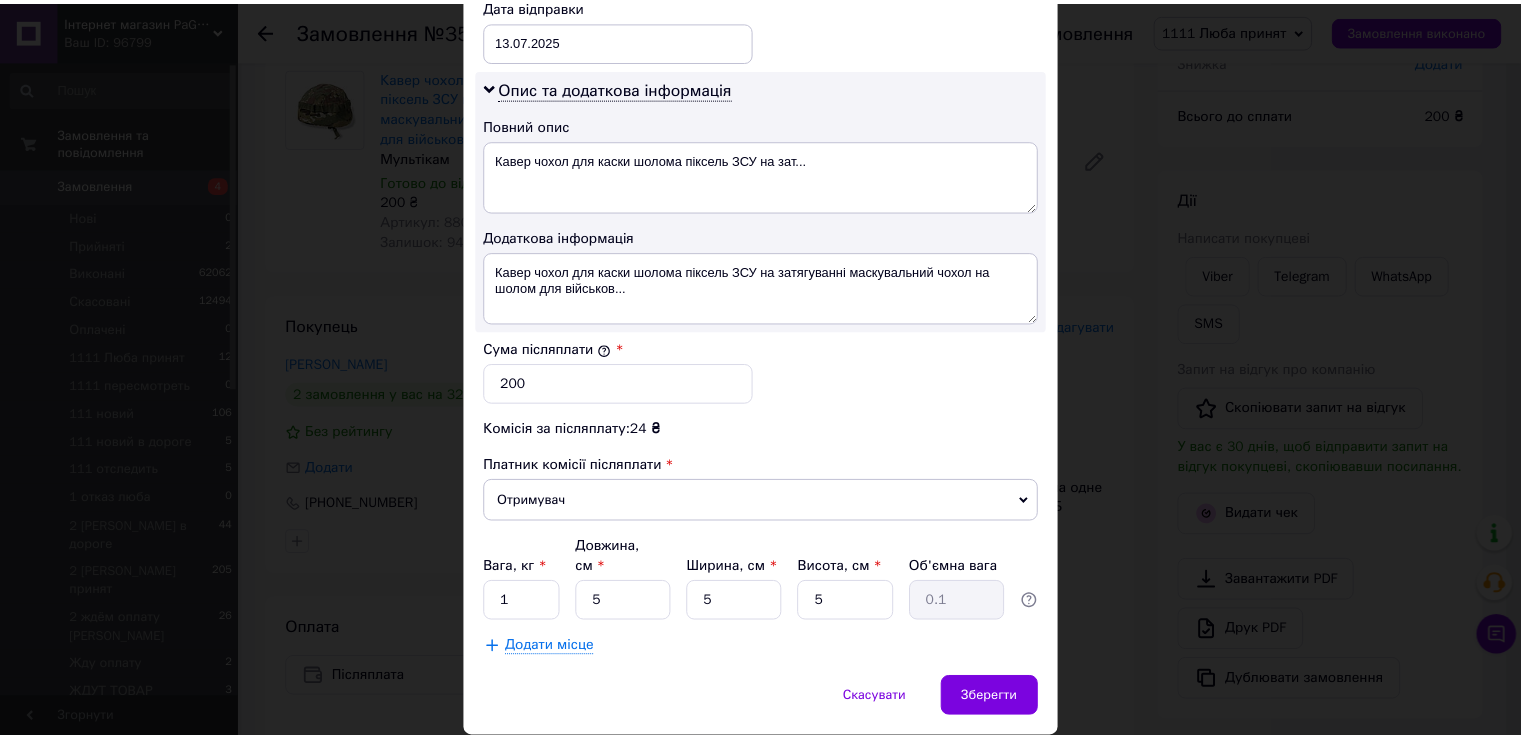 scroll, scrollTop: 1005, scrollLeft: 0, axis: vertical 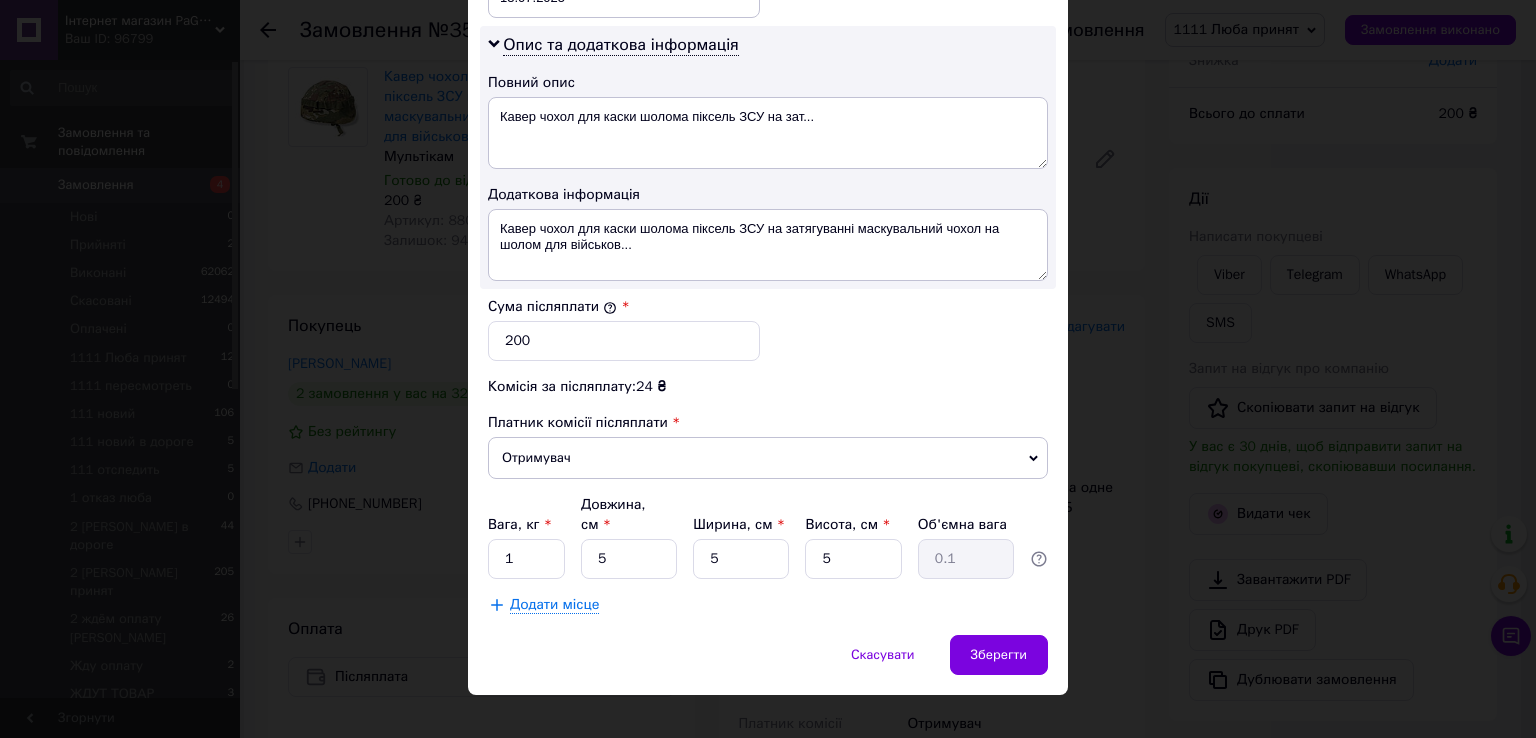 click on "× Редагування доставки Спосіб доставки Нова Пошта (платна) Платник Отримувач Відправник Прізвище отримувача [PERSON_NAME] Ім'я отримувача [PERSON_NAME] батькові отримувача Телефон отримувача [PHONE_NUMBER] Тип доставки У відділенні Кур'єром В поштоматі Місто Дніпро Відділення №69 (до 30 кг на одне місце ): просп. Миру, 1Б Місце відправки [GEOGRAPHIC_DATA]: №19 (до 30 кг на одне місце): вул. [STREET_ADDRESS] Одеса: №68 (до 1100 кг): вул. [STREET_ADDRESS] (заїзд з вул. Ріхтера) Додати ще місце відправки Тип посилки Вантаж Документи Номер упаковки (не обов'язково) Оціночна вартість 200 Дата відправки [DATE] < 2025 > <" at bounding box center (768, 369) 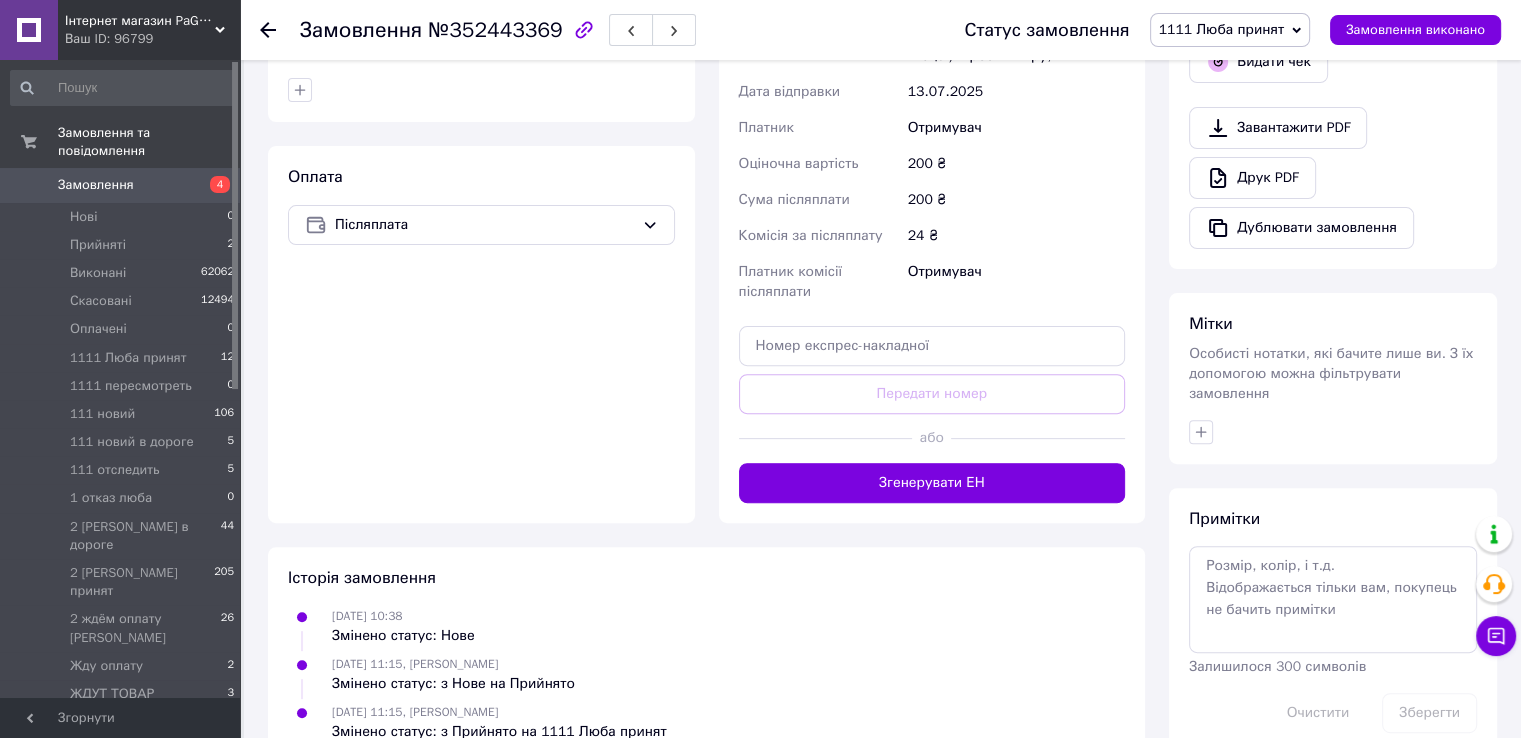 scroll, scrollTop: 664, scrollLeft: 0, axis: vertical 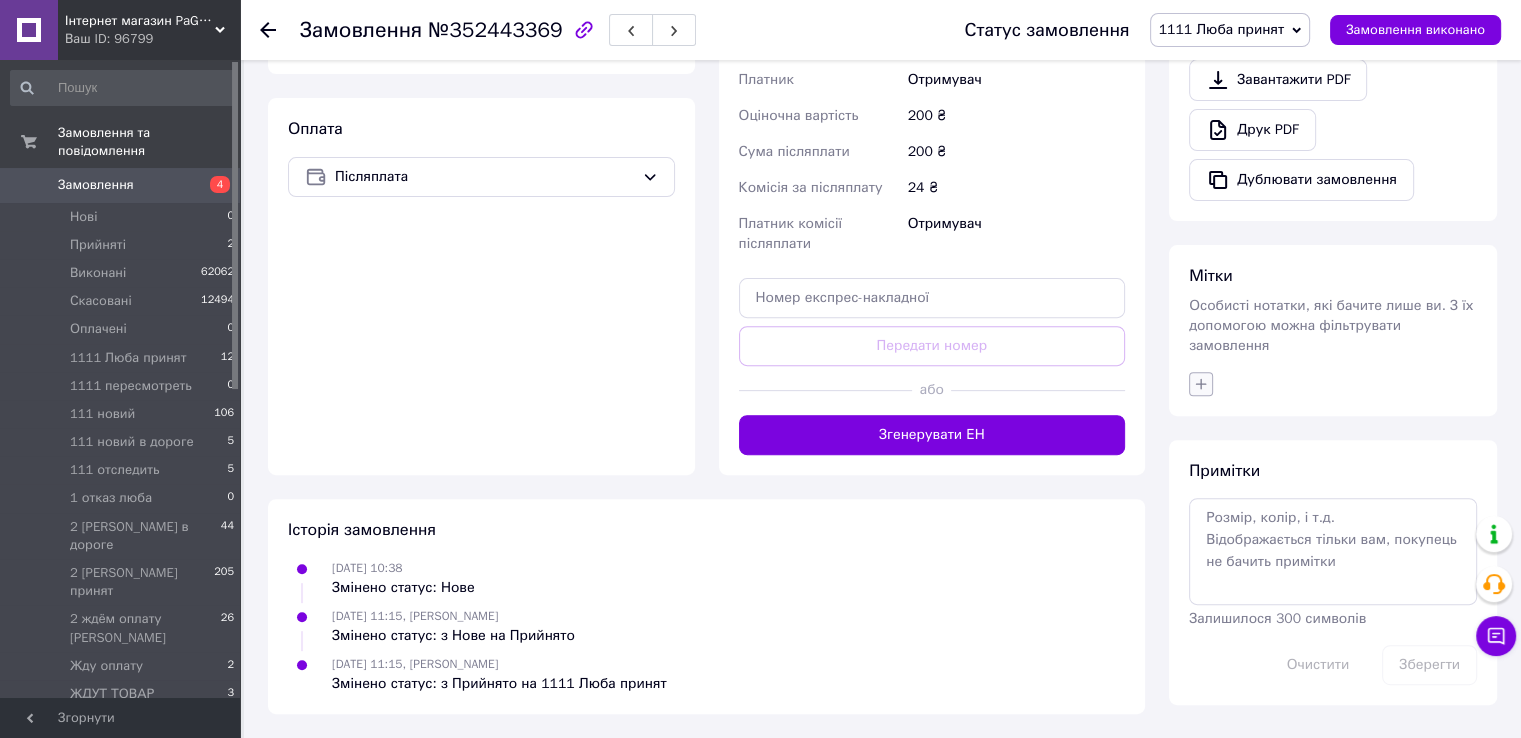 click at bounding box center (1333, 384) 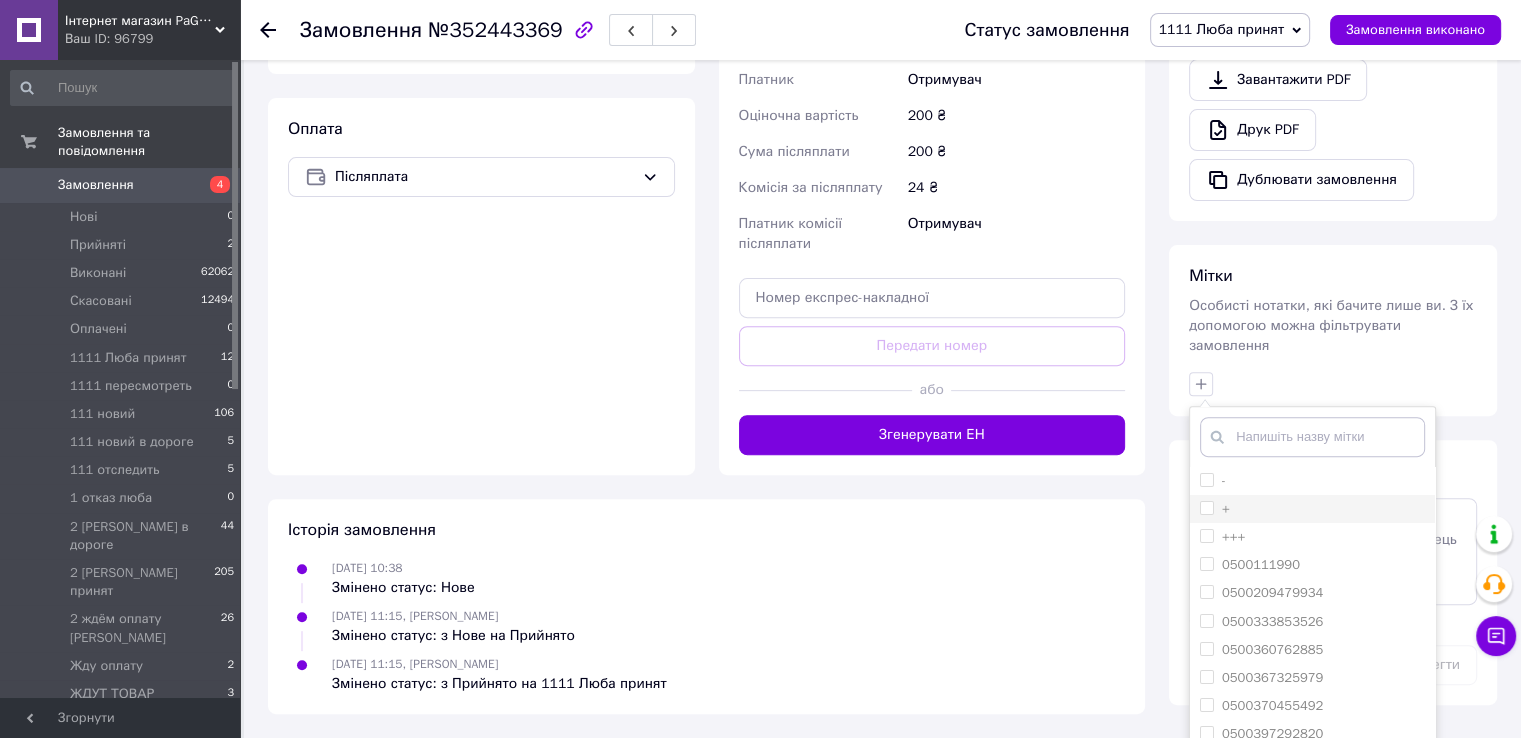 click on "+" at bounding box center [1206, 507] 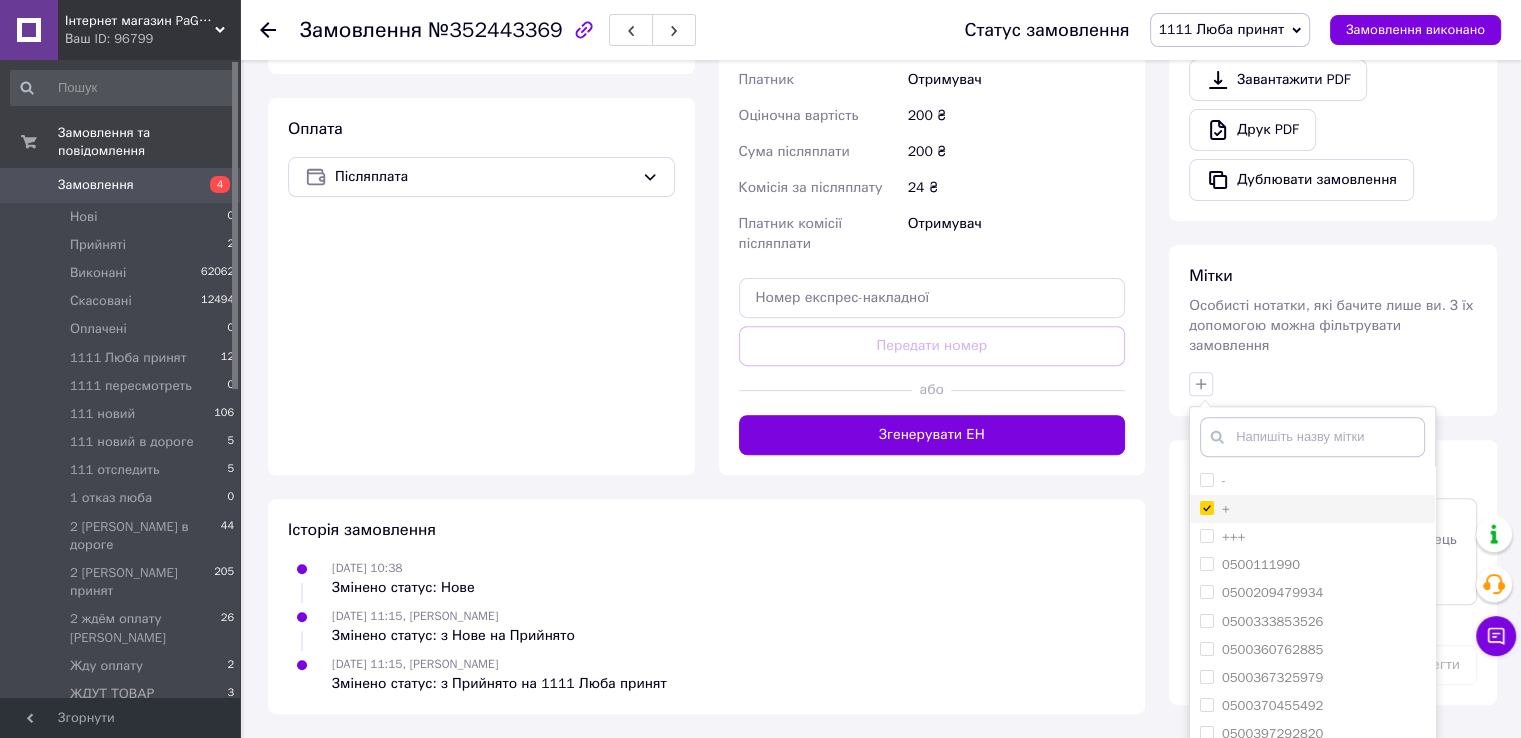 checkbox on "true" 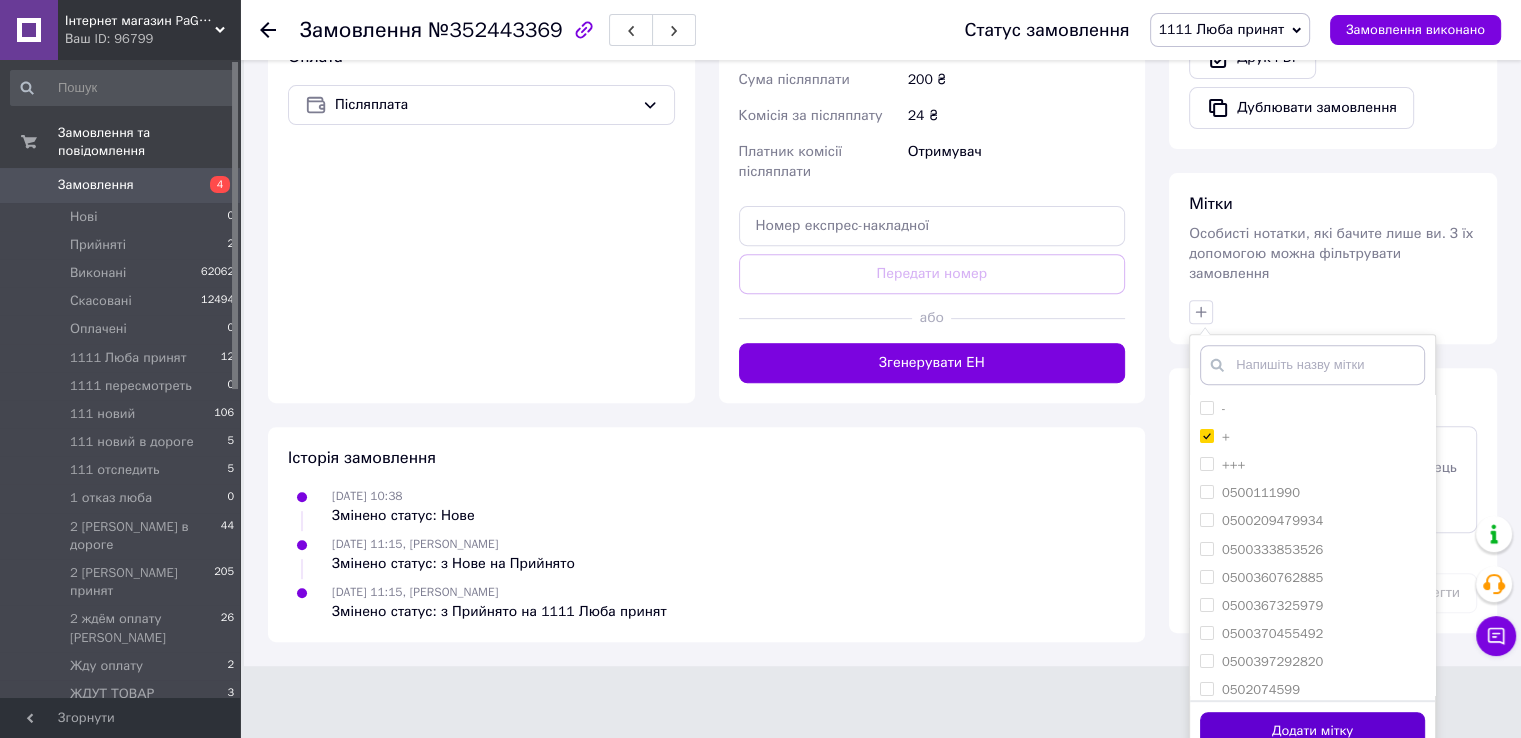 click on "Додати мітку" at bounding box center [1312, 731] 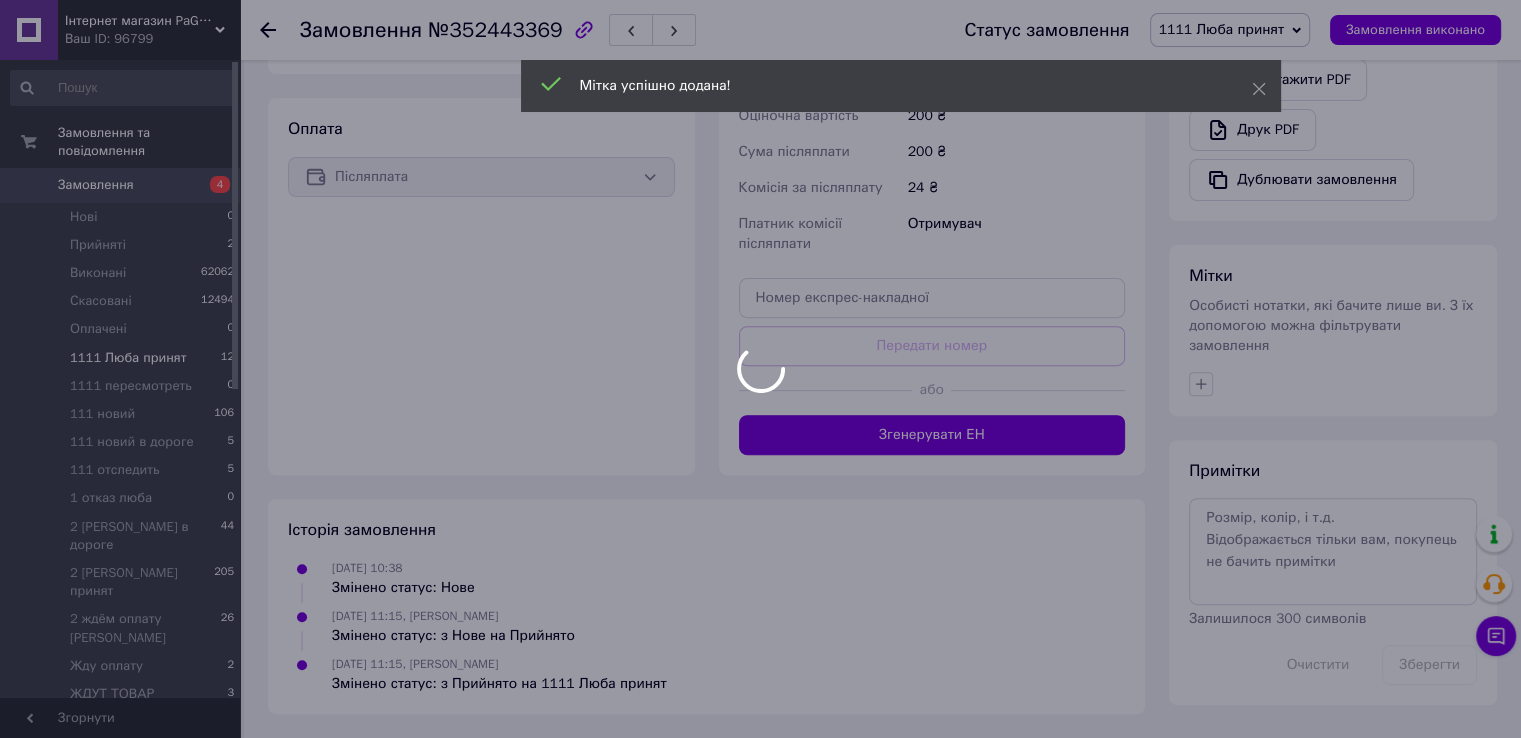scroll, scrollTop: 712, scrollLeft: 0, axis: vertical 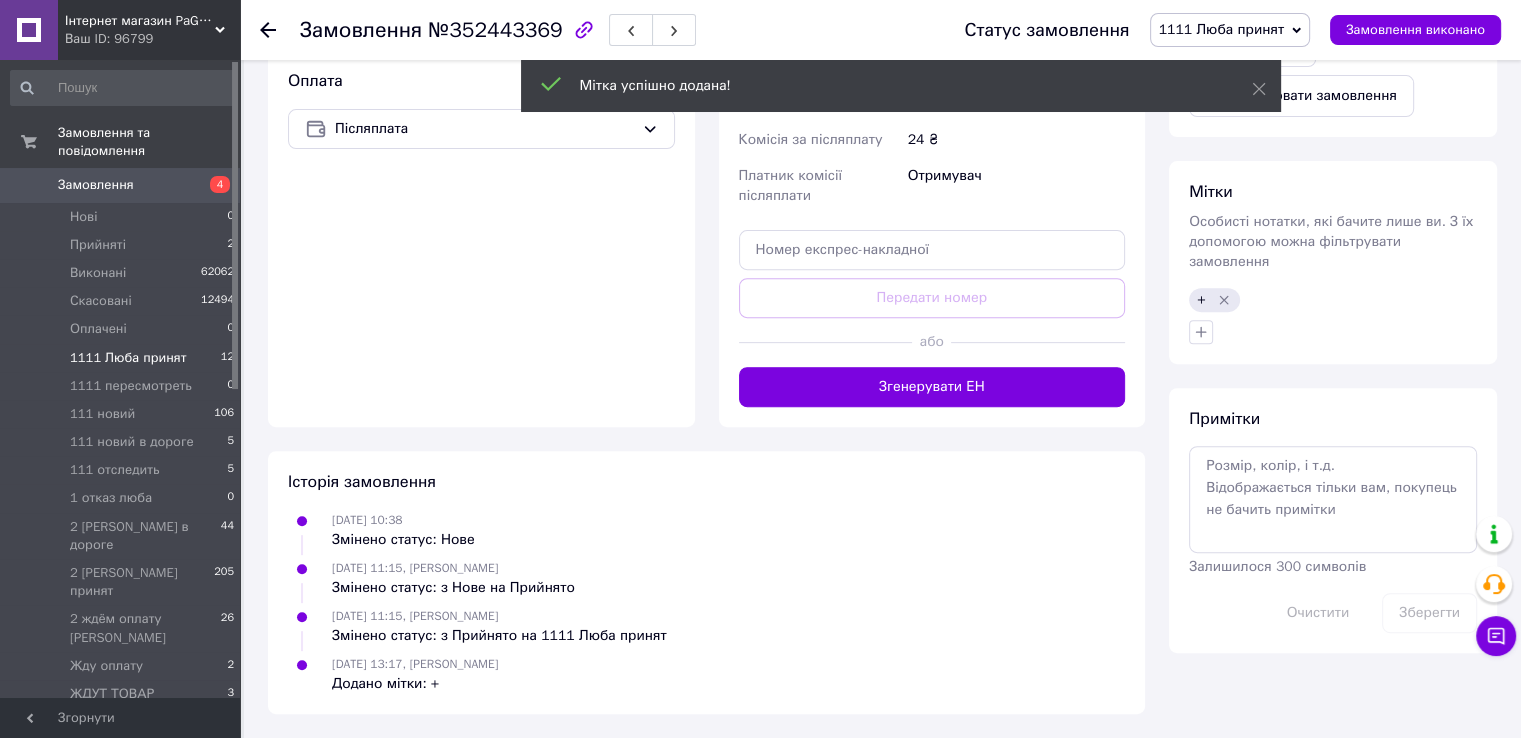 click on "1111 Люба принят 12" at bounding box center (123, 358) 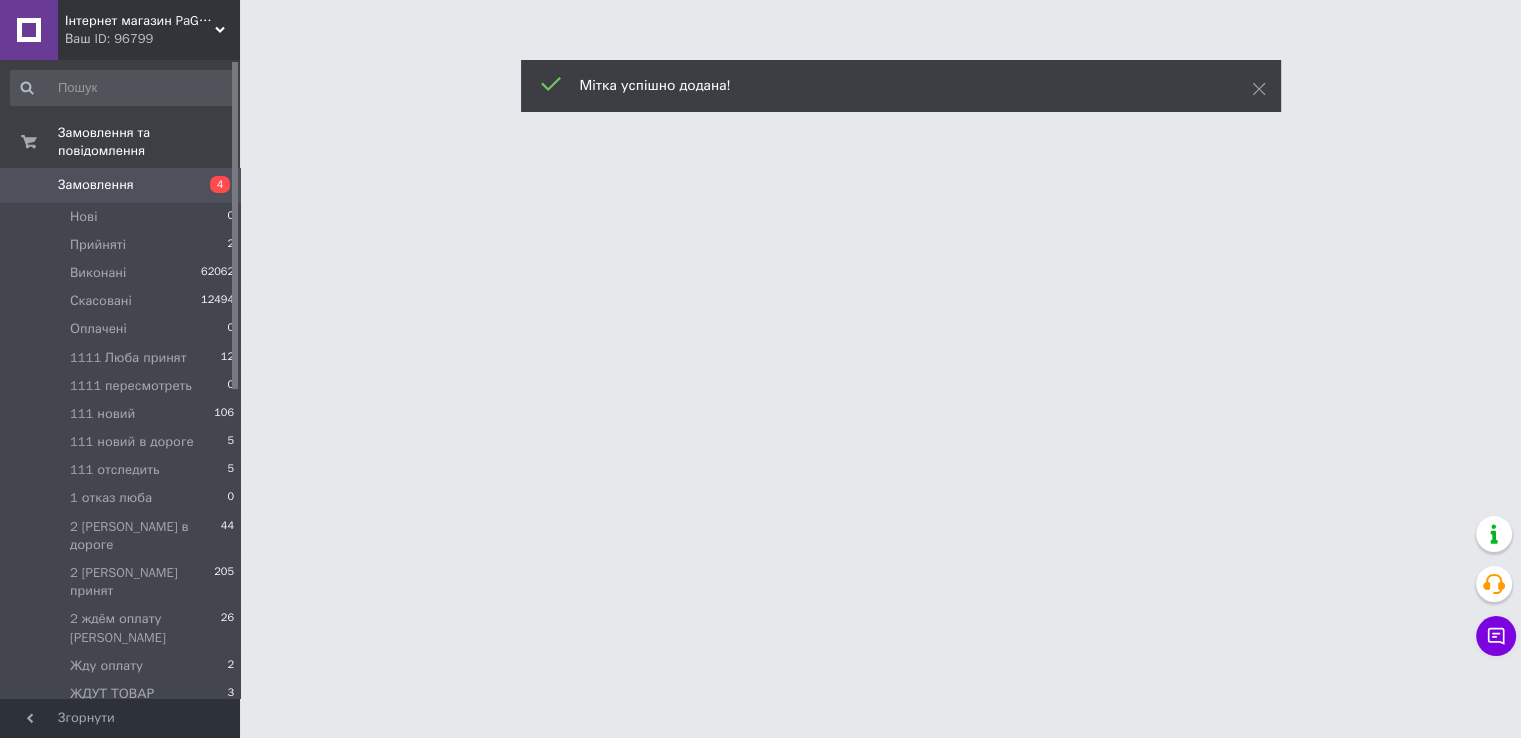 scroll, scrollTop: 0, scrollLeft: 0, axis: both 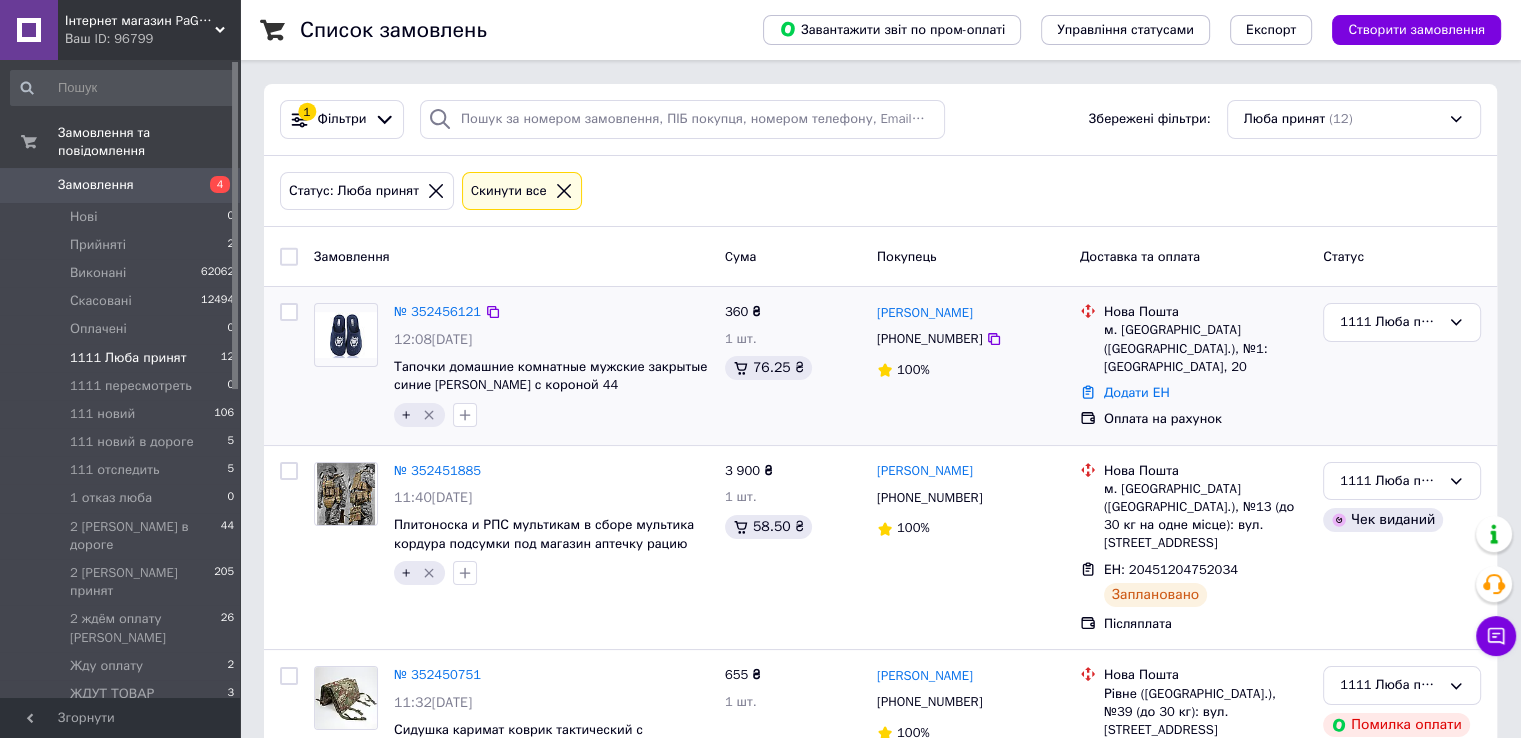 click on "1111 Люба принят" at bounding box center [1402, 366] 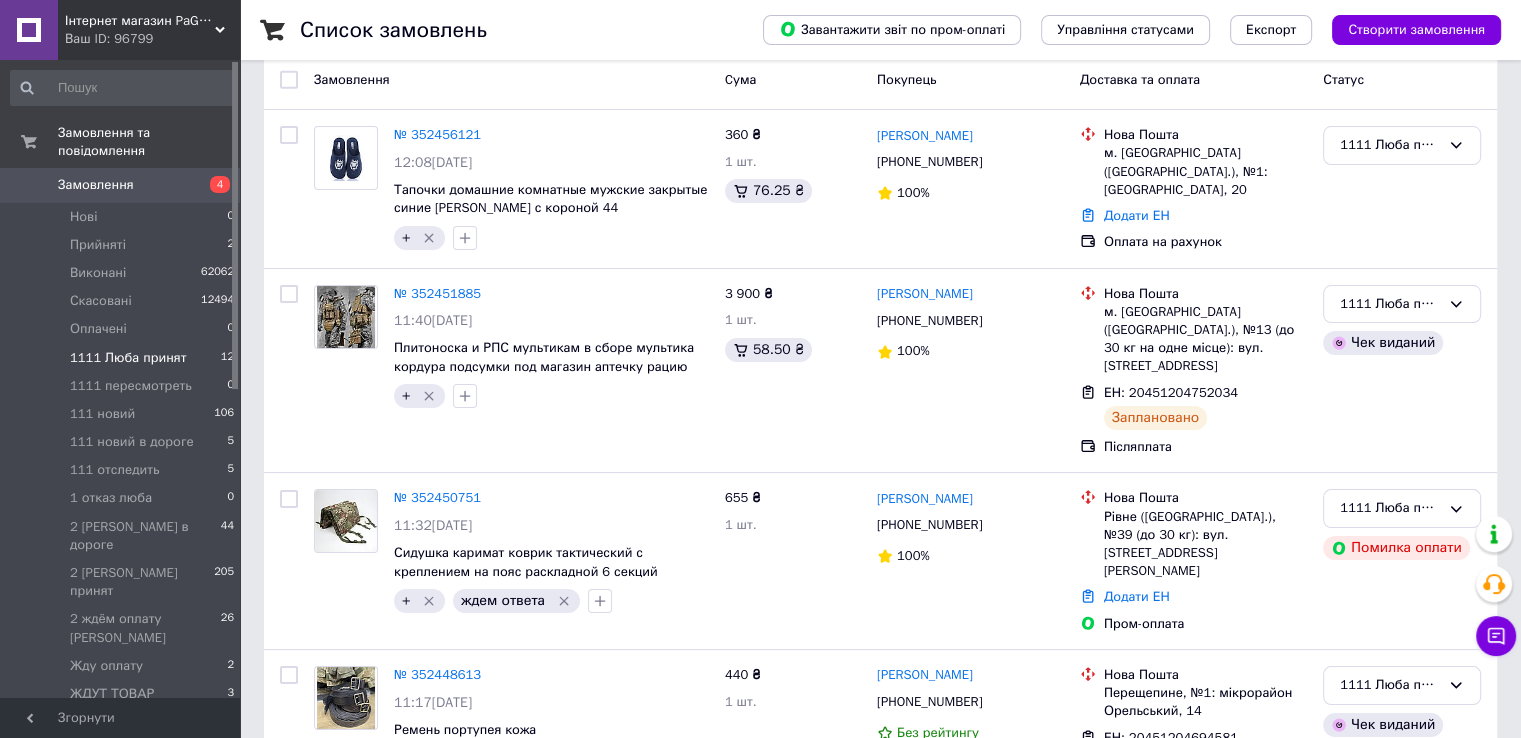scroll, scrollTop: 131, scrollLeft: 0, axis: vertical 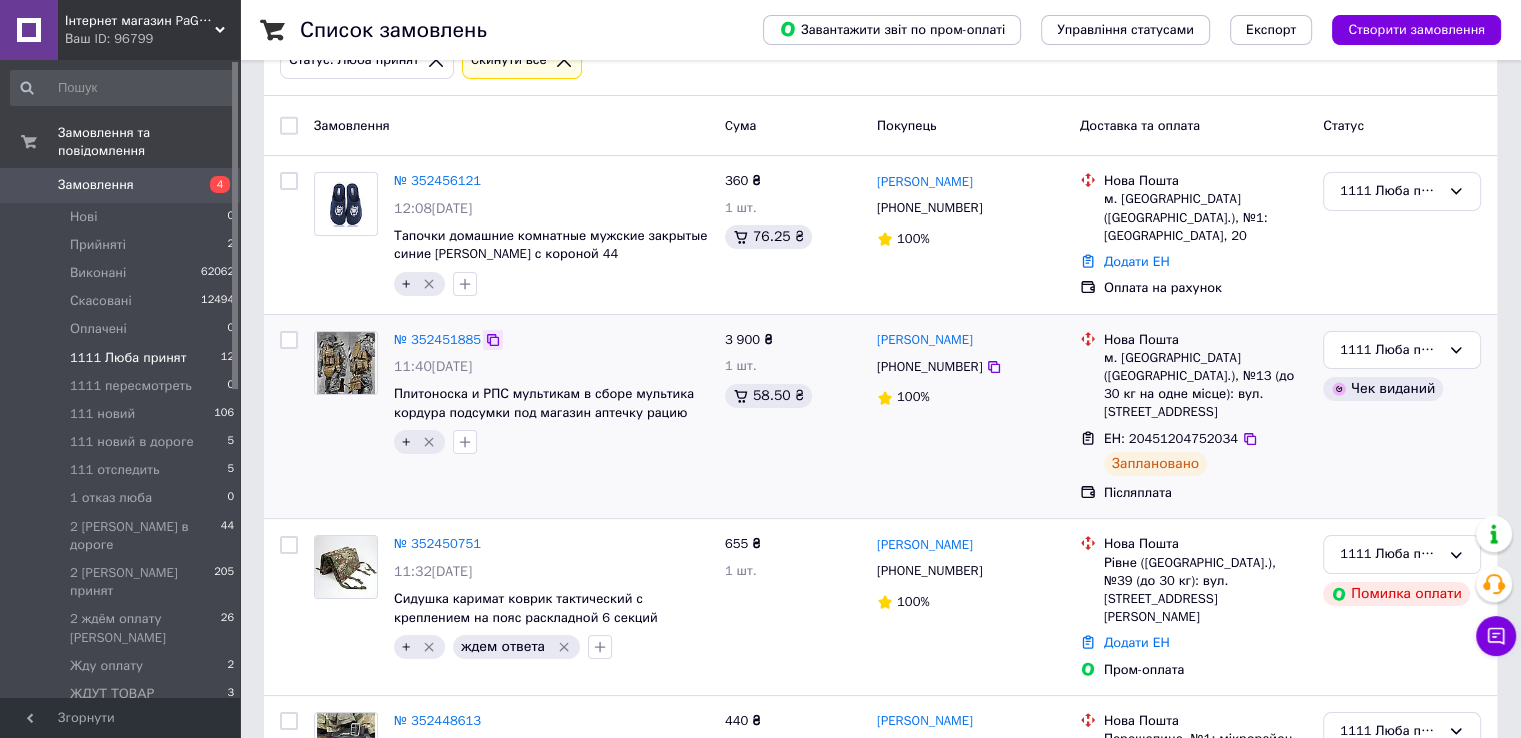 click 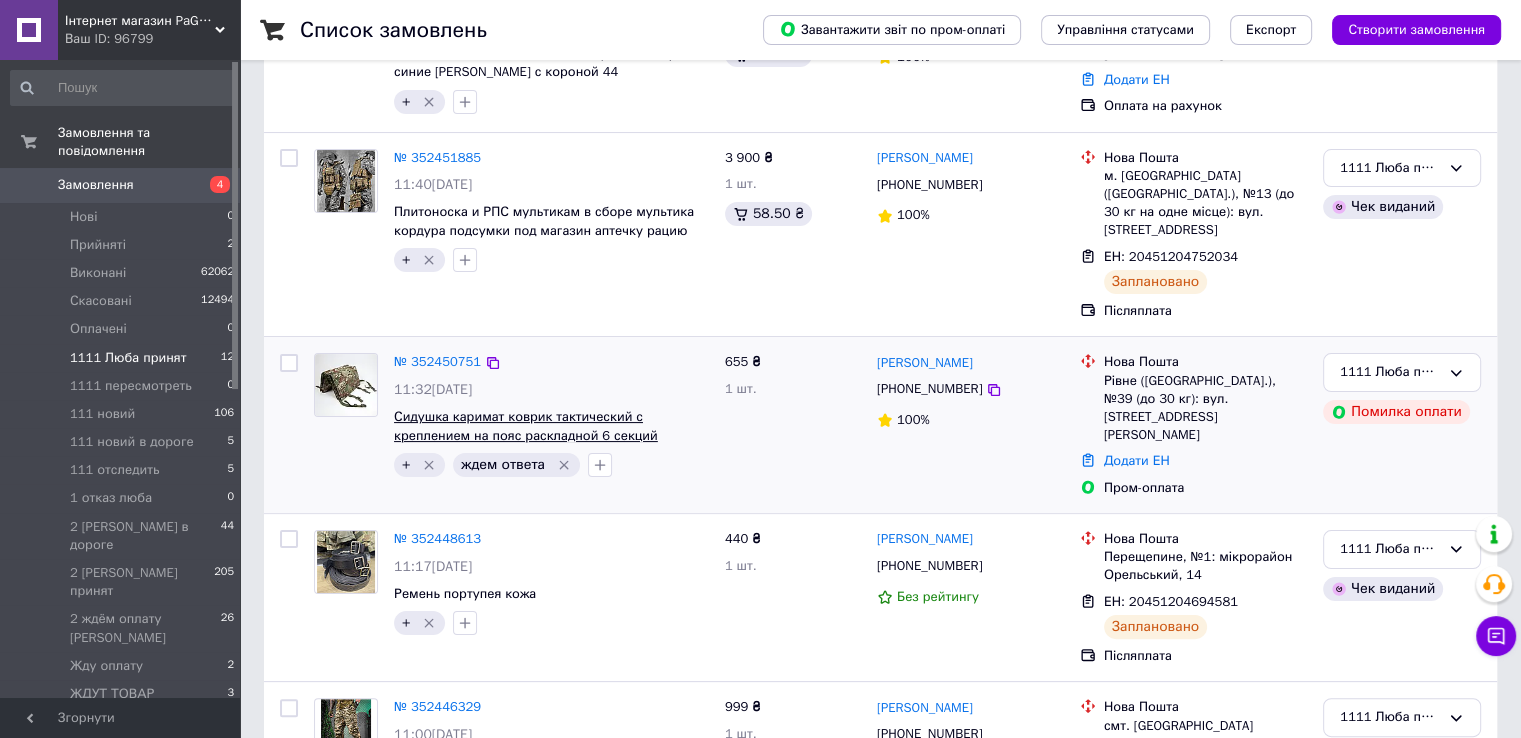 scroll, scrollTop: 331, scrollLeft: 0, axis: vertical 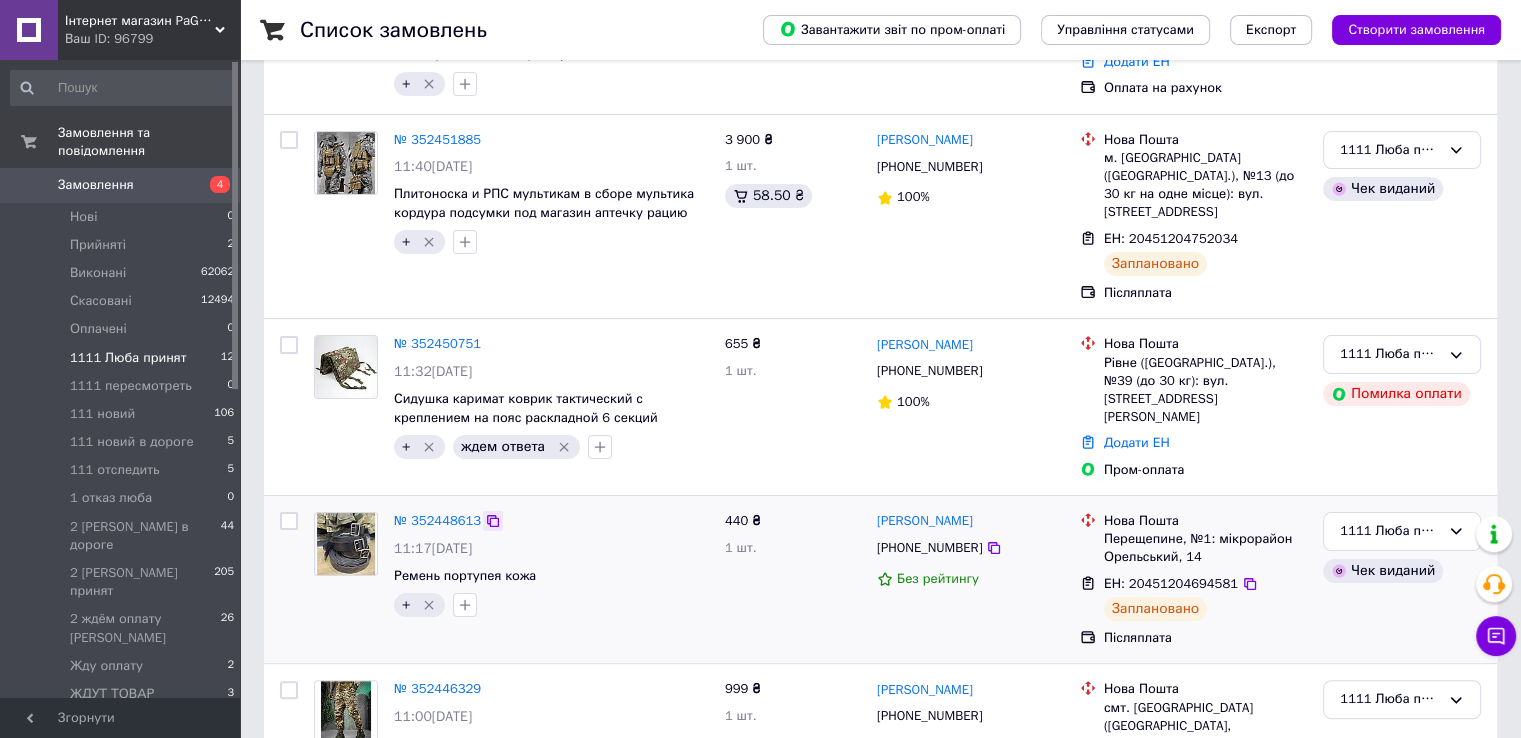 click 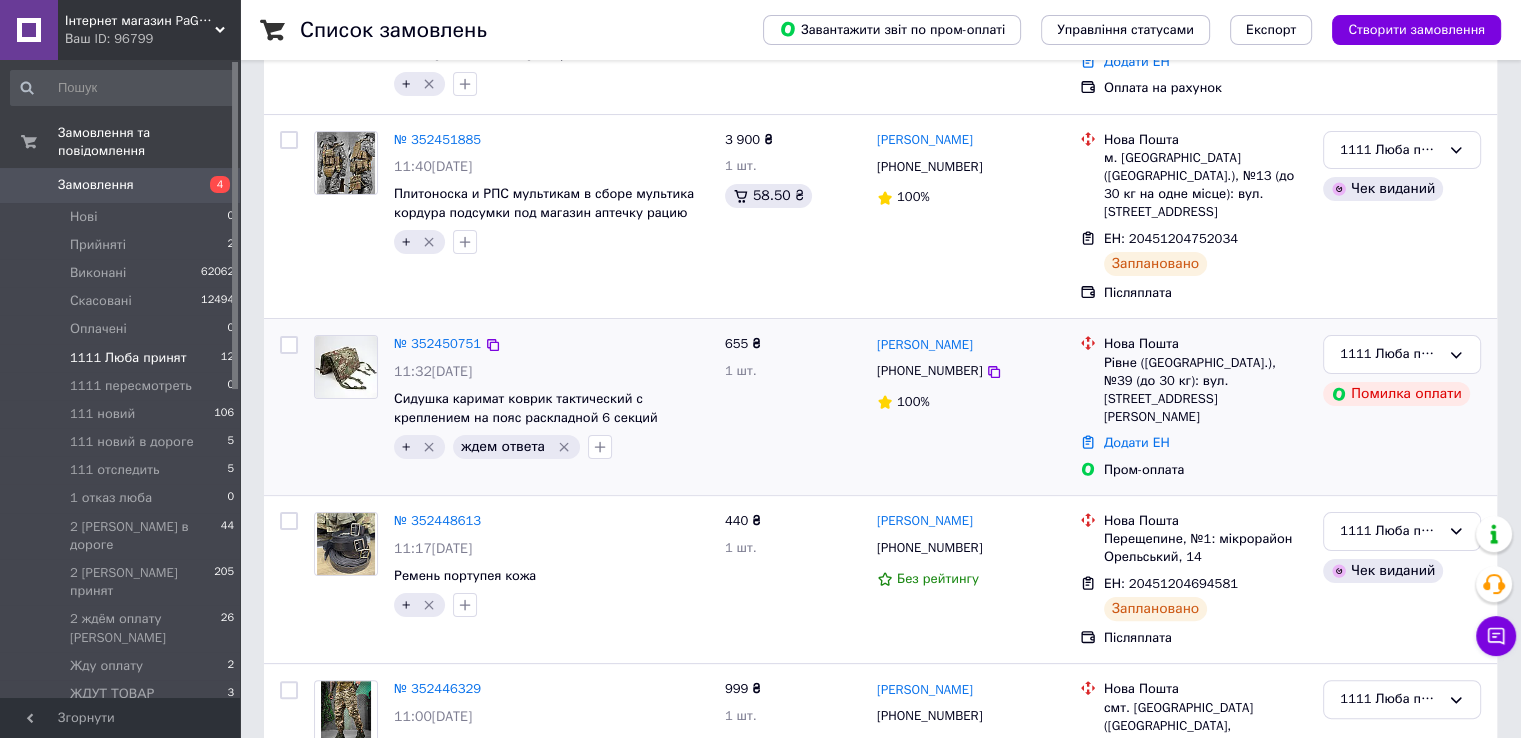 click on "№ 352450751" at bounding box center [551, 344] 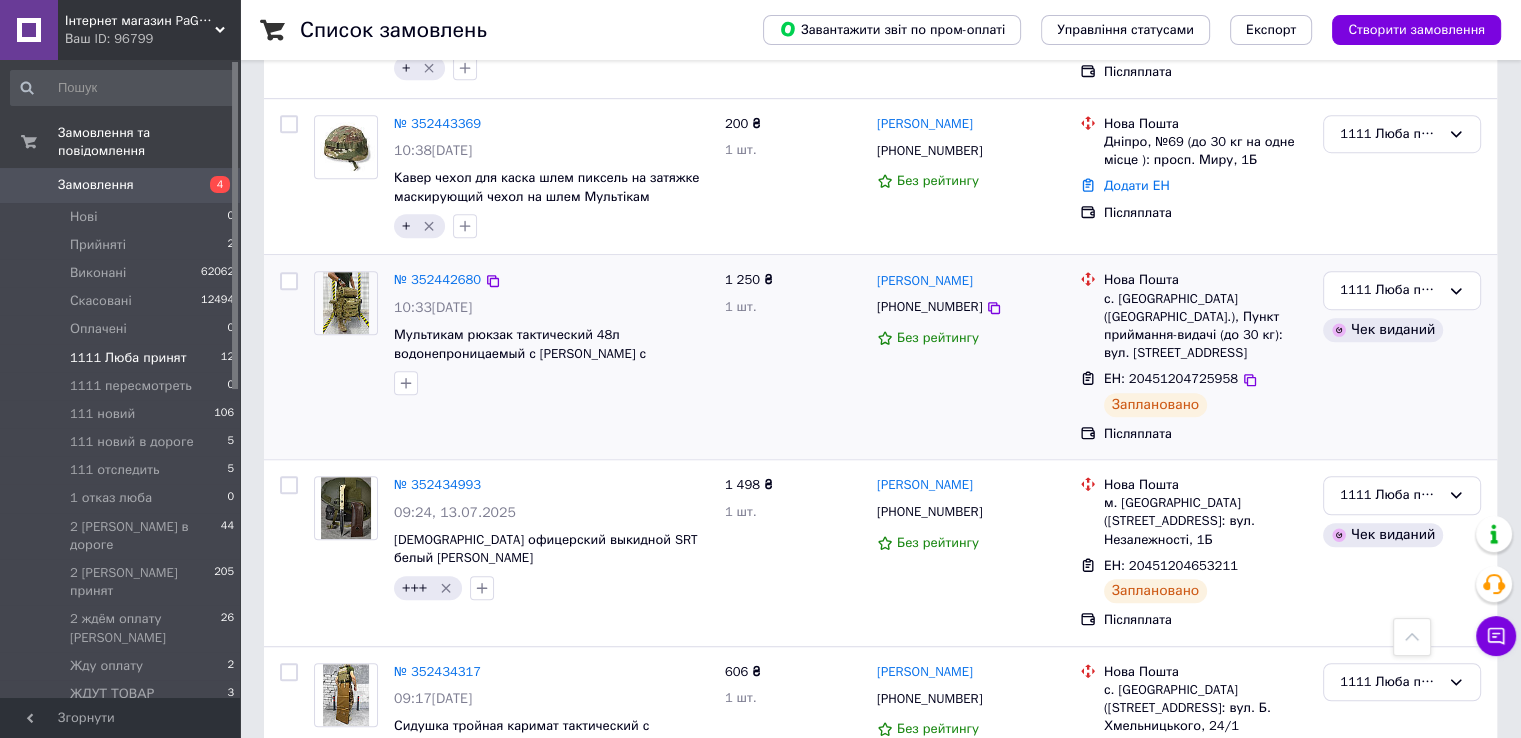 scroll, scrollTop: 1231, scrollLeft: 0, axis: vertical 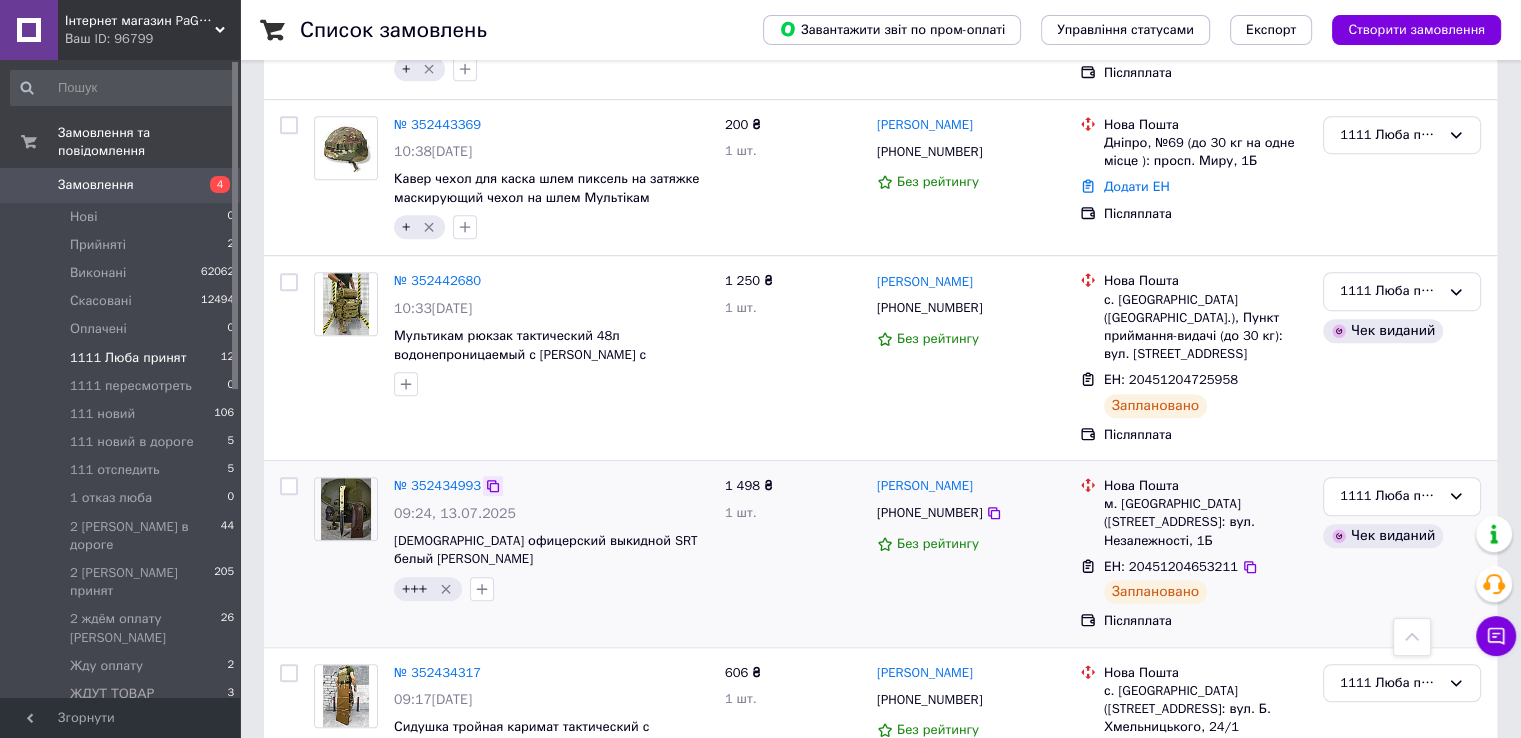 click 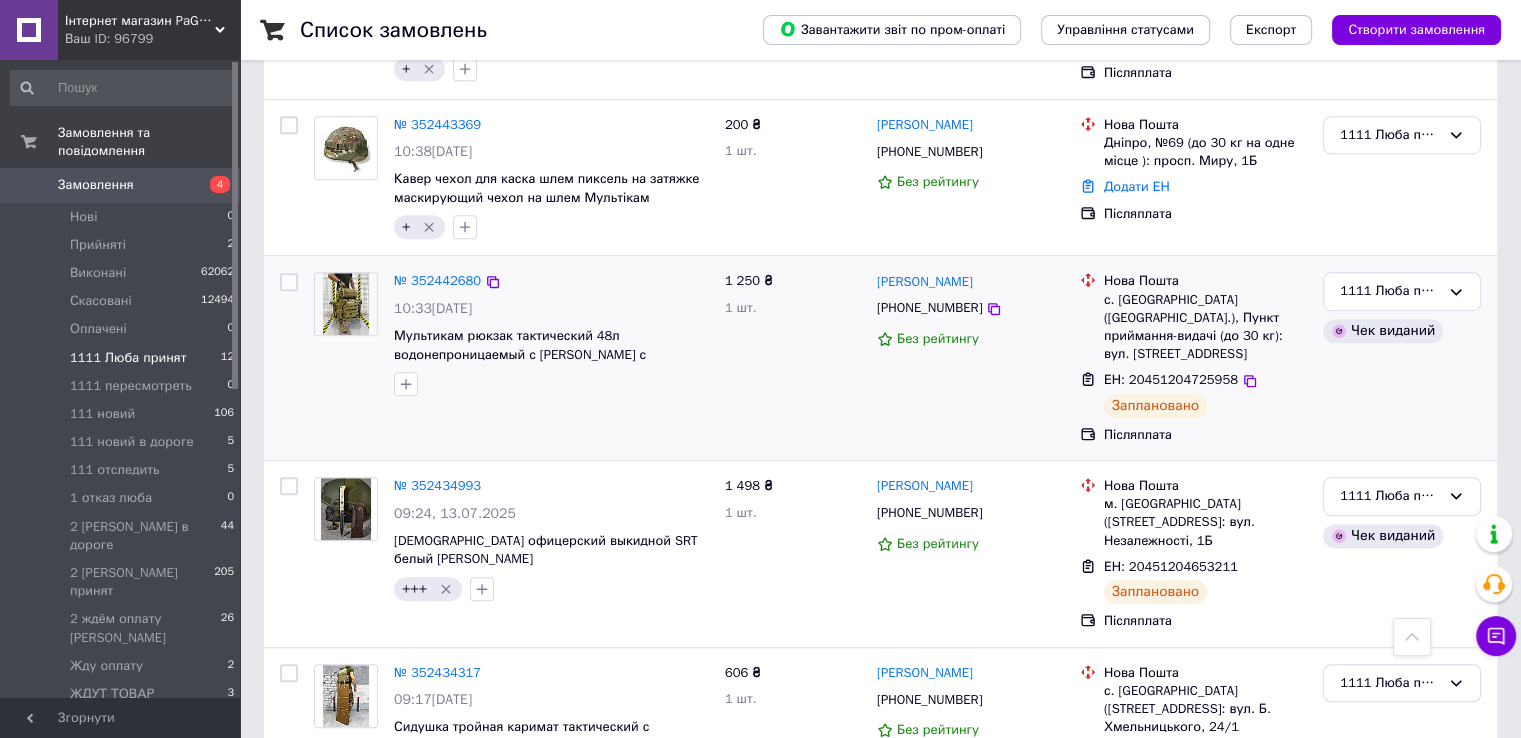 click on "№ 352442680 10:33[DATE] Мультикам рюкзак тактический  48л водонепроницаемый с [PERSON_NAME] с креплением каримата коврика" at bounding box center (511, 358) 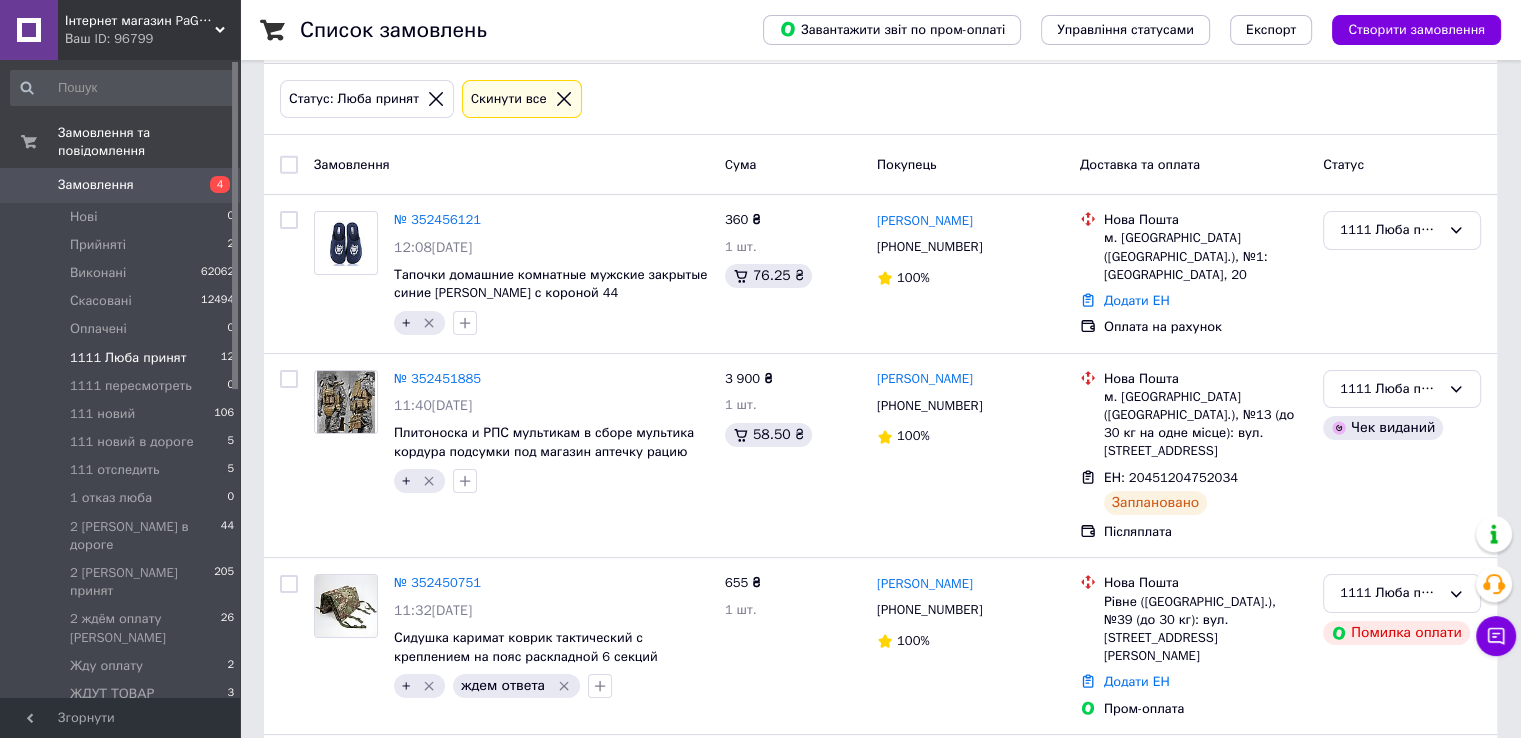 scroll, scrollTop: 0, scrollLeft: 0, axis: both 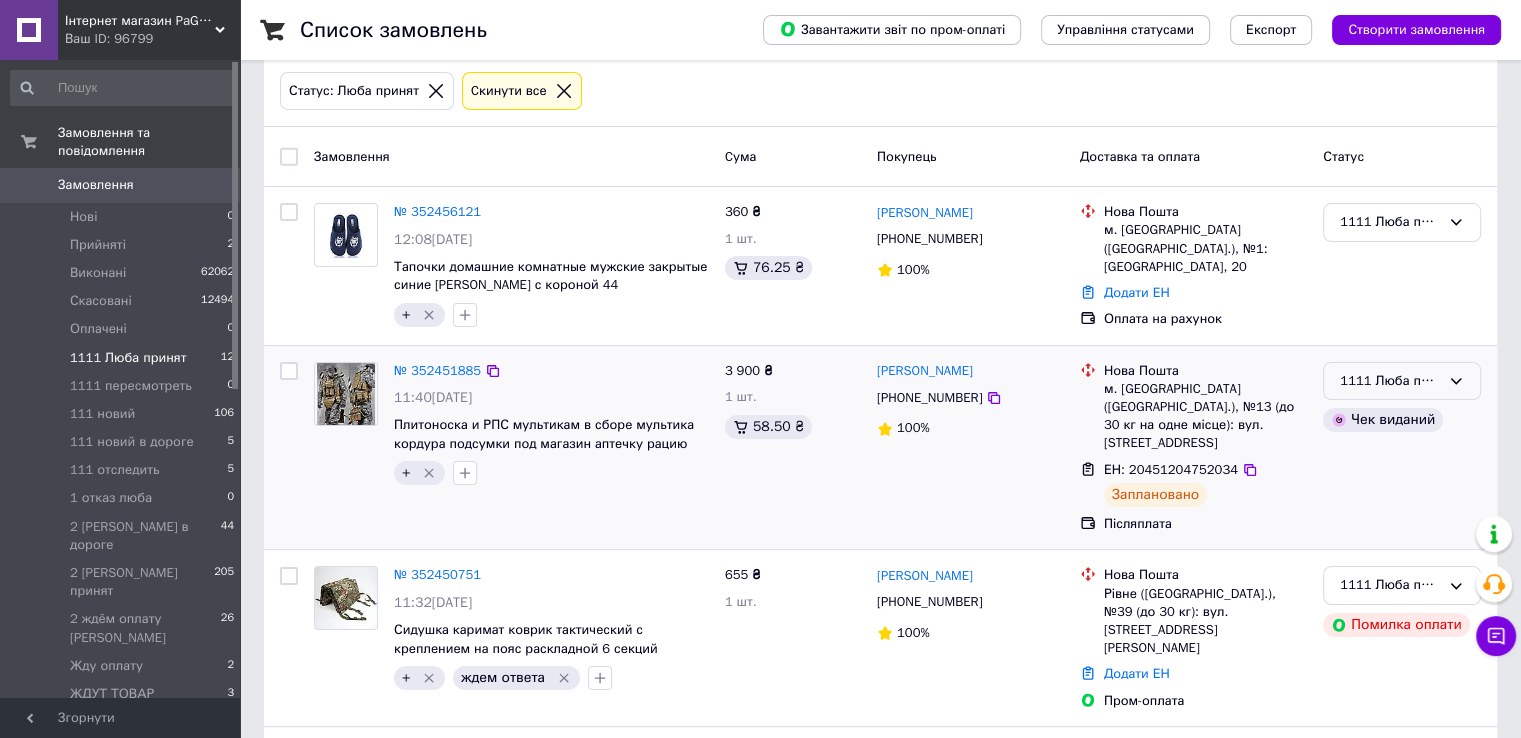 drag, startPoint x: 1448, startPoint y: 366, endPoint x: 1432, endPoint y: 391, distance: 29.681644 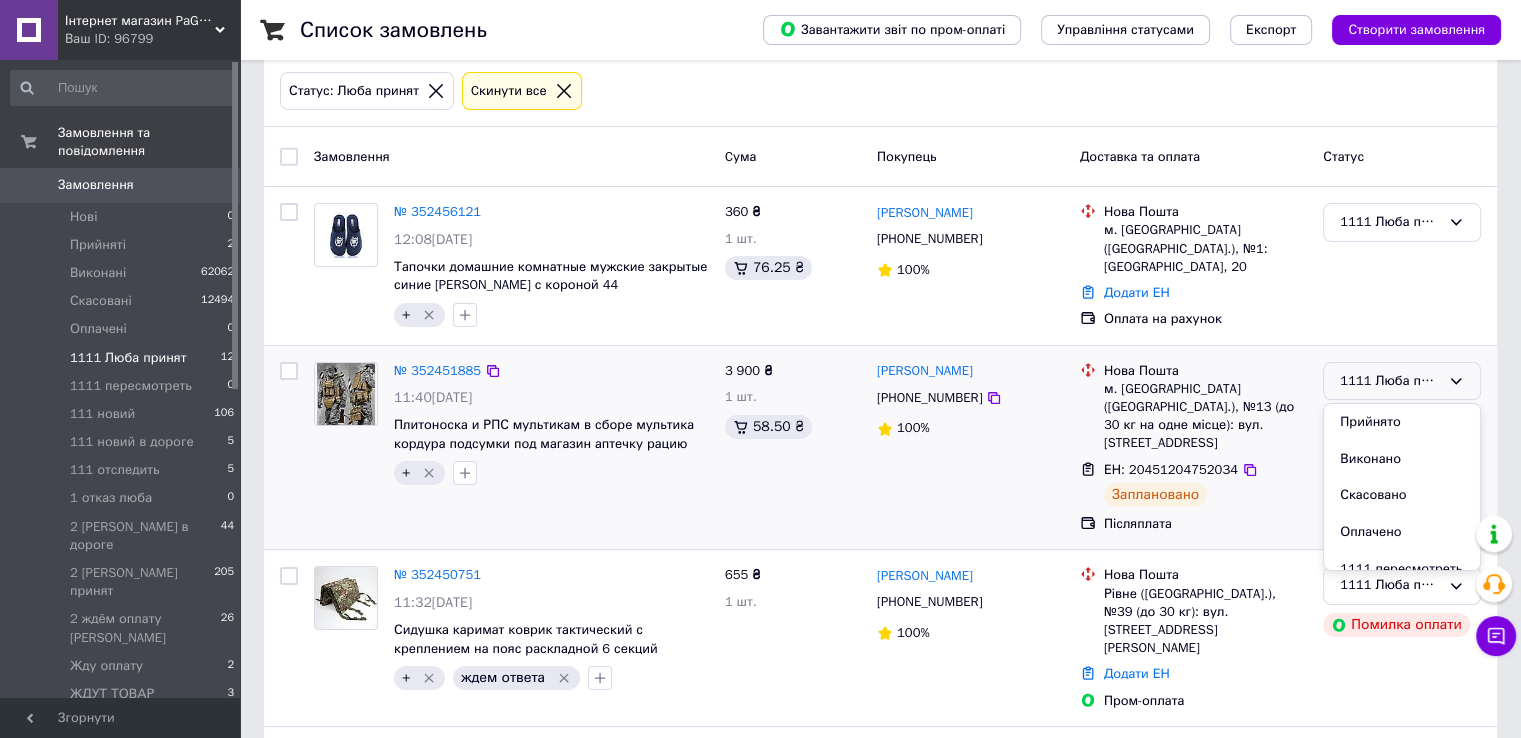 scroll, scrollTop: 100, scrollLeft: 0, axis: vertical 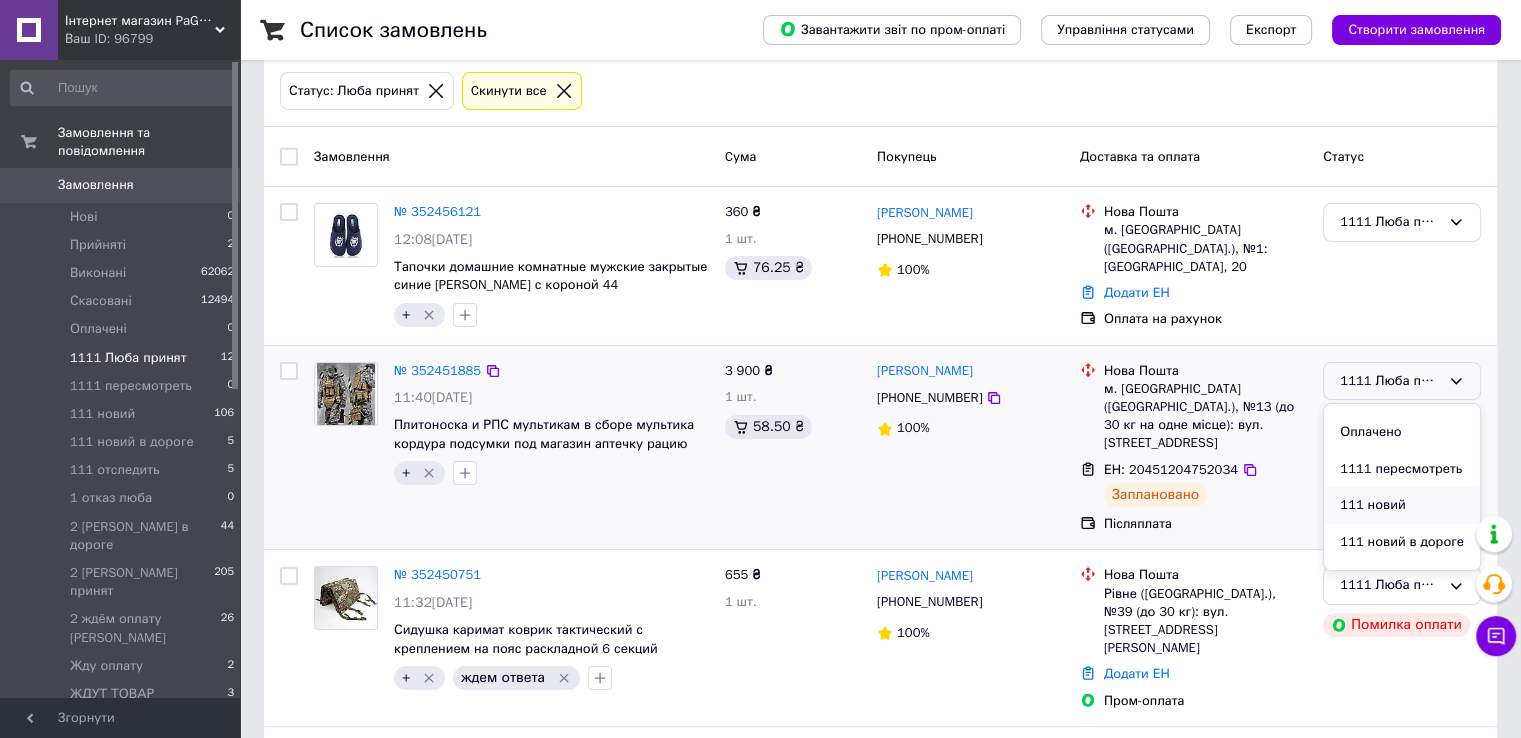 click on "111 новий" at bounding box center (1402, 505) 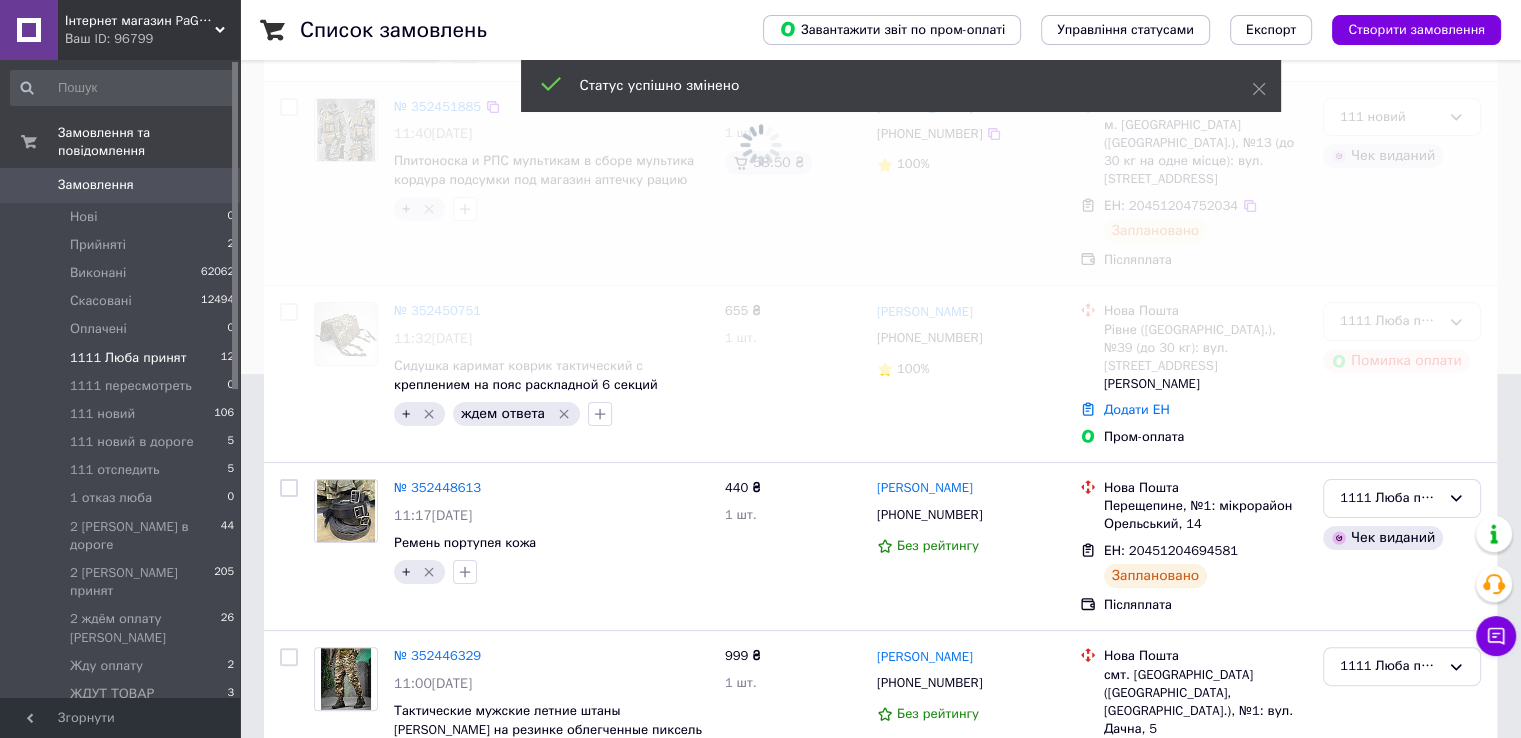 scroll, scrollTop: 400, scrollLeft: 0, axis: vertical 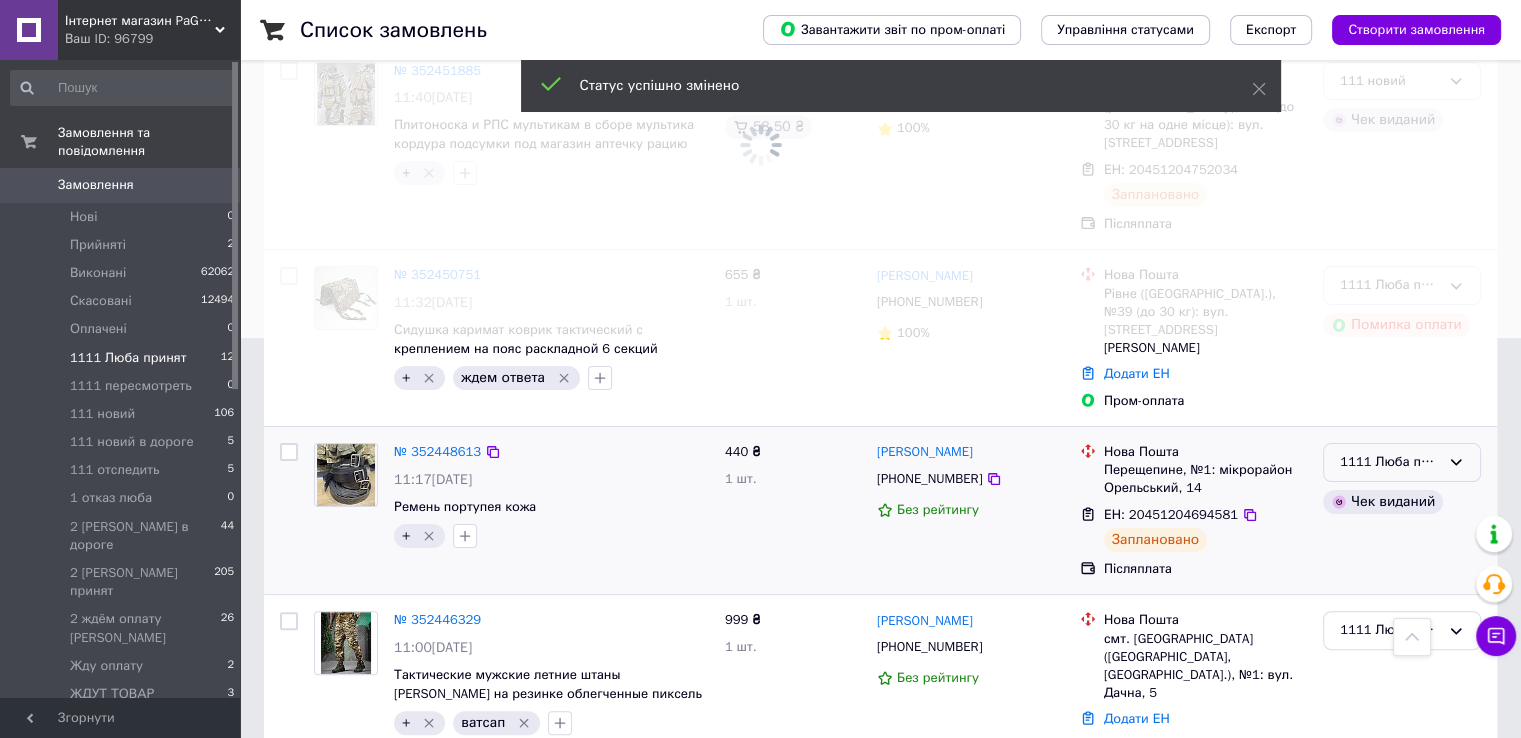 click on "1111 Люба принят" at bounding box center (1402, 462) 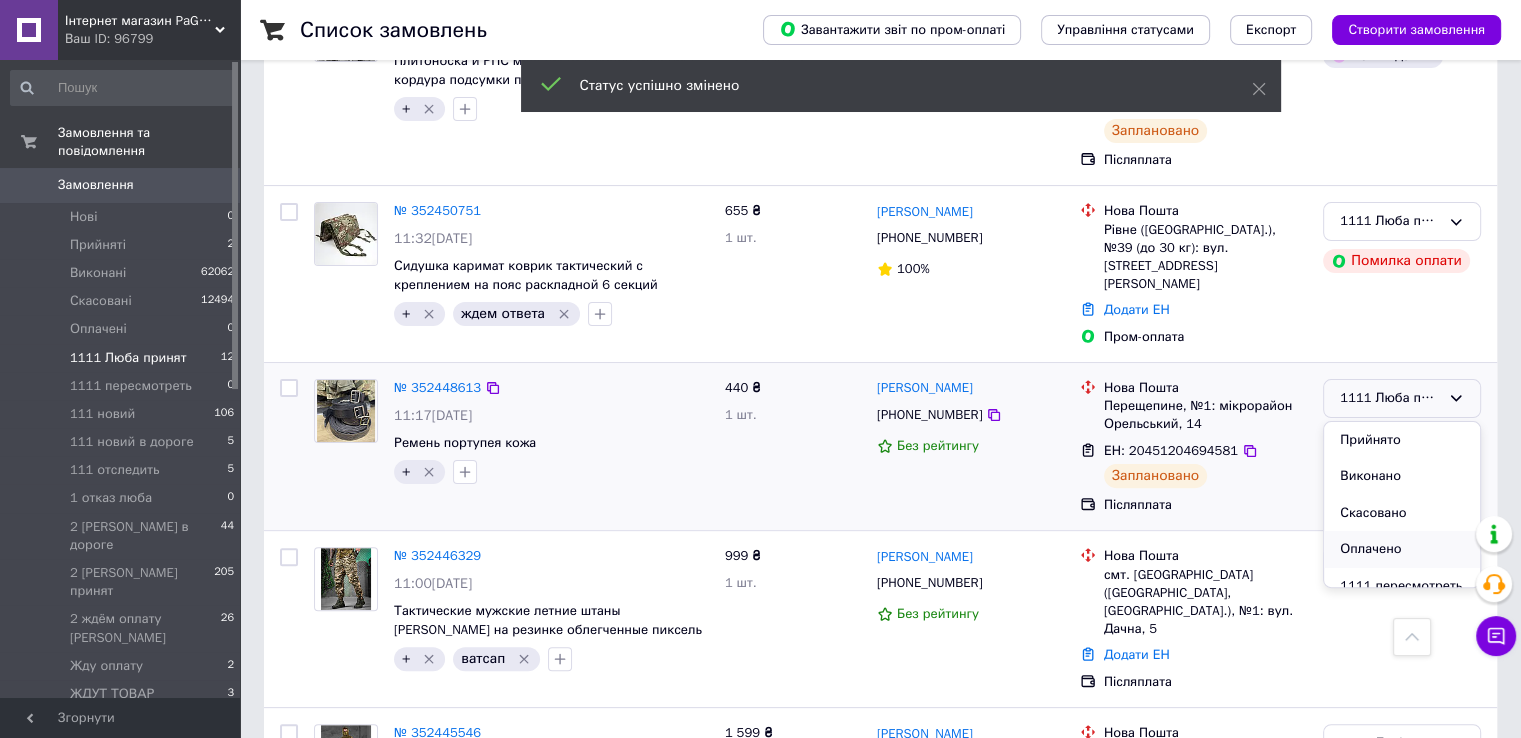 scroll, scrollTop: 500, scrollLeft: 0, axis: vertical 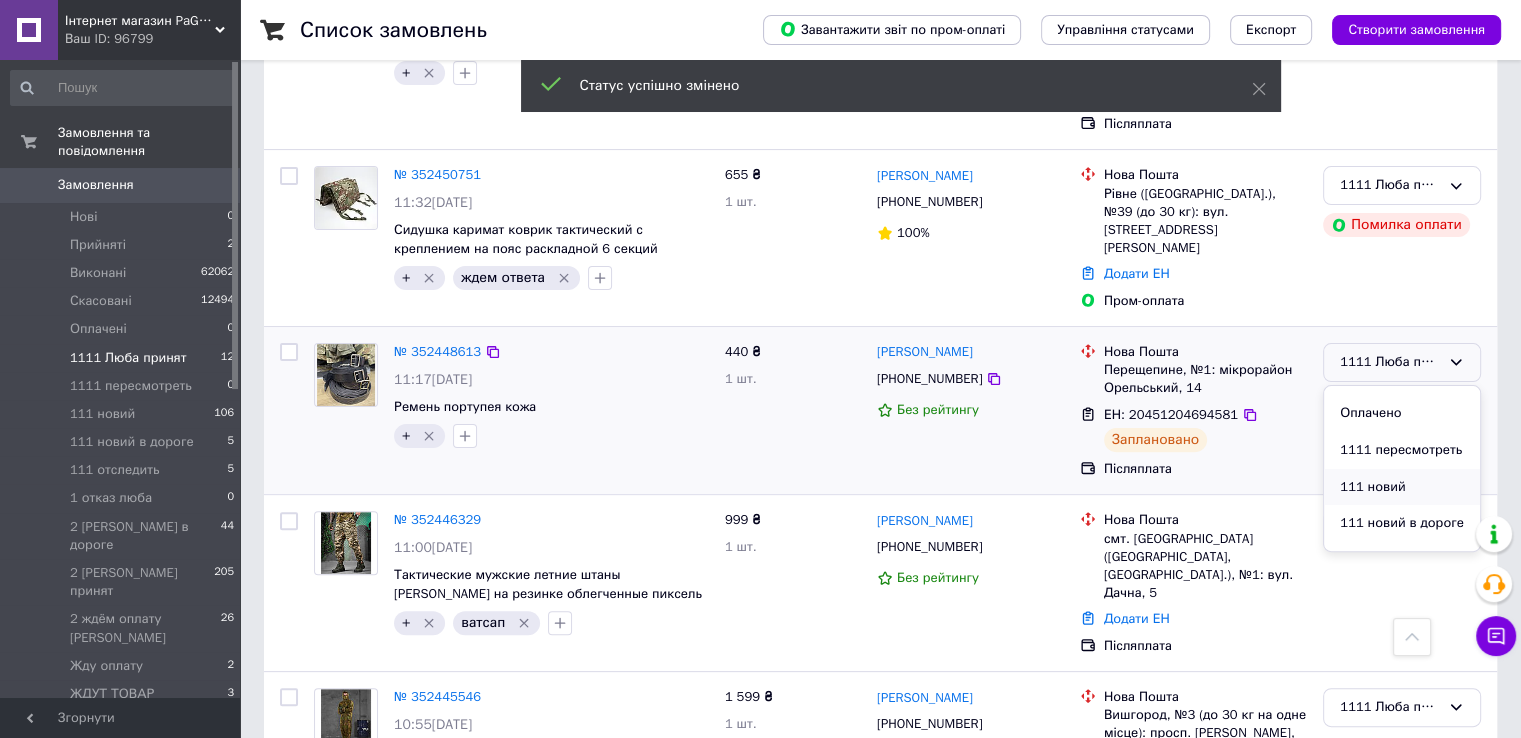 click on "111 новий" at bounding box center [1402, 487] 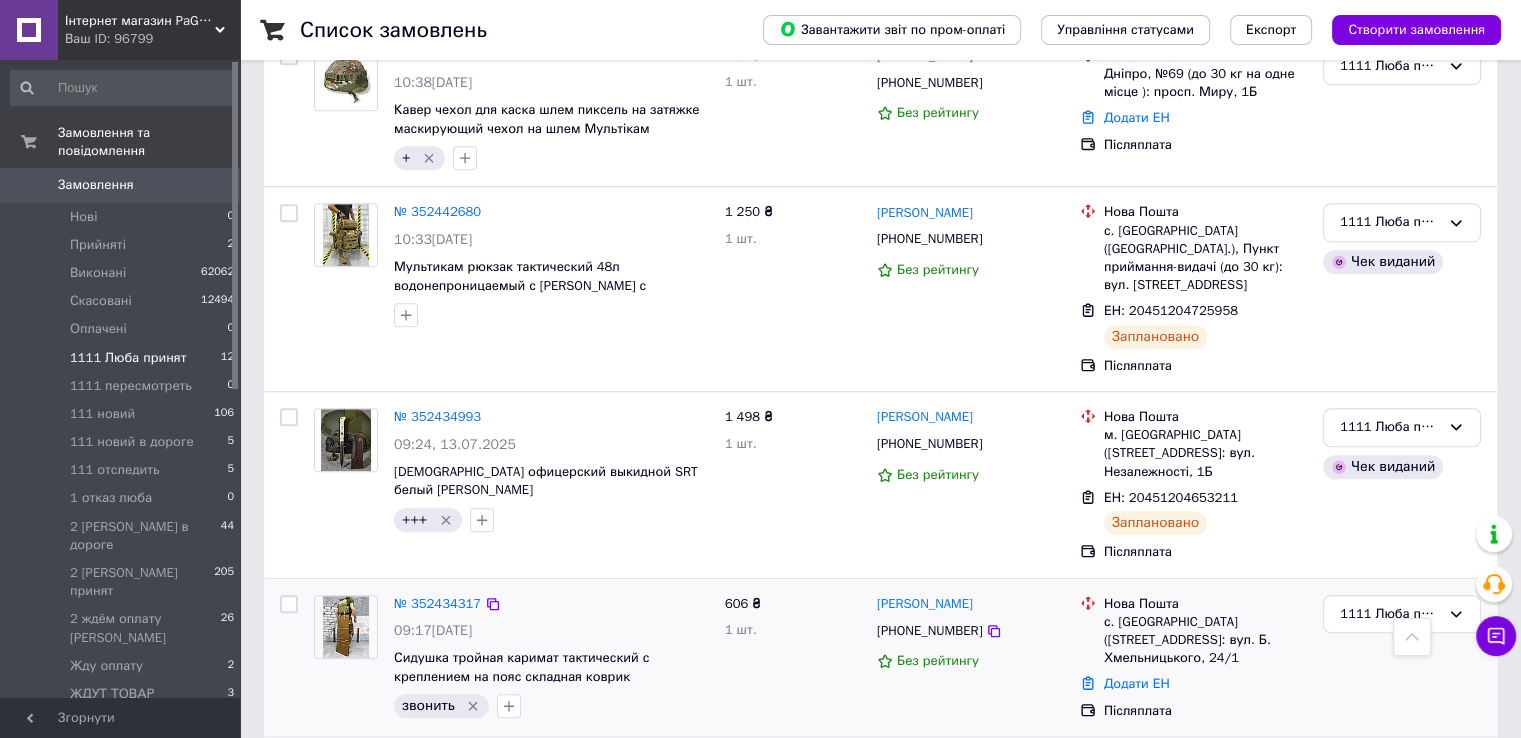 scroll, scrollTop: 1100, scrollLeft: 0, axis: vertical 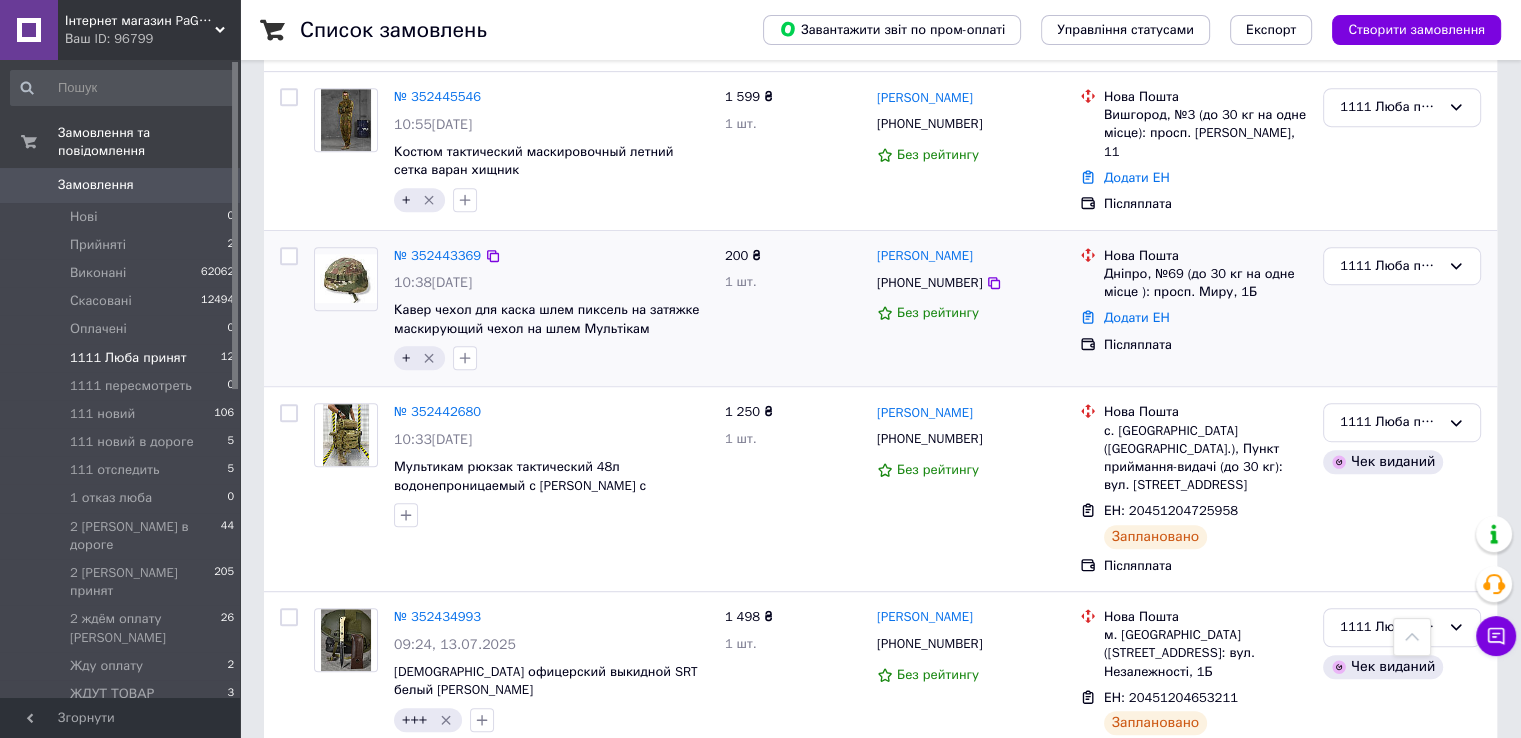 click on "1111 Люба принят" at bounding box center [1402, 309] 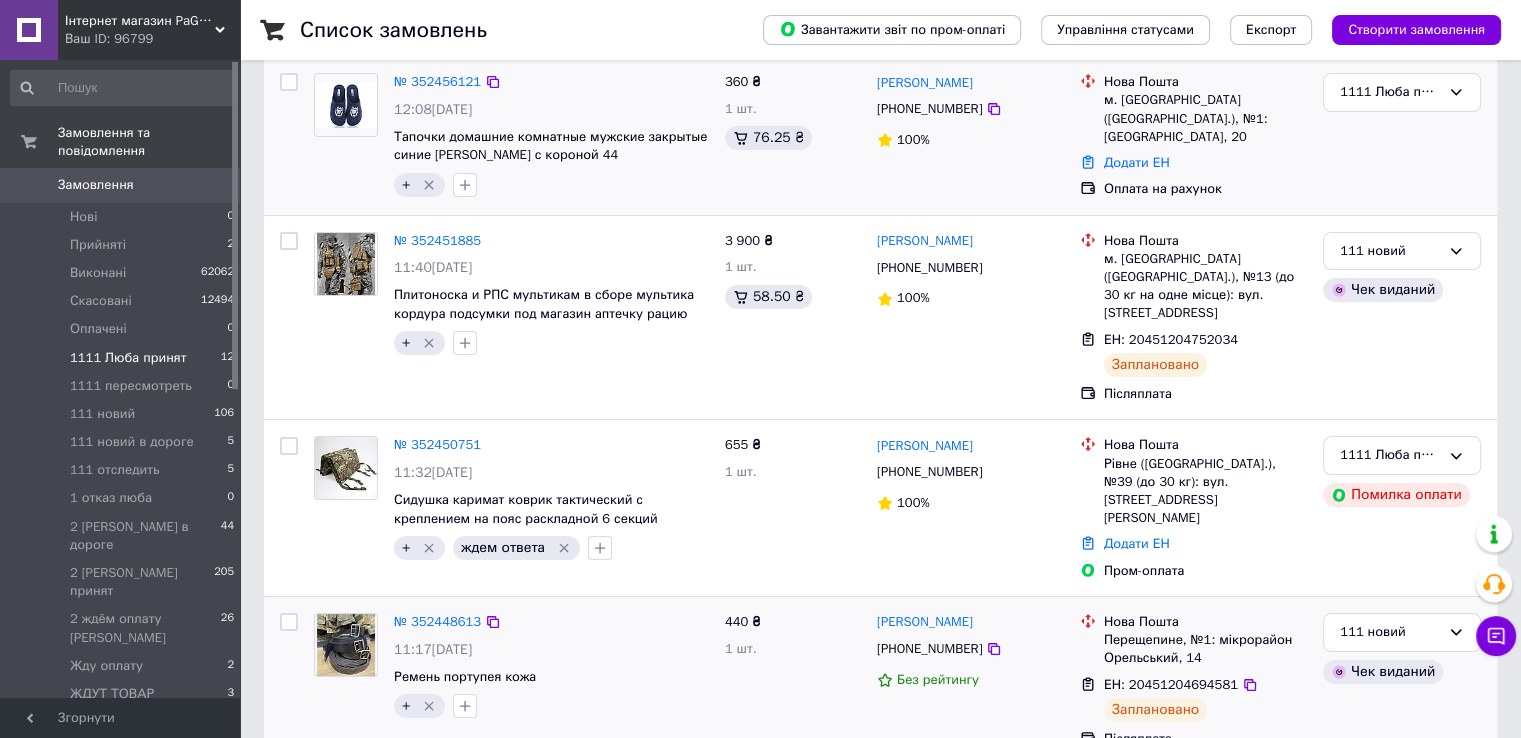 scroll, scrollTop: 0, scrollLeft: 0, axis: both 